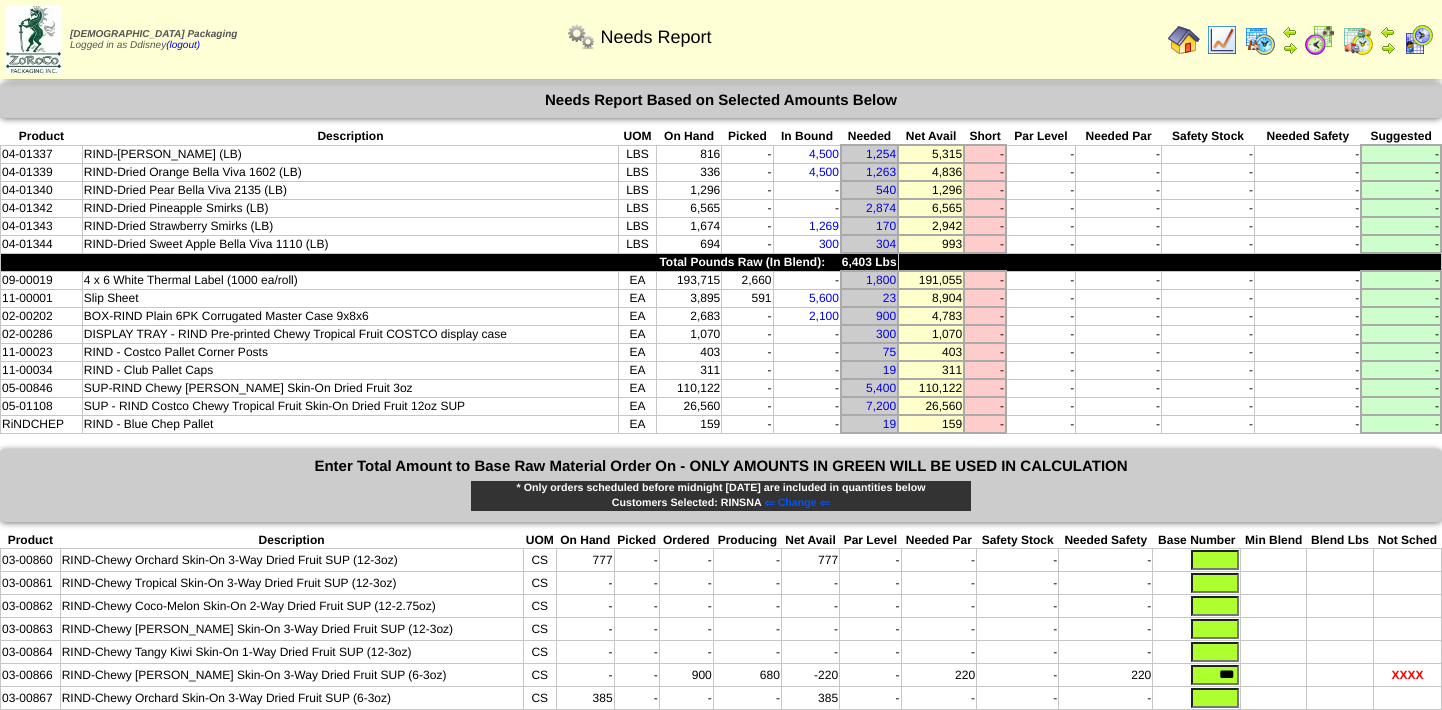 scroll, scrollTop: 0, scrollLeft: 0, axis: both 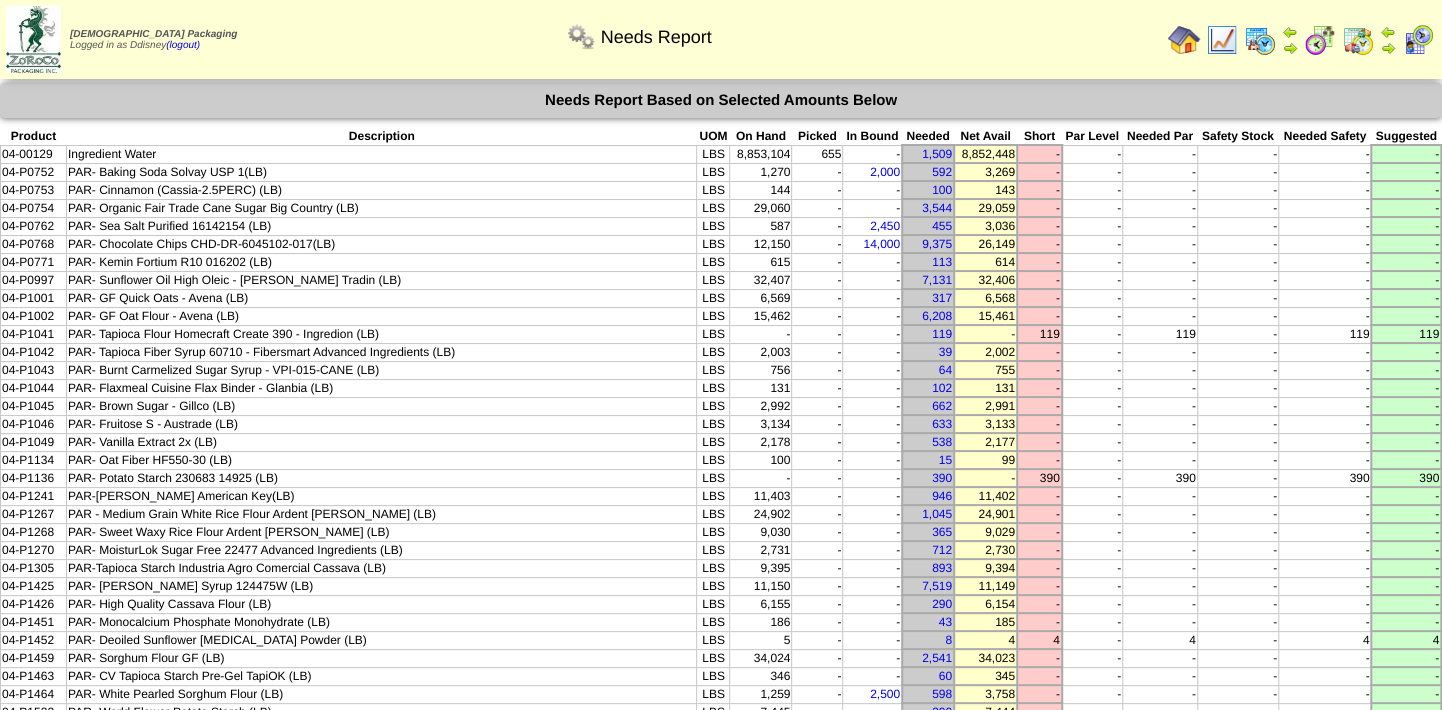 click at bounding box center (1358, 40) 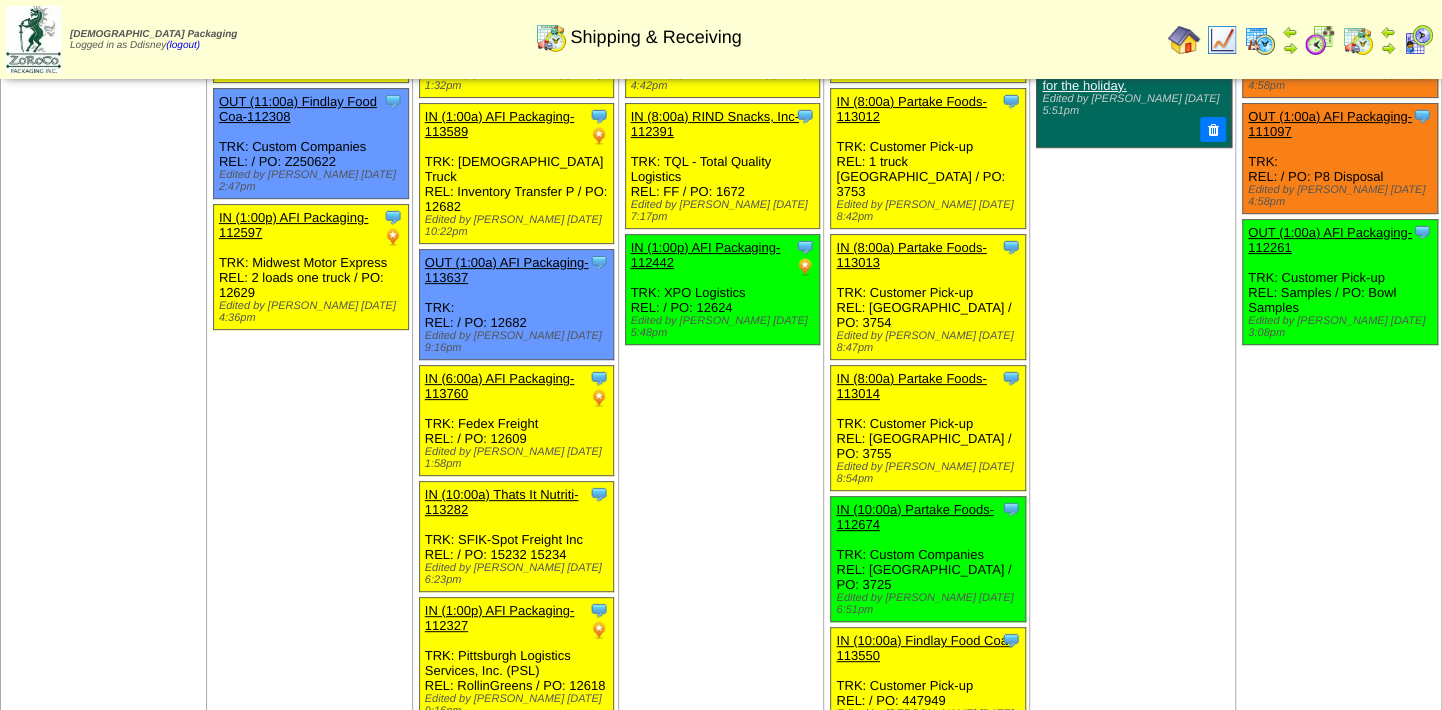 scroll, scrollTop: 0, scrollLeft: 0, axis: both 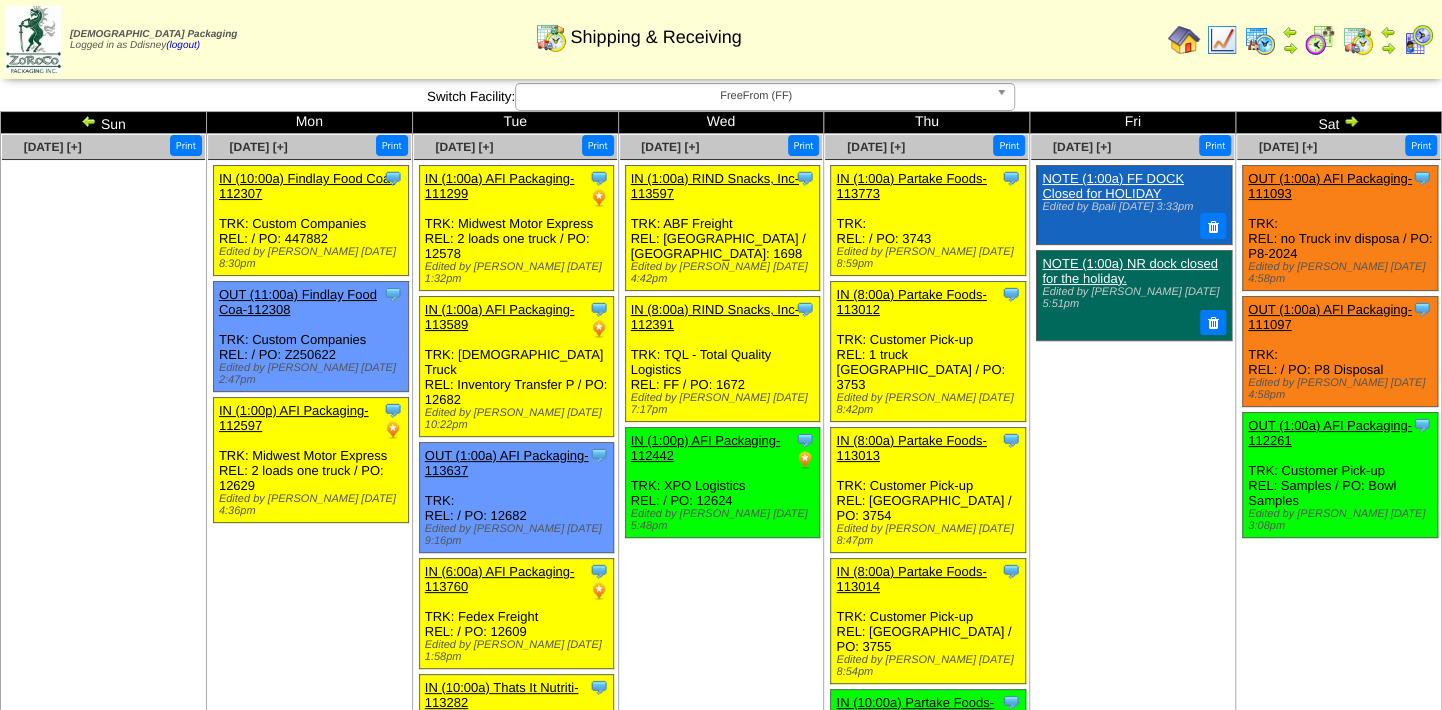 click at bounding box center [1260, 40] 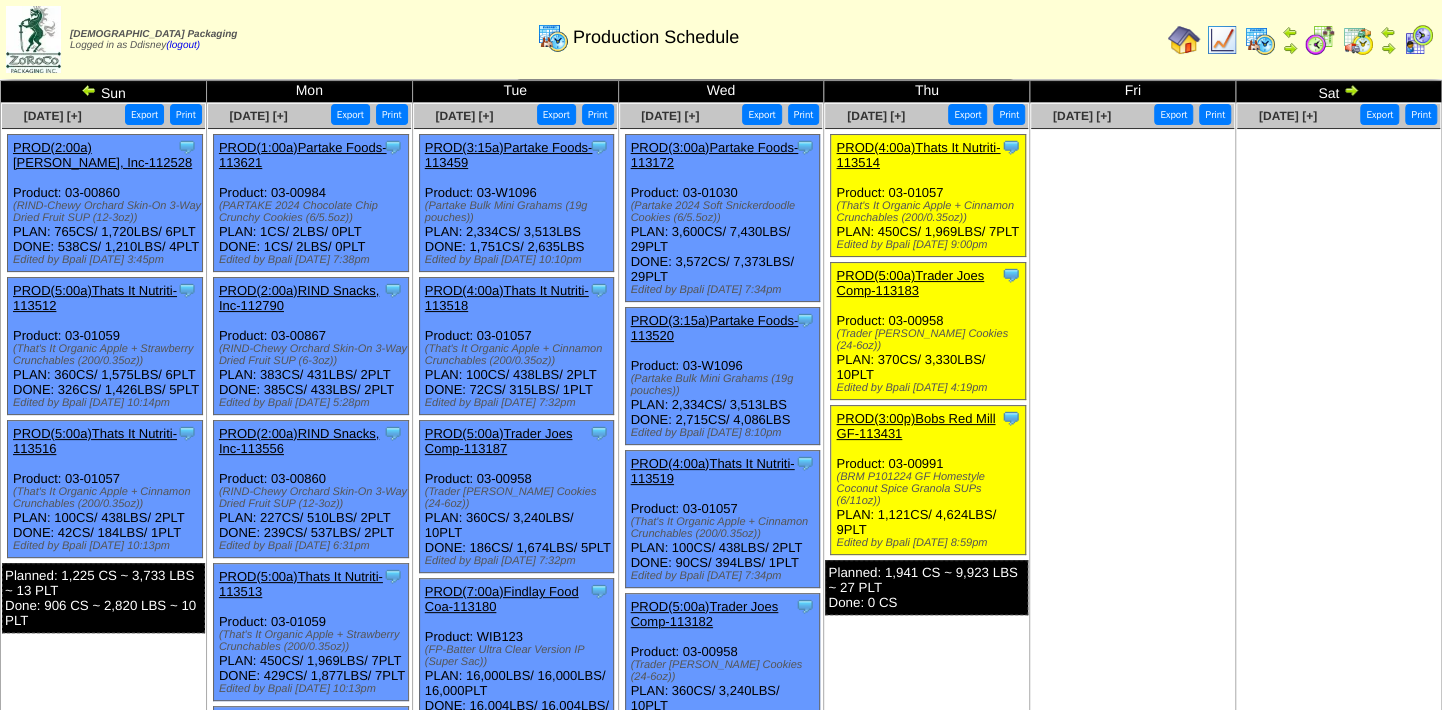 scroll, scrollTop: 0, scrollLeft: 0, axis: both 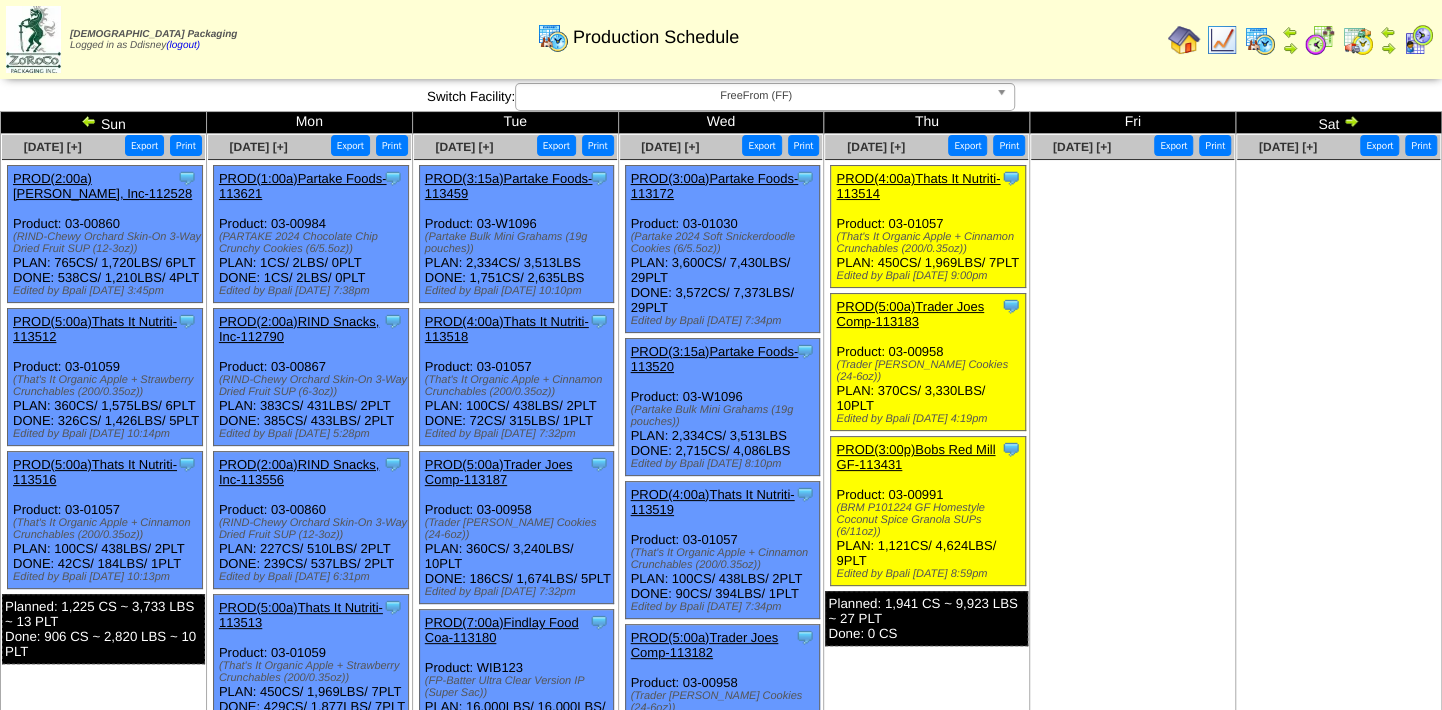 click at bounding box center [1418, 40] 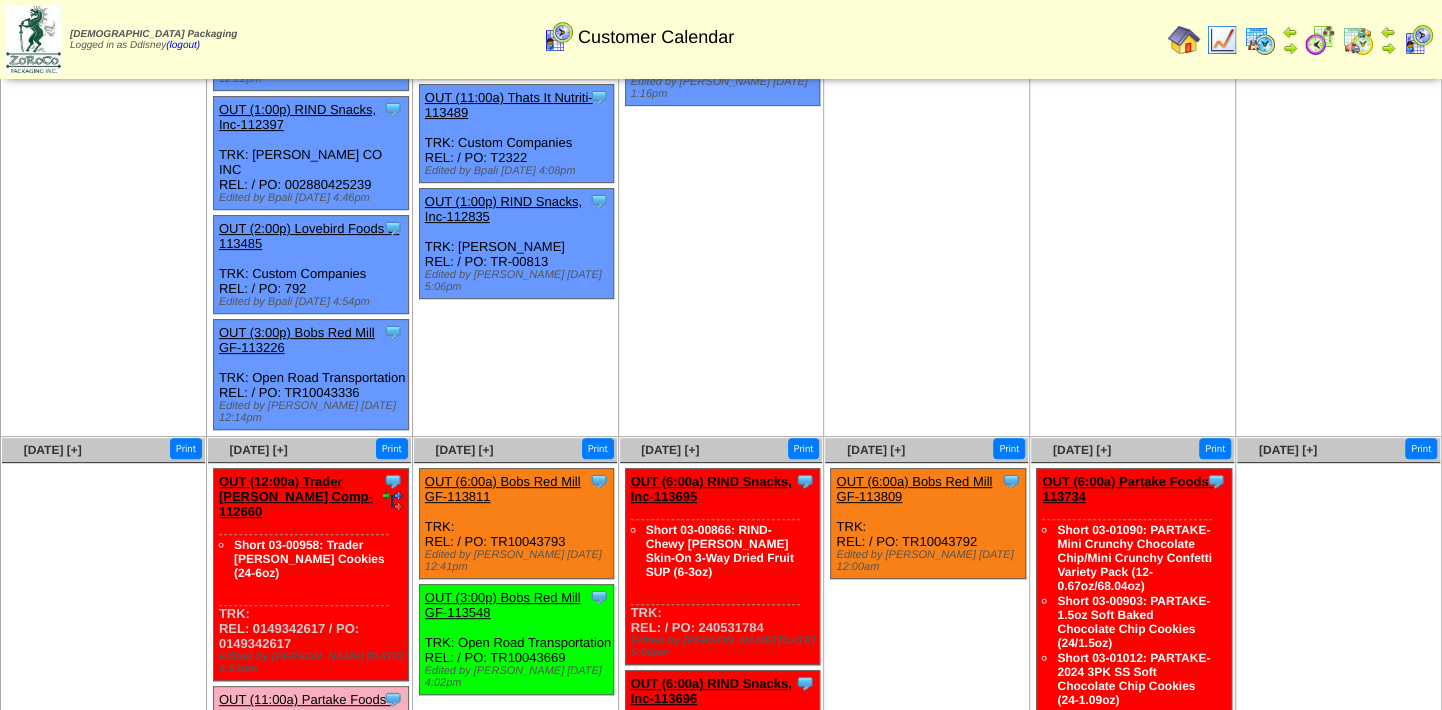 scroll, scrollTop: 181, scrollLeft: 0, axis: vertical 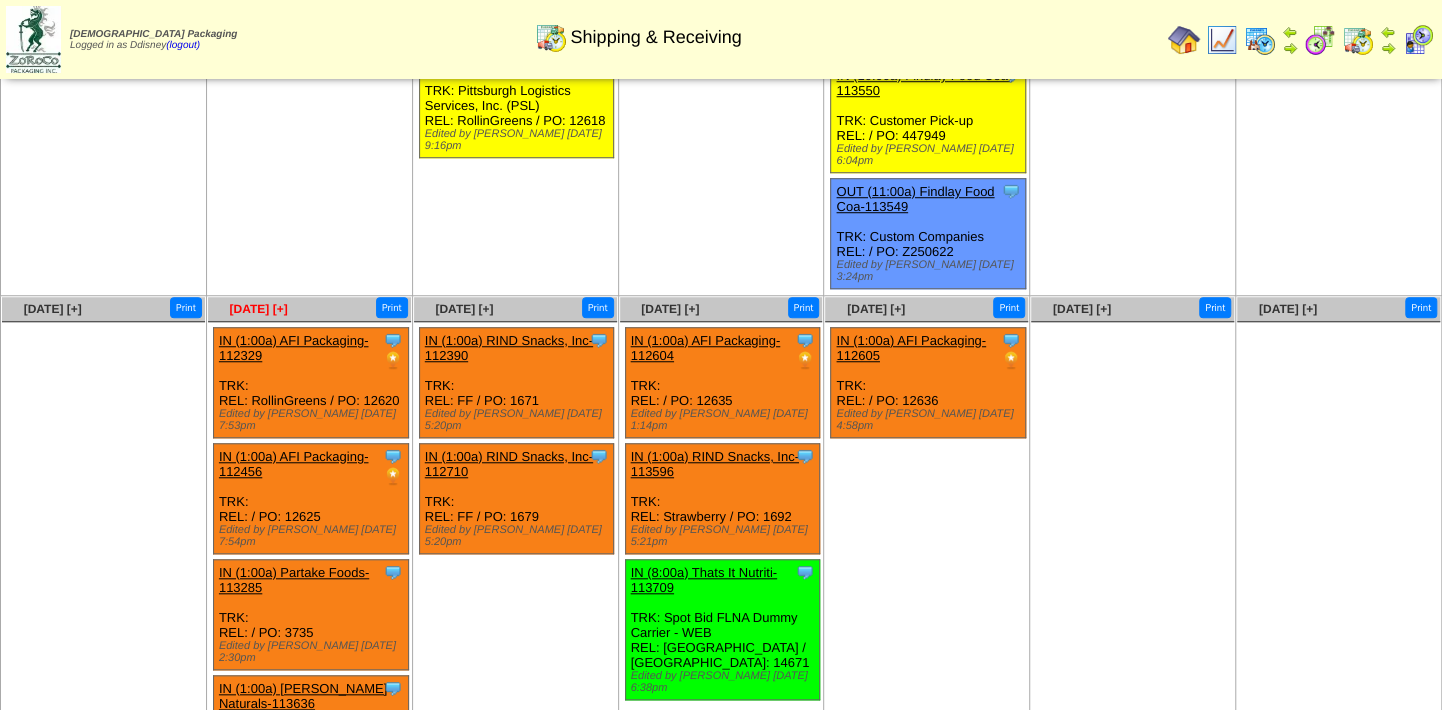 click on "Jul 07                        [+]" at bounding box center (259, 309) 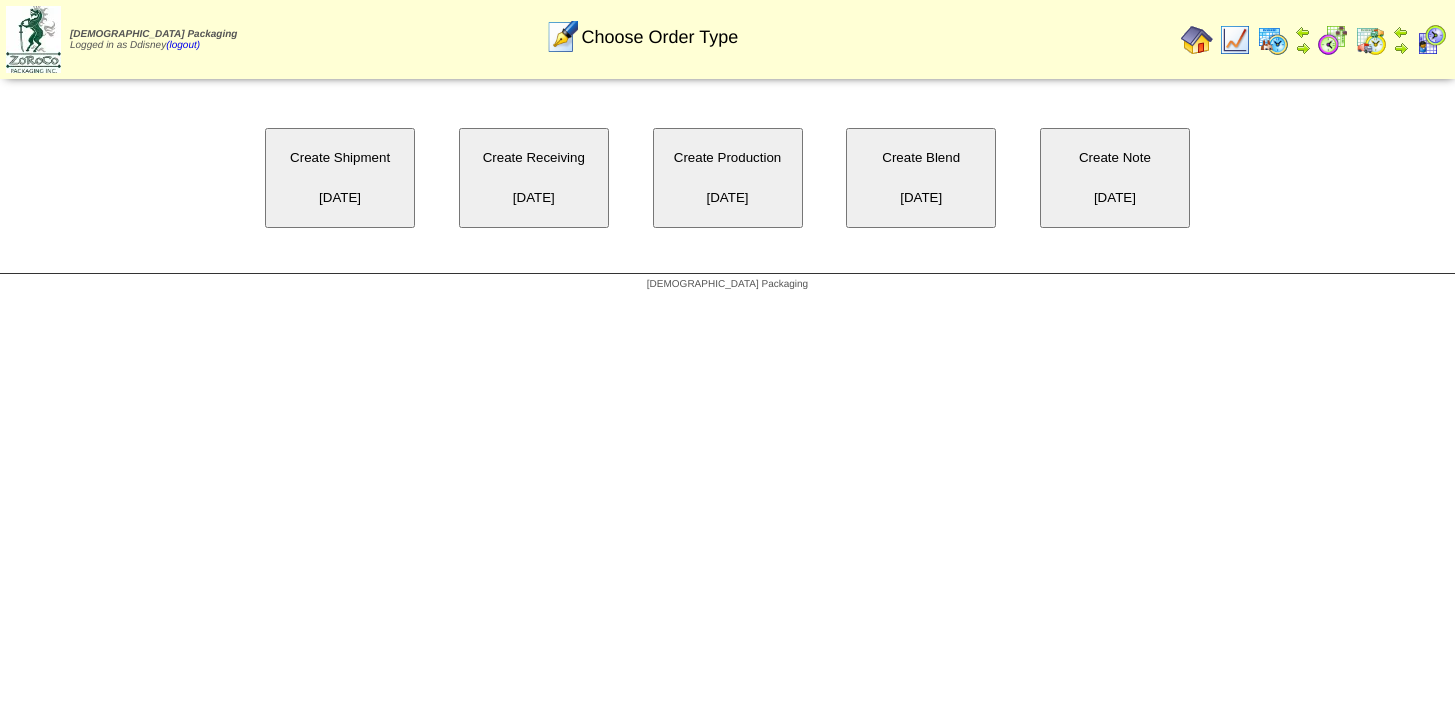 scroll, scrollTop: 0, scrollLeft: 0, axis: both 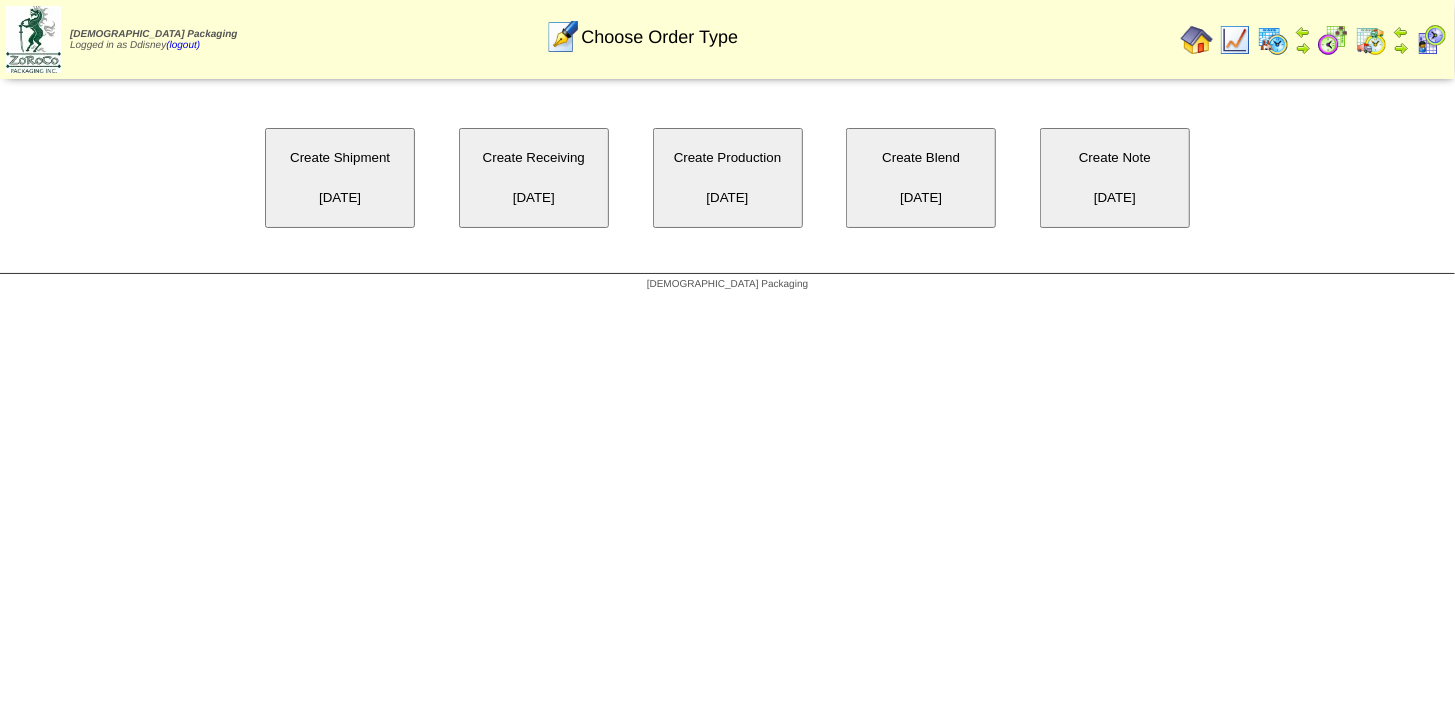 click on "Create Shipment
07/07/2025" at bounding box center [340, 178] 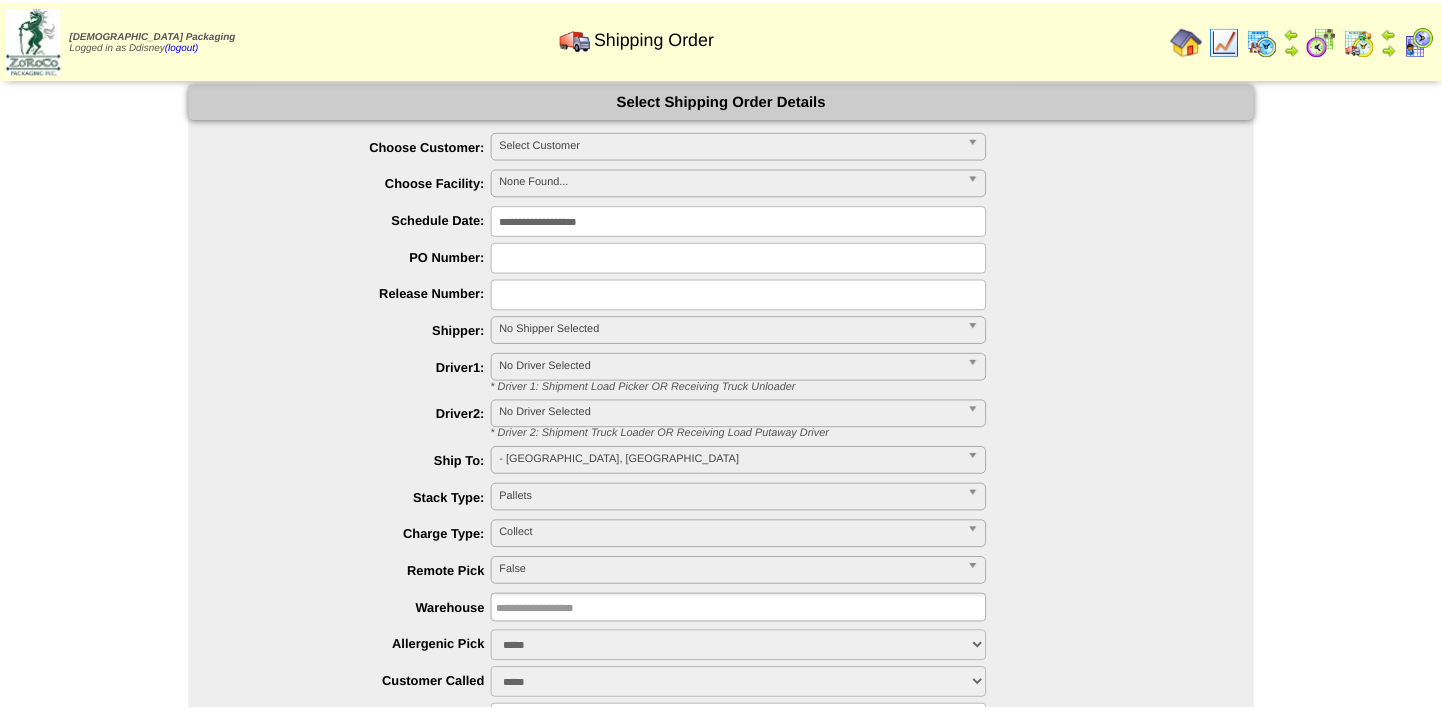 scroll, scrollTop: 0, scrollLeft: 0, axis: both 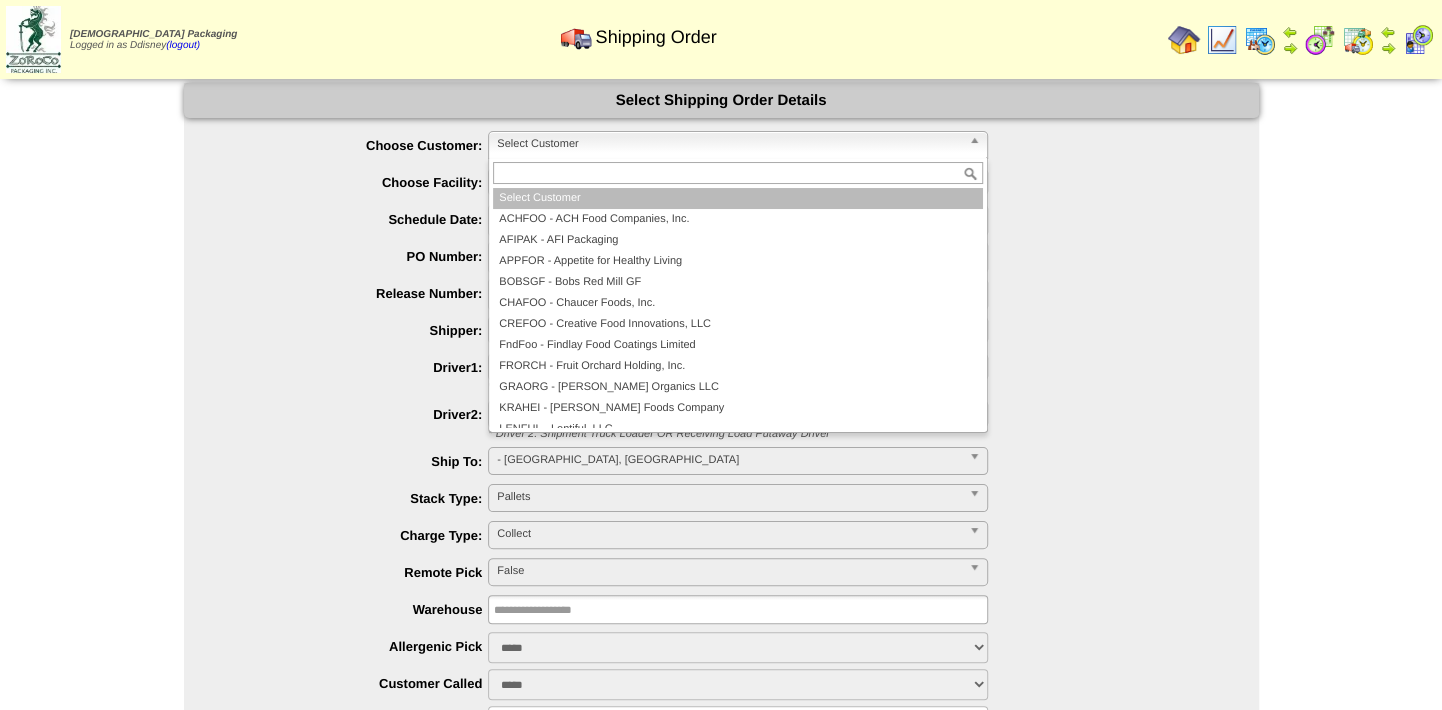 click on "Select Customer" at bounding box center [729, 144] 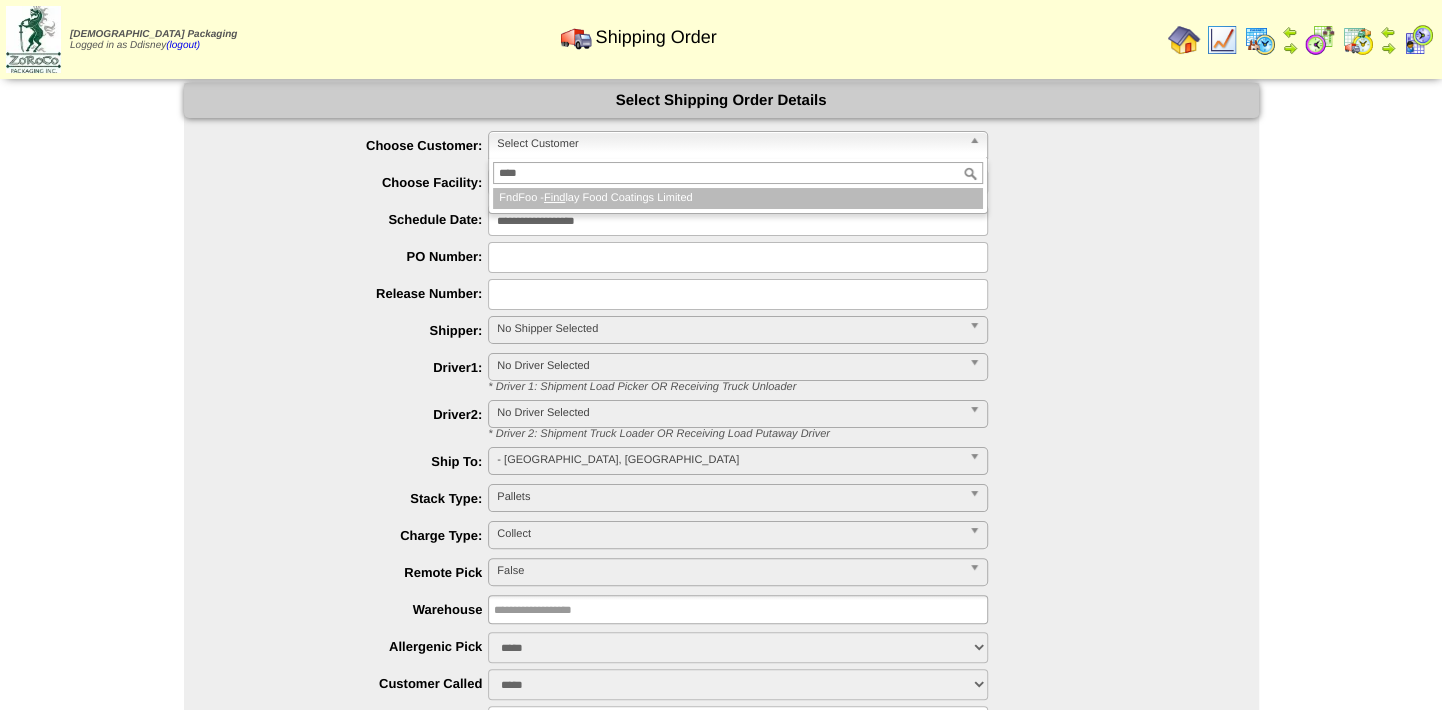 type on "****" 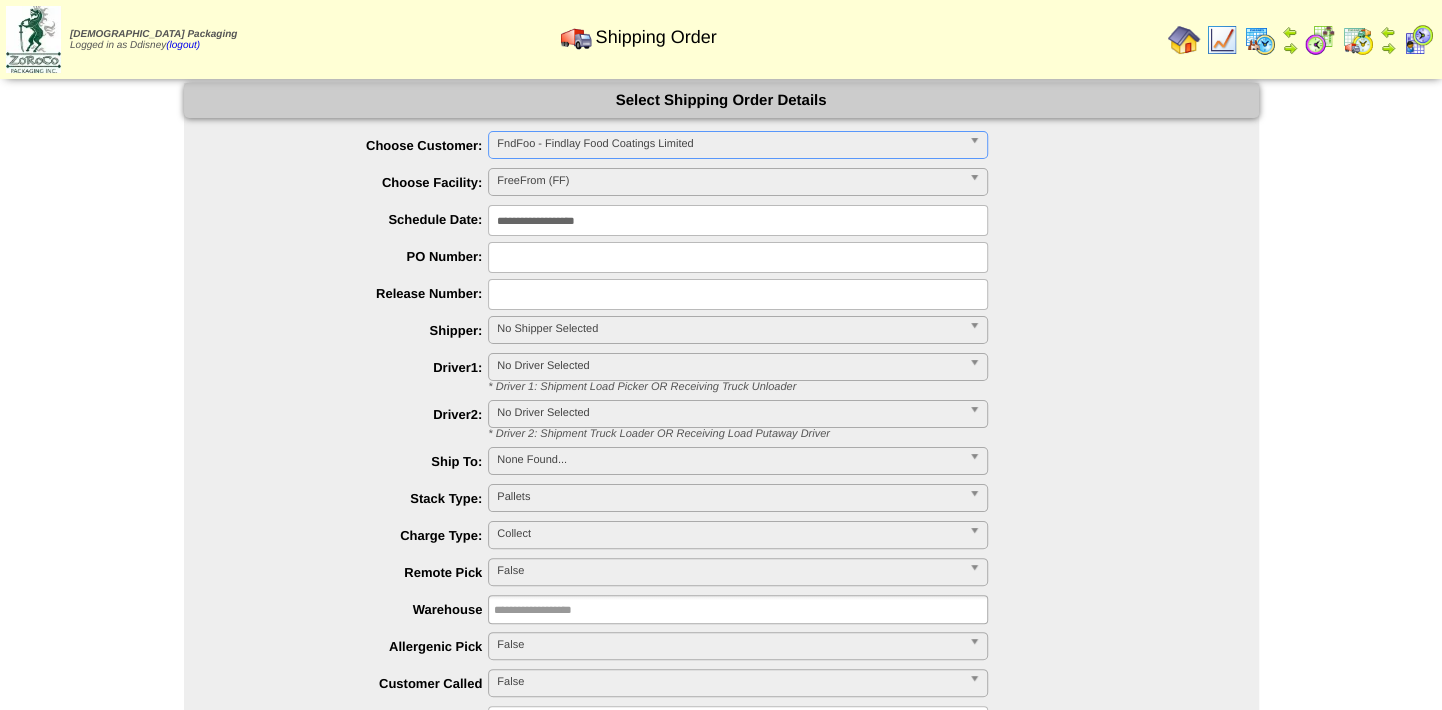 type 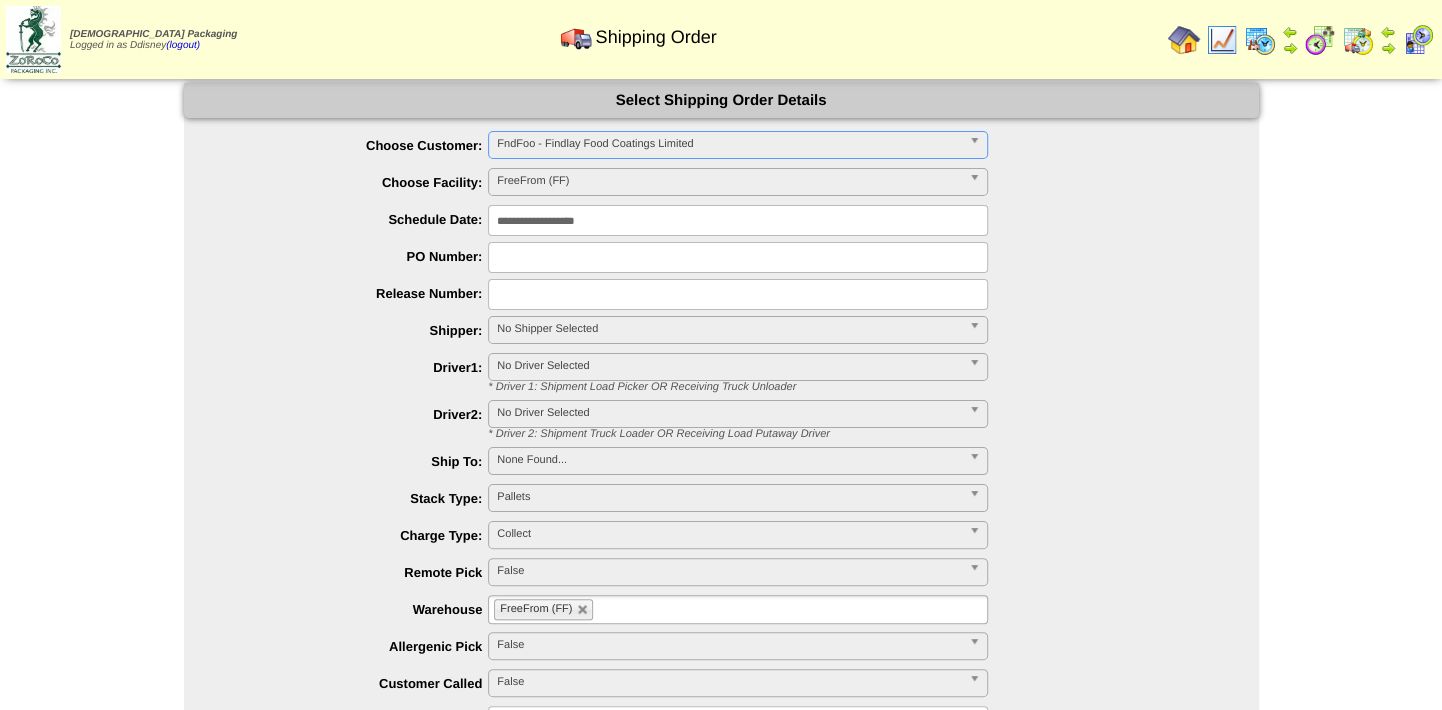 click at bounding box center (738, 257) 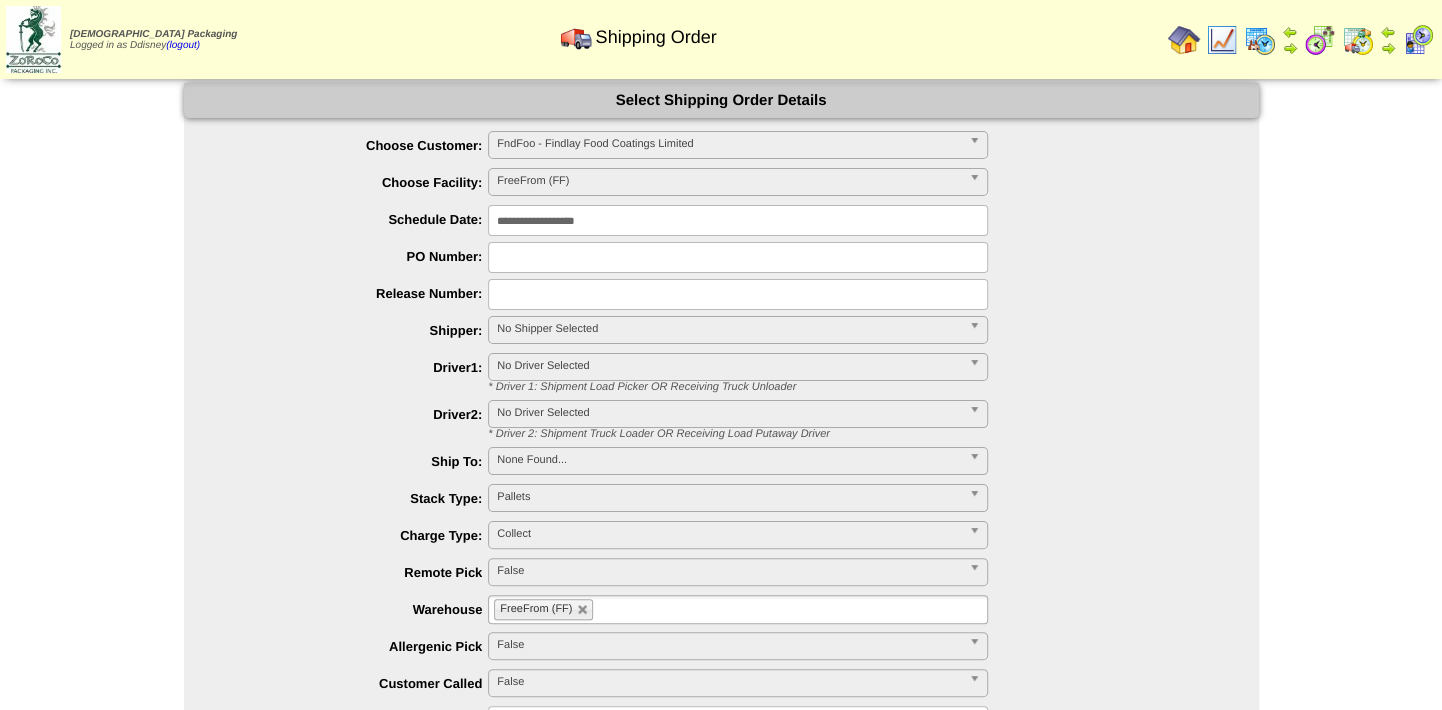 type on "***" 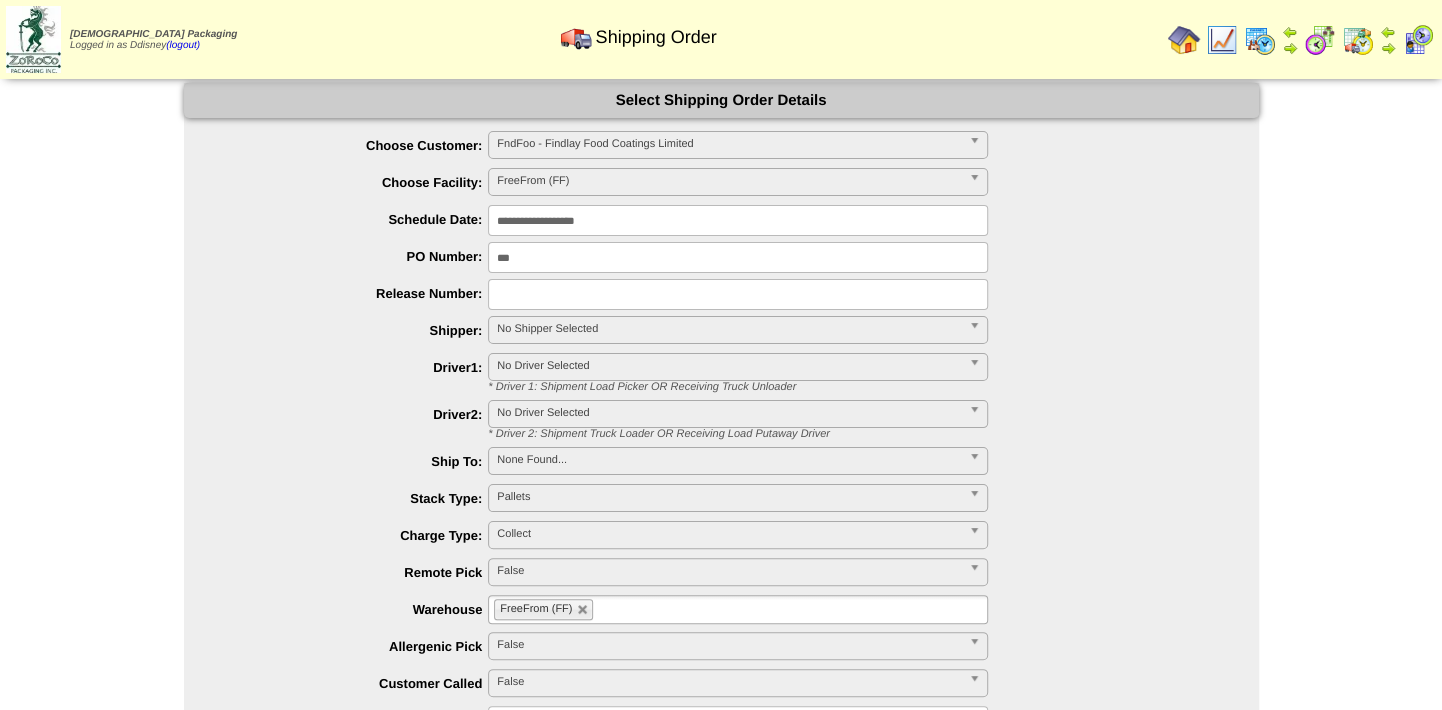 click on "**********" at bounding box center (741, 331) 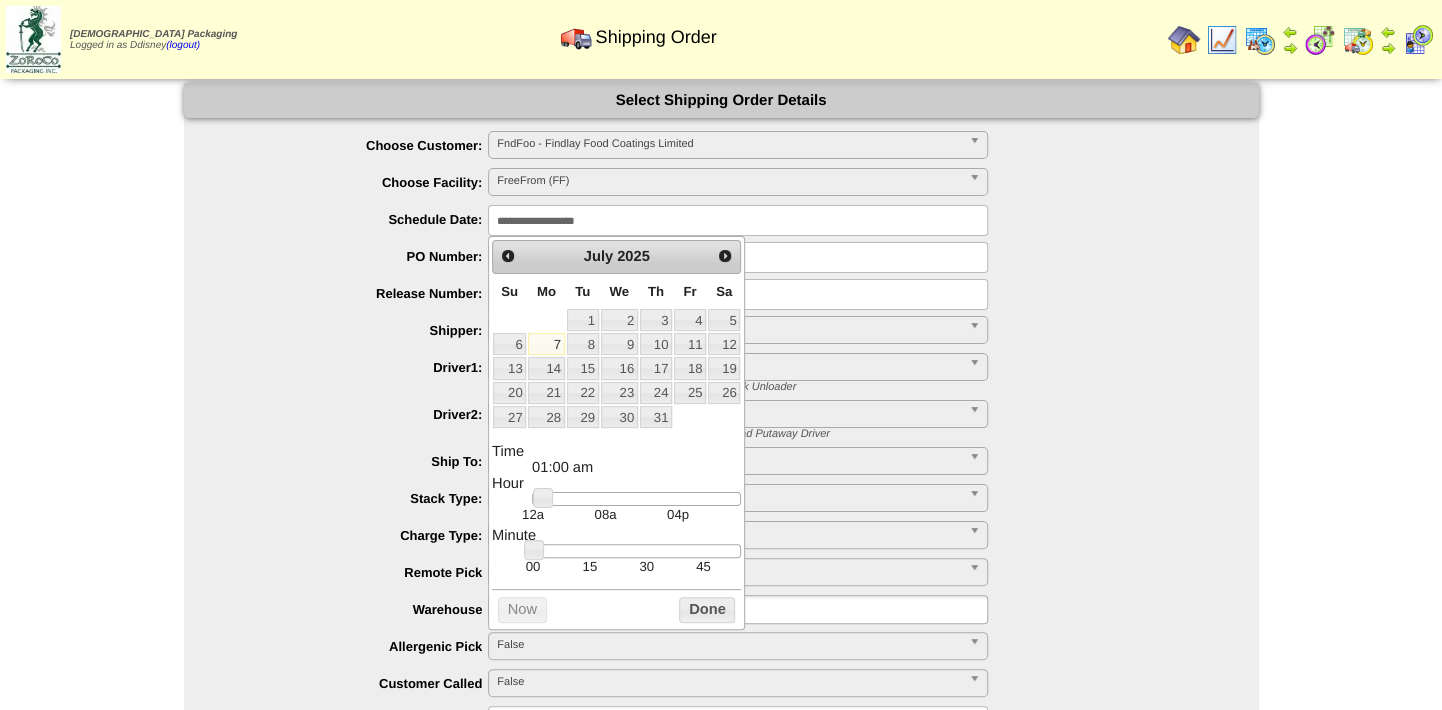 click on "7" at bounding box center [546, 344] 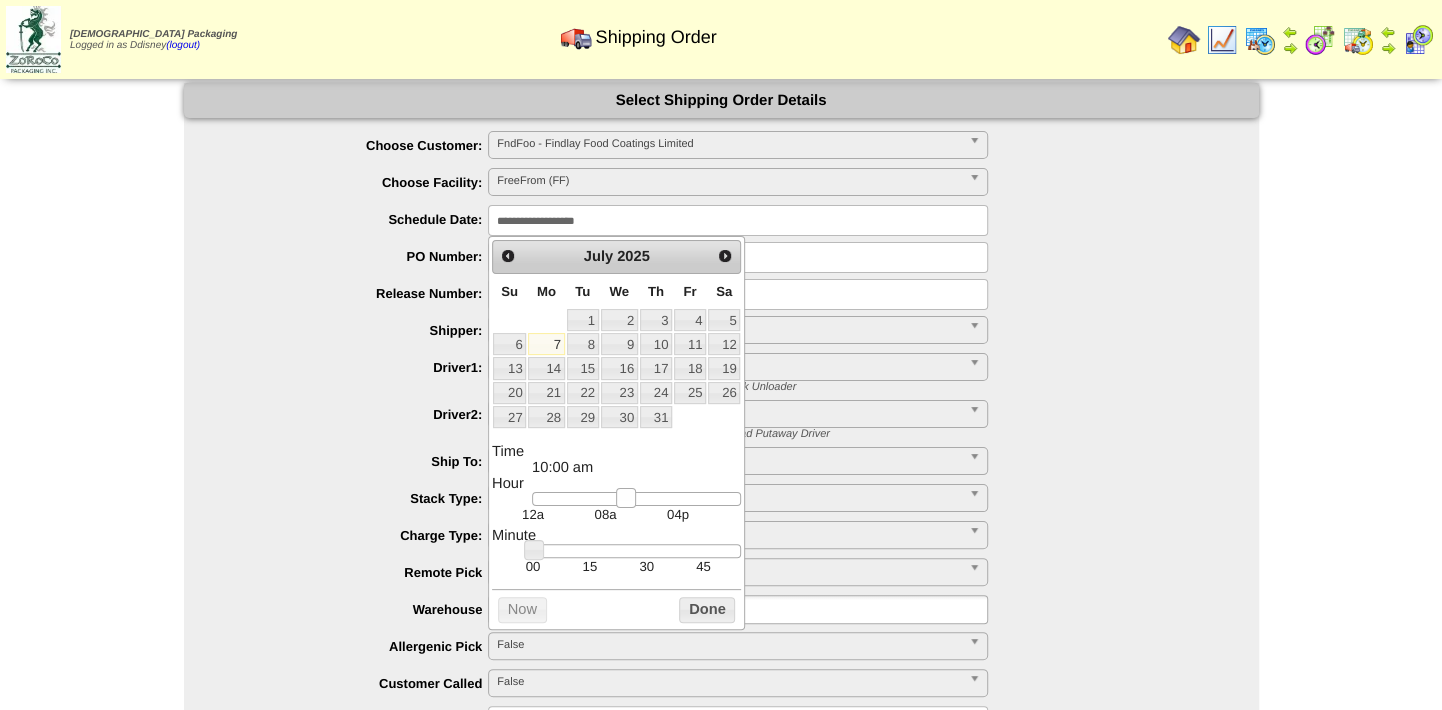 type on "**********" 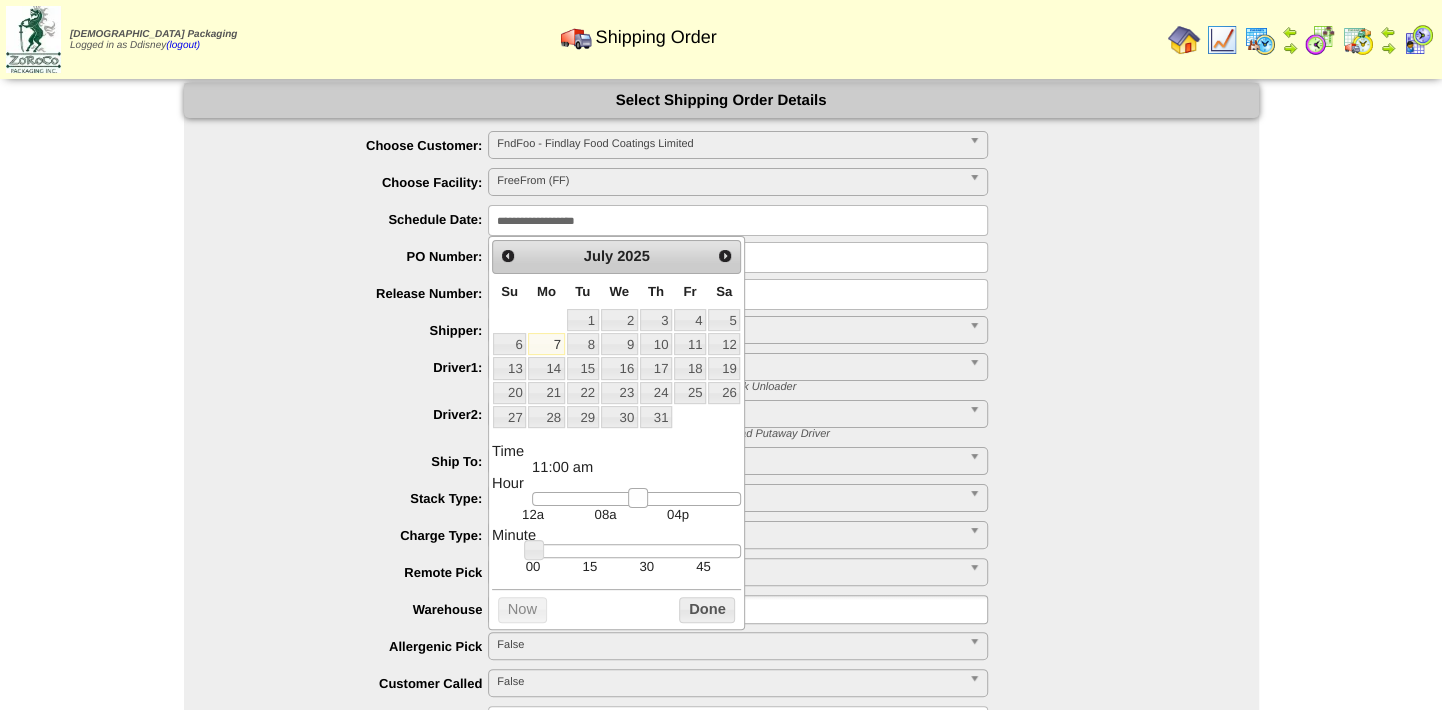 drag, startPoint x: 542, startPoint y: 506, endPoint x: 637, endPoint y: 508, distance: 95.02105 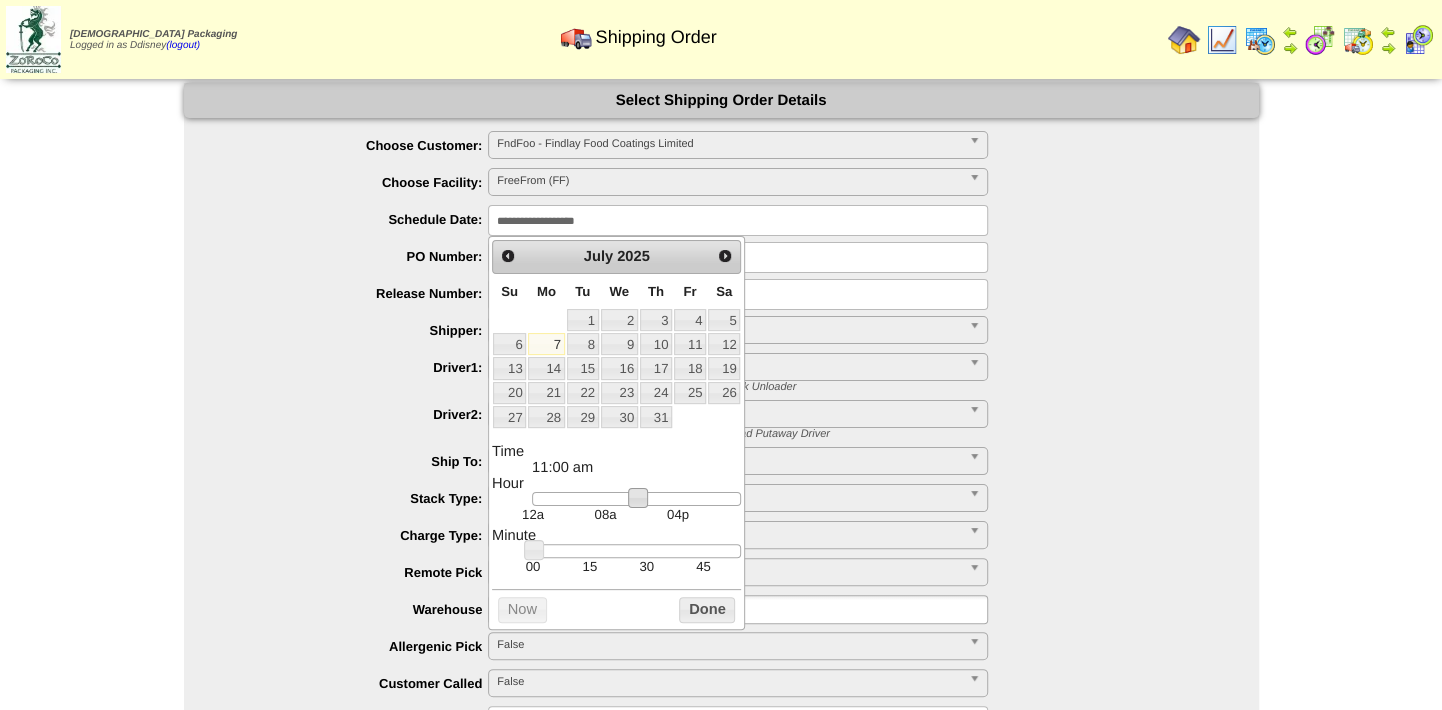 drag, startPoint x: 1097, startPoint y: 423, endPoint x: 1073, endPoint y: 430, distance: 25 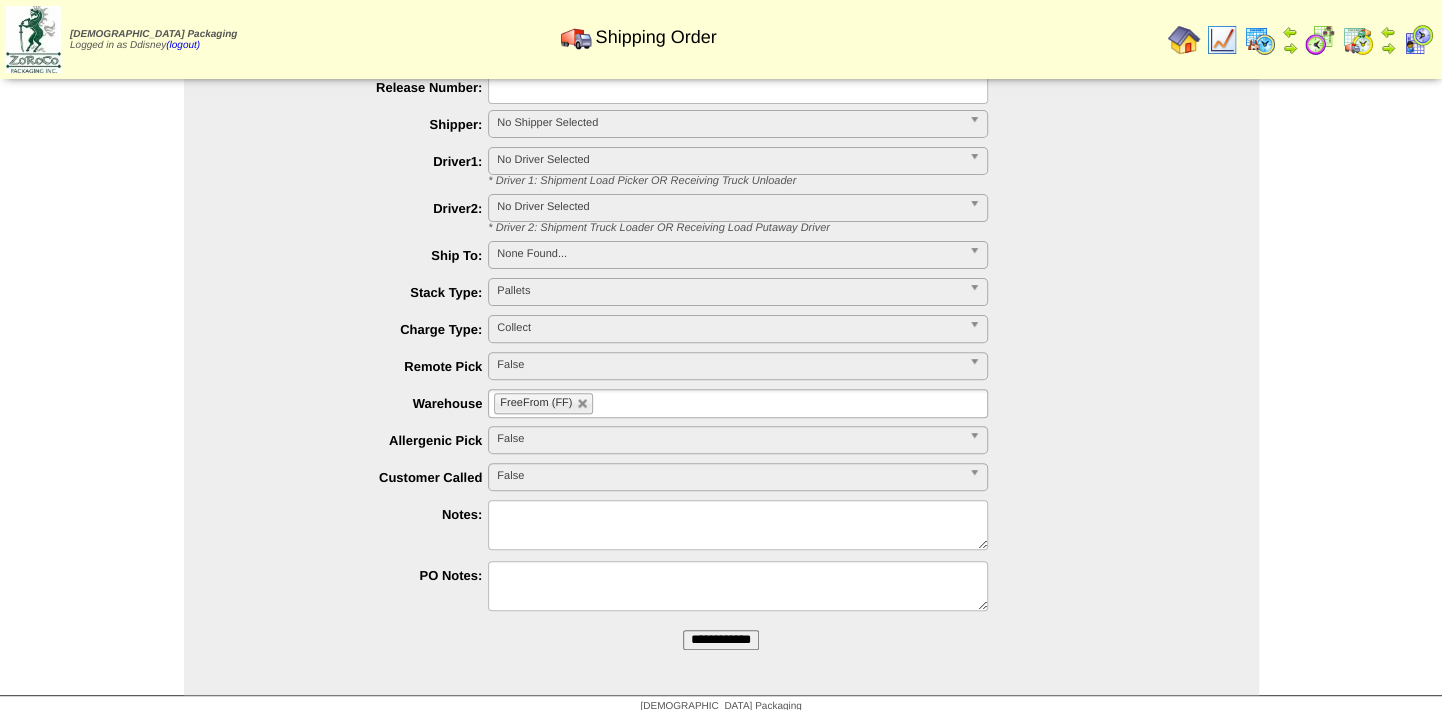 scroll, scrollTop: 220, scrollLeft: 0, axis: vertical 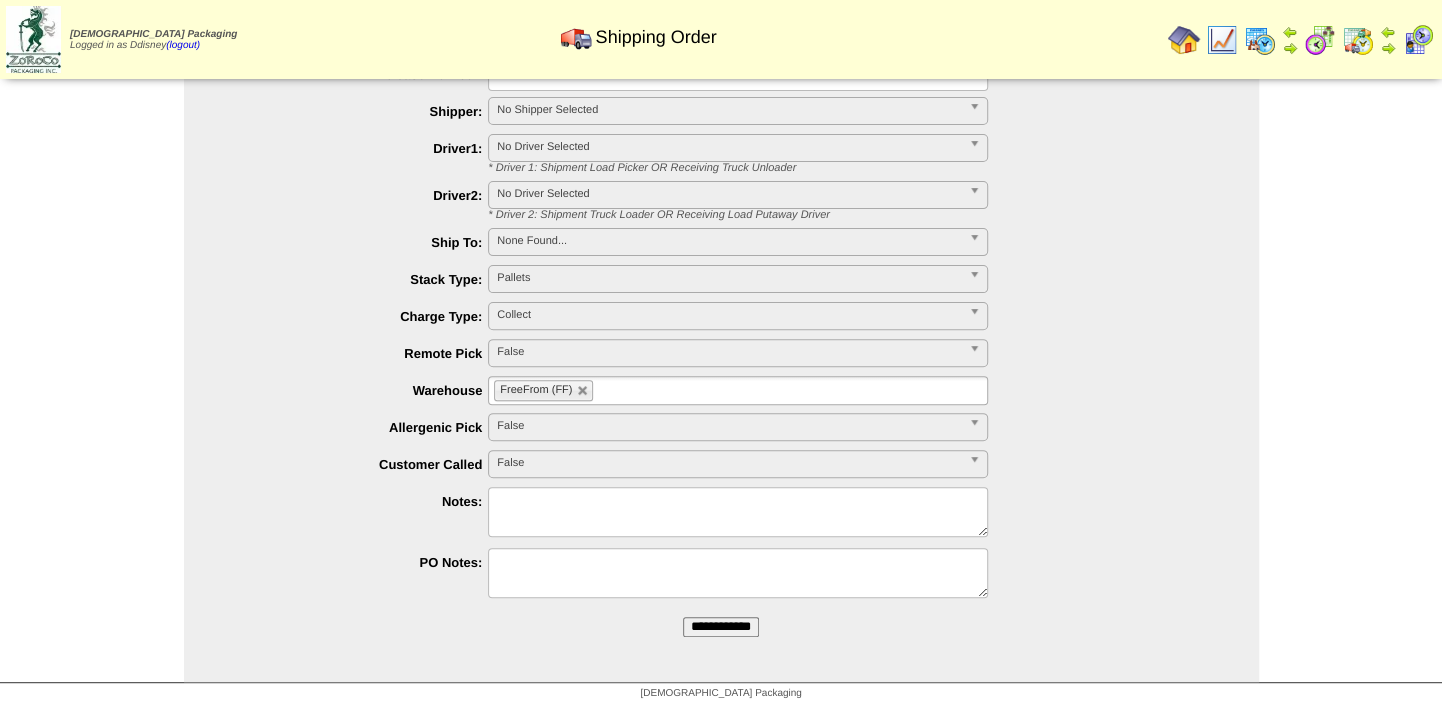 click on "**********" at bounding box center [721, 627] 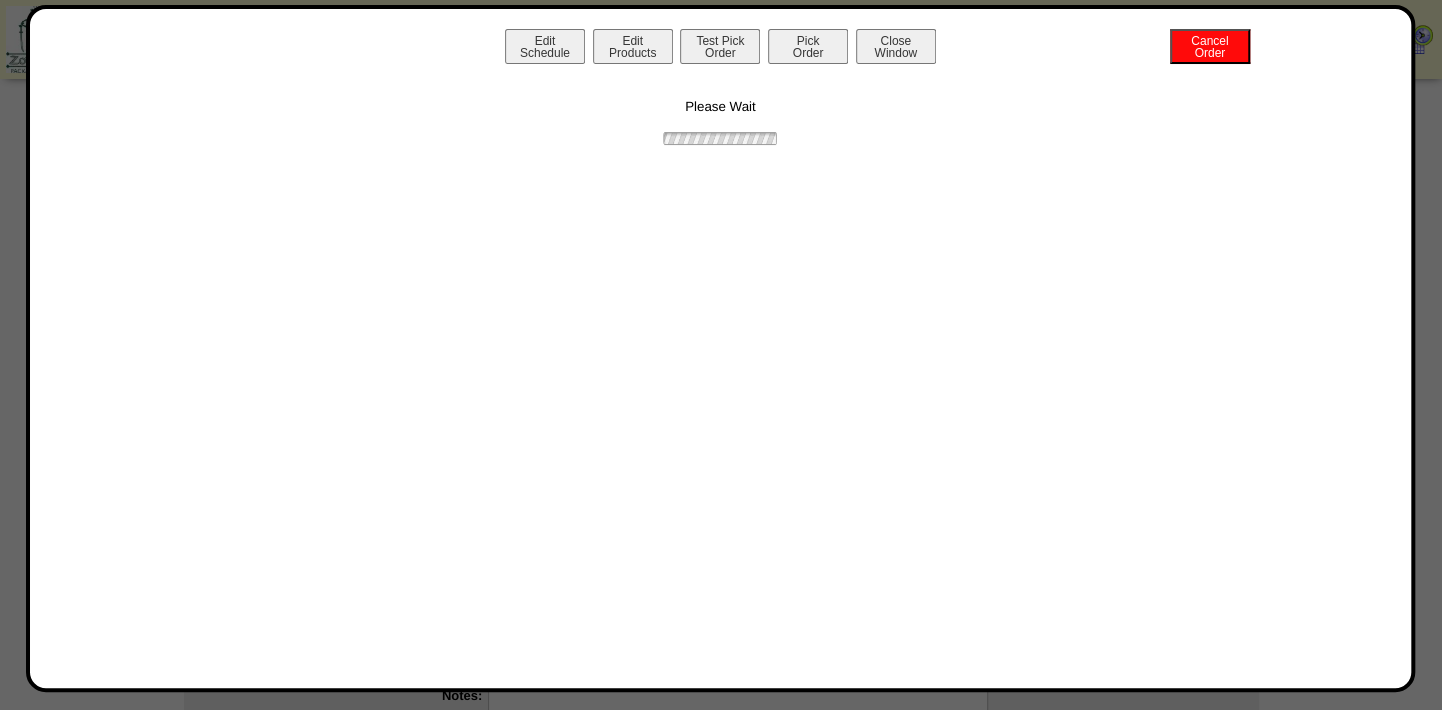 scroll, scrollTop: 0, scrollLeft: 0, axis: both 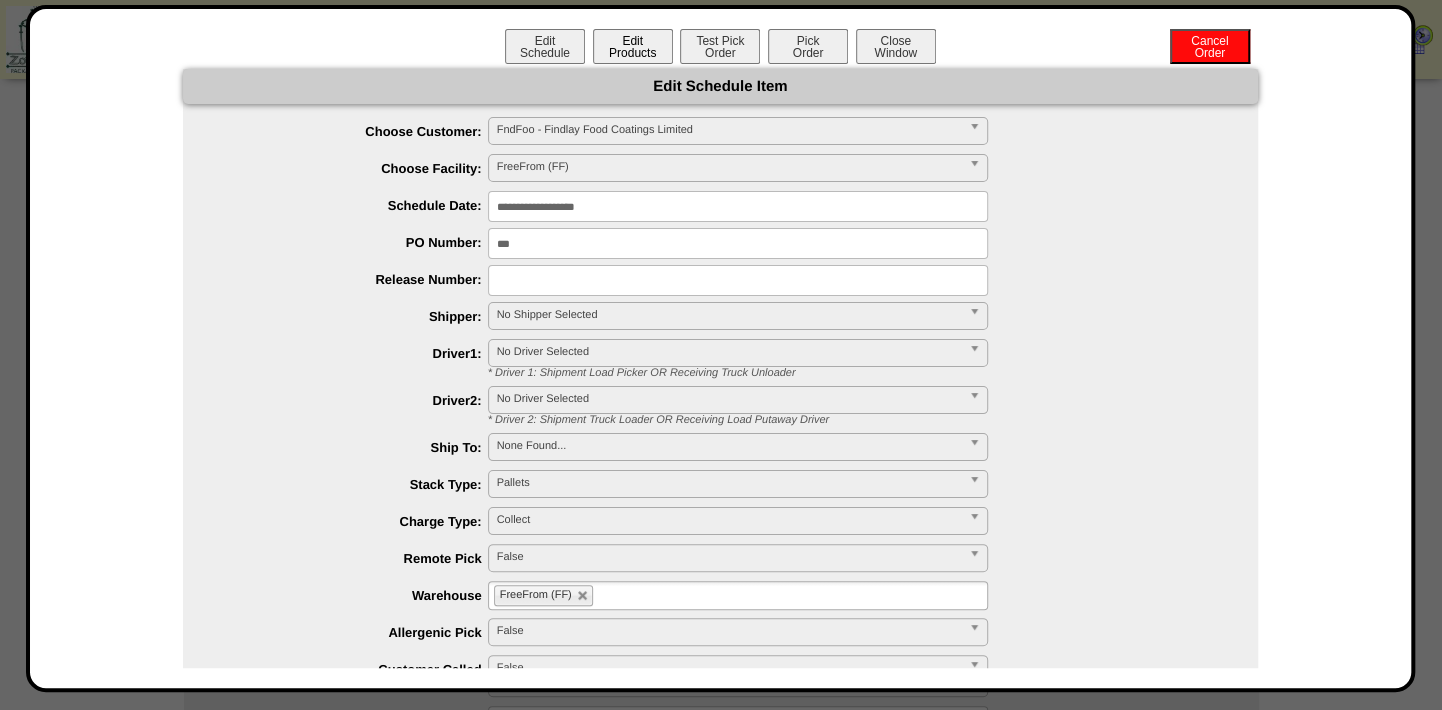 click on "Edit Products" at bounding box center [633, 46] 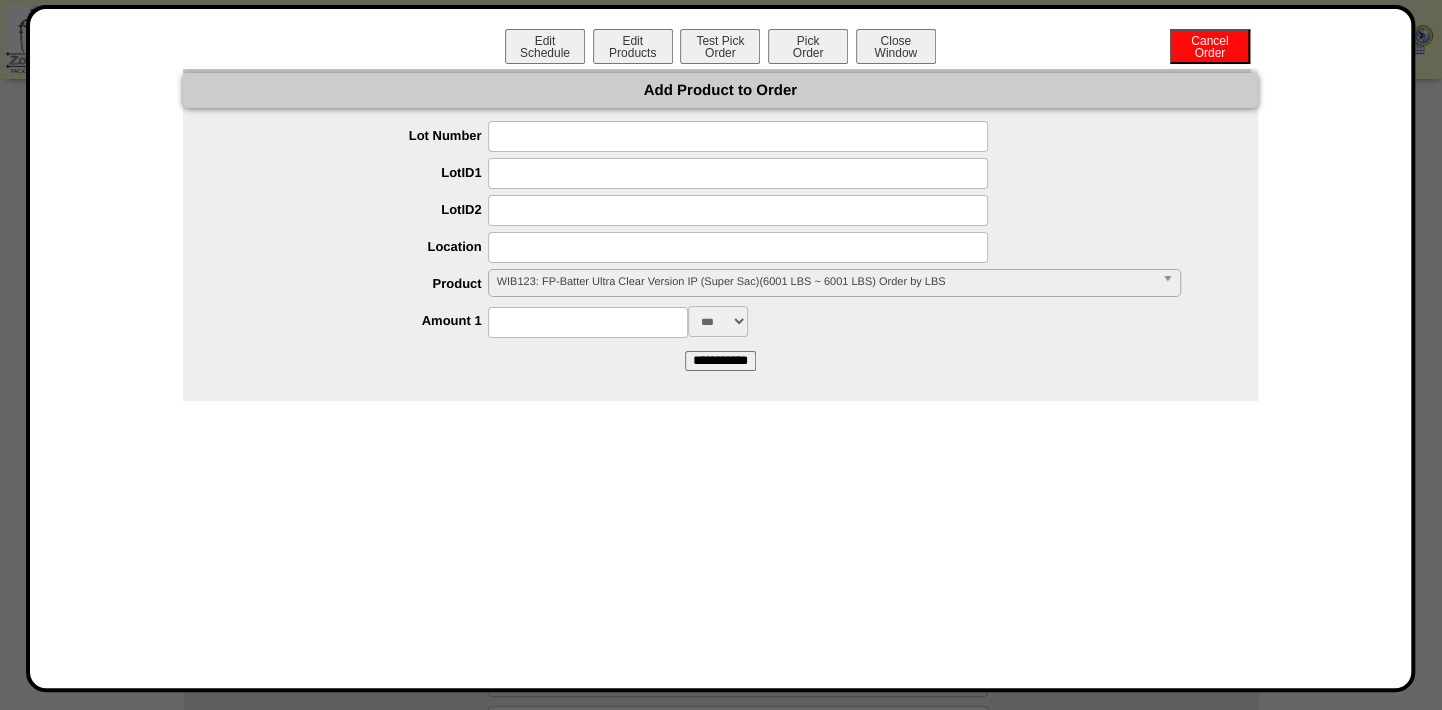 click on "WIB123: FP-Batter Ultra Clear Version IP (Super Sac)(6001 LBS ~ 6001 LBS) Order by LBS" at bounding box center [825, 282] 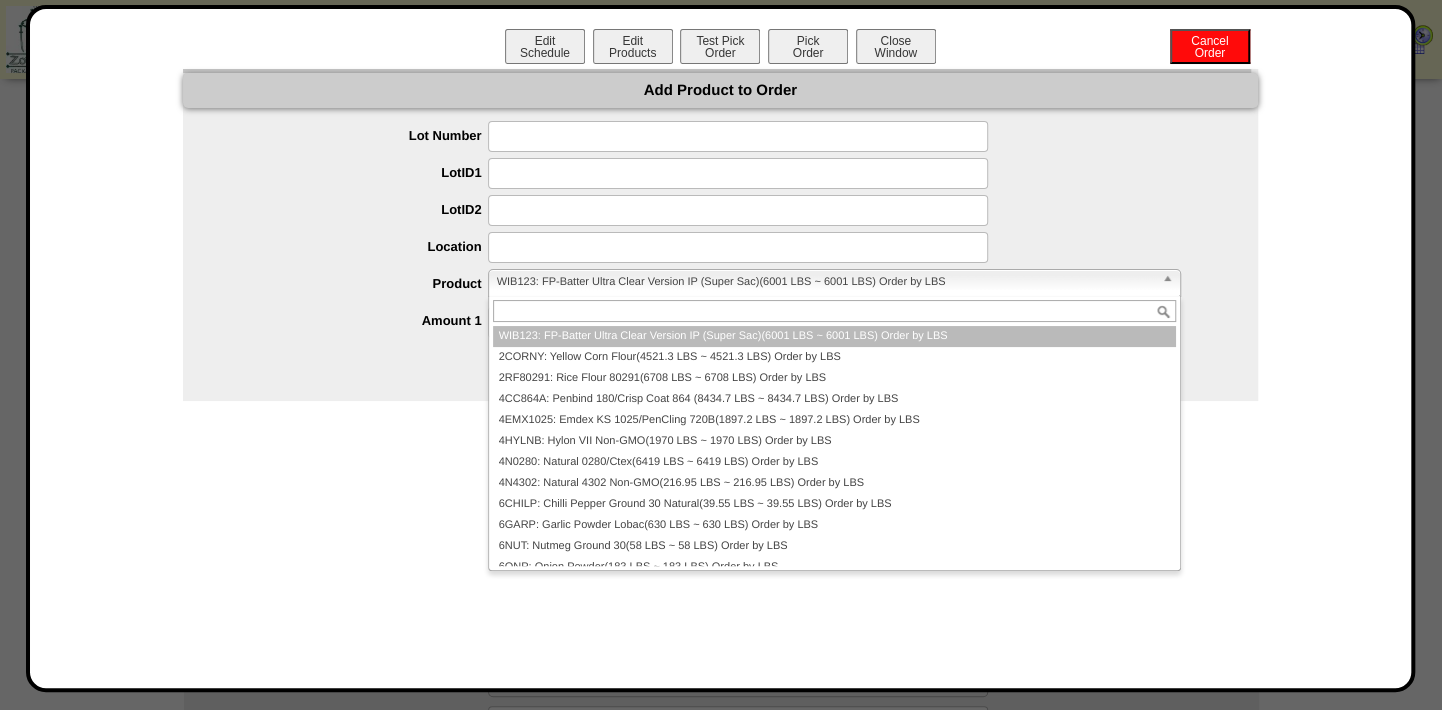 click on "WIB123: FP-Batter Ultra Clear Version IP (Super Sac)(6001 LBS ~ 6001 LBS) Order by LBS" at bounding box center [834, 336] 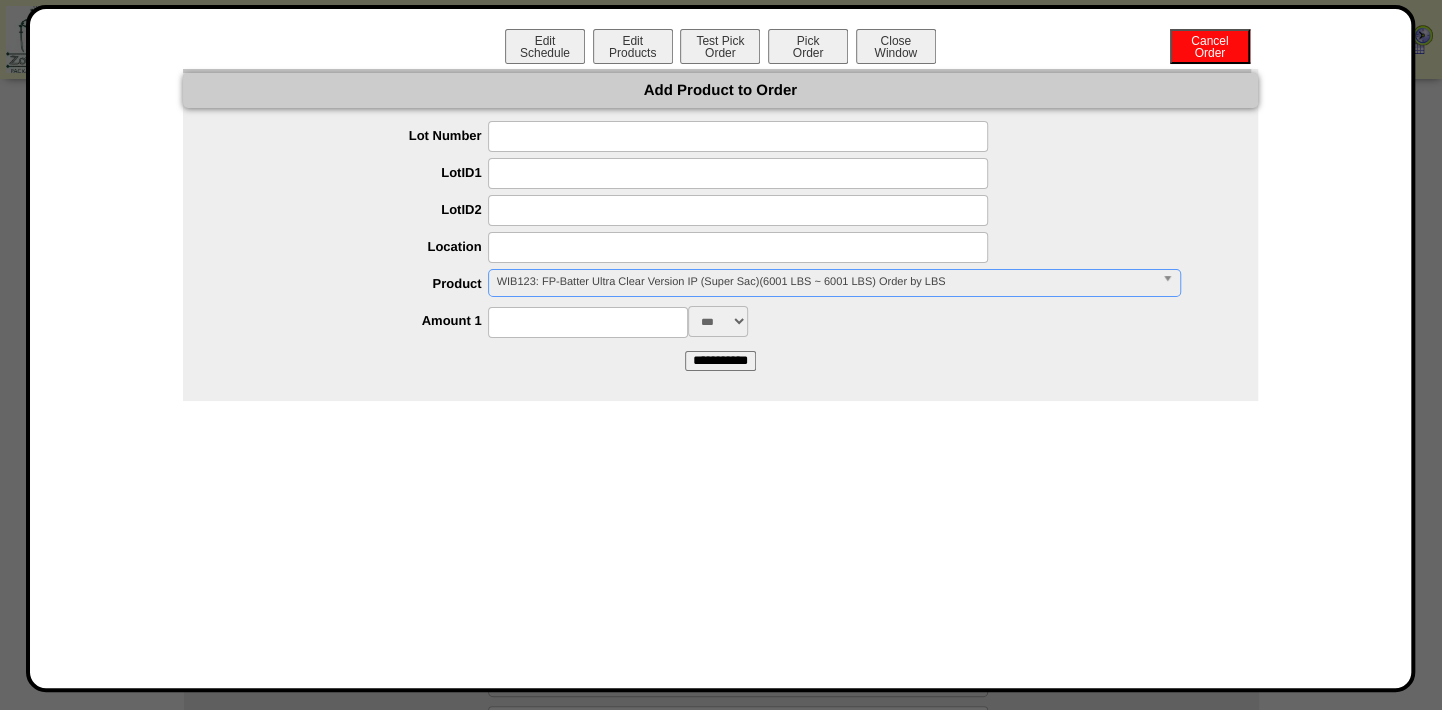 click at bounding box center [588, 322] 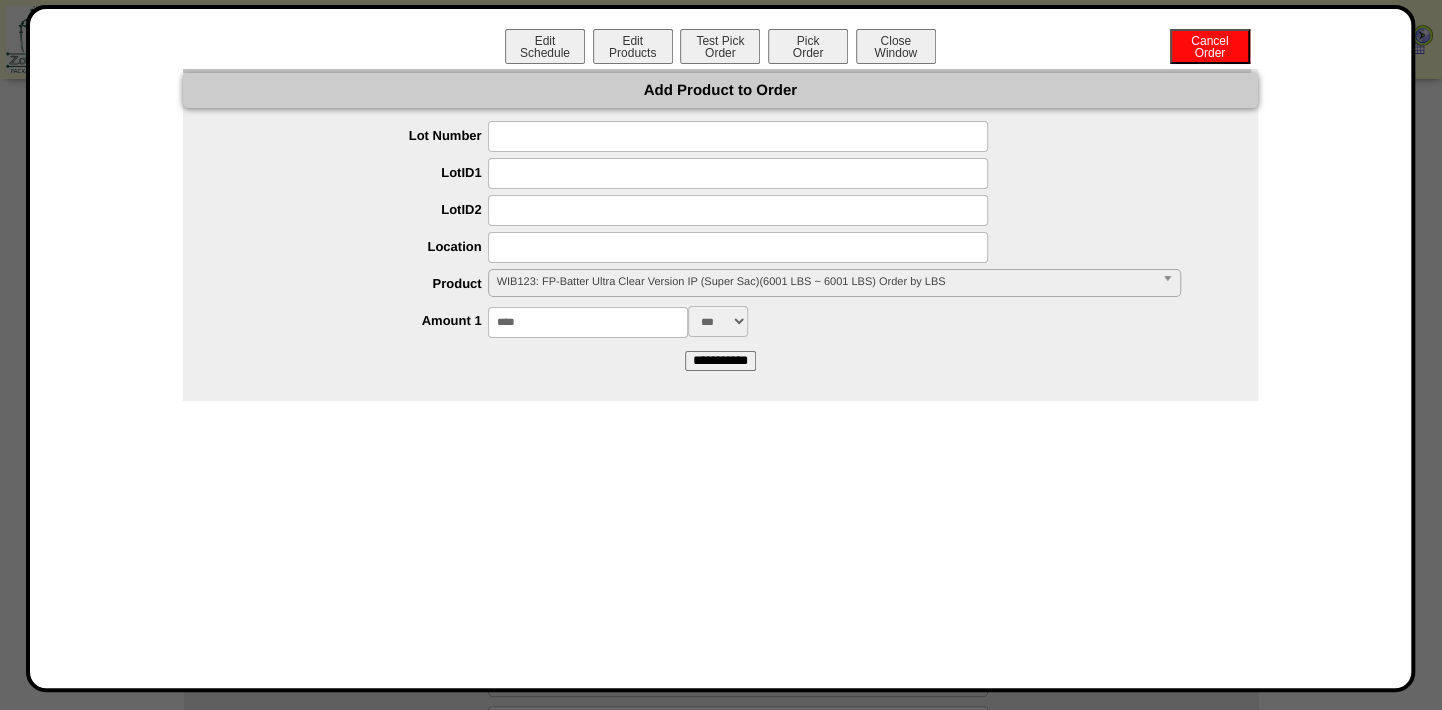 type on "****" 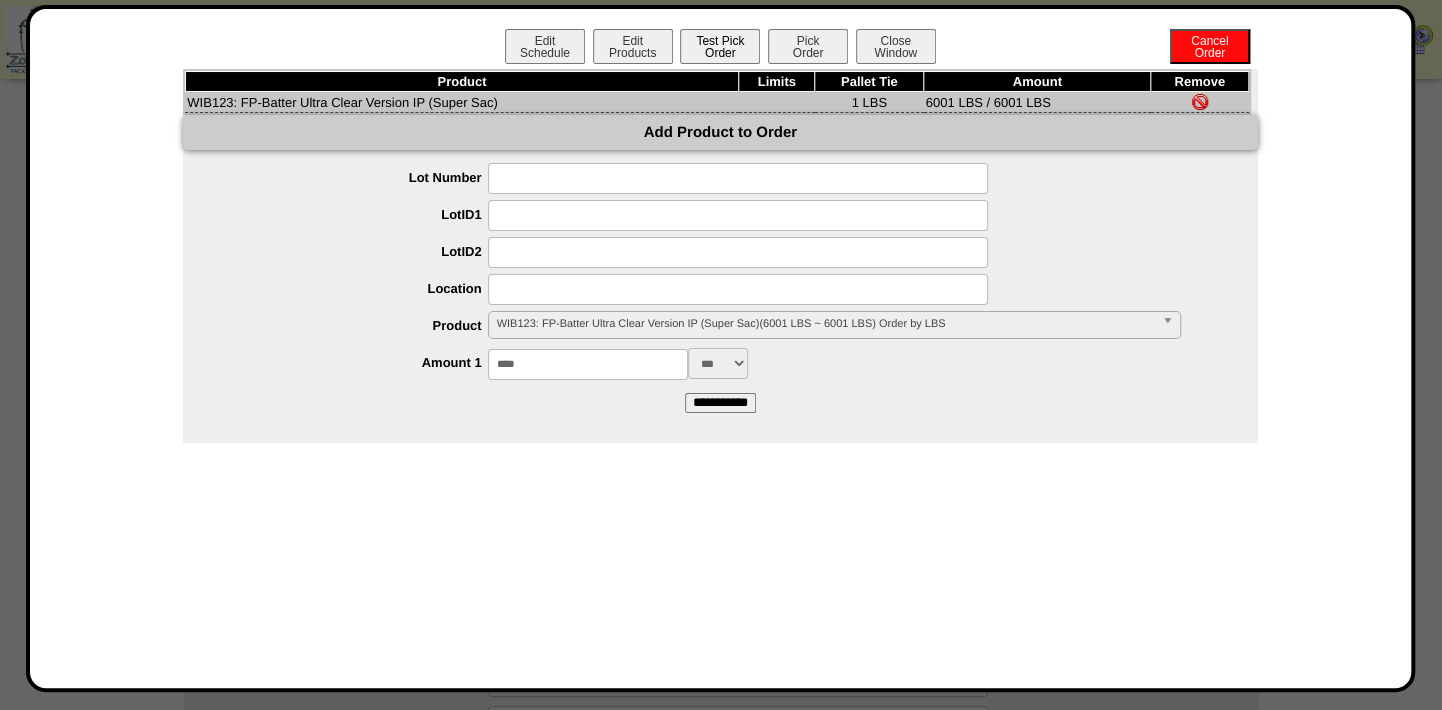 click on "Test Pick Order" at bounding box center [720, 46] 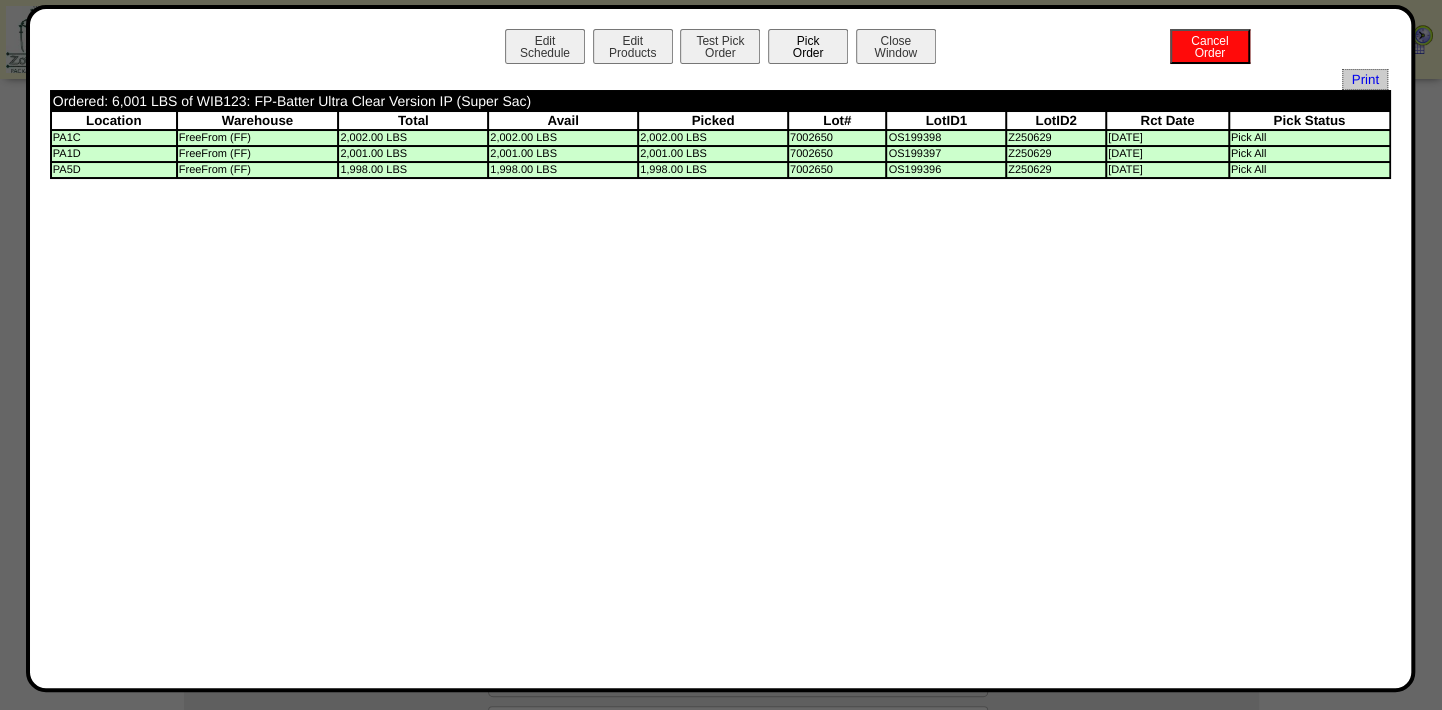 click on "Pick Order" at bounding box center (808, 46) 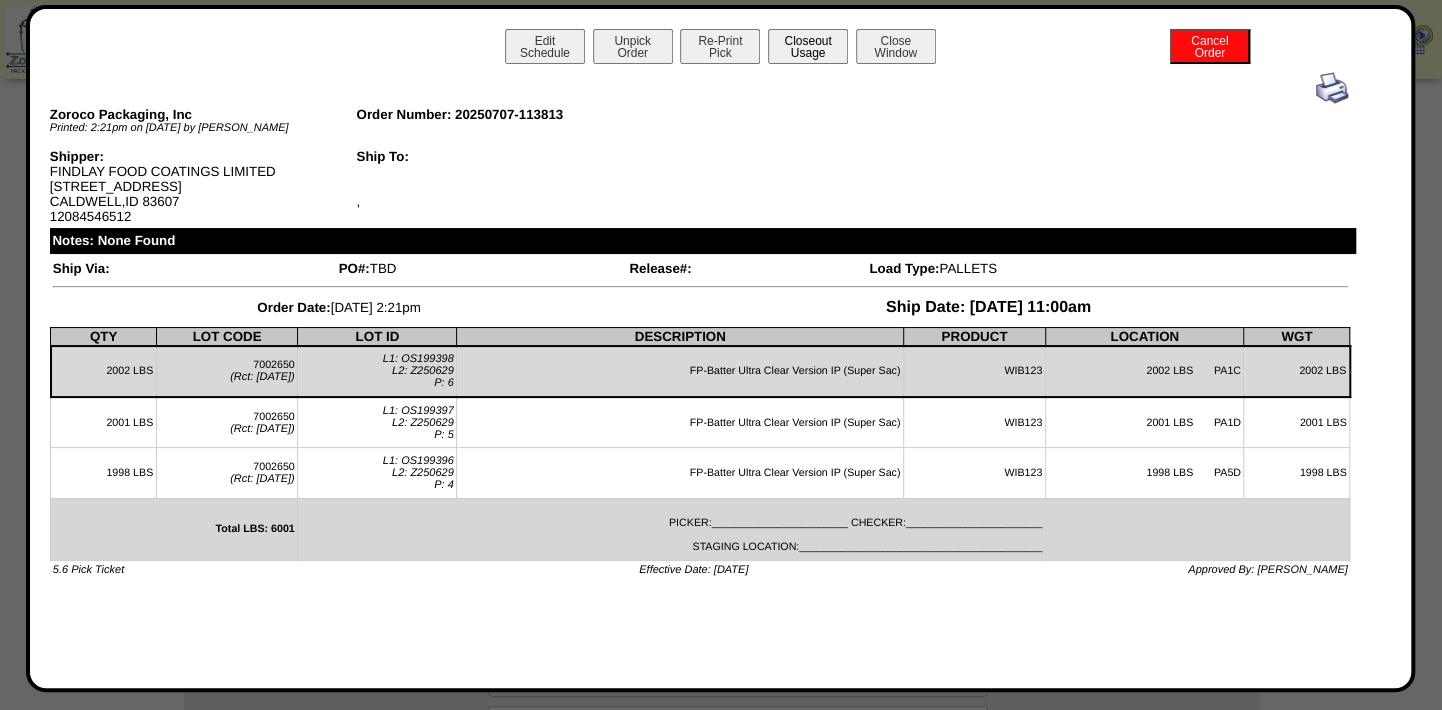 click on "Closeout Usage" at bounding box center [808, 46] 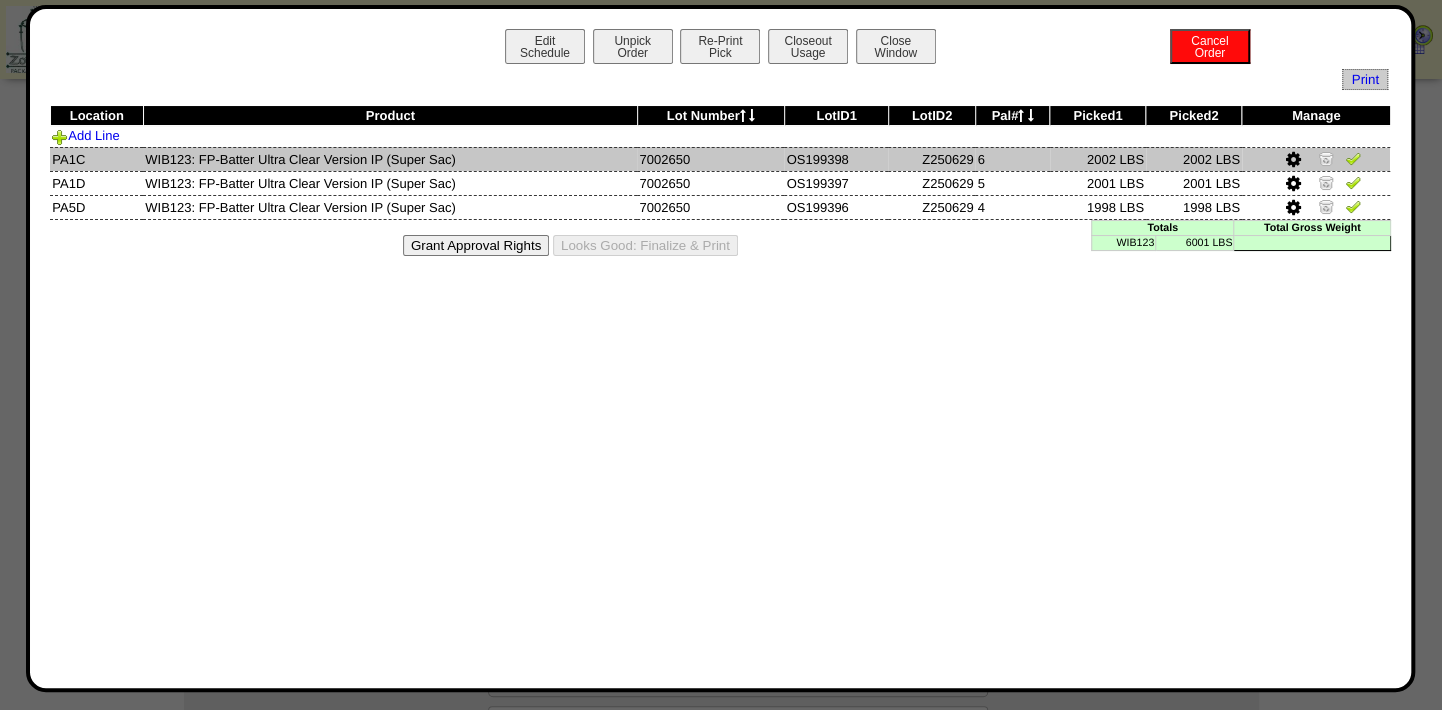 drag, startPoint x: 968, startPoint y: 158, endPoint x: 917, endPoint y: 164, distance: 51.351727 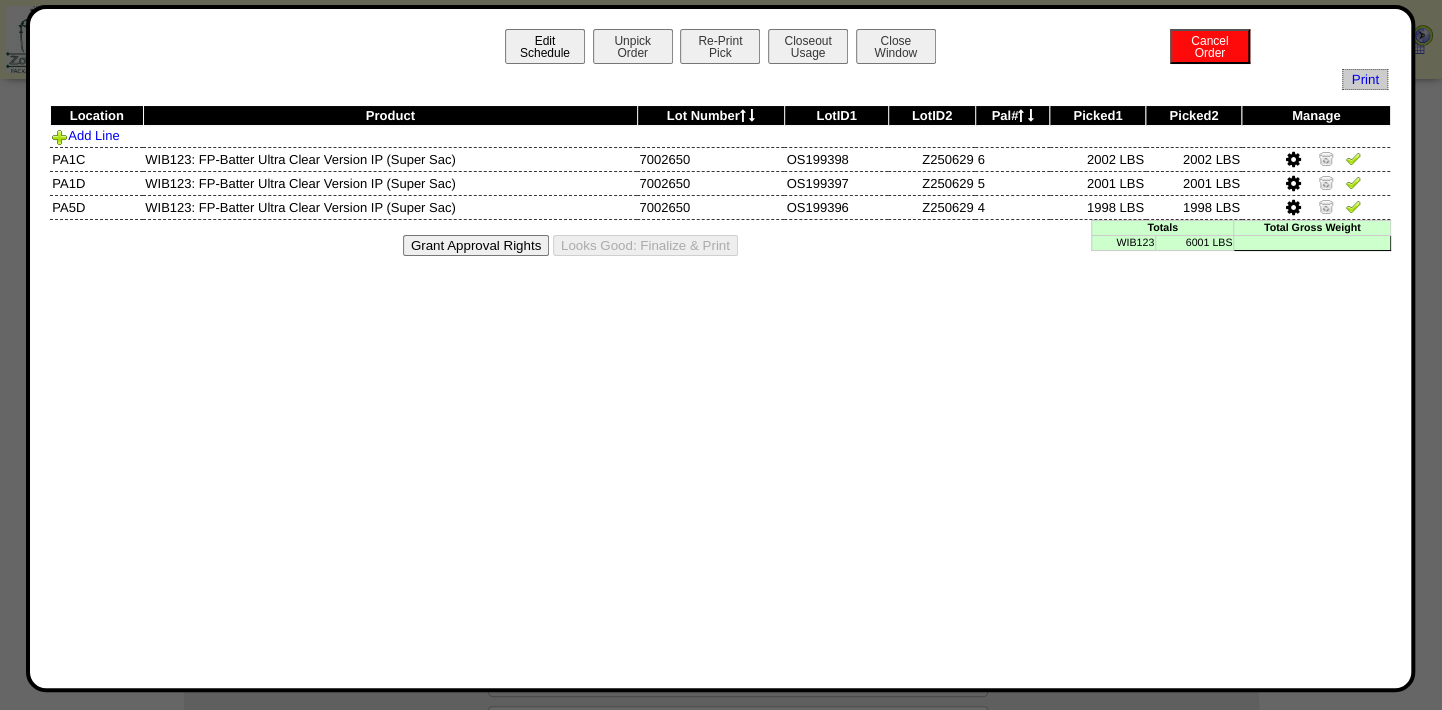 drag, startPoint x: 556, startPoint y: 54, endPoint x: 573, endPoint y: 55, distance: 17.029387 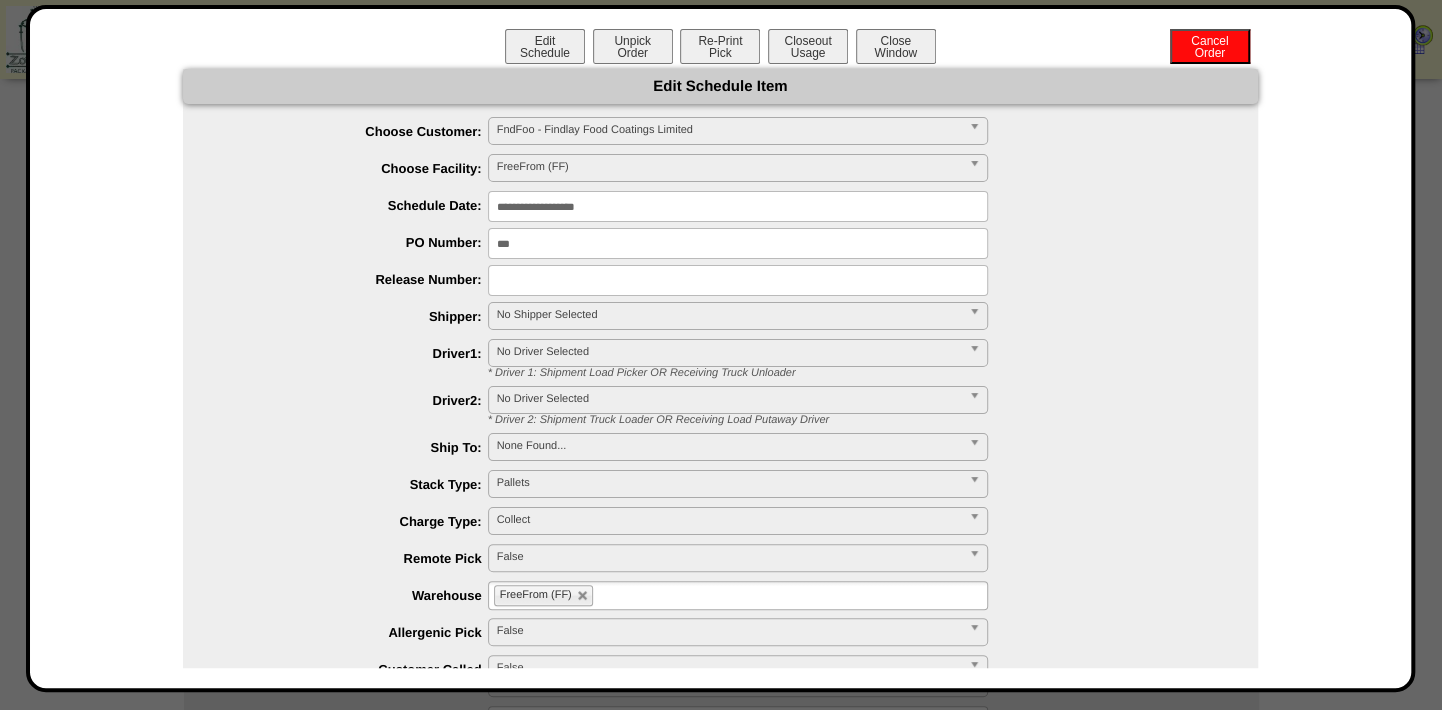 drag, startPoint x: 562, startPoint y: 249, endPoint x: 379, endPoint y: 247, distance: 183.01093 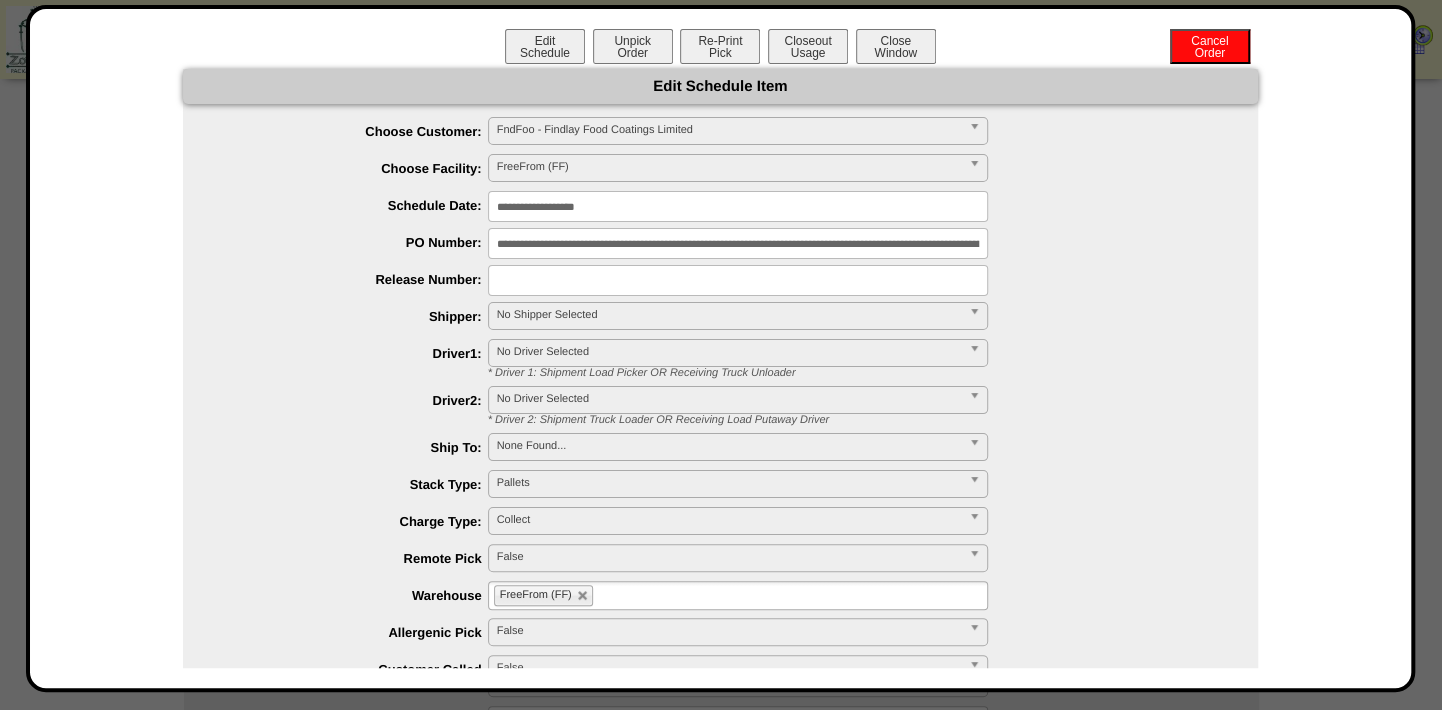 scroll, scrollTop: 0, scrollLeft: 278, axis: horizontal 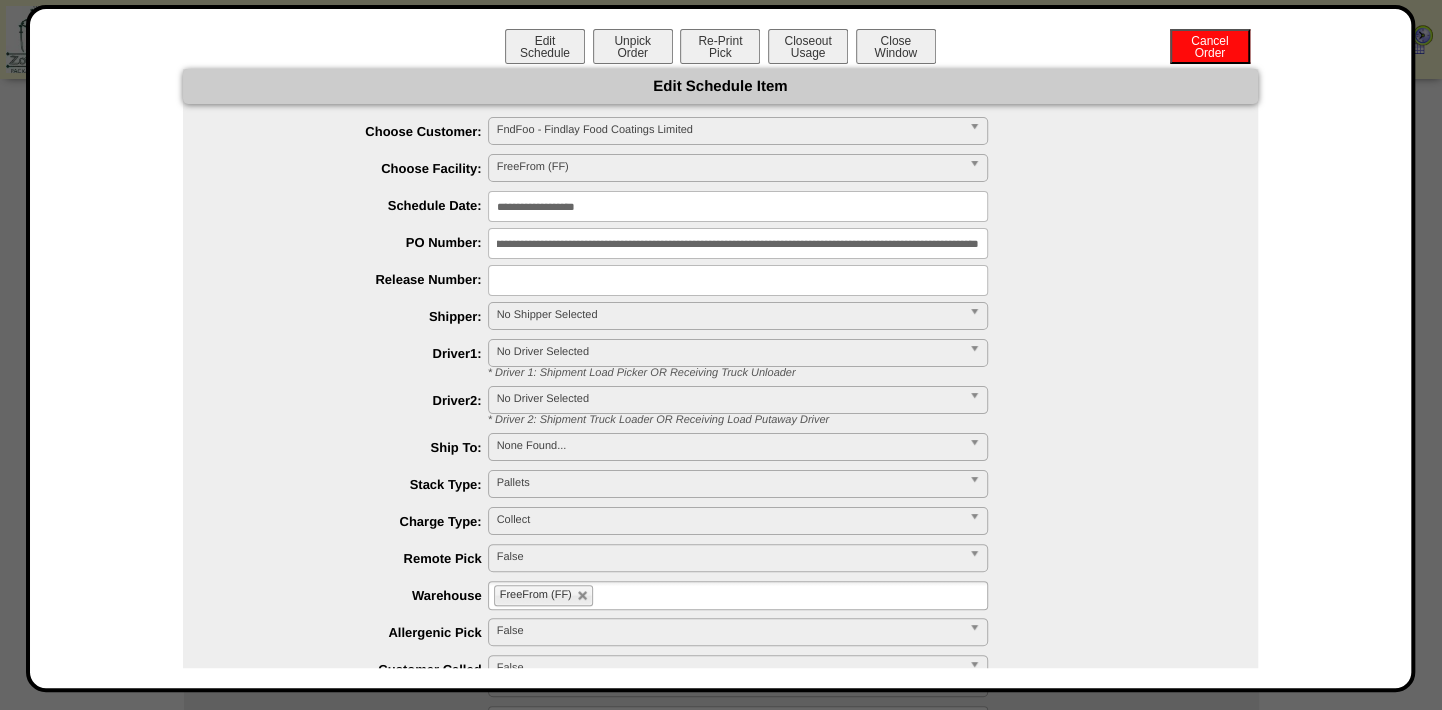 drag, startPoint x: 753, startPoint y: 255, endPoint x: 877, endPoint y: 244, distance: 124.486946 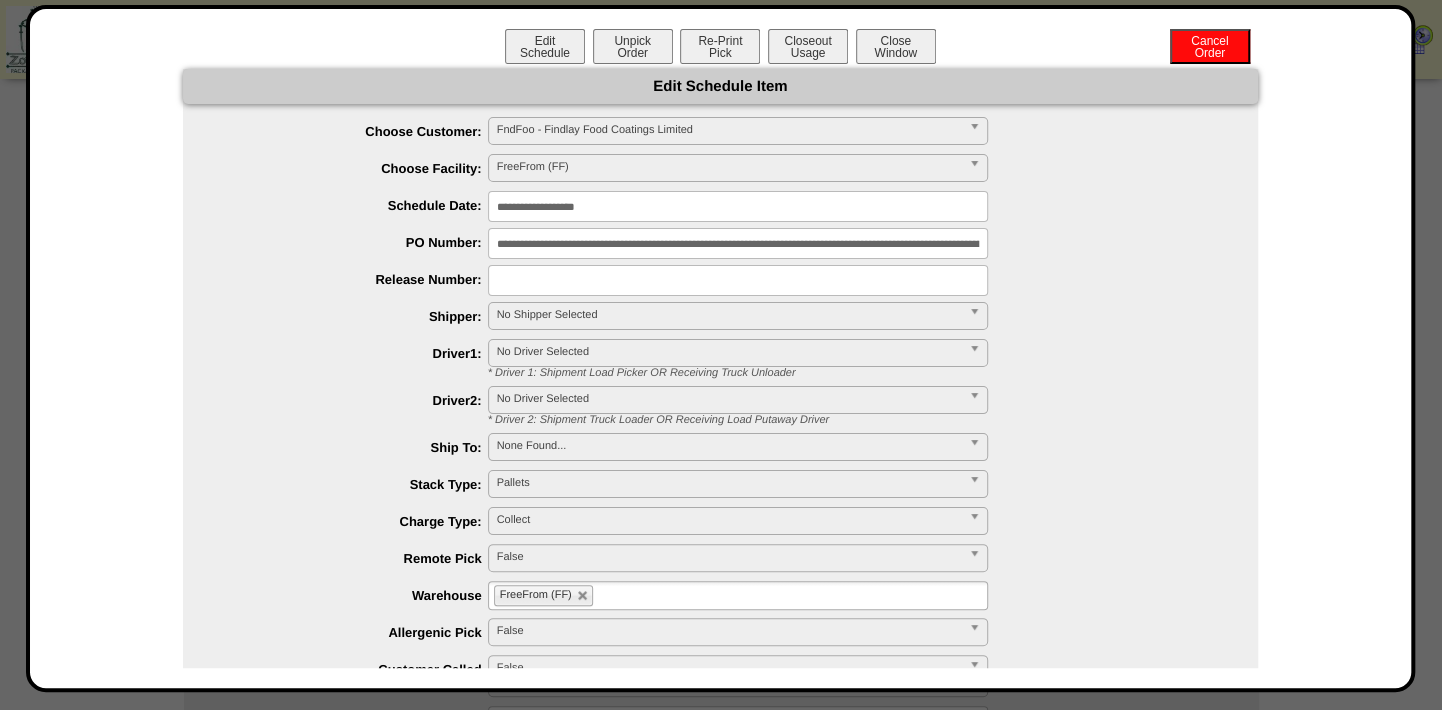drag, startPoint x: 974, startPoint y: 241, endPoint x: 283, endPoint y: 239, distance: 691.00287 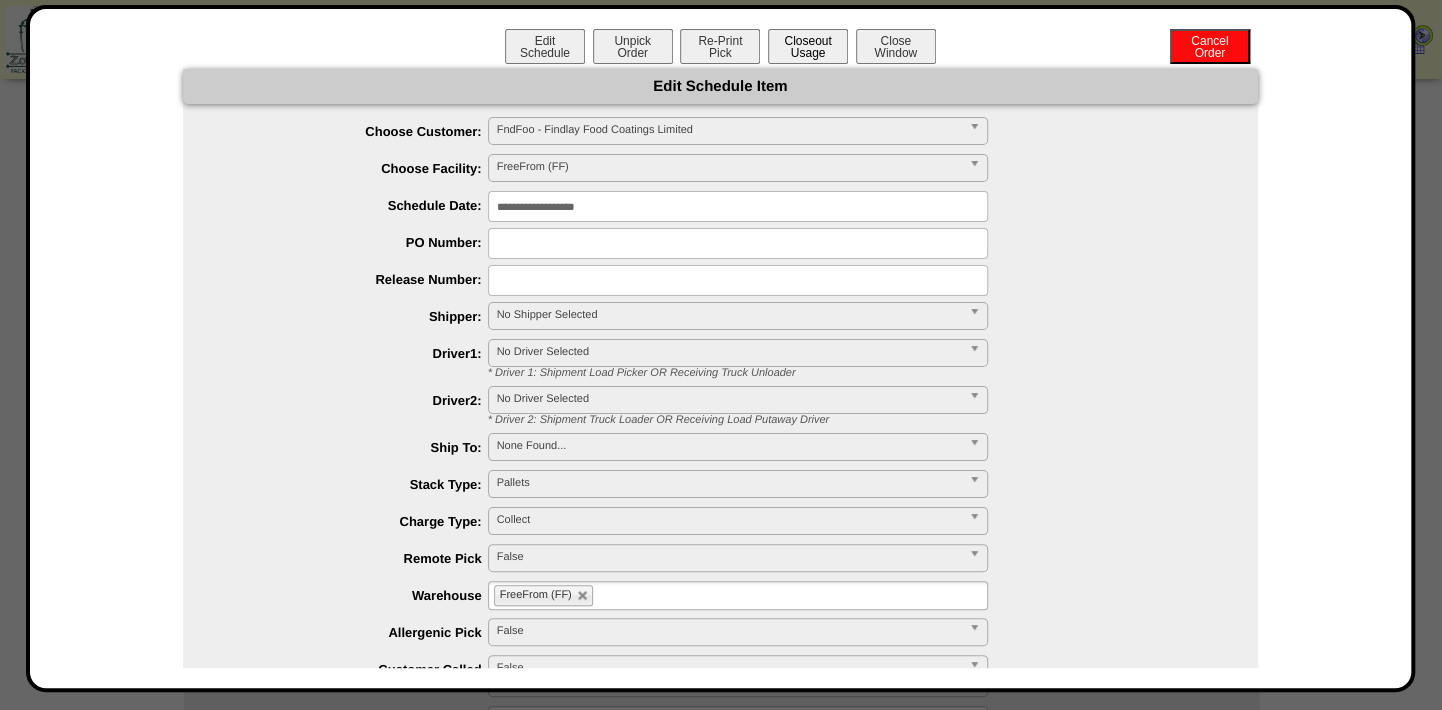 type 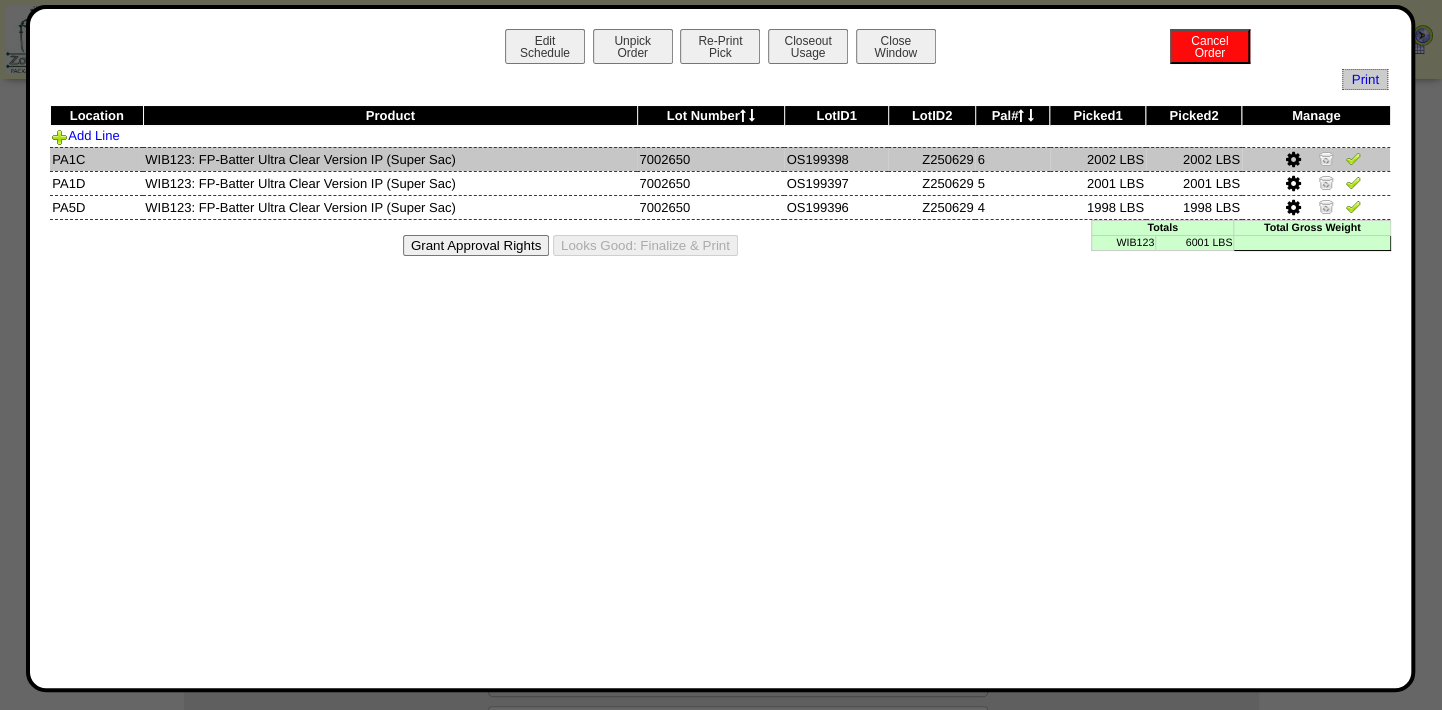 drag, startPoint x: 972, startPoint y: 158, endPoint x: 915, endPoint y: 159, distance: 57.00877 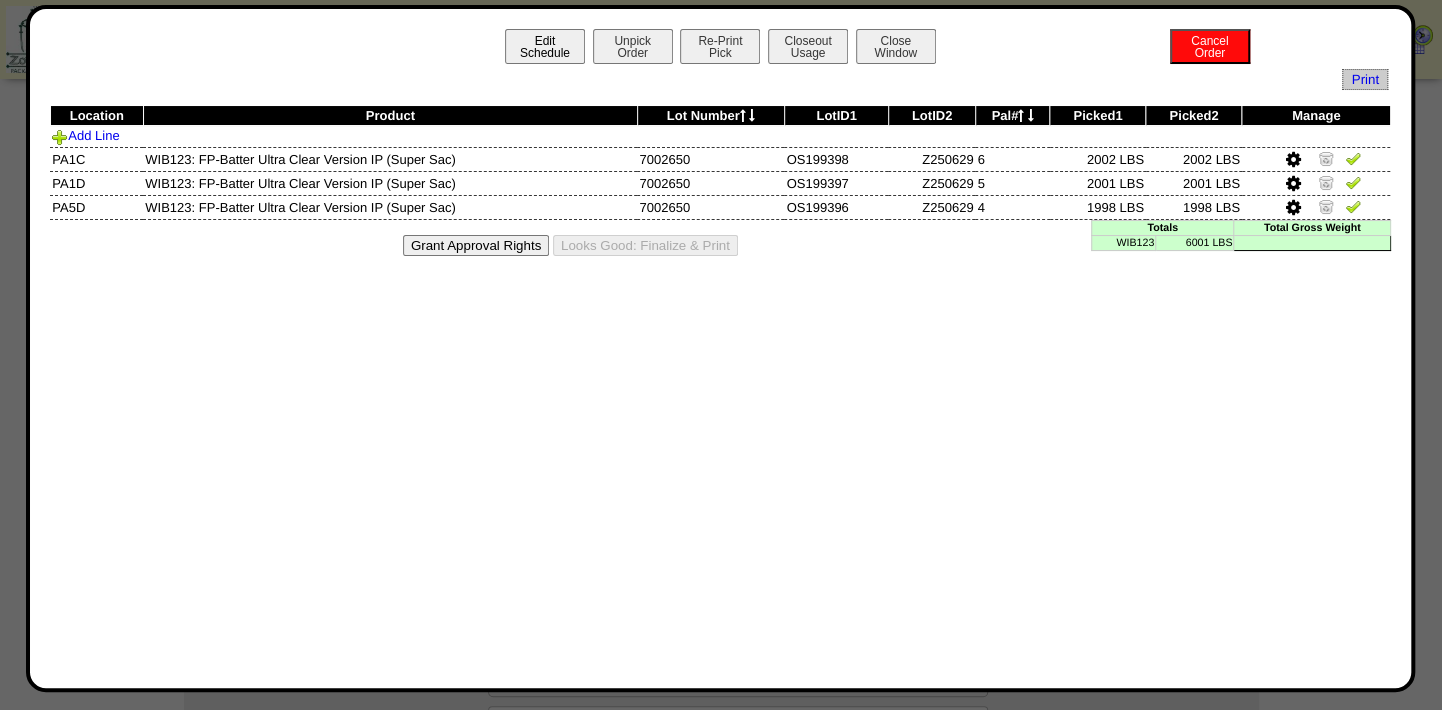 click on "Edit Schedule" at bounding box center (545, 46) 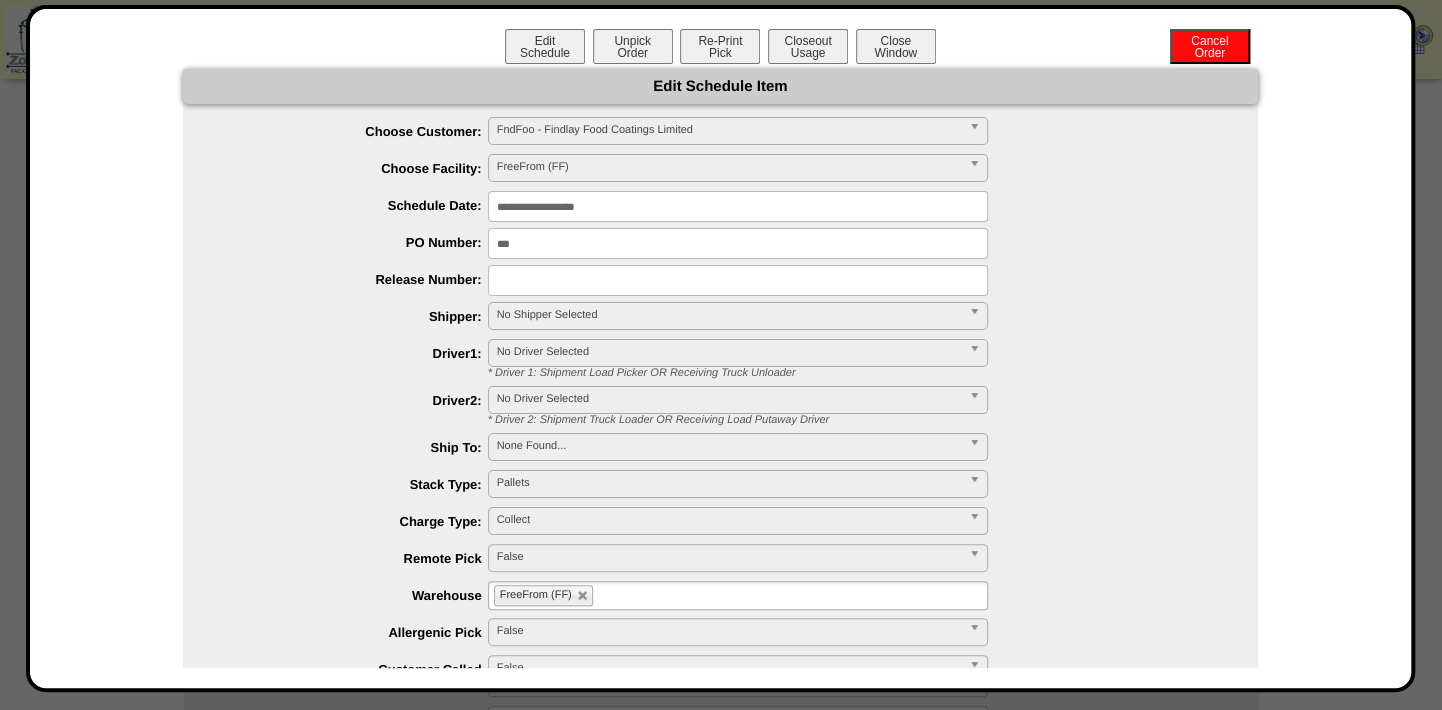 drag, startPoint x: 530, startPoint y: 245, endPoint x: 365, endPoint y: 236, distance: 165.24527 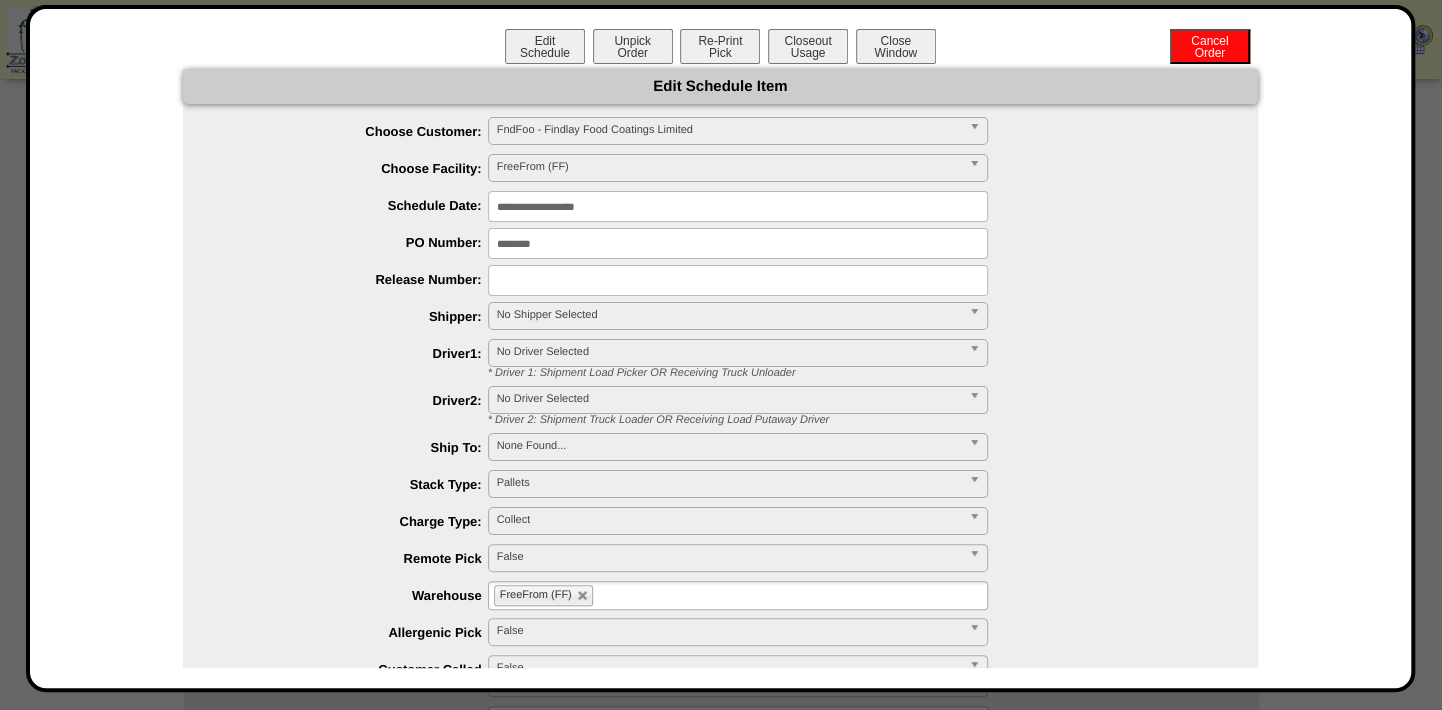 type on "*******" 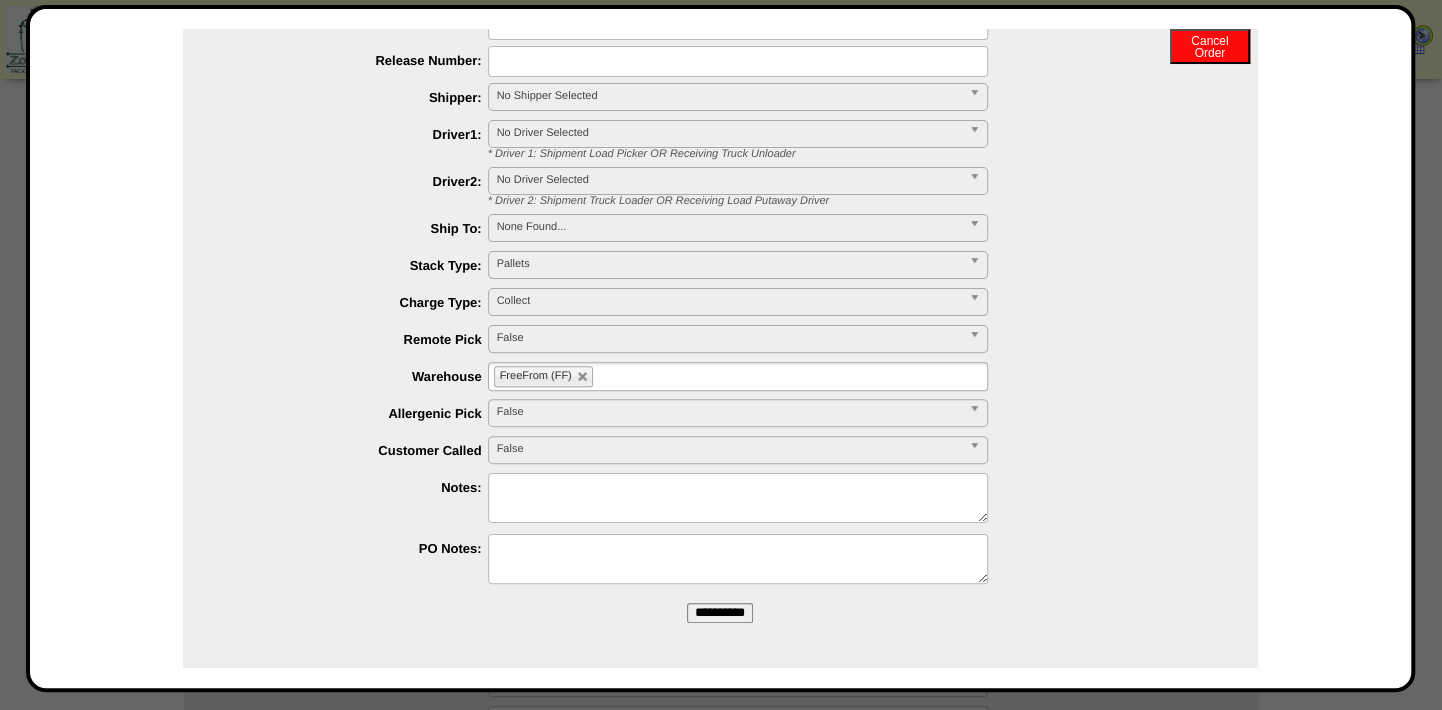 click on "**********" at bounding box center [720, 613] 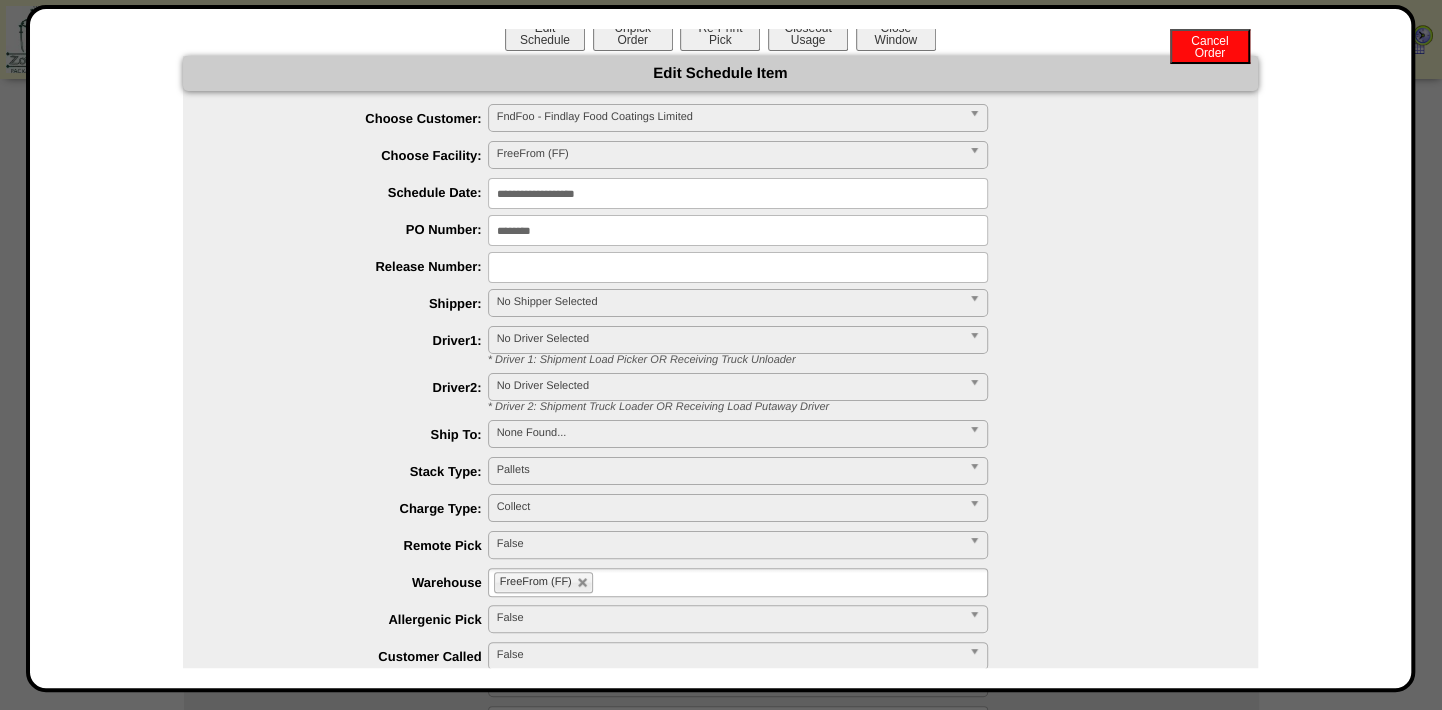 scroll, scrollTop: 0, scrollLeft: 0, axis: both 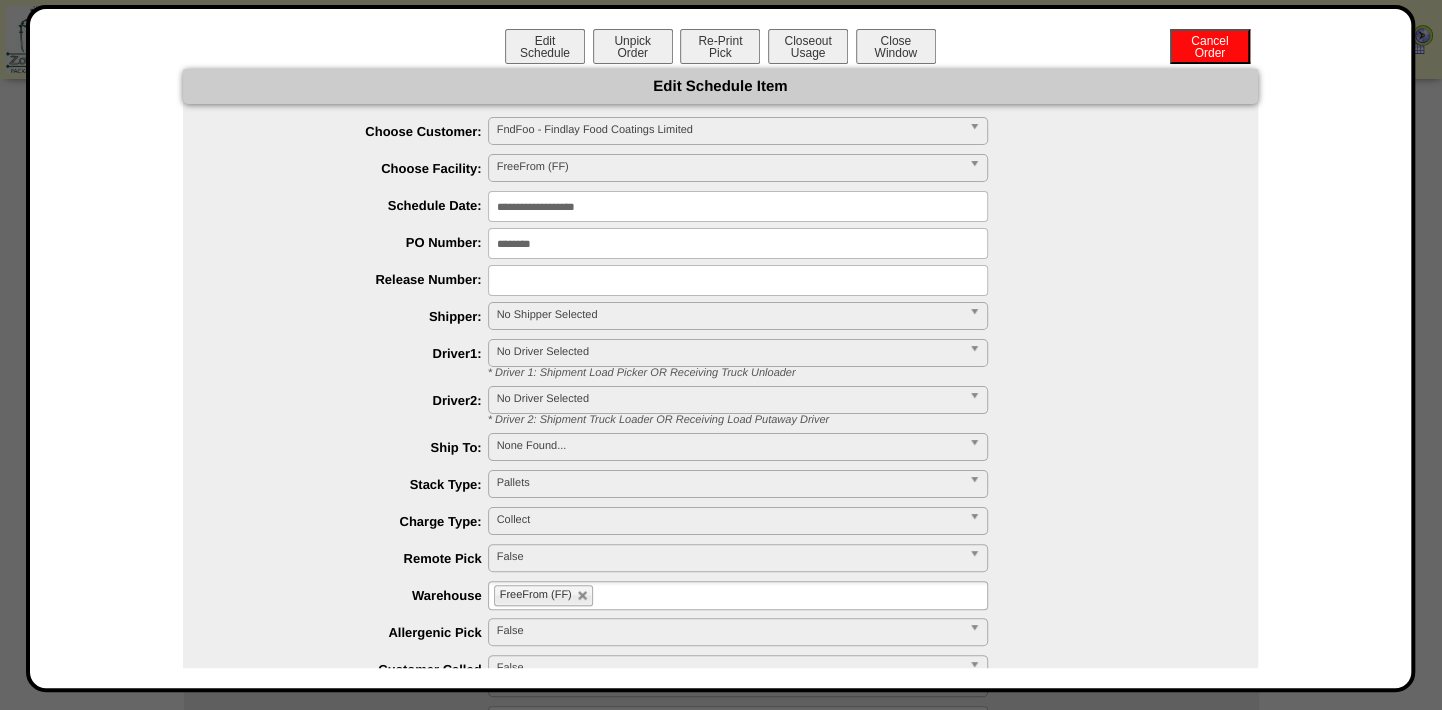 click on "Edit Schedule
Unpick Order
Re-Print Pick
Closeout Usage
Cancel Order
Close Window" at bounding box center [720, 49] 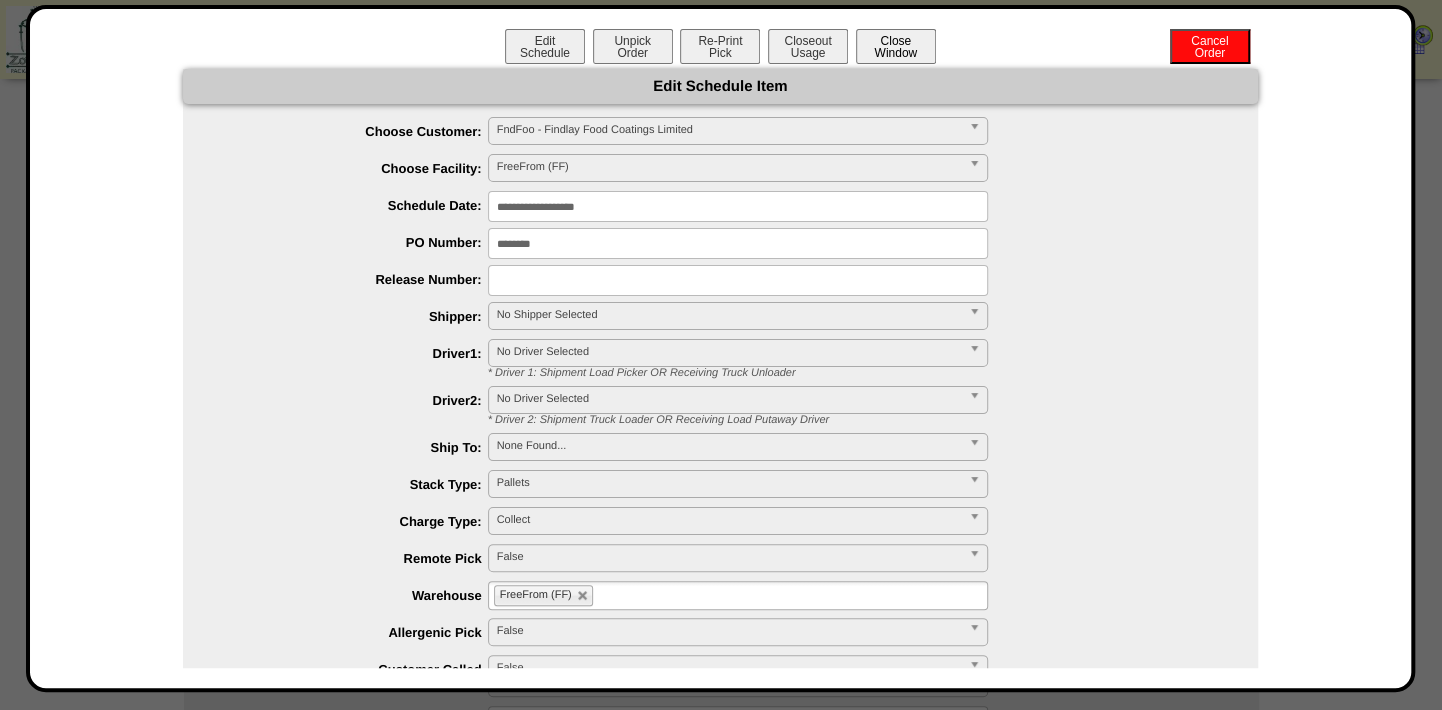 click on "Close Window" at bounding box center (896, 46) 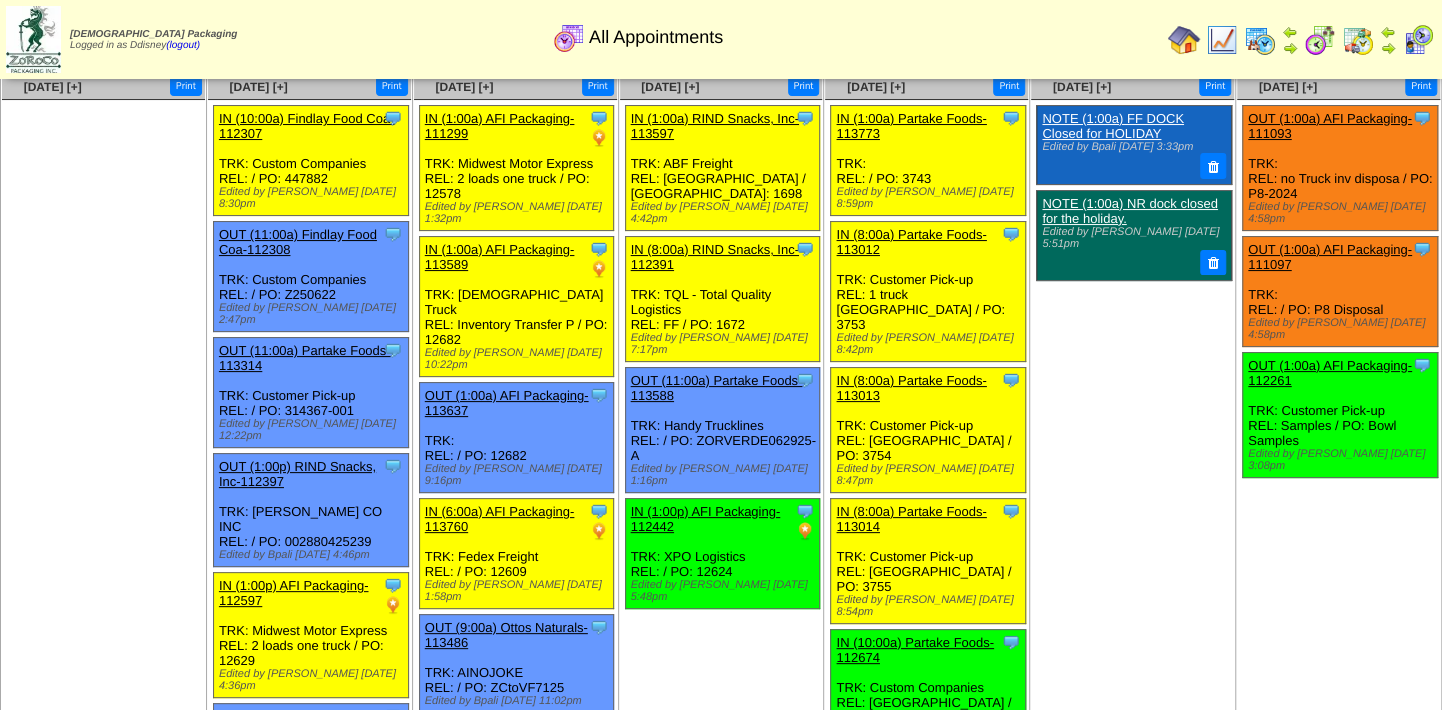 scroll, scrollTop: 0, scrollLeft: 0, axis: both 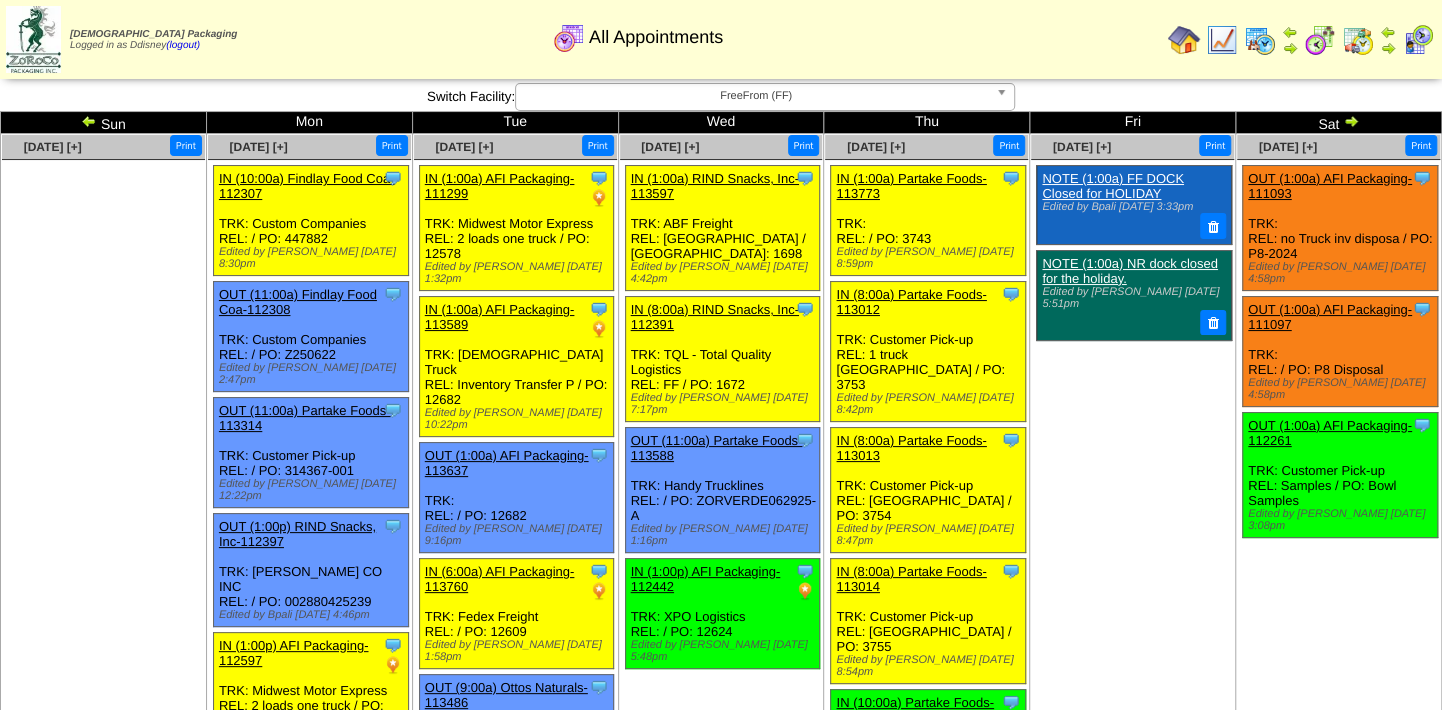click at bounding box center [1005, 97] 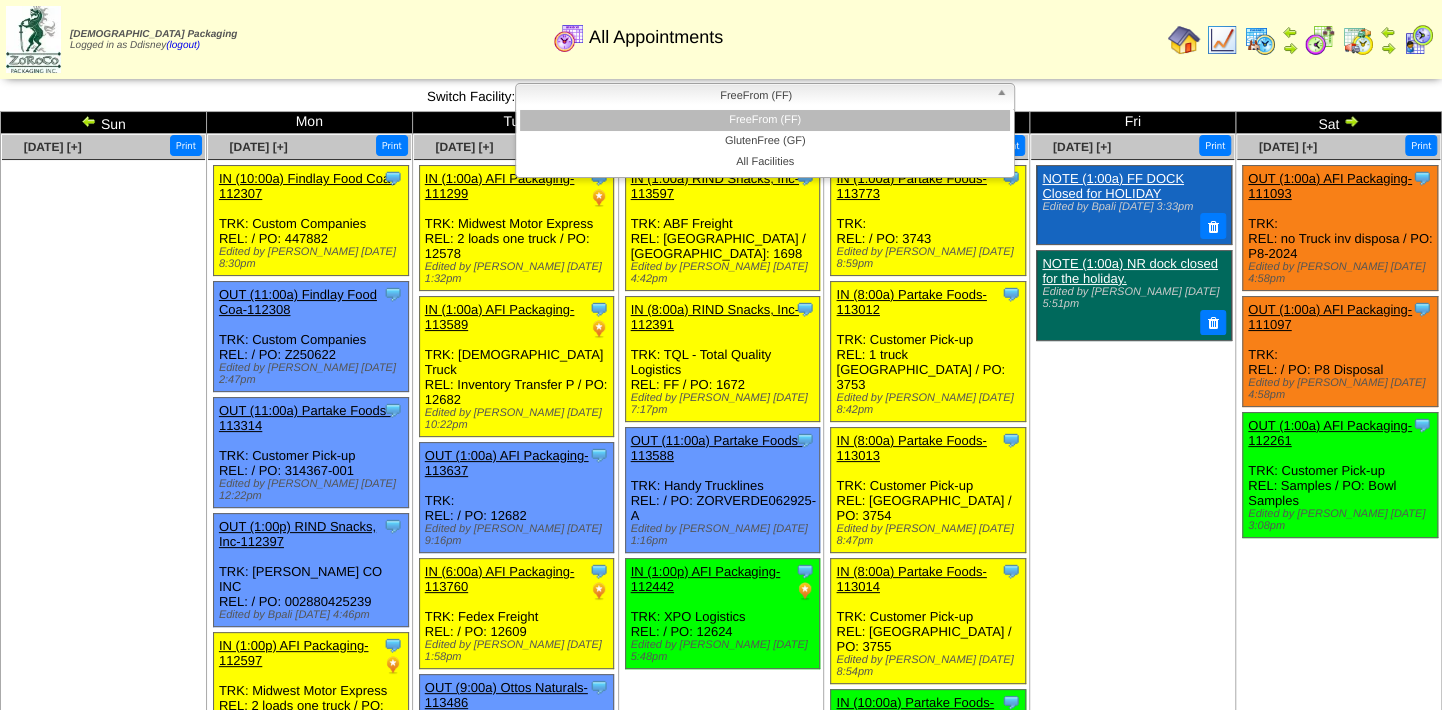 click on "FreeFrom (FF)" at bounding box center [765, 120] 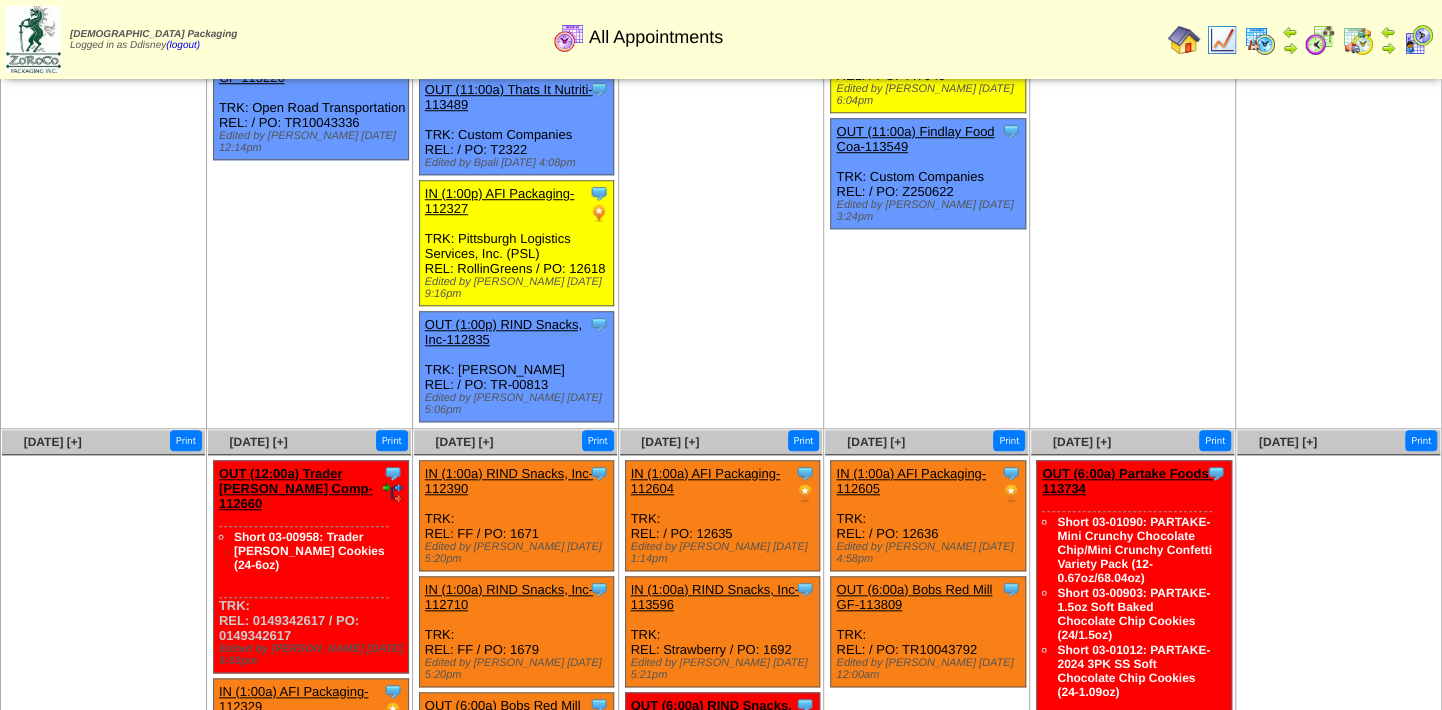 scroll, scrollTop: 909, scrollLeft: 0, axis: vertical 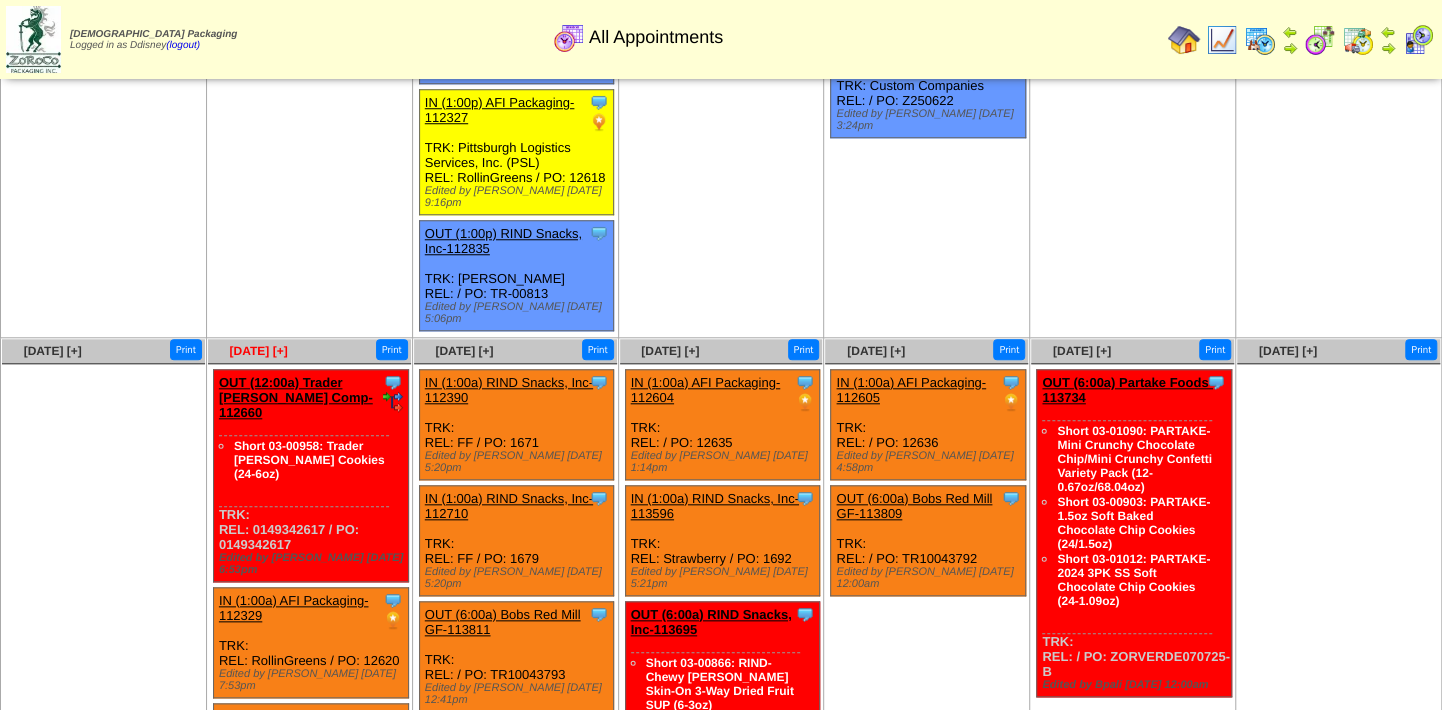 click on "Jul 07                        [+]" at bounding box center (259, 351) 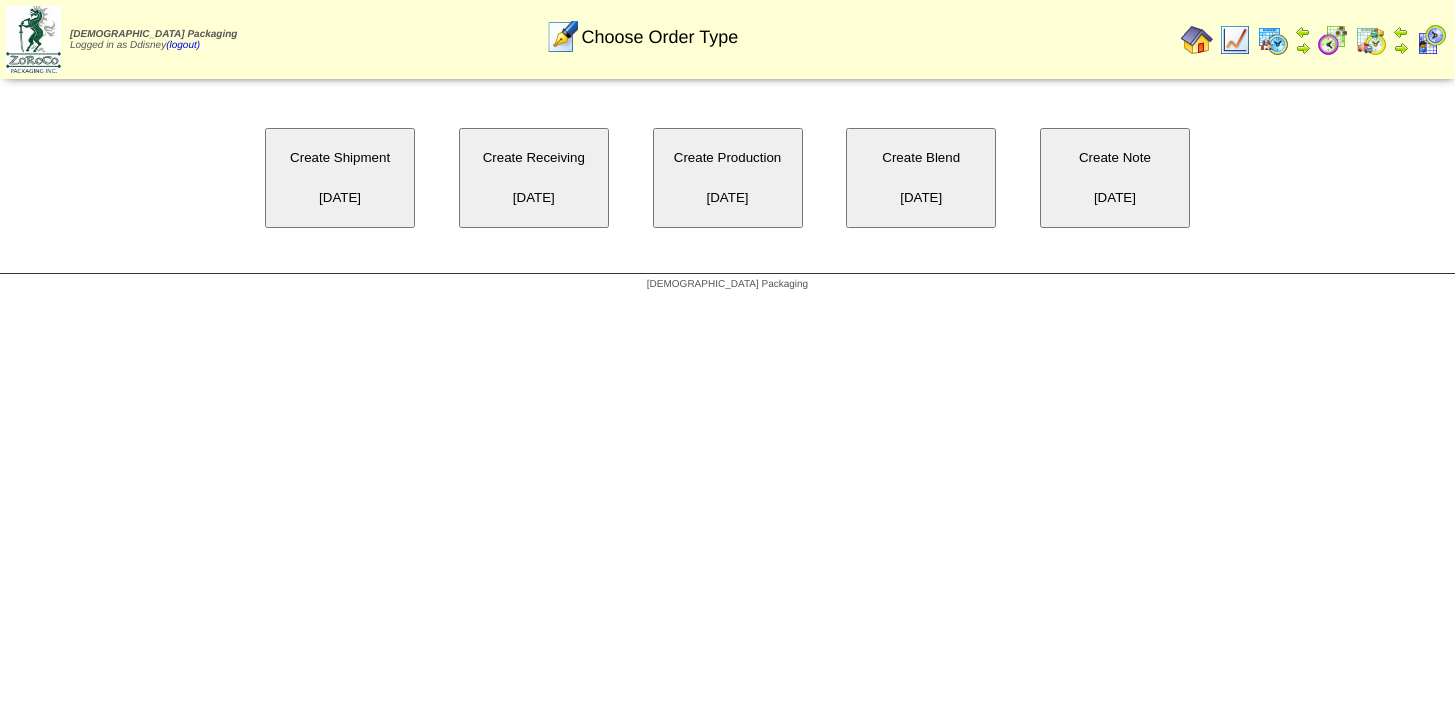 scroll, scrollTop: 0, scrollLeft: 0, axis: both 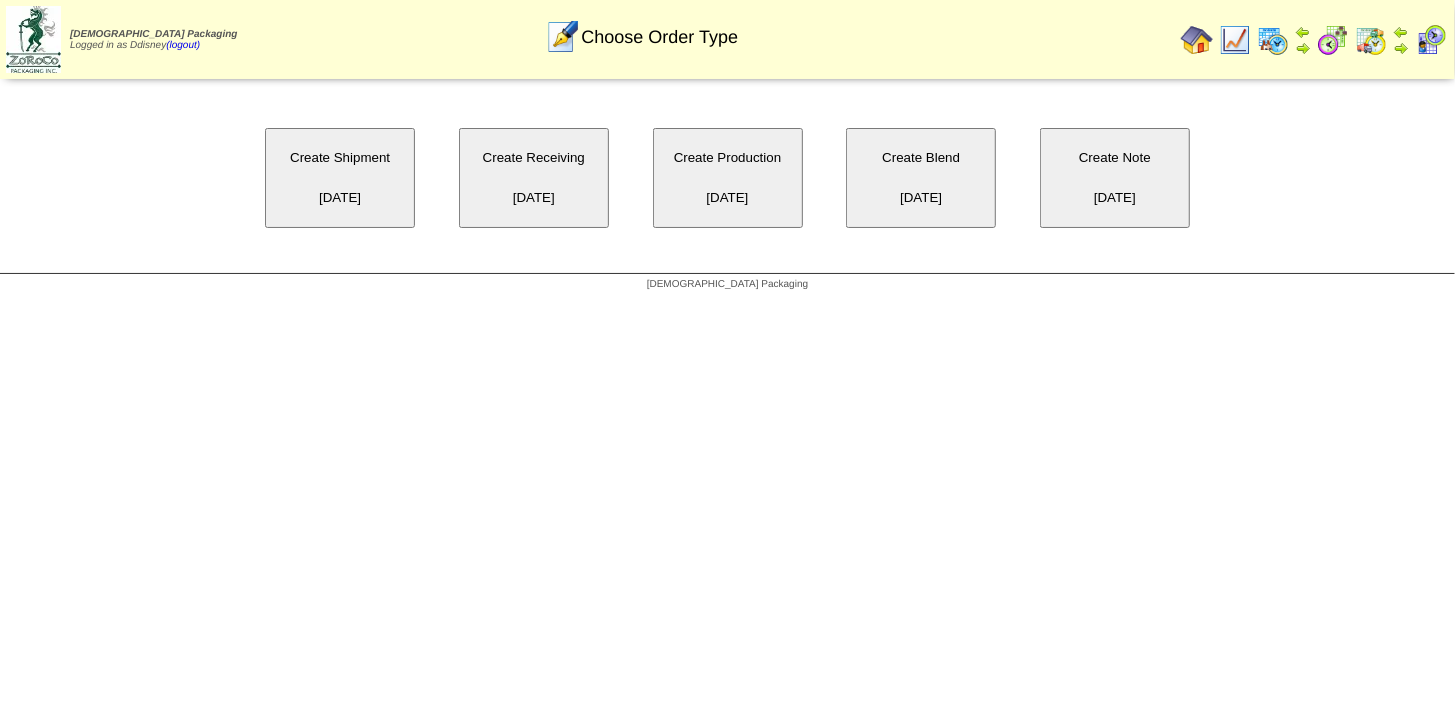 click on "Create Shipment
[DATE]" at bounding box center [340, 178] 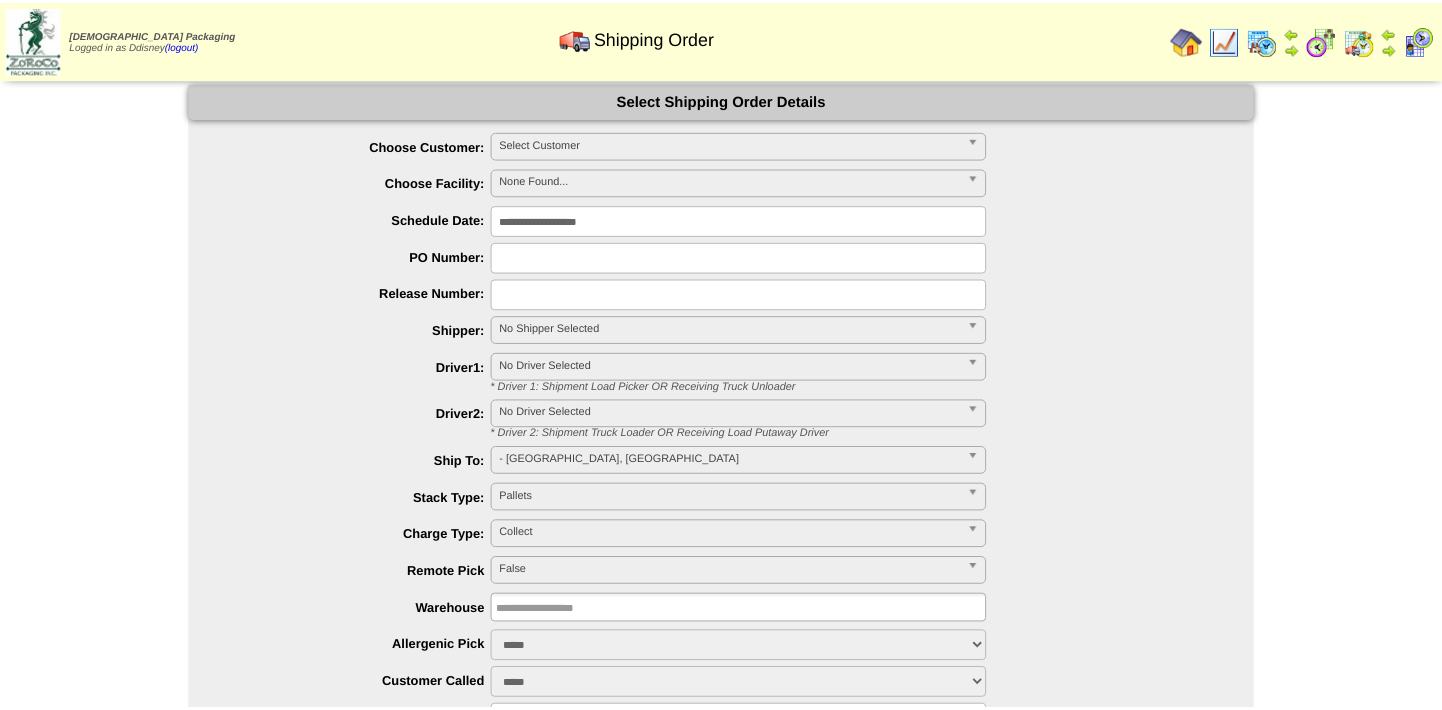 scroll, scrollTop: 0, scrollLeft: 0, axis: both 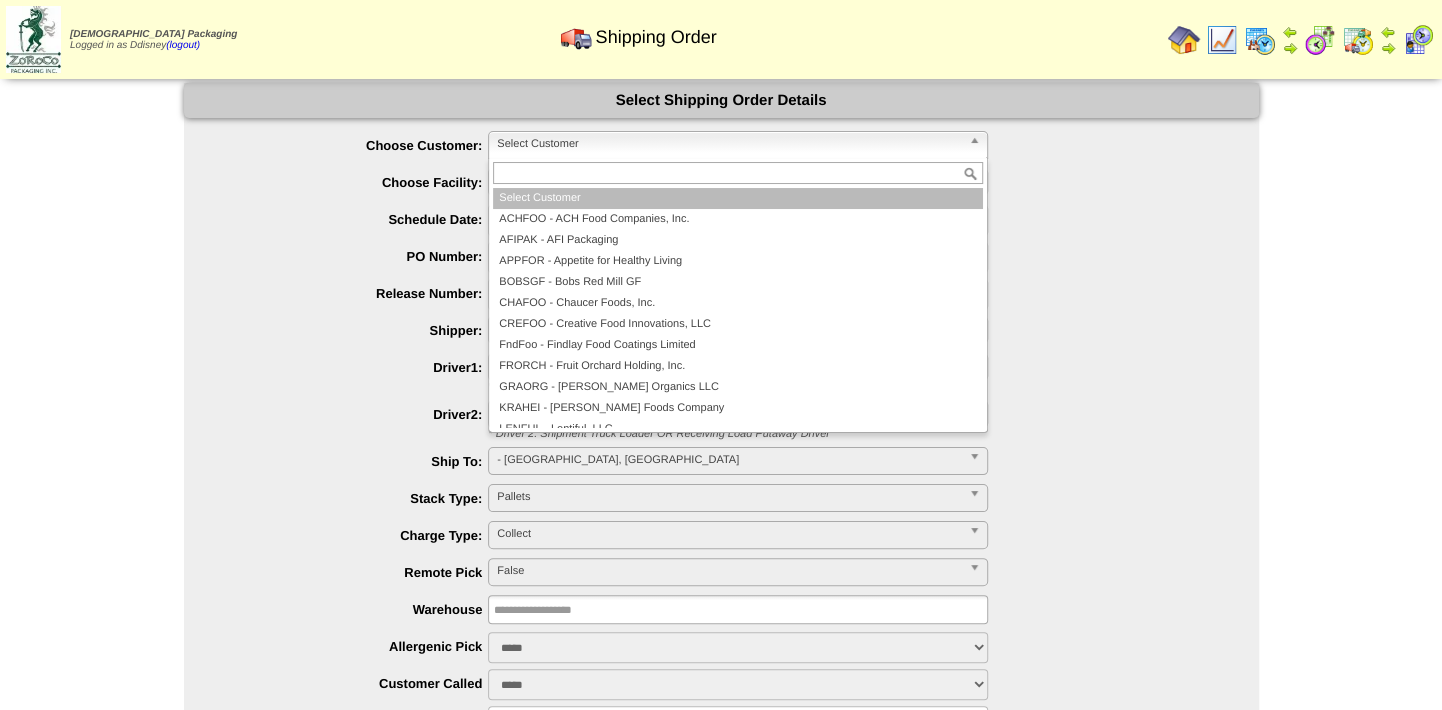 click on "Select Customer" at bounding box center [729, 144] 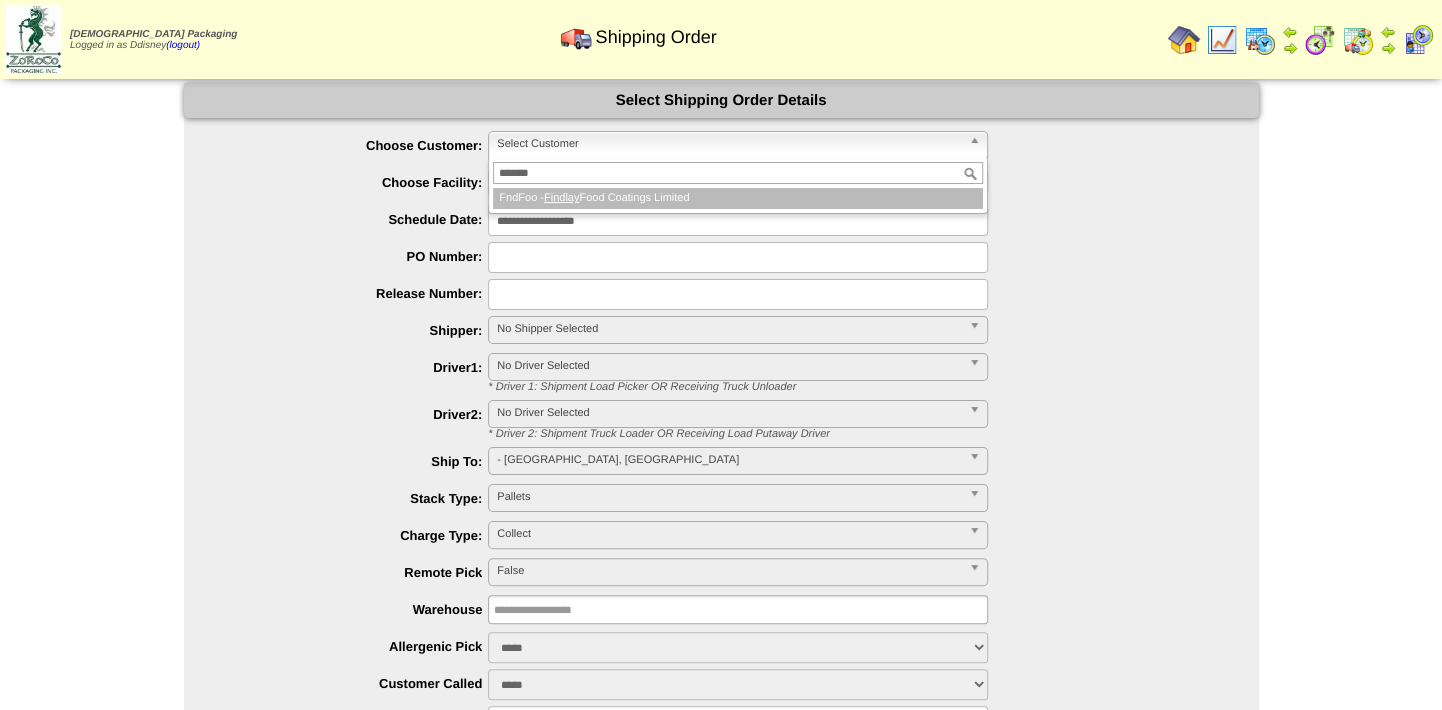 type on "*******" 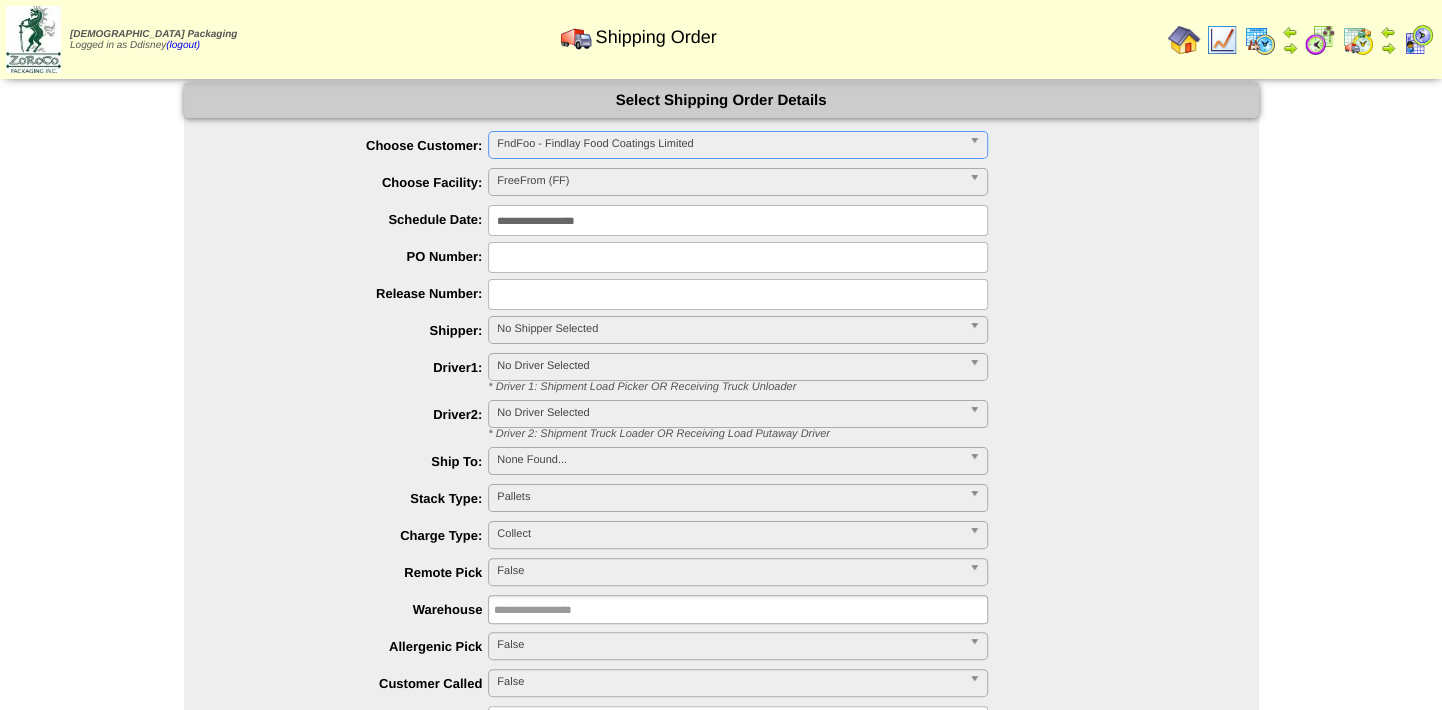 type 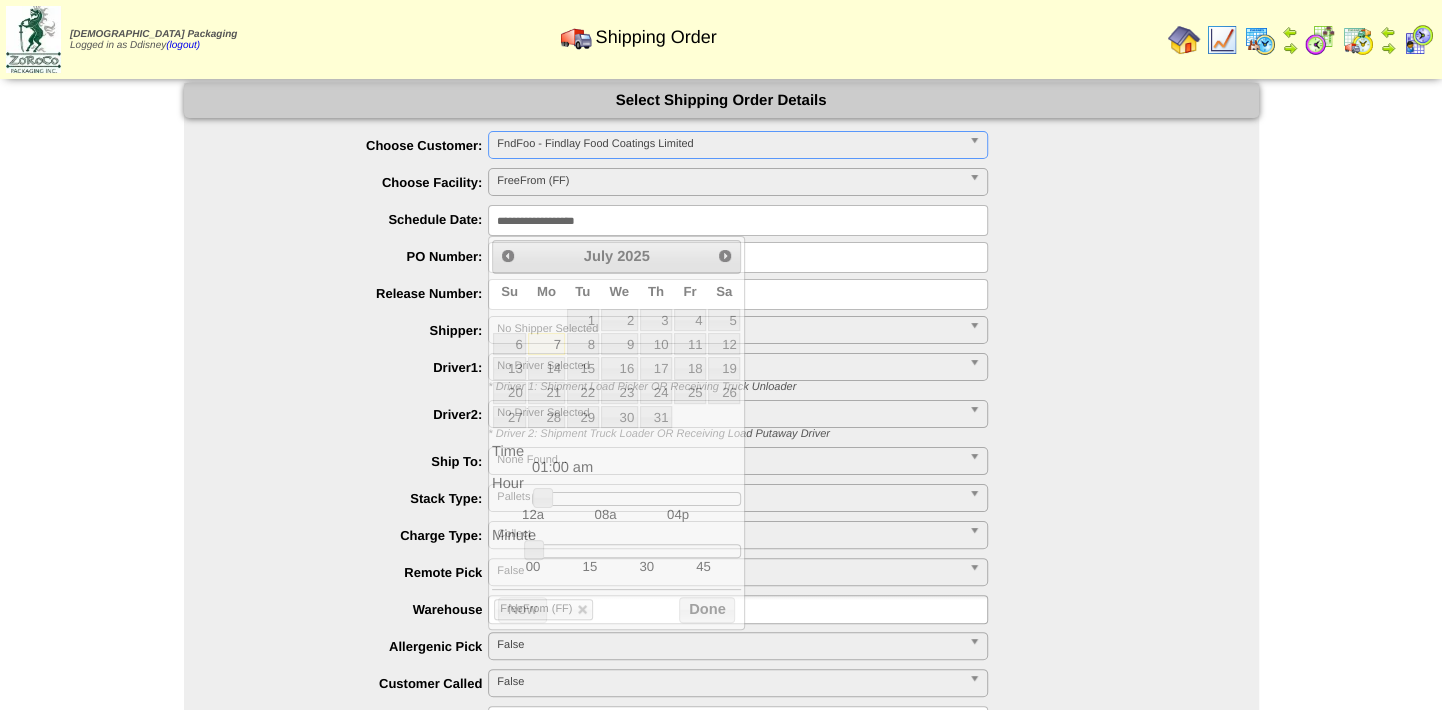 click on "**********" at bounding box center [738, 220] 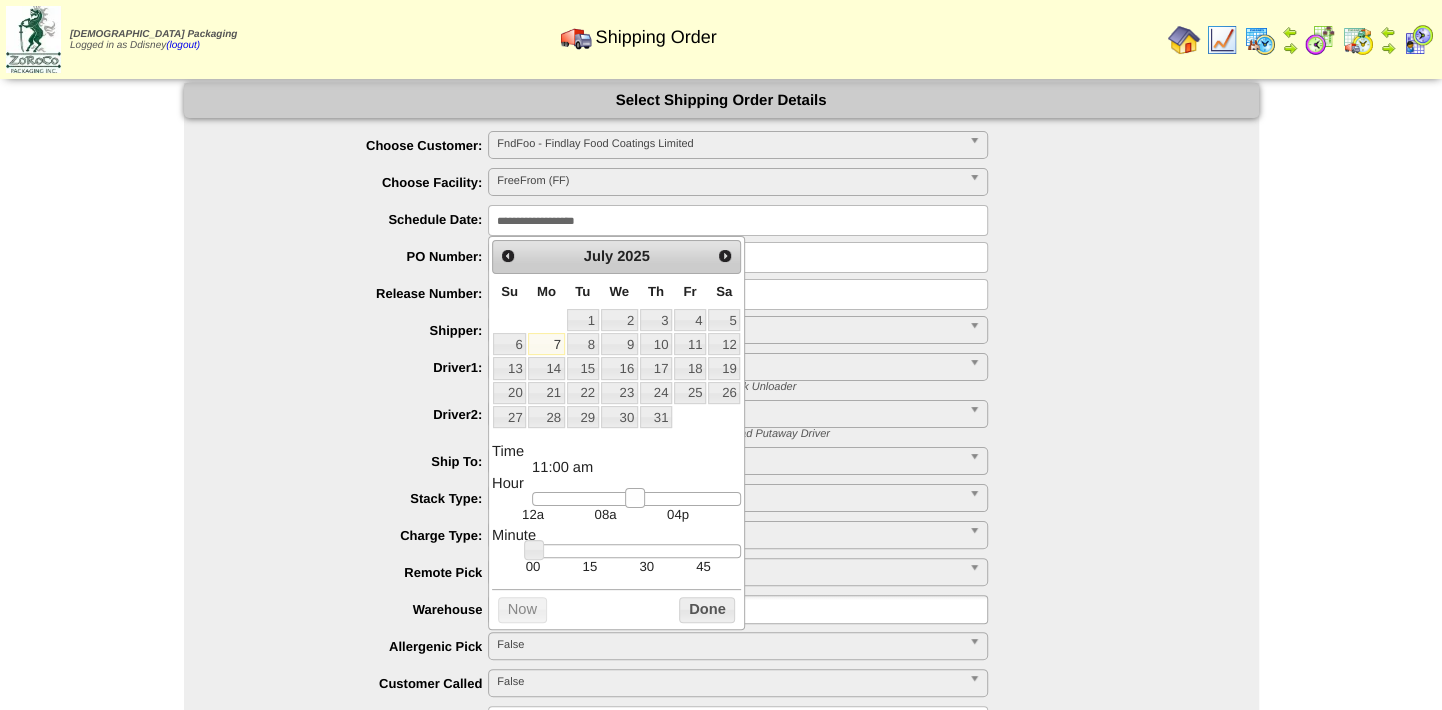 type on "**********" 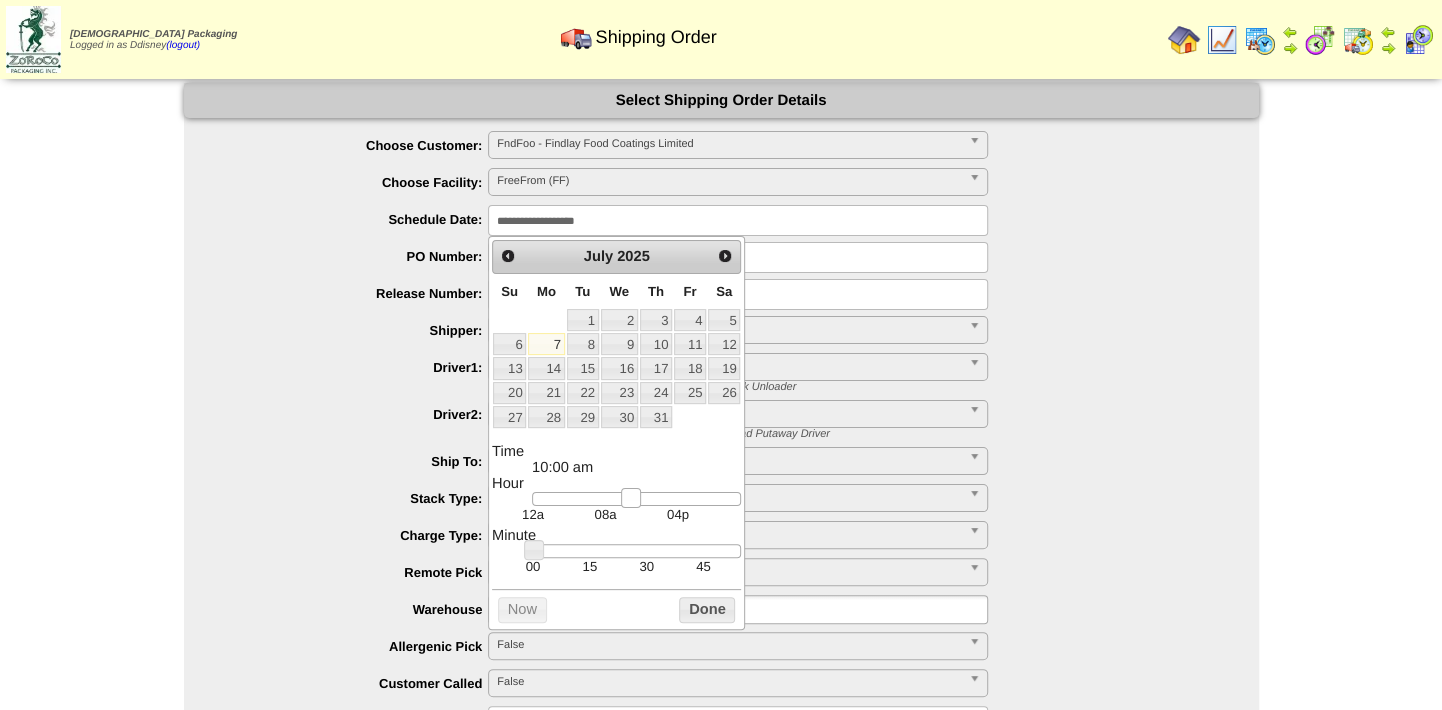 drag, startPoint x: 545, startPoint y: 508, endPoint x: 633, endPoint y: 507, distance: 88.005684 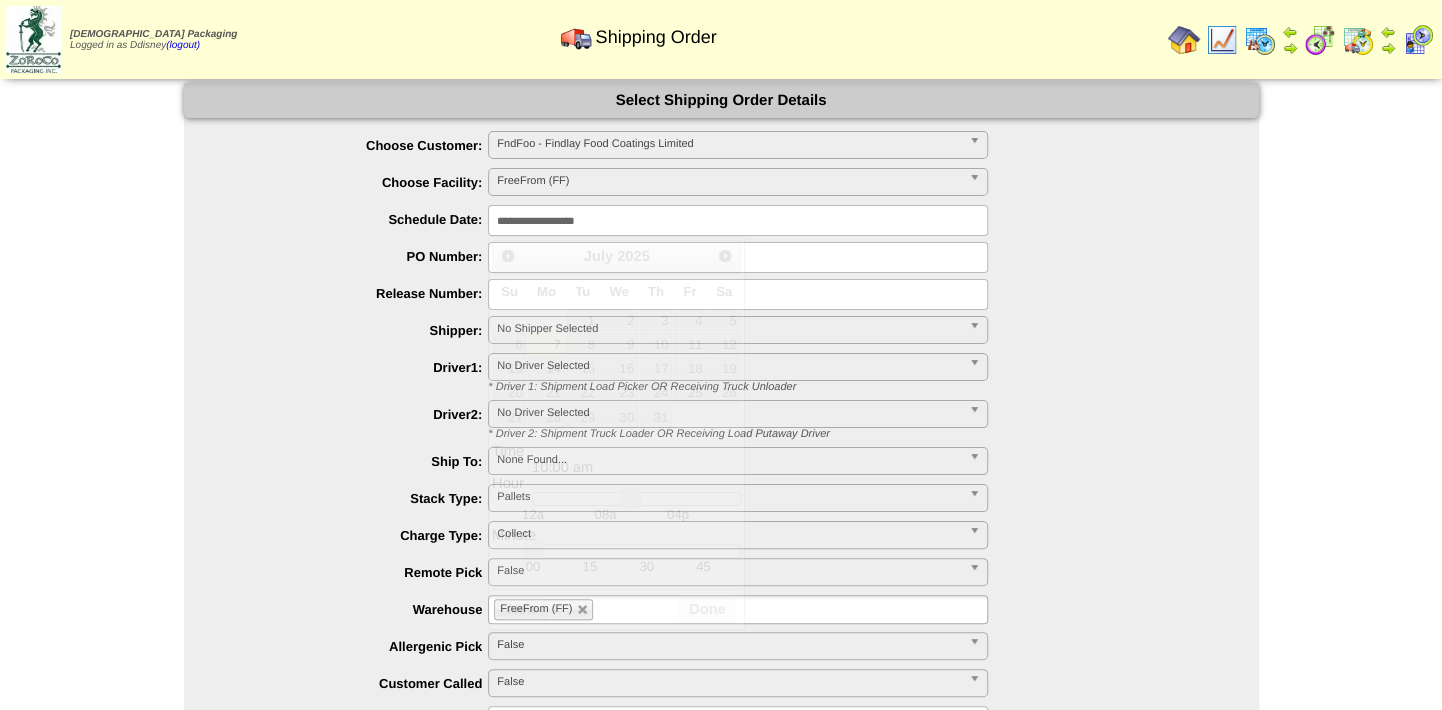 click on "**********" at bounding box center [741, 331] 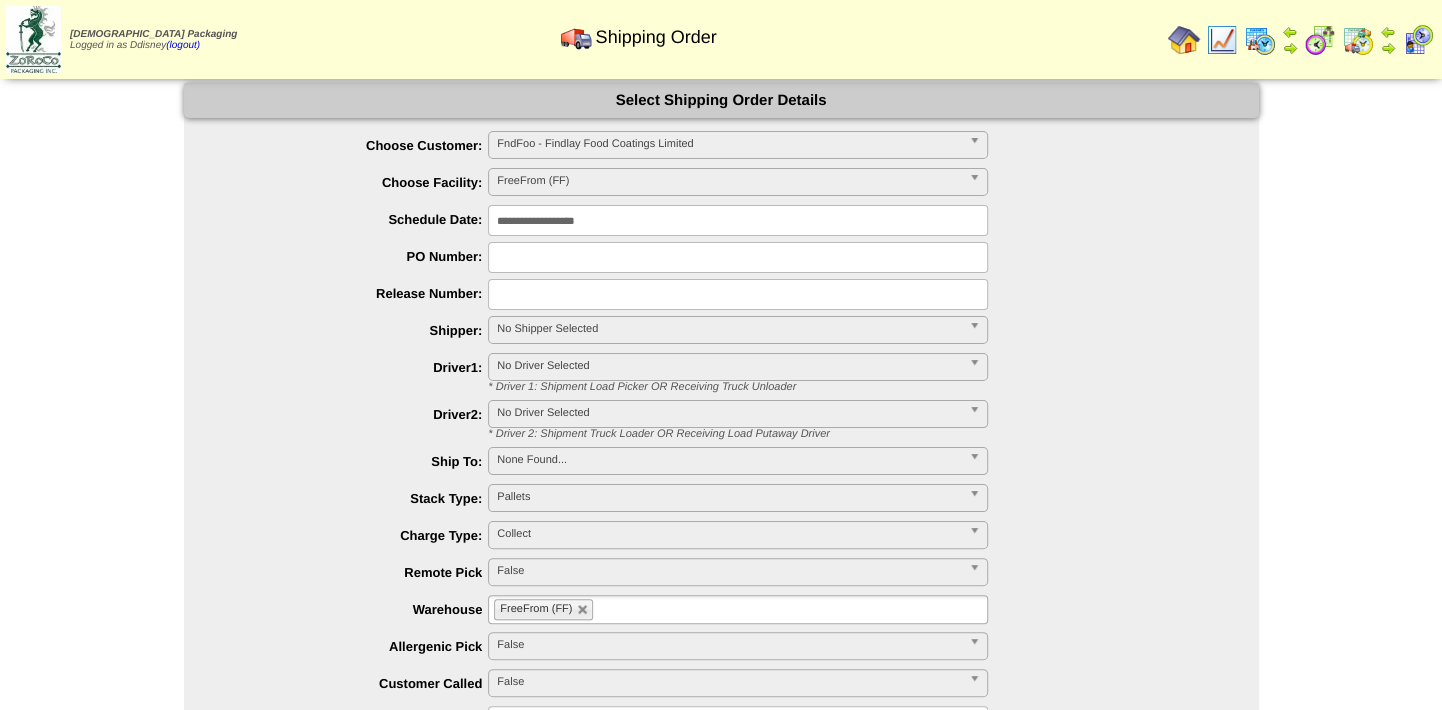 click at bounding box center (738, 257) 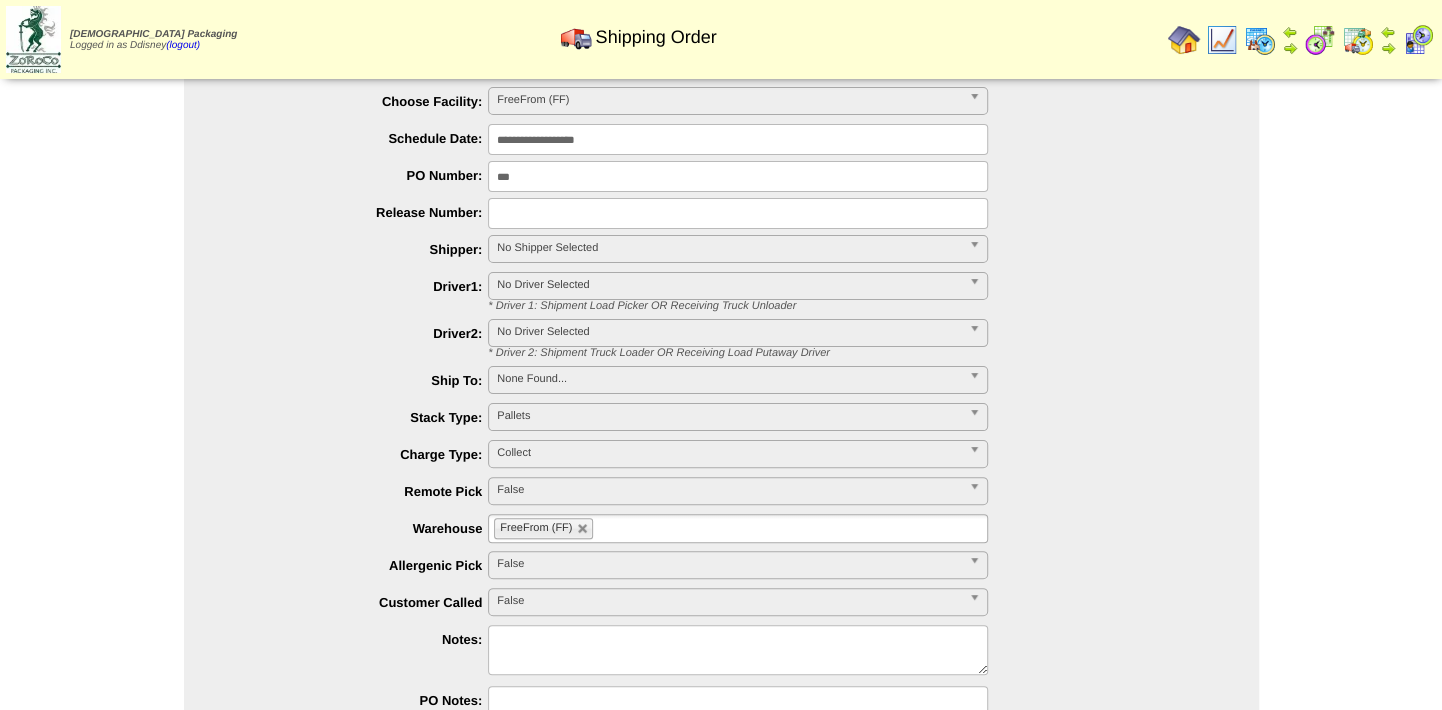 scroll, scrollTop: 220, scrollLeft: 0, axis: vertical 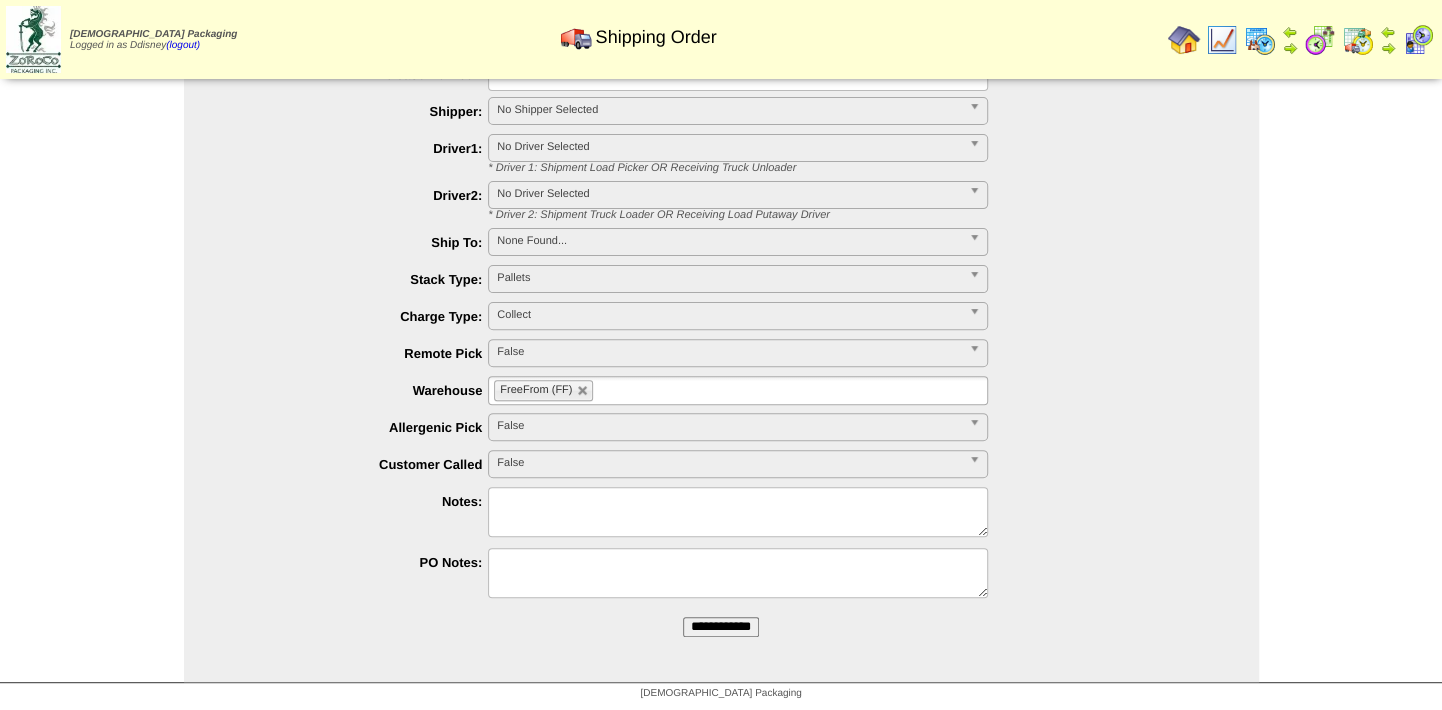 click on "**********" at bounding box center (721, 627) 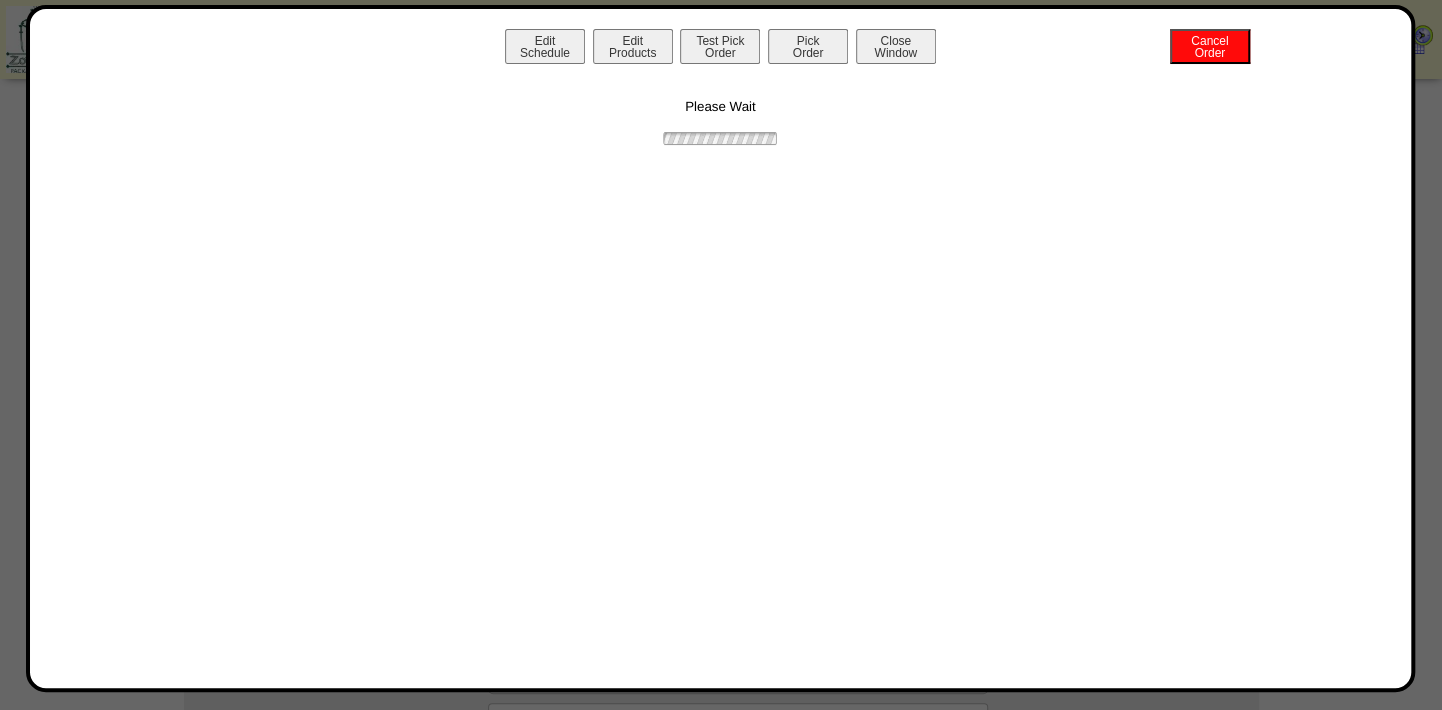 scroll, scrollTop: 0, scrollLeft: 0, axis: both 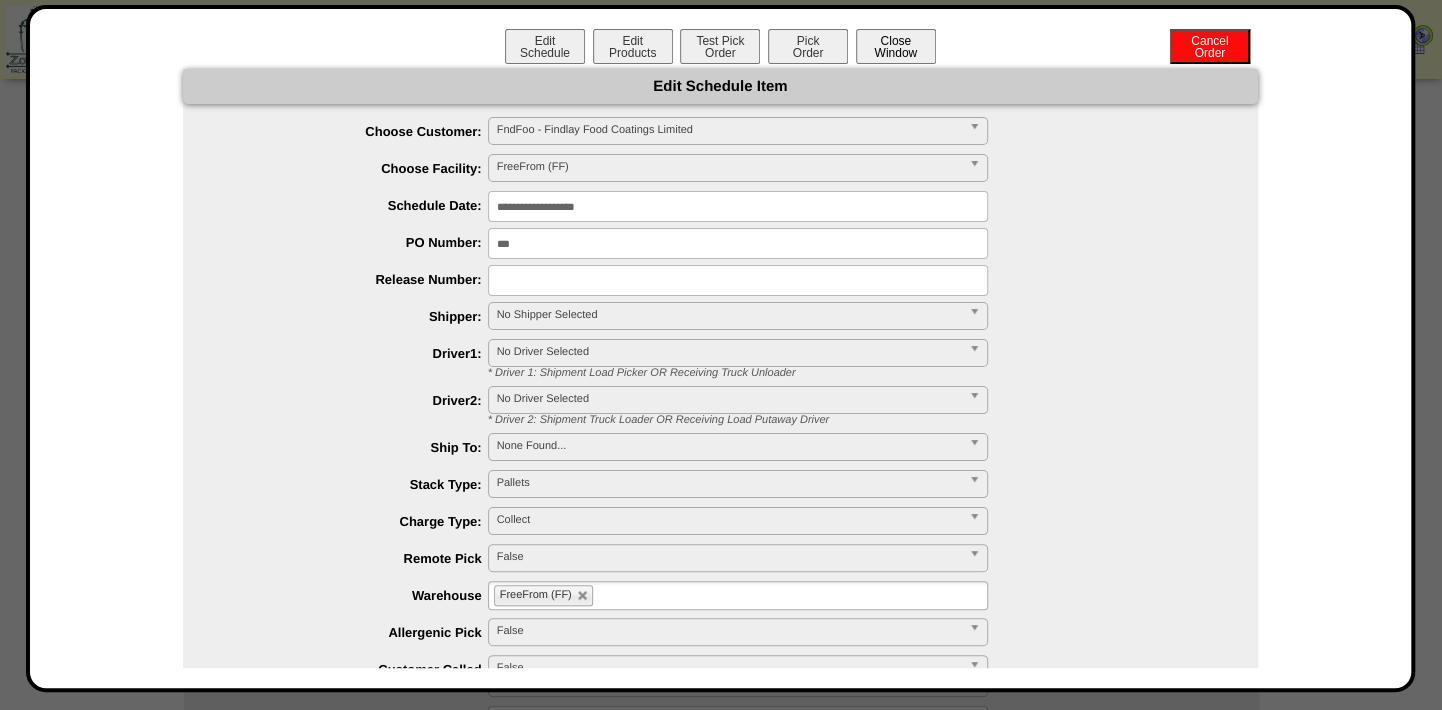 click on "Close Window" at bounding box center (896, 46) 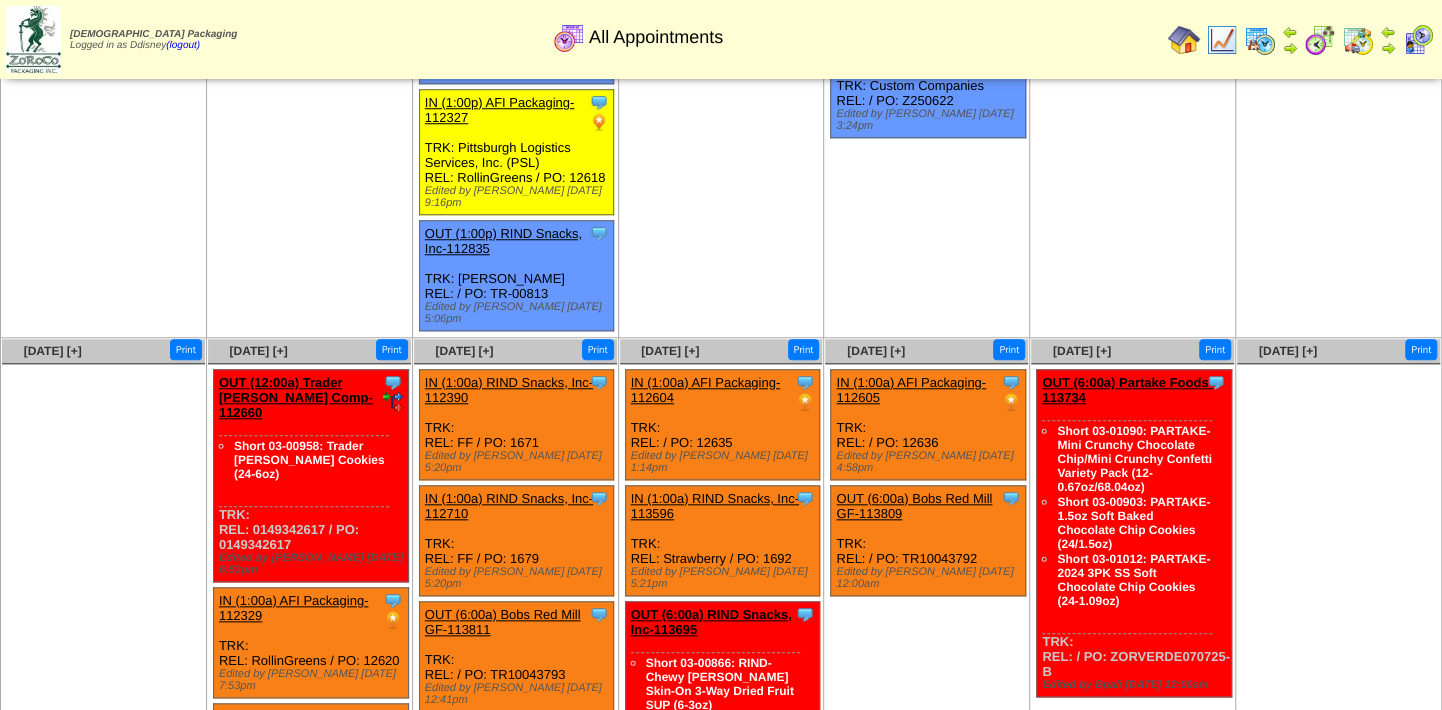 scroll, scrollTop: 909, scrollLeft: 0, axis: vertical 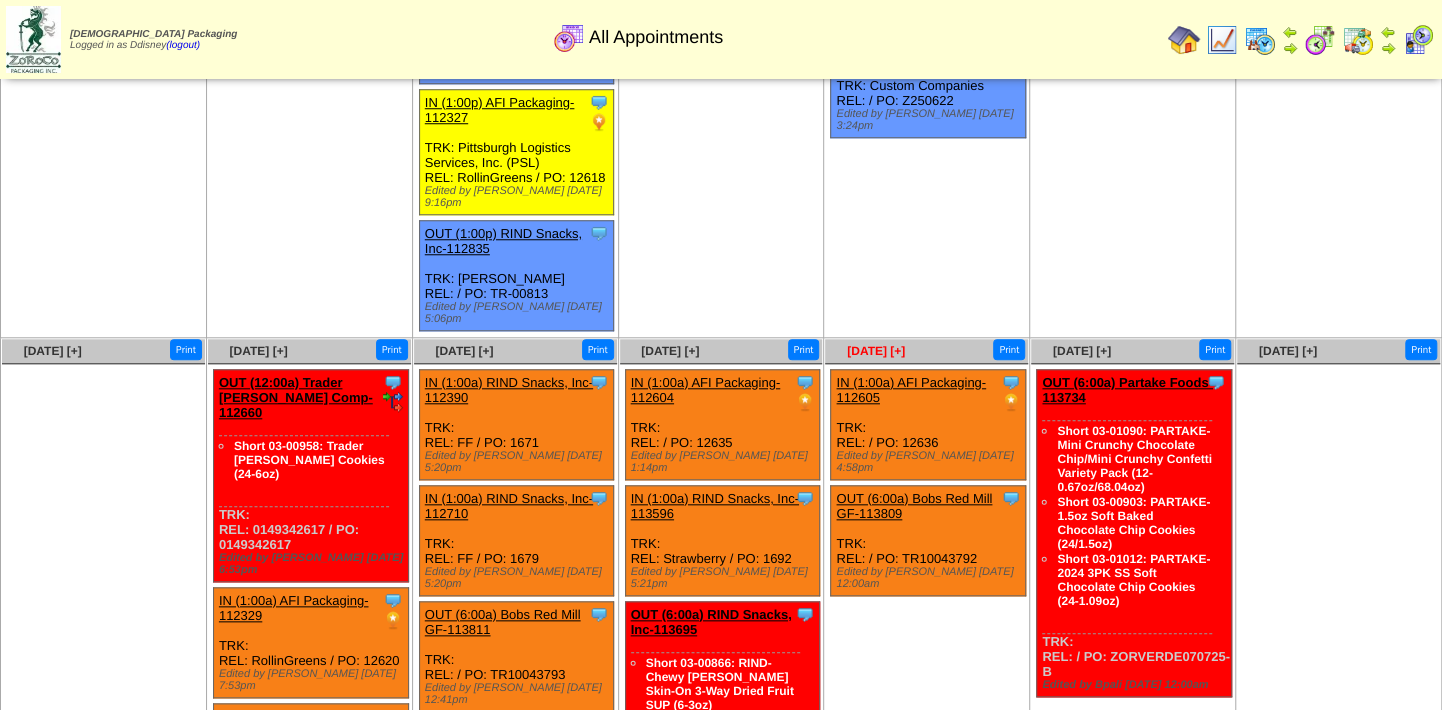 click on "Jul 10                        [+]" at bounding box center (876, 351) 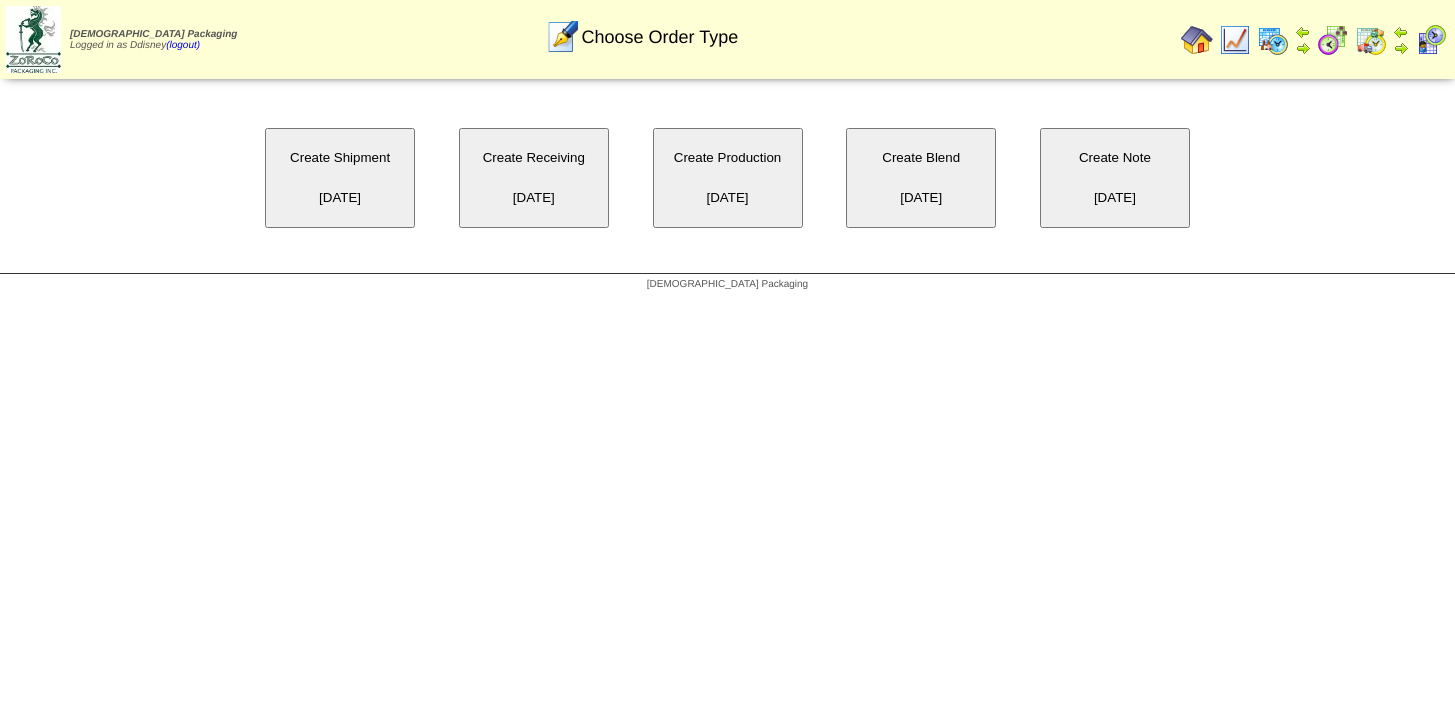 scroll, scrollTop: 0, scrollLeft: 0, axis: both 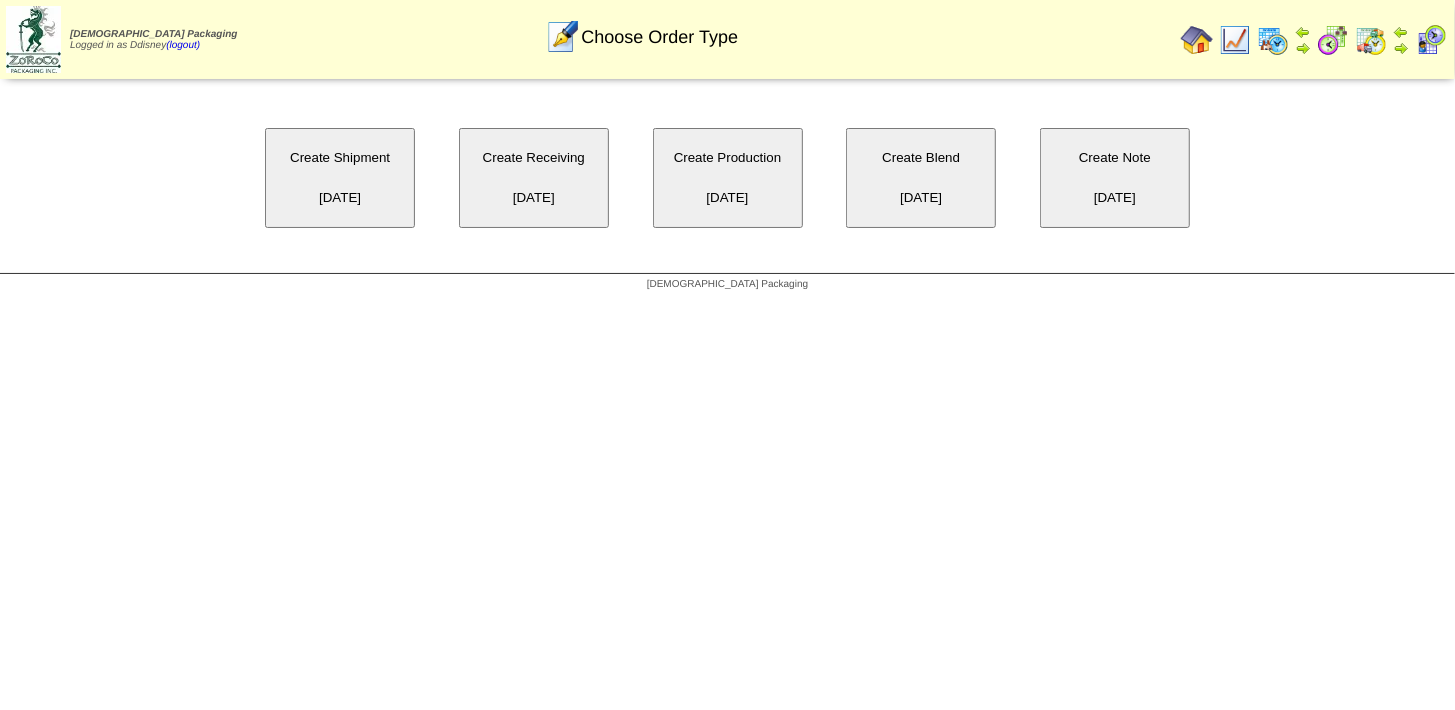 click on "Create Receiving
[DATE]" at bounding box center [534, 178] 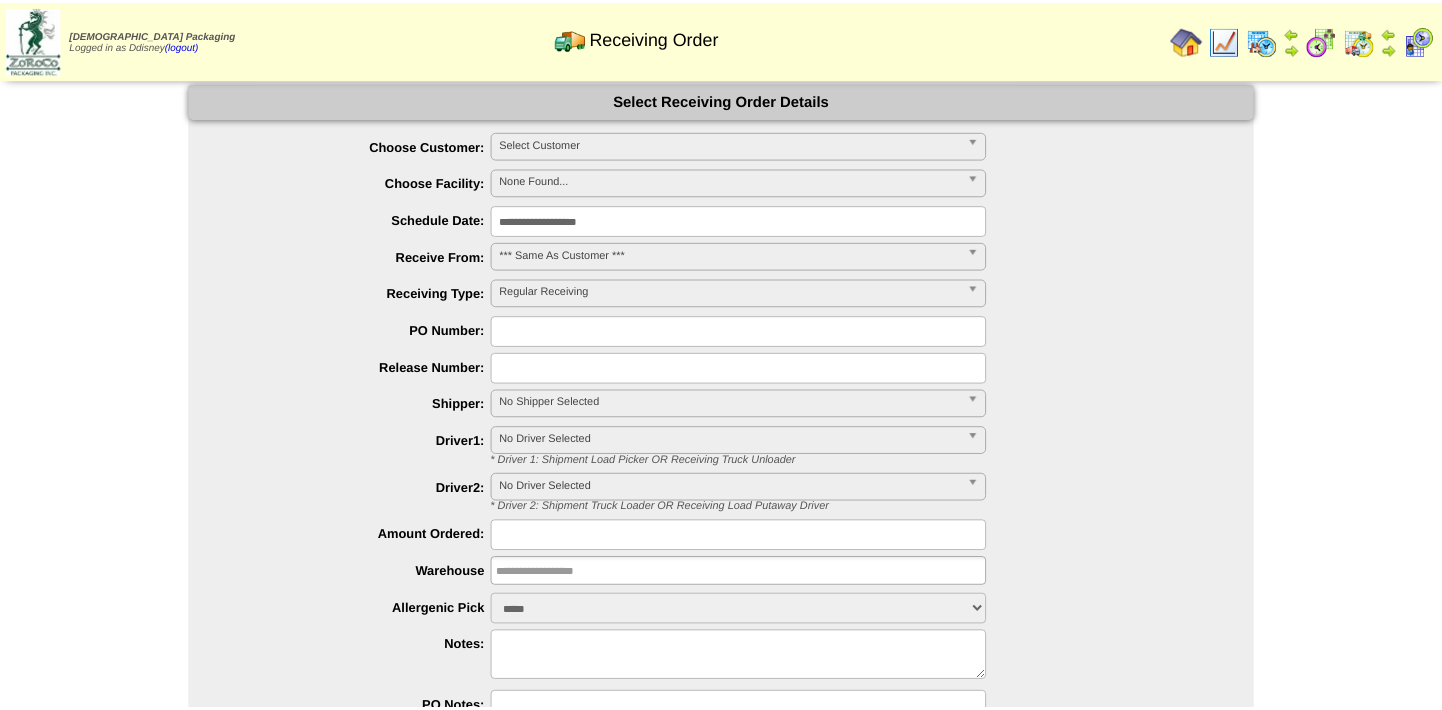 scroll, scrollTop: 0, scrollLeft: 0, axis: both 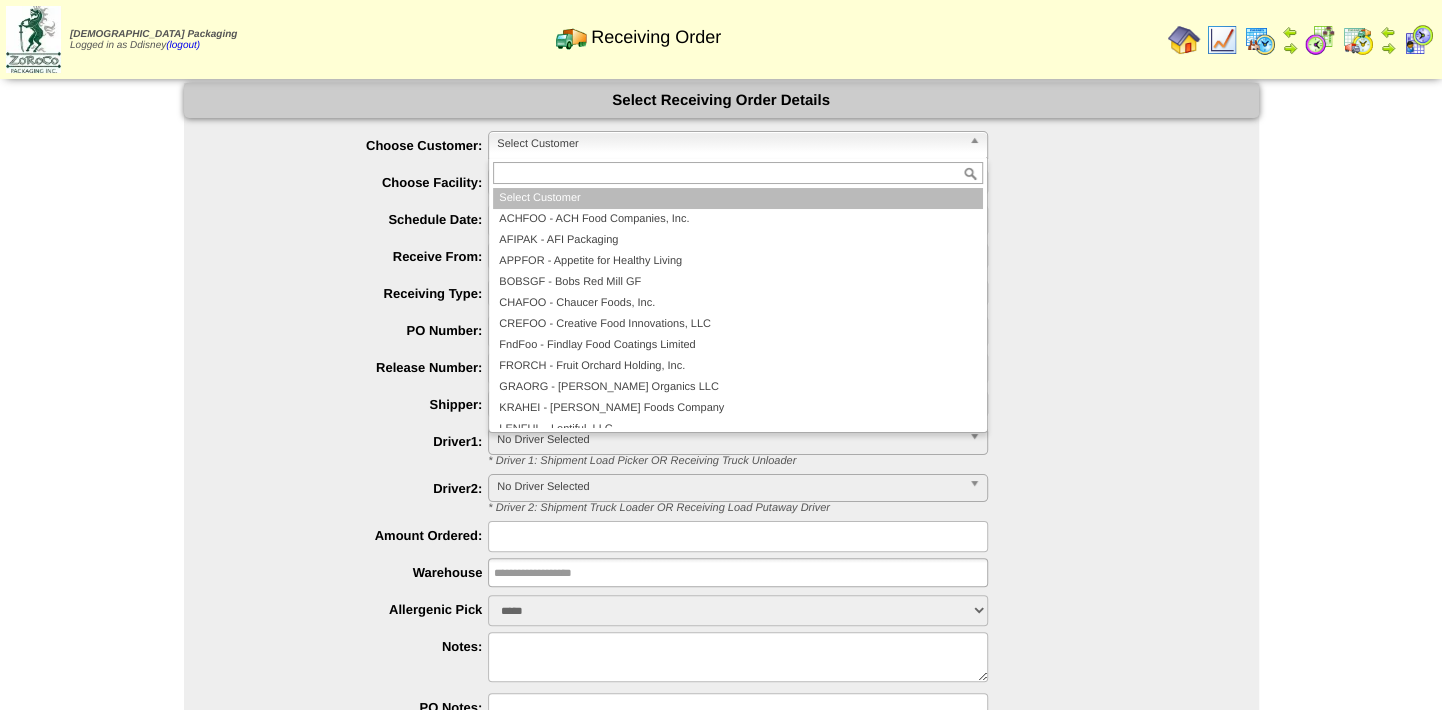 click on "Select Customer" at bounding box center [729, 144] 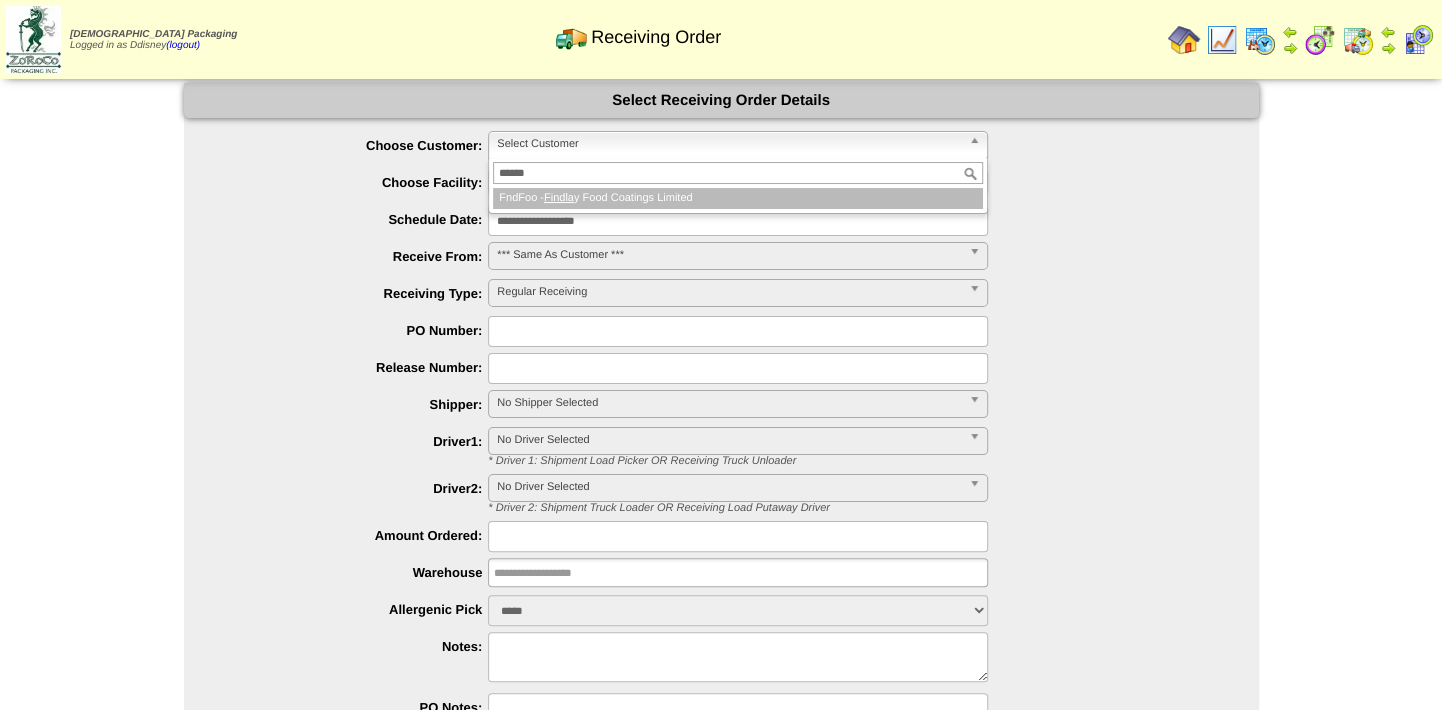 type on "*******" 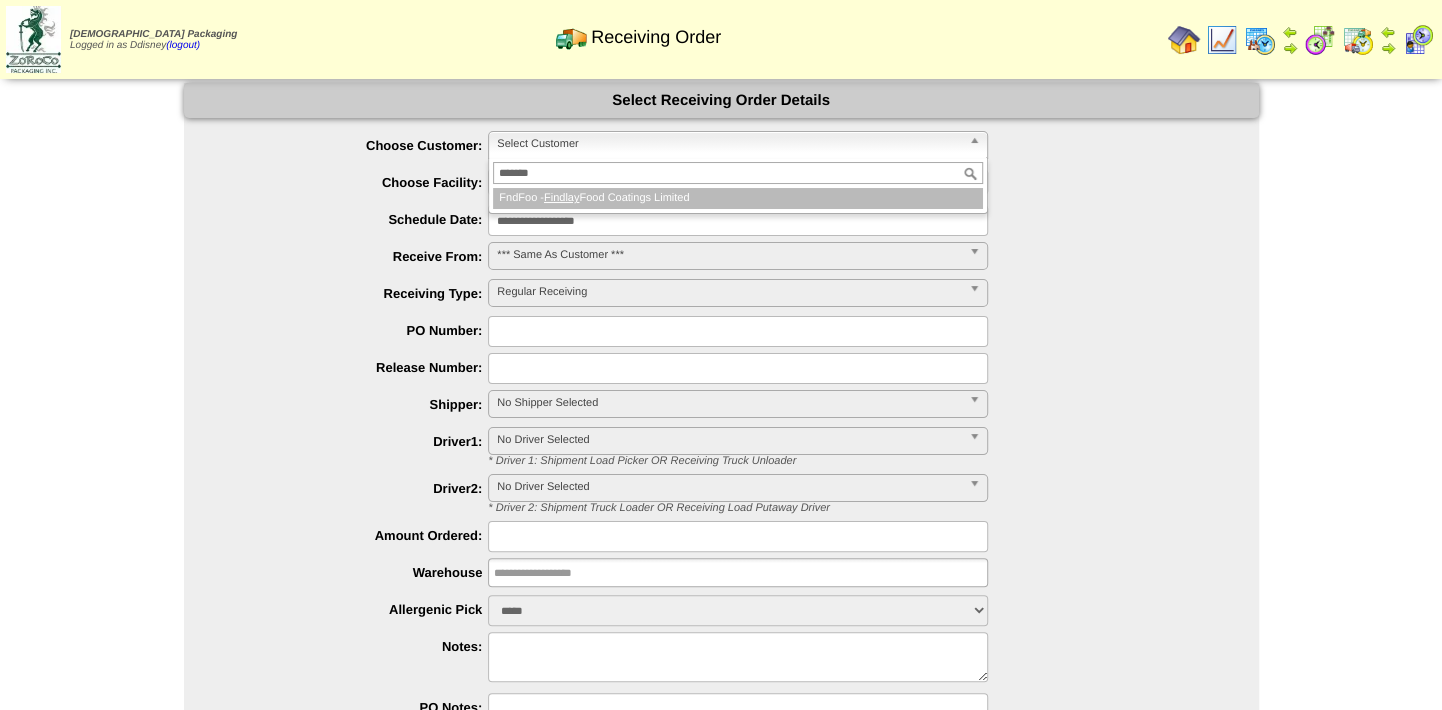 type 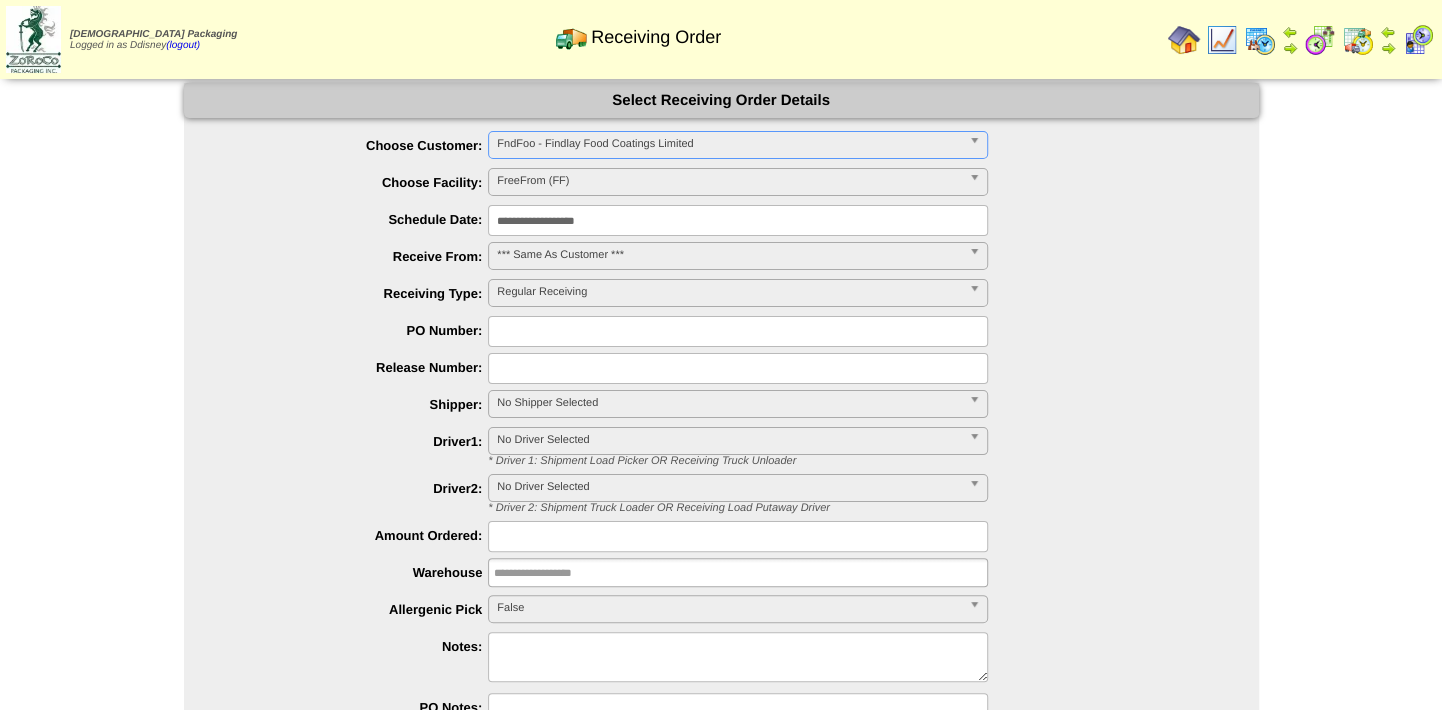 type 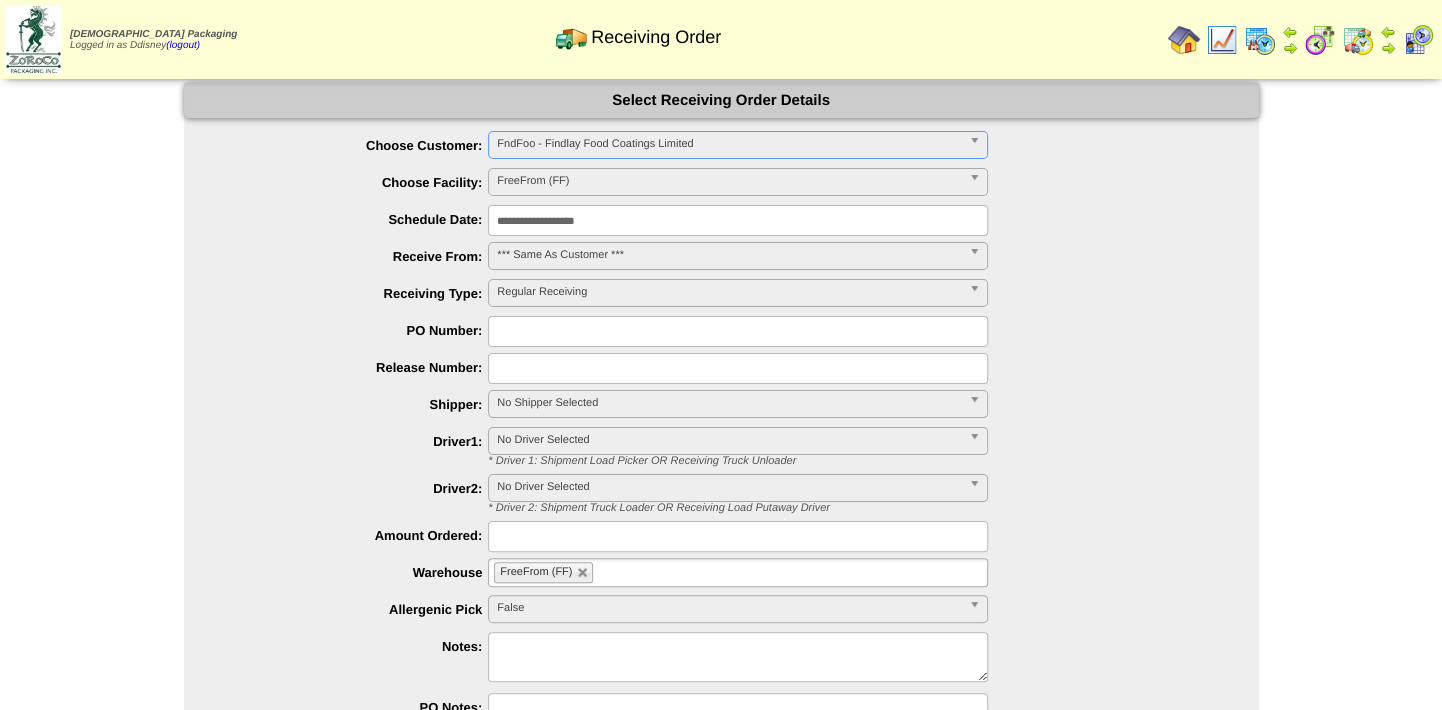 click at bounding box center (738, 331) 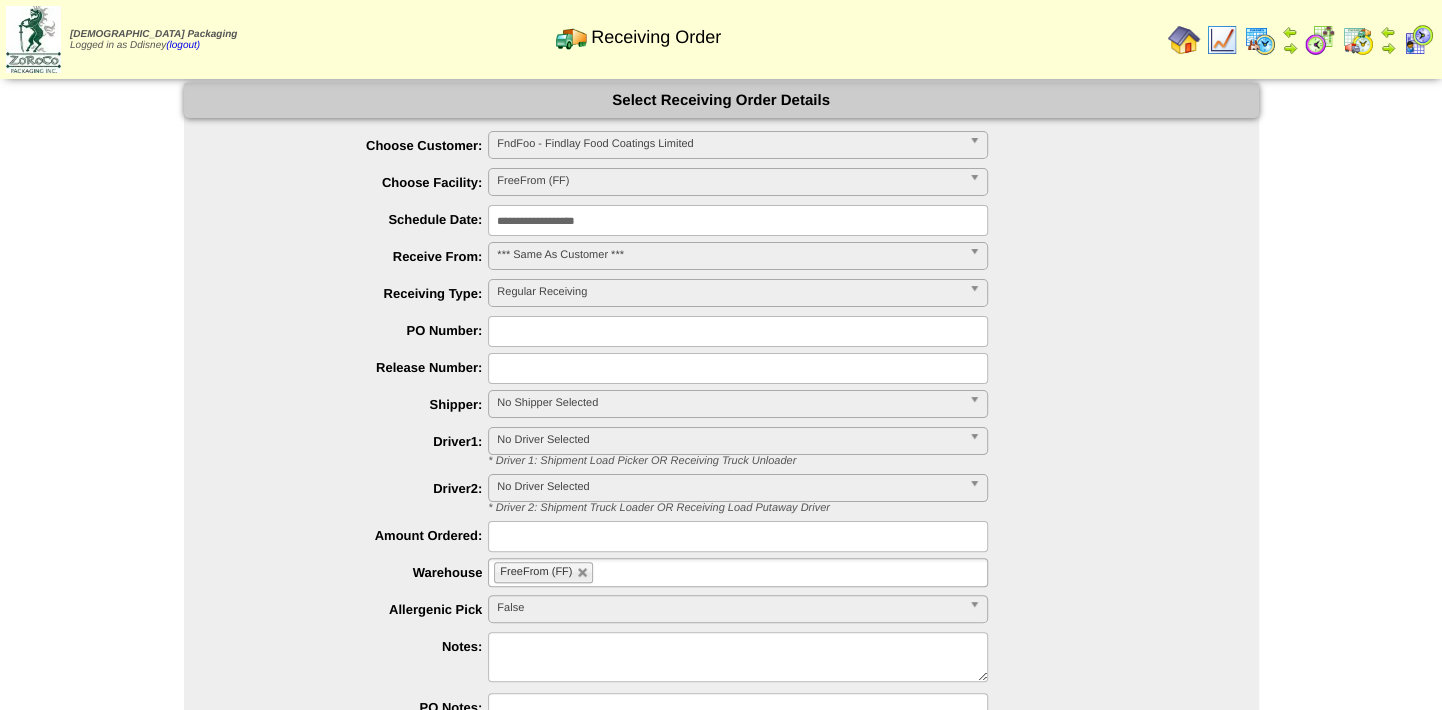 type on "***" 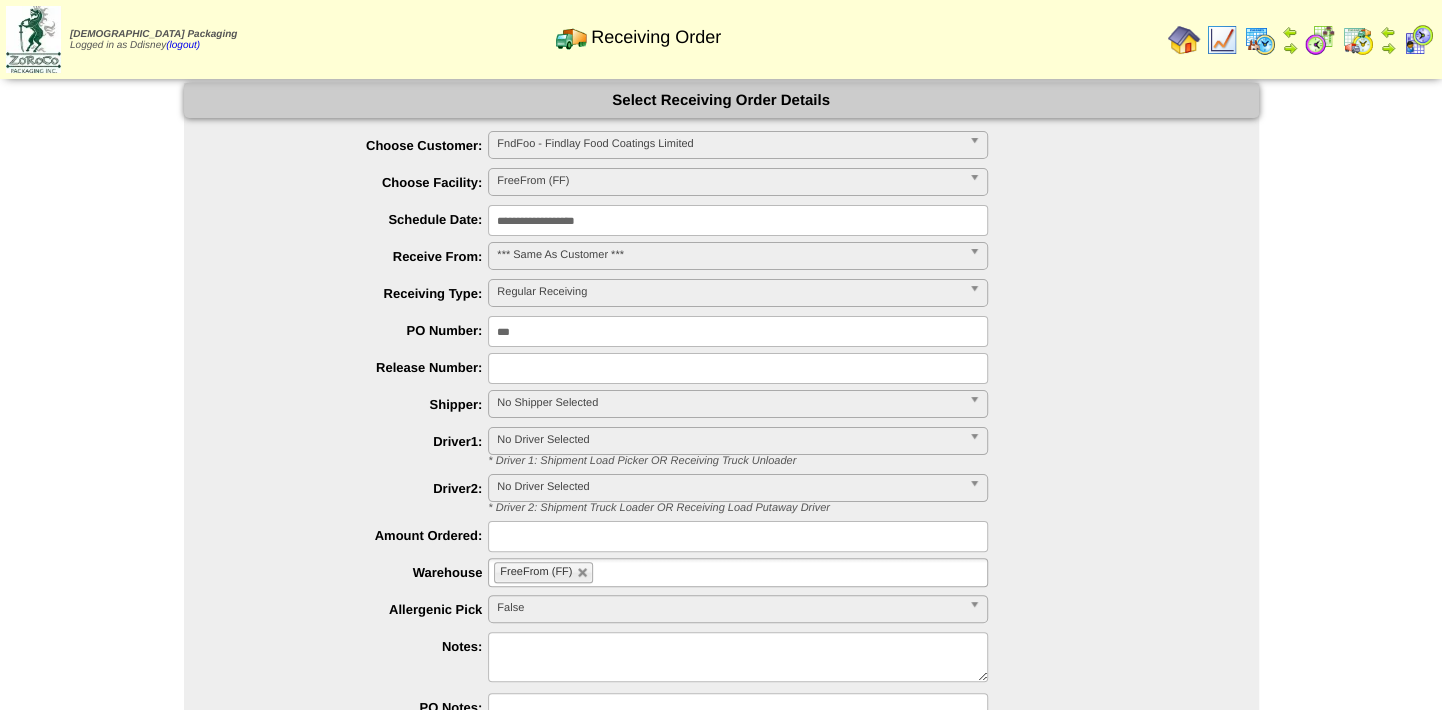 click on "**********" at bounding box center (738, 220) 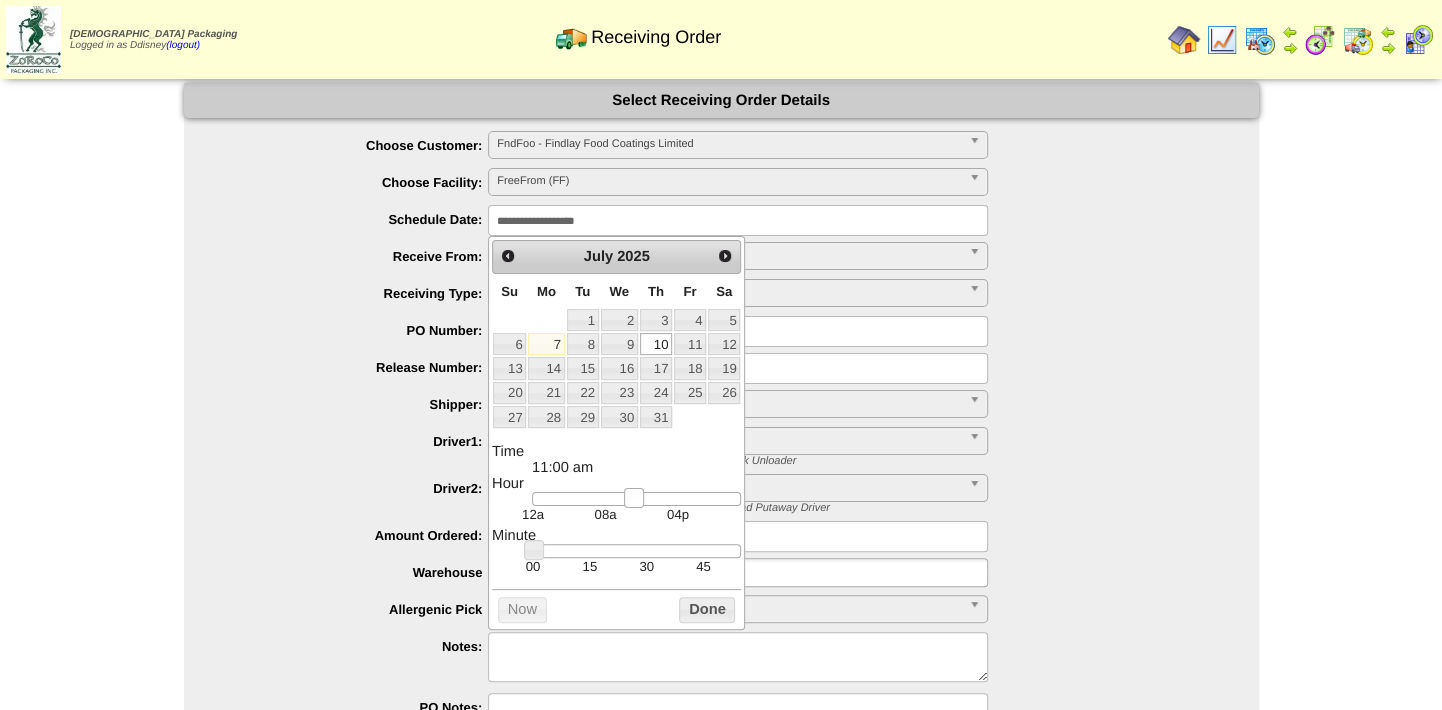 type on "**********" 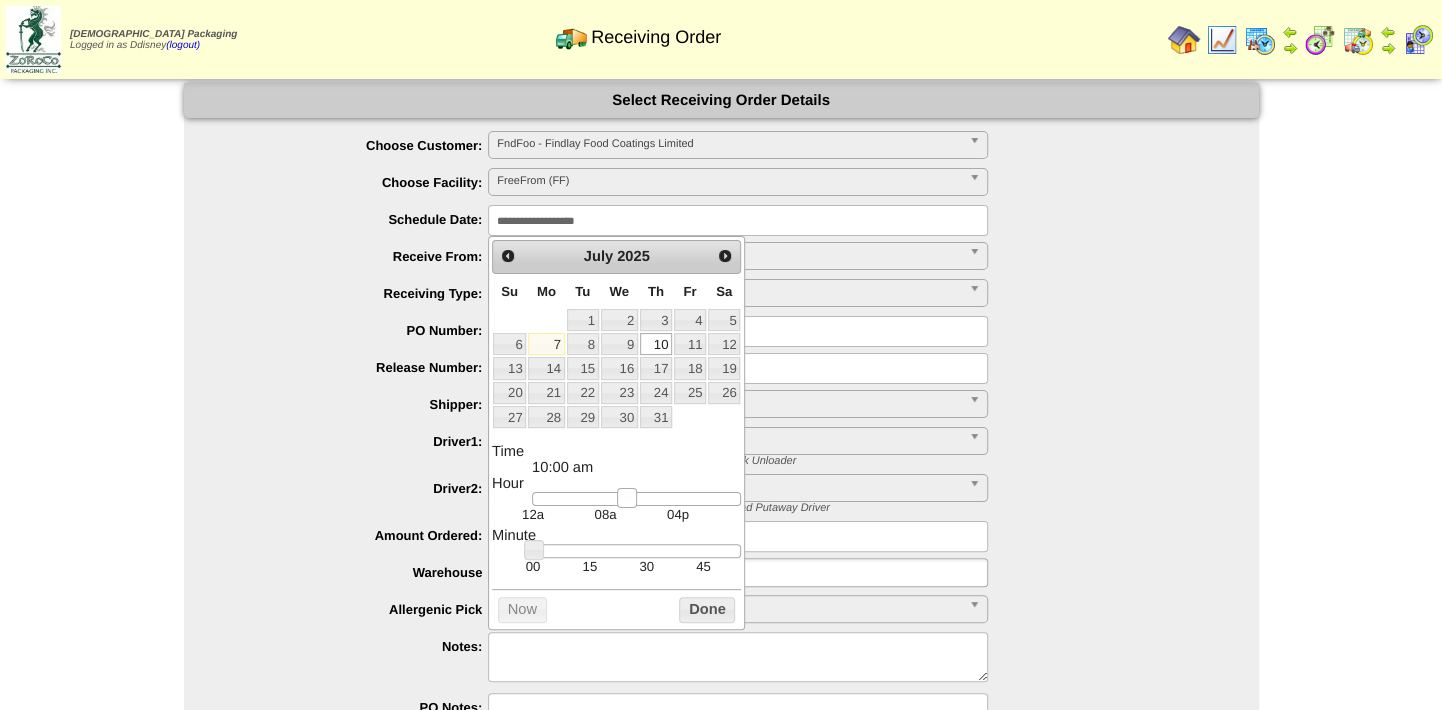 drag, startPoint x: 541, startPoint y: 506, endPoint x: 624, endPoint y: 511, distance: 83.15047 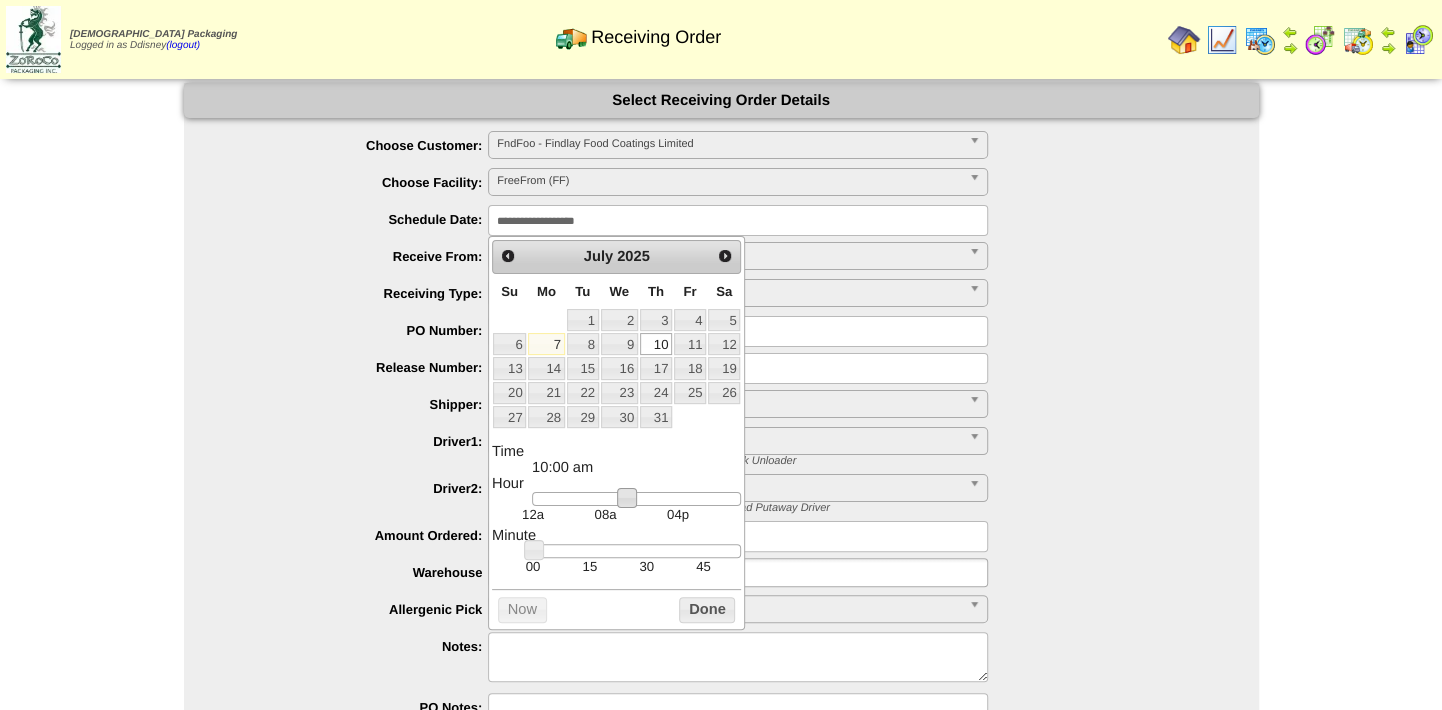 click on "***" at bounding box center (741, 331) 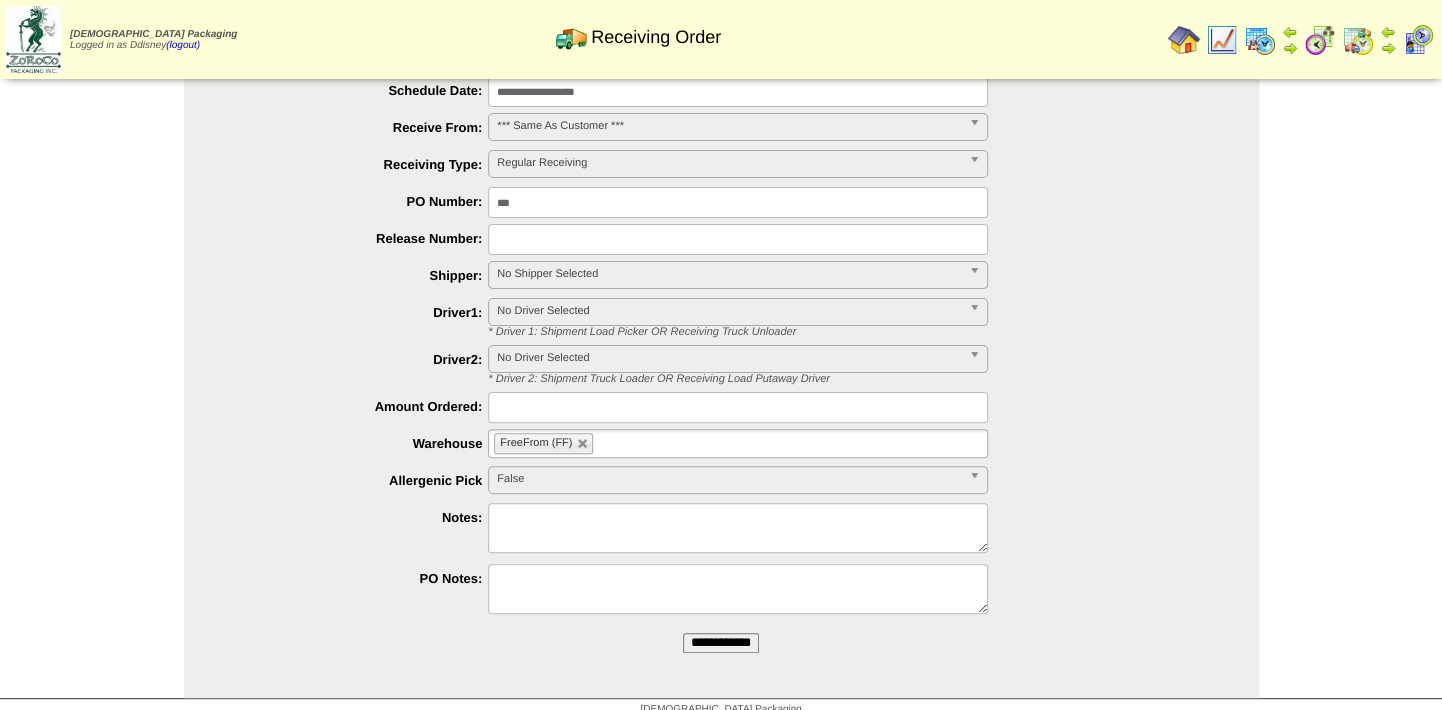 scroll, scrollTop: 146, scrollLeft: 0, axis: vertical 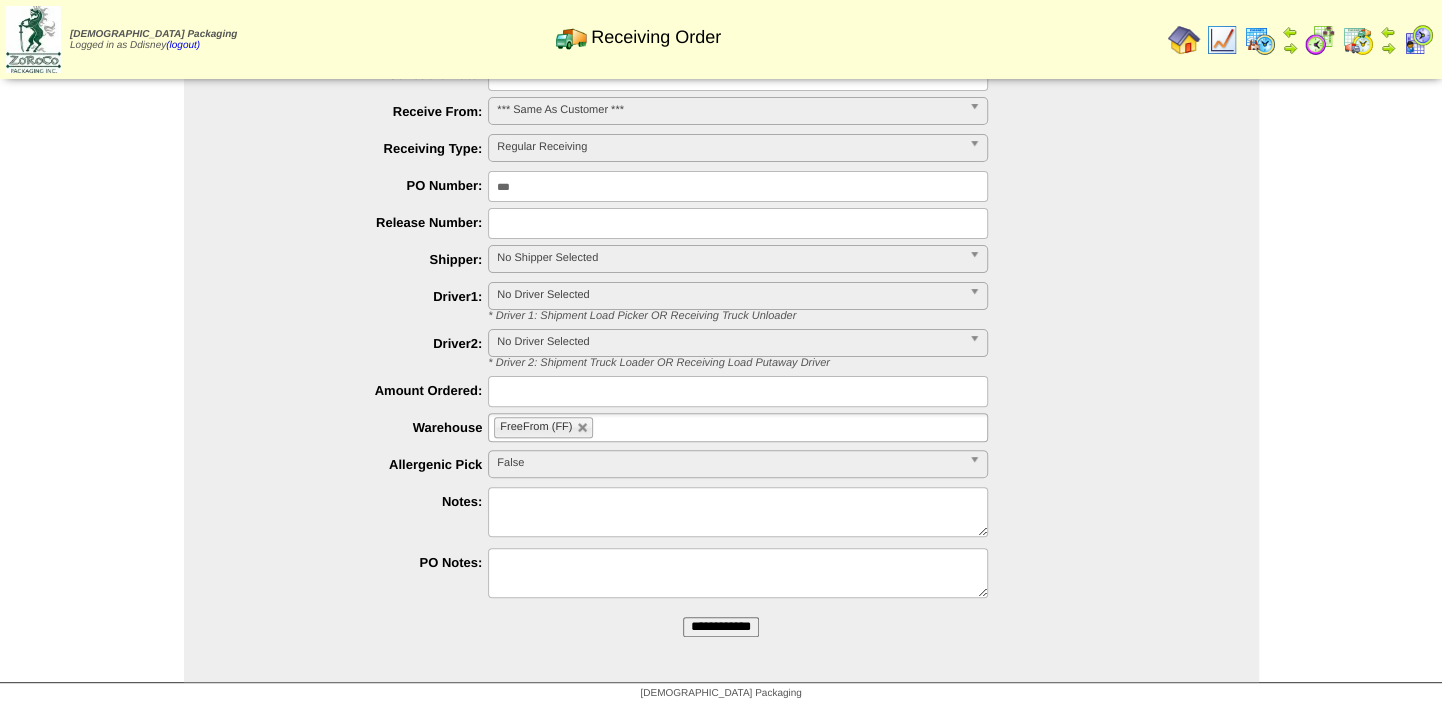 click on "**********" at bounding box center [721, 627] 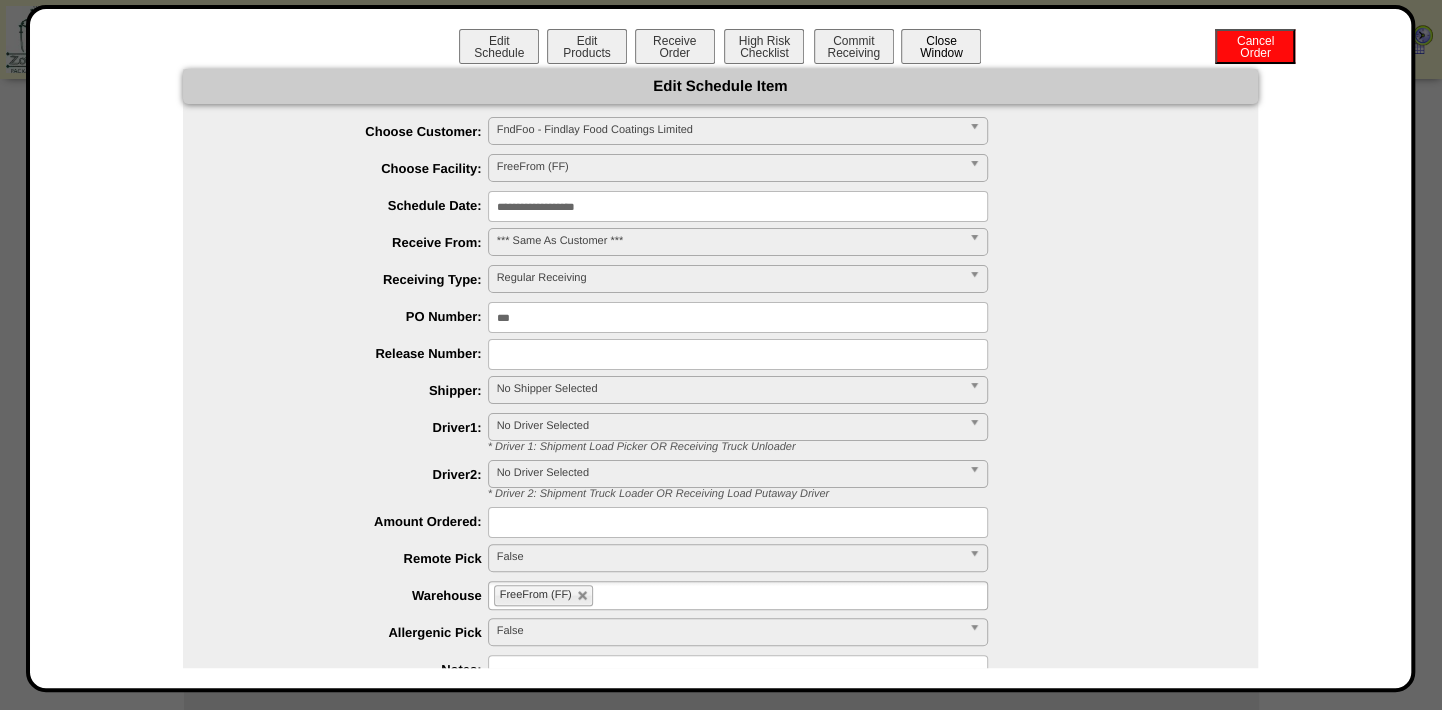 click on "Close Window" at bounding box center (941, 46) 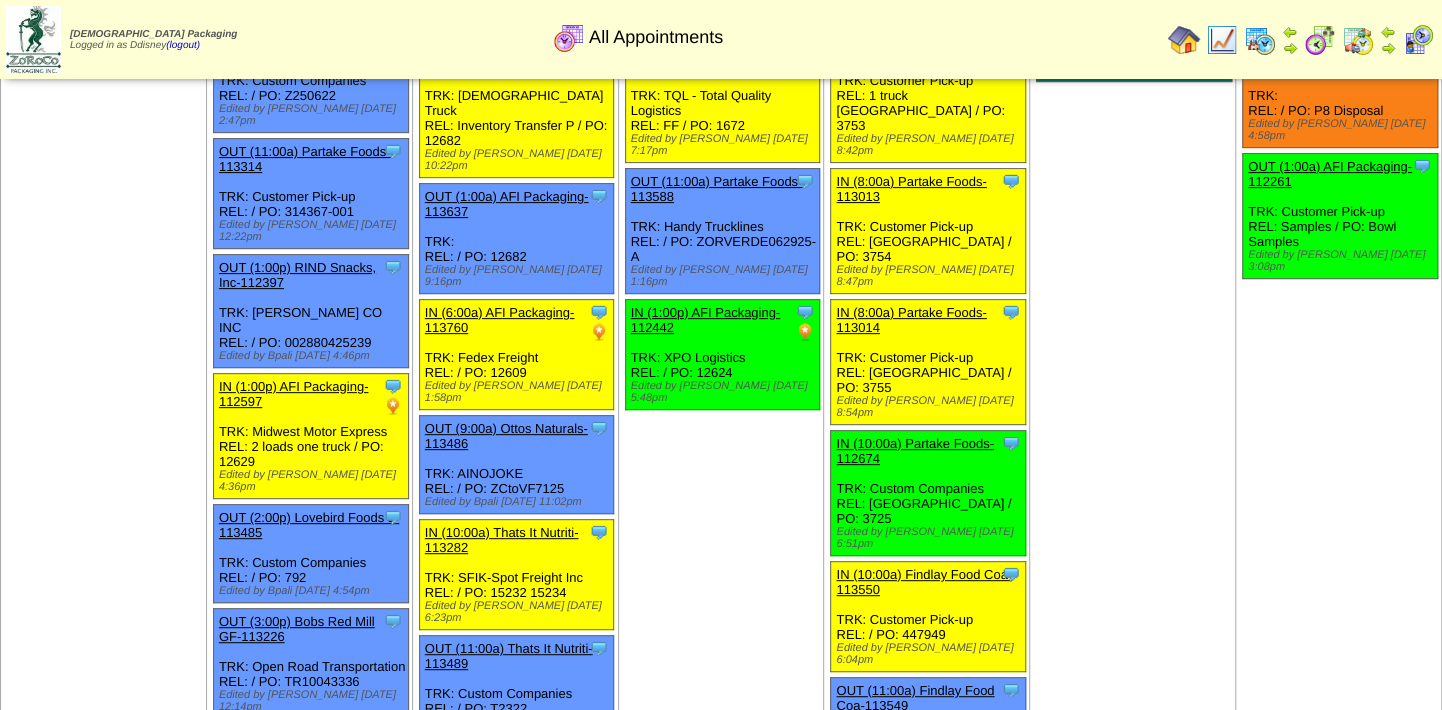 scroll, scrollTop: 272, scrollLeft: 0, axis: vertical 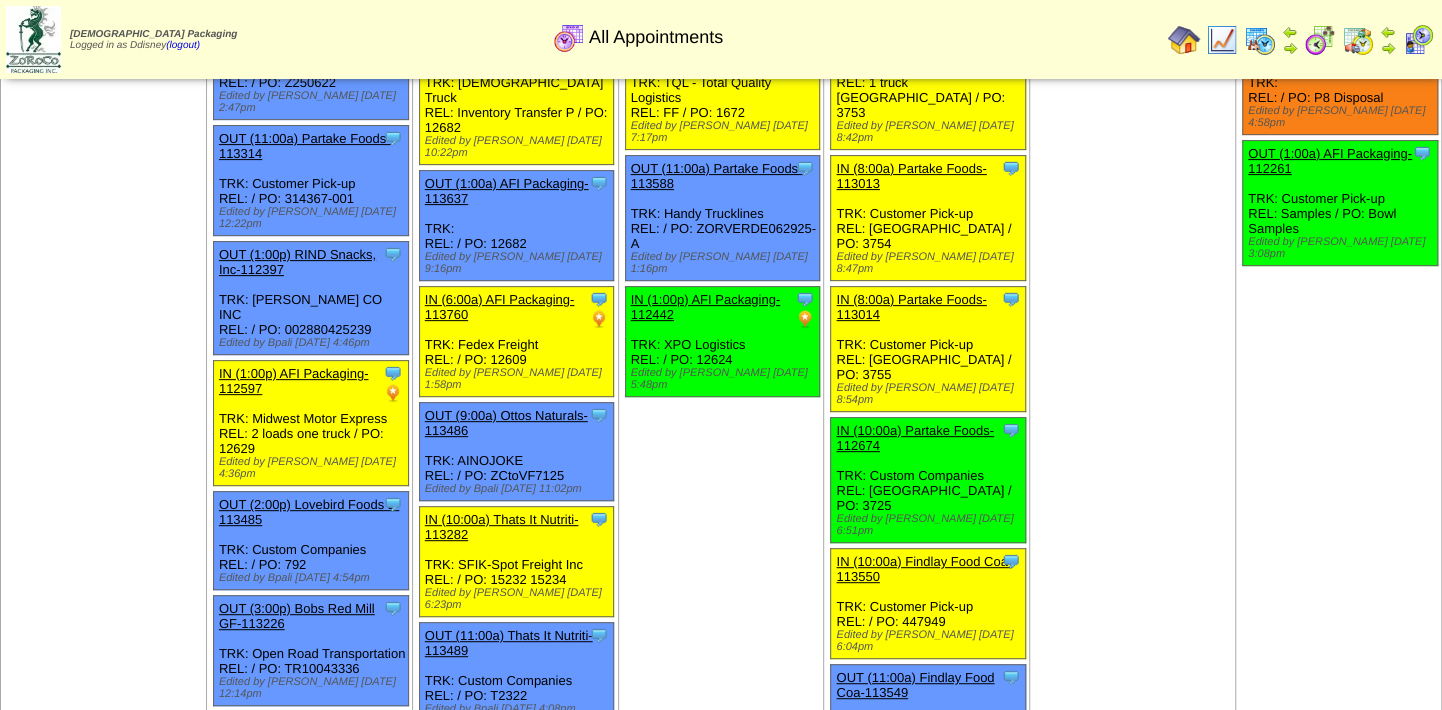 click on "IN
(10:00a)
Partake Foods-112674" at bounding box center [915, 438] 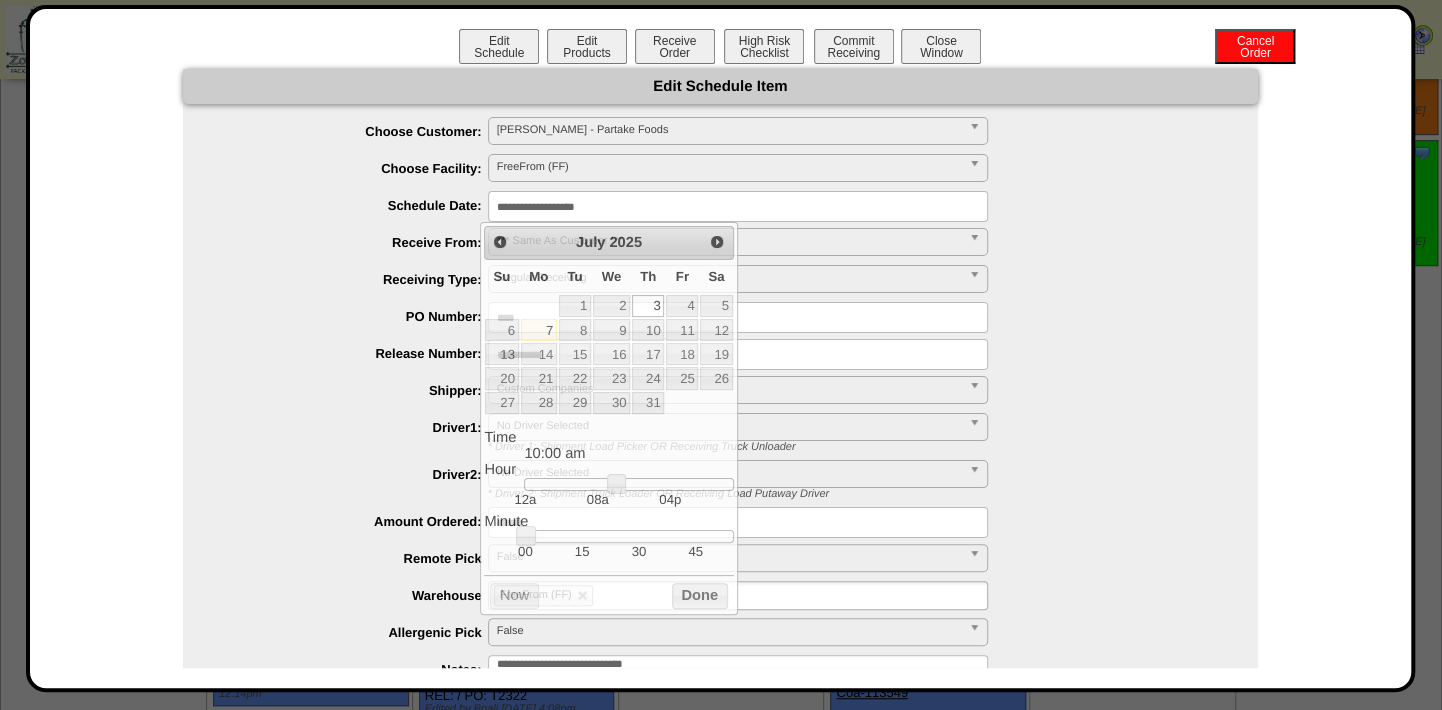 click on "**********" at bounding box center (738, 206) 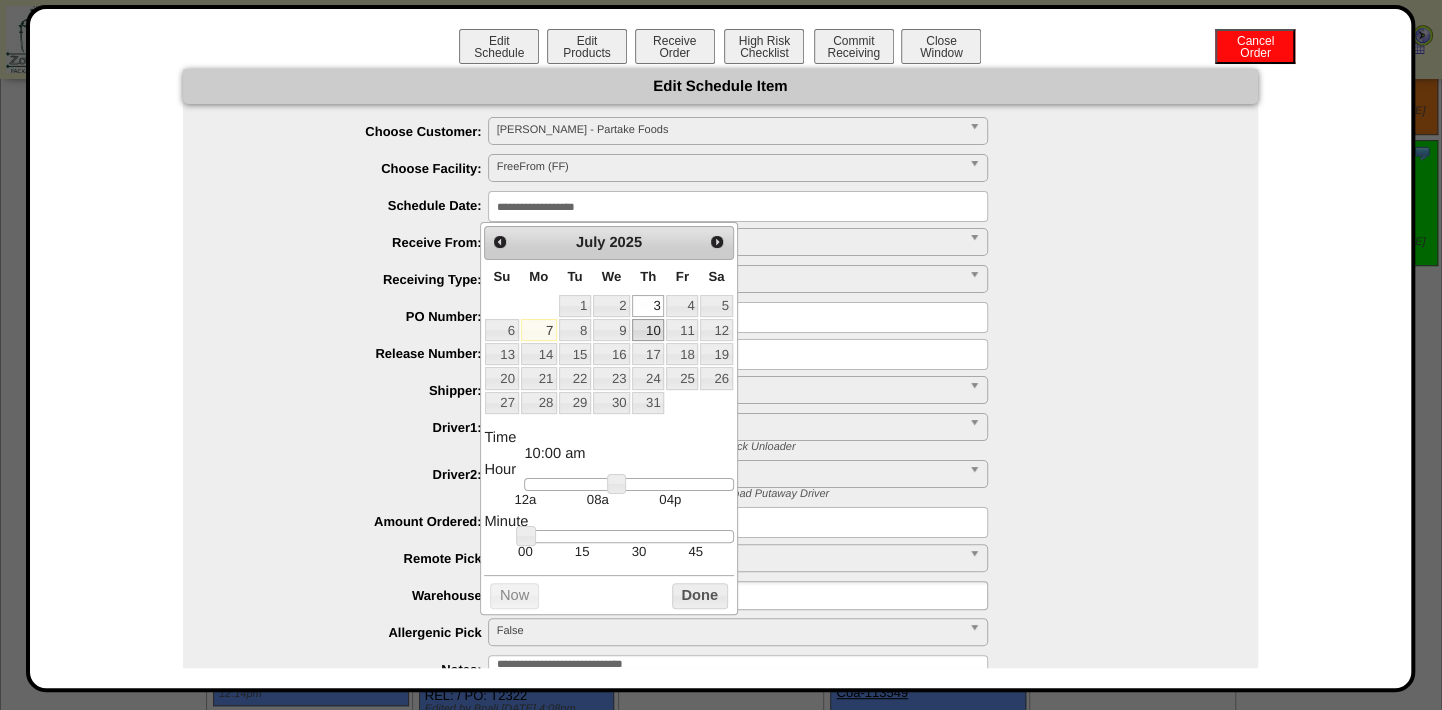 click on "10" at bounding box center (648, 330) 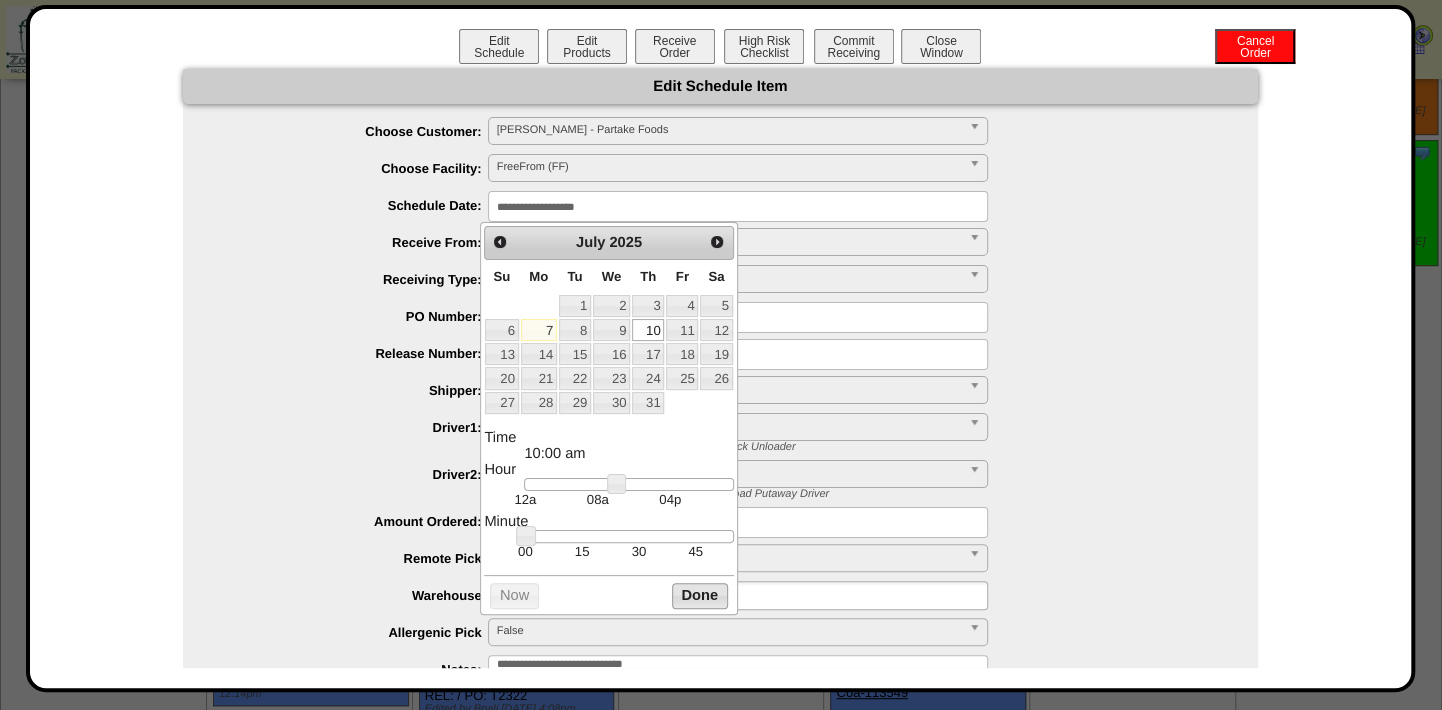 drag, startPoint x: 694, startPoint y: 600, endPoint x: 734, endPoint y: 593, distance: 40.60788 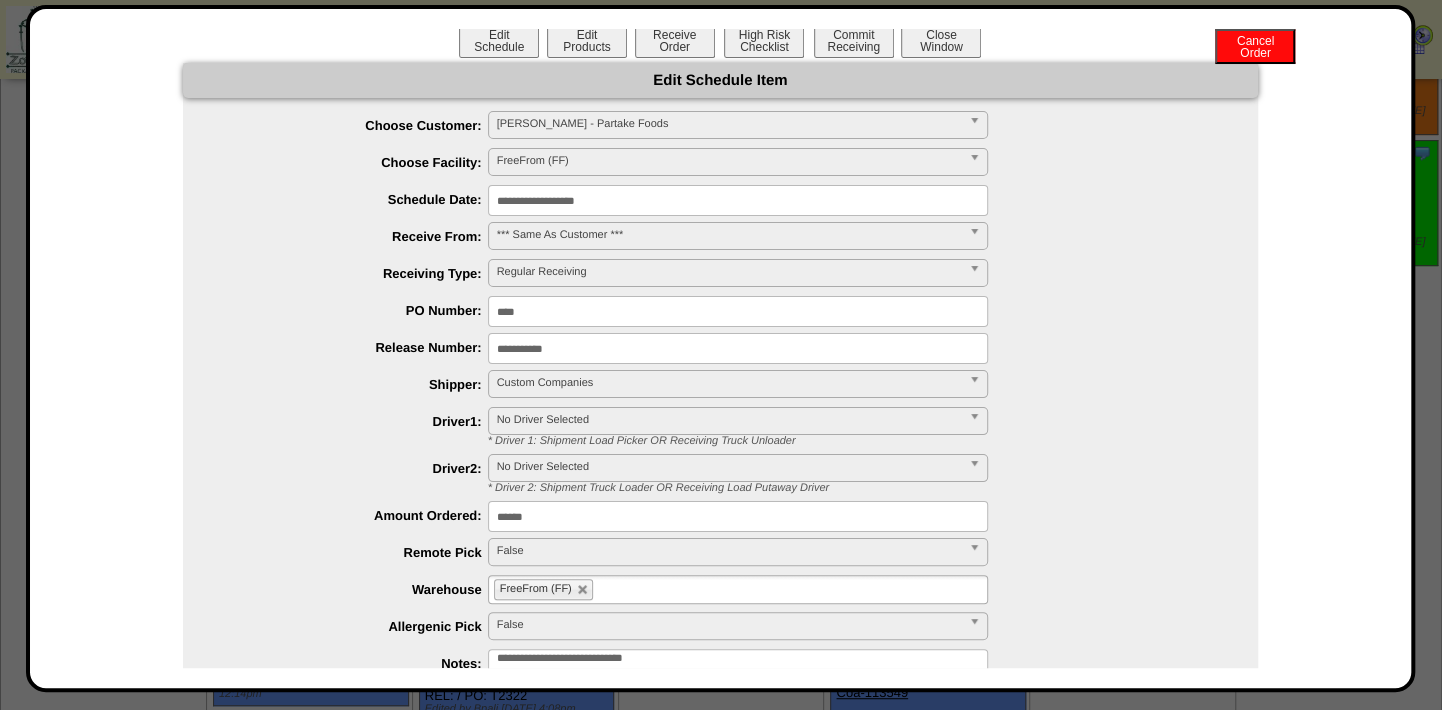 scroll, scrollTop: 0, scrollLeft: 0, axis: both 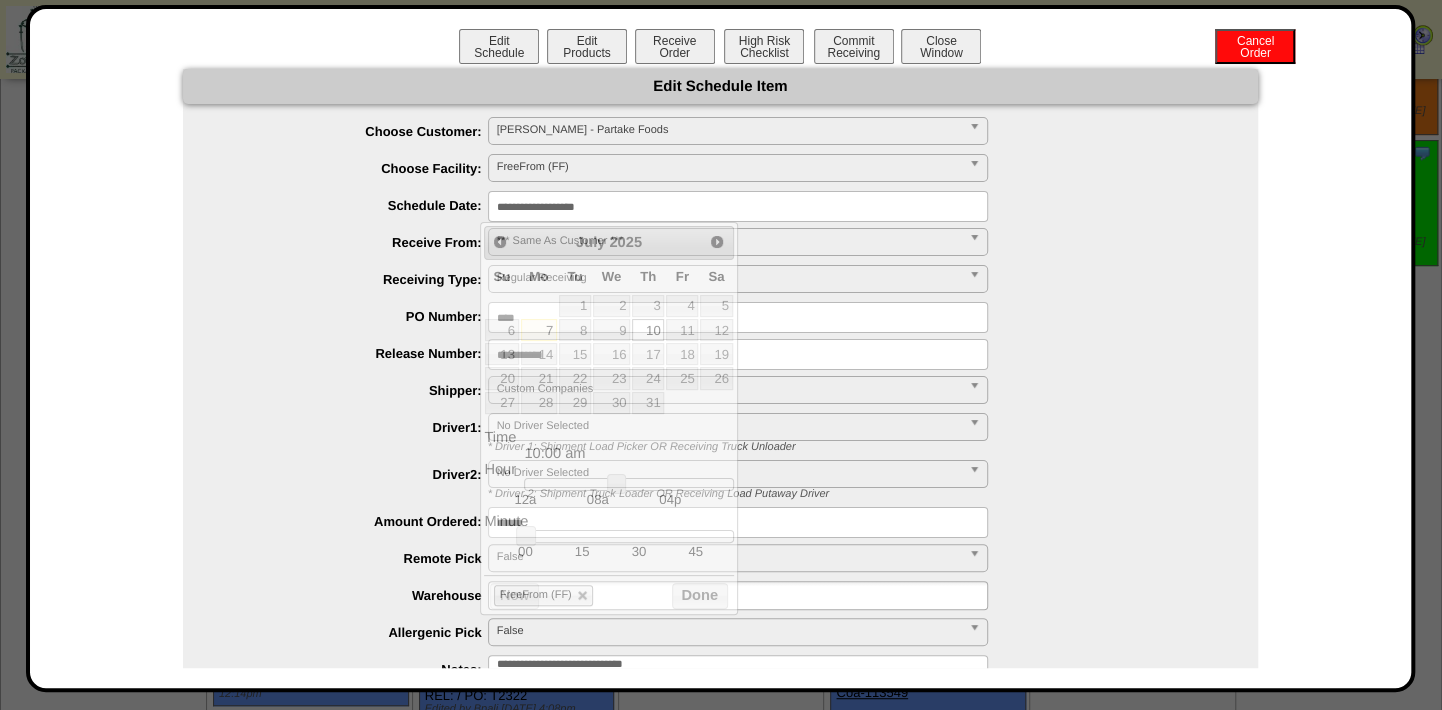 click on "**********" at bounding box center (738, 206) 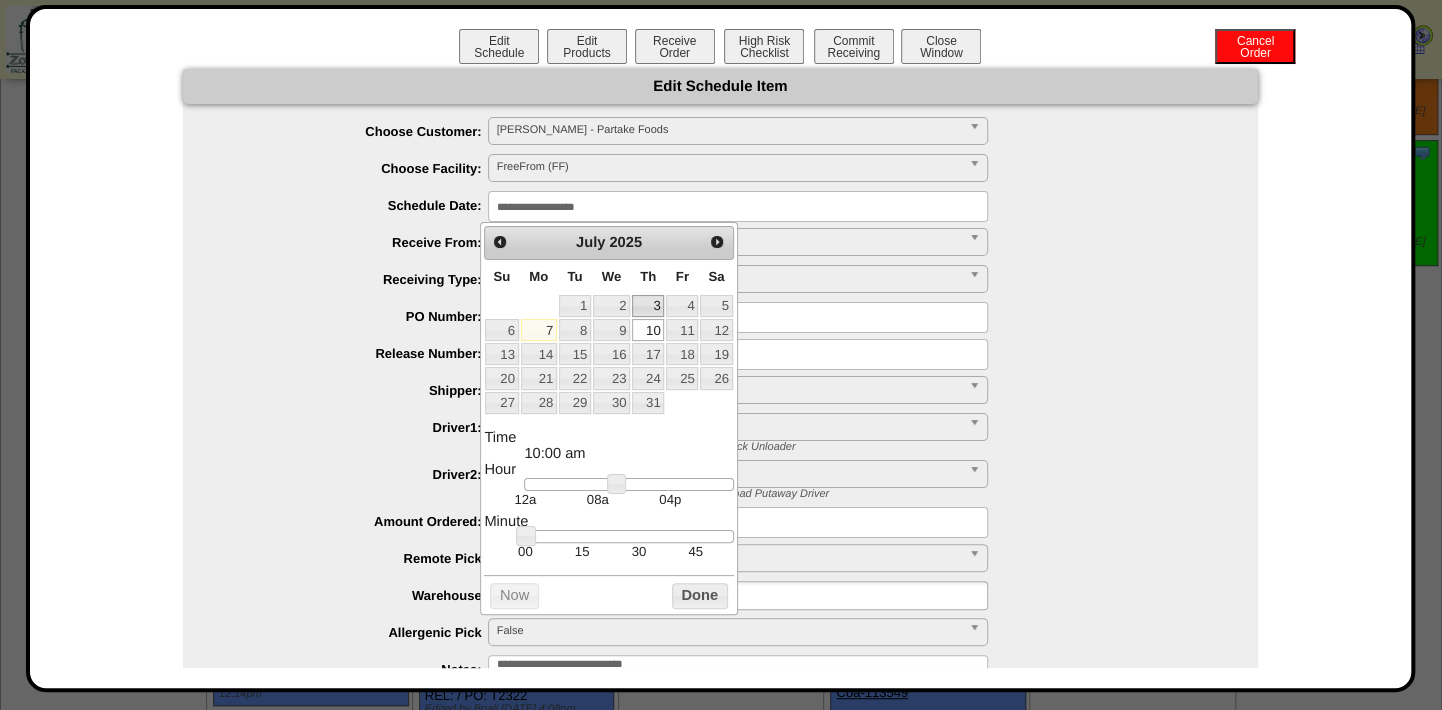 click on "3" at bounding box center (648, 306) 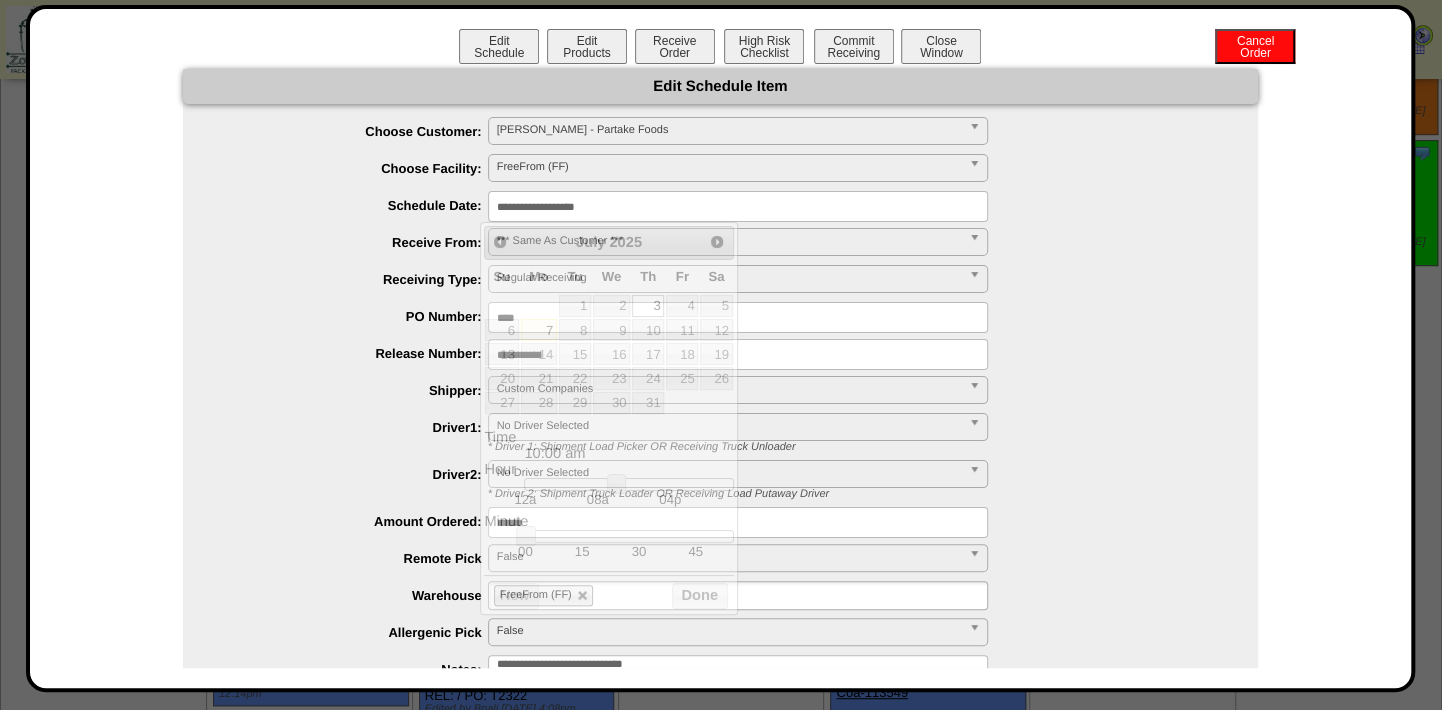 click on "****" at bounding box center [740, 317] 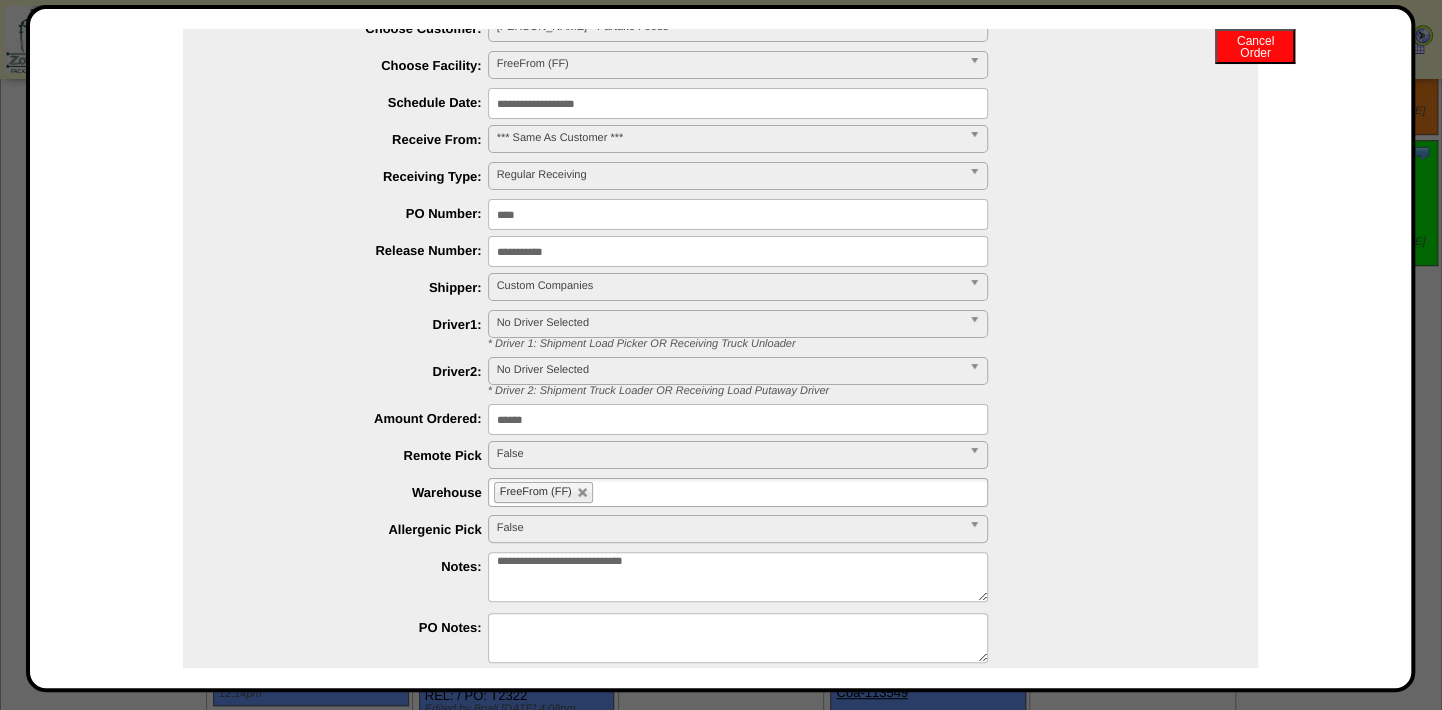 scroll, scrollTop: 183, scrollLeft: 0, axis: vertical 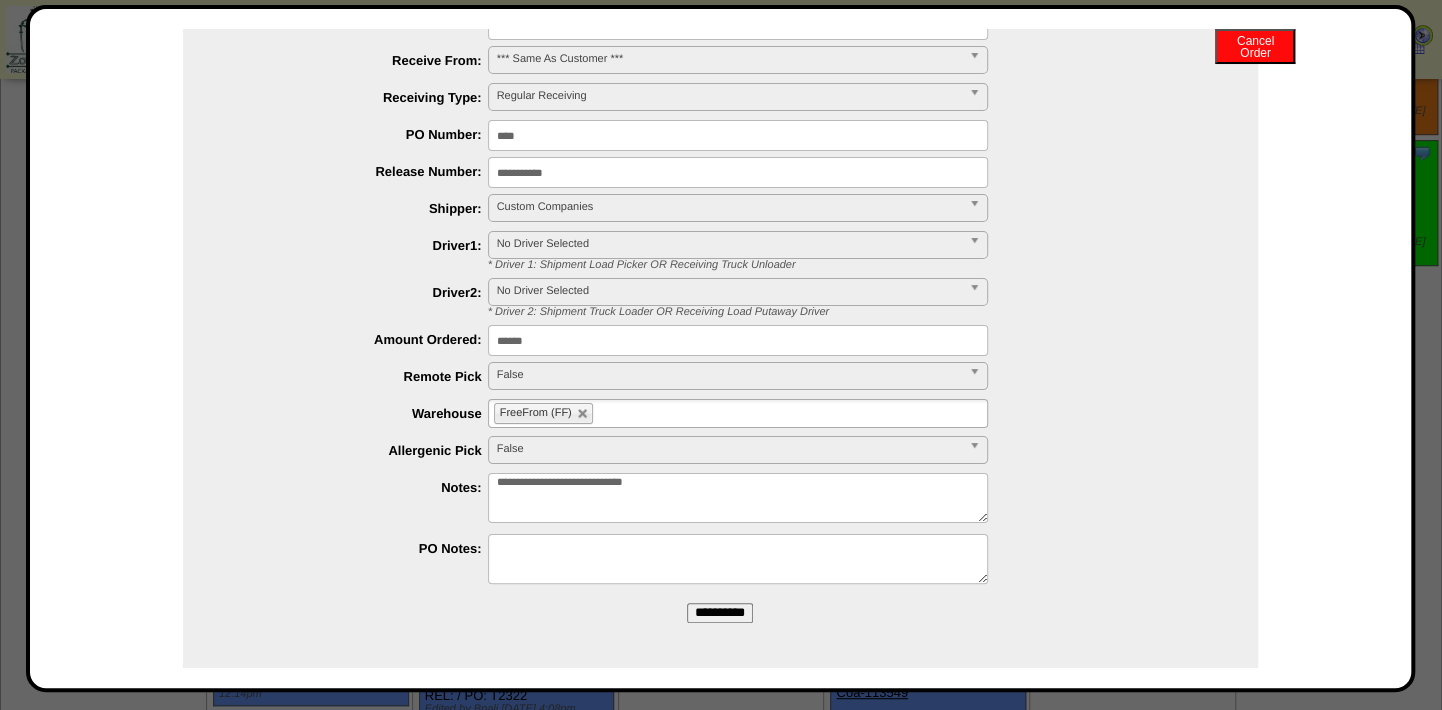 drag, startPoint x: 713, startPoint y: 617, endPoint x: 822, endPoint y: 121, distance: 507.8356 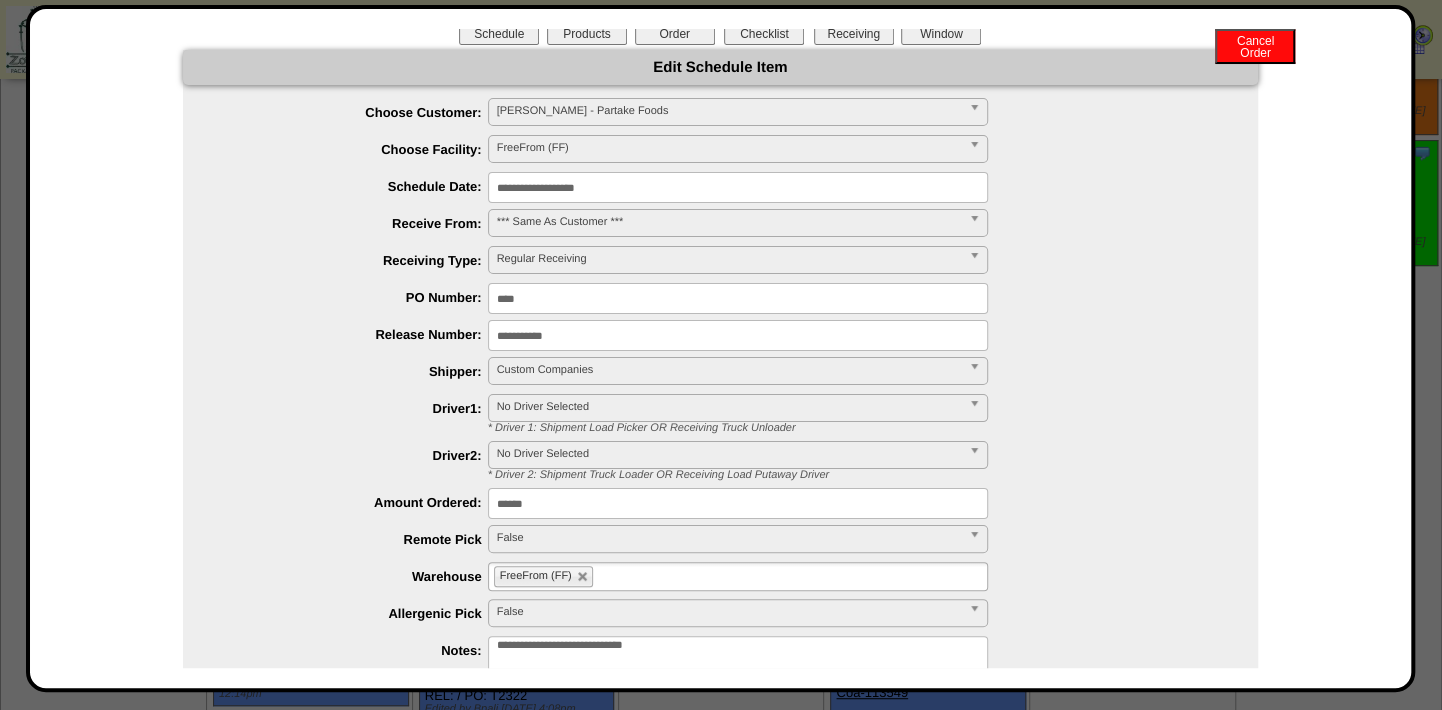 scroll, scrollTop: 0, scrollLeft: 0, axis: both 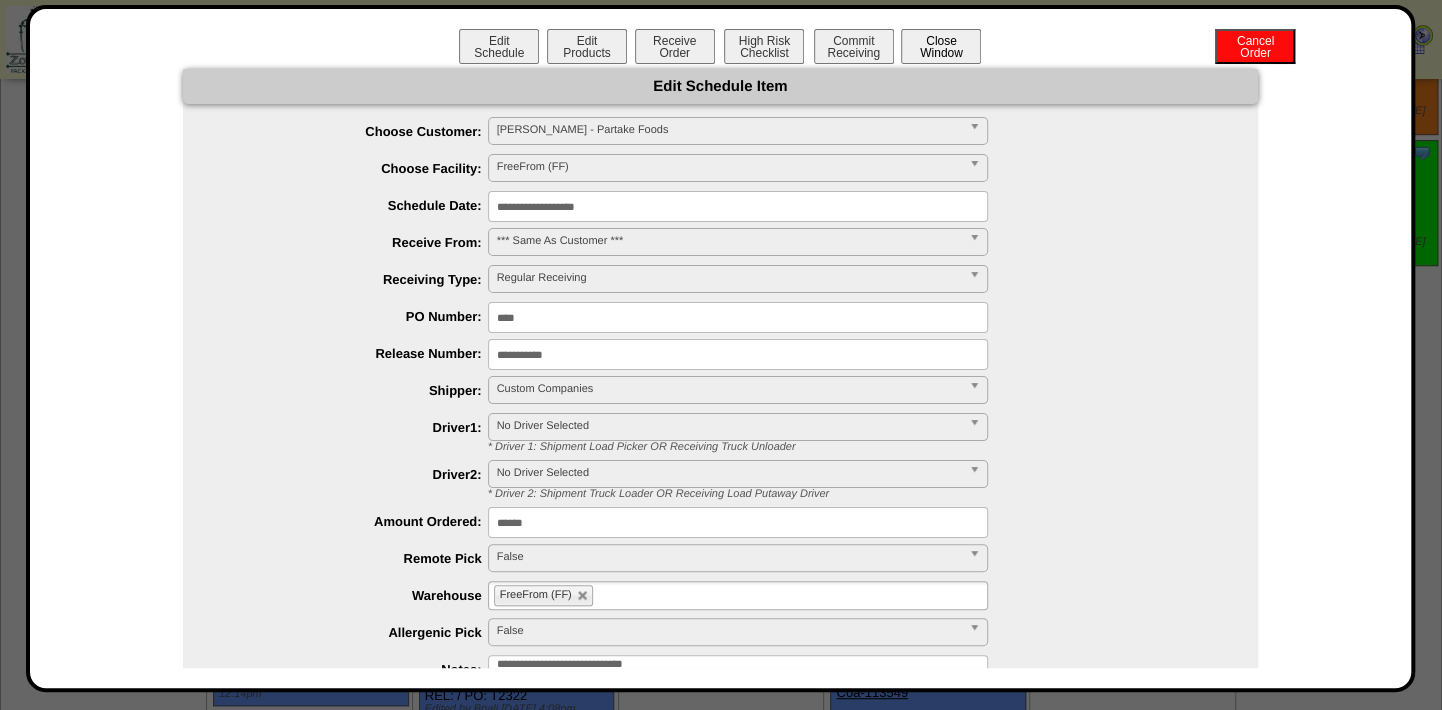 click on "Close Window" at bounding box center (941, 46) 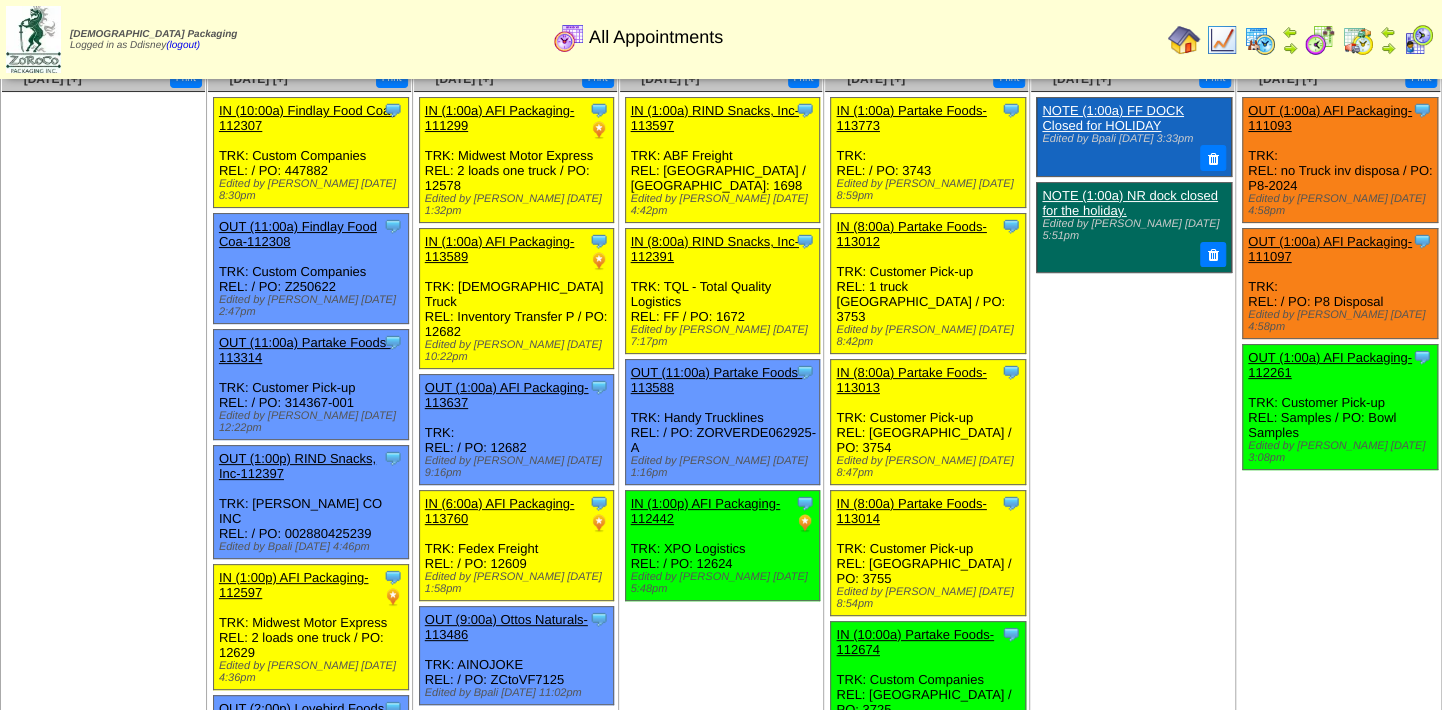 scroll, scrollTop: 0, scrollLeft: 0, axis: both 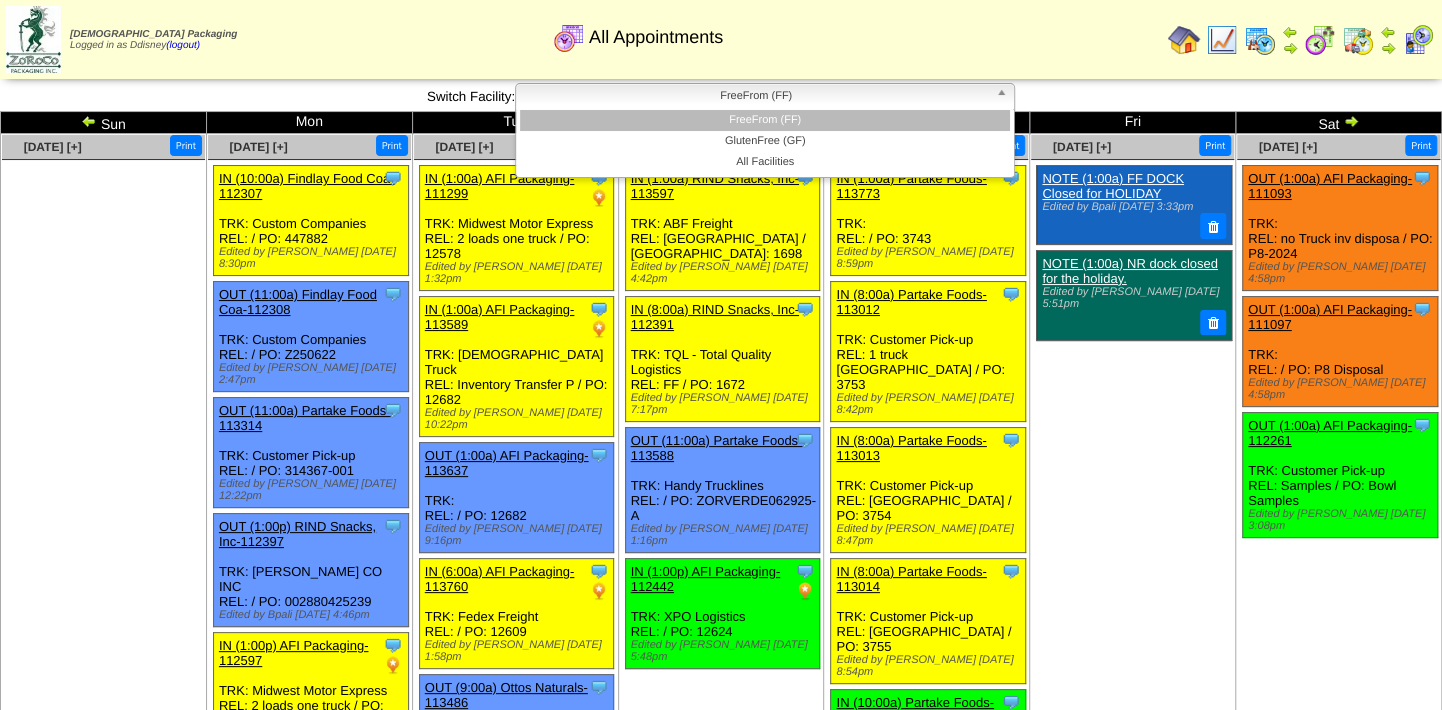 click at bounding box center (1005, 97) 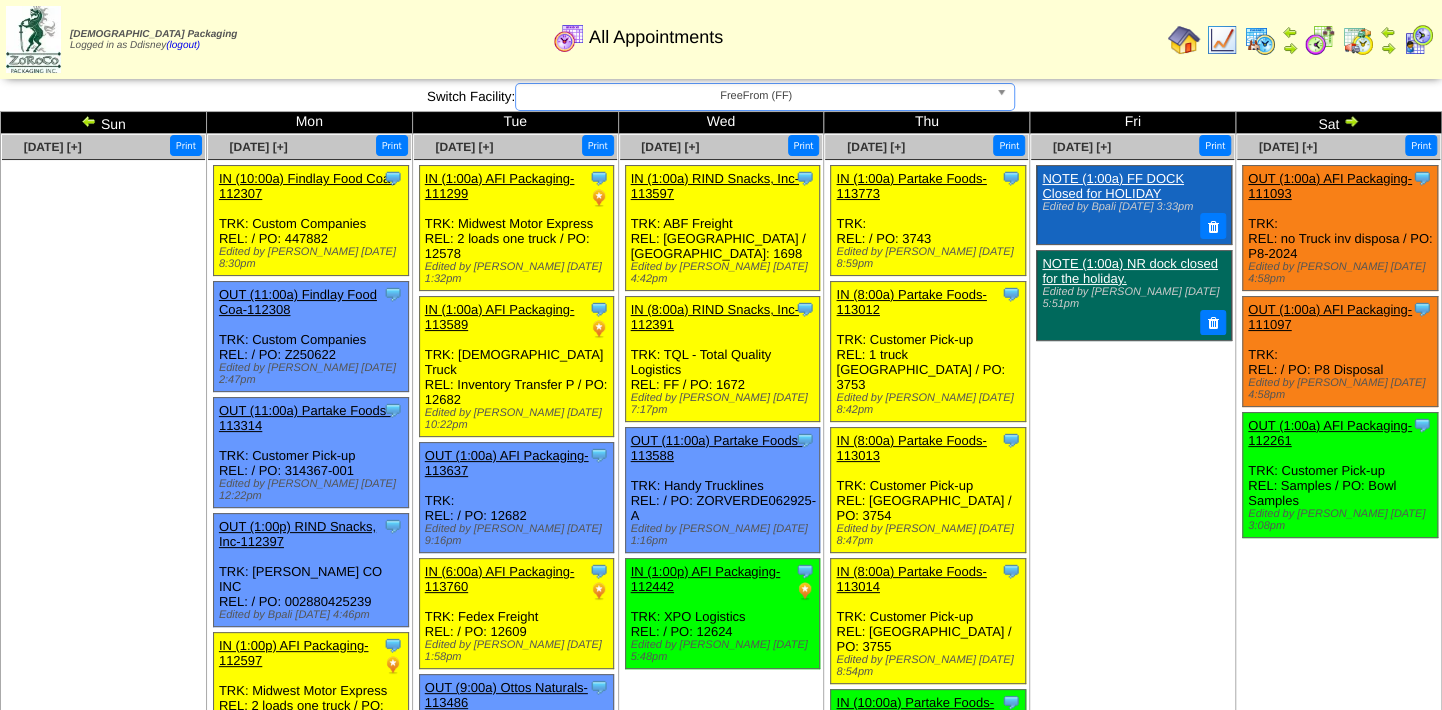 click on "FreeFrom (FF)" at bounding box center [756, 96] 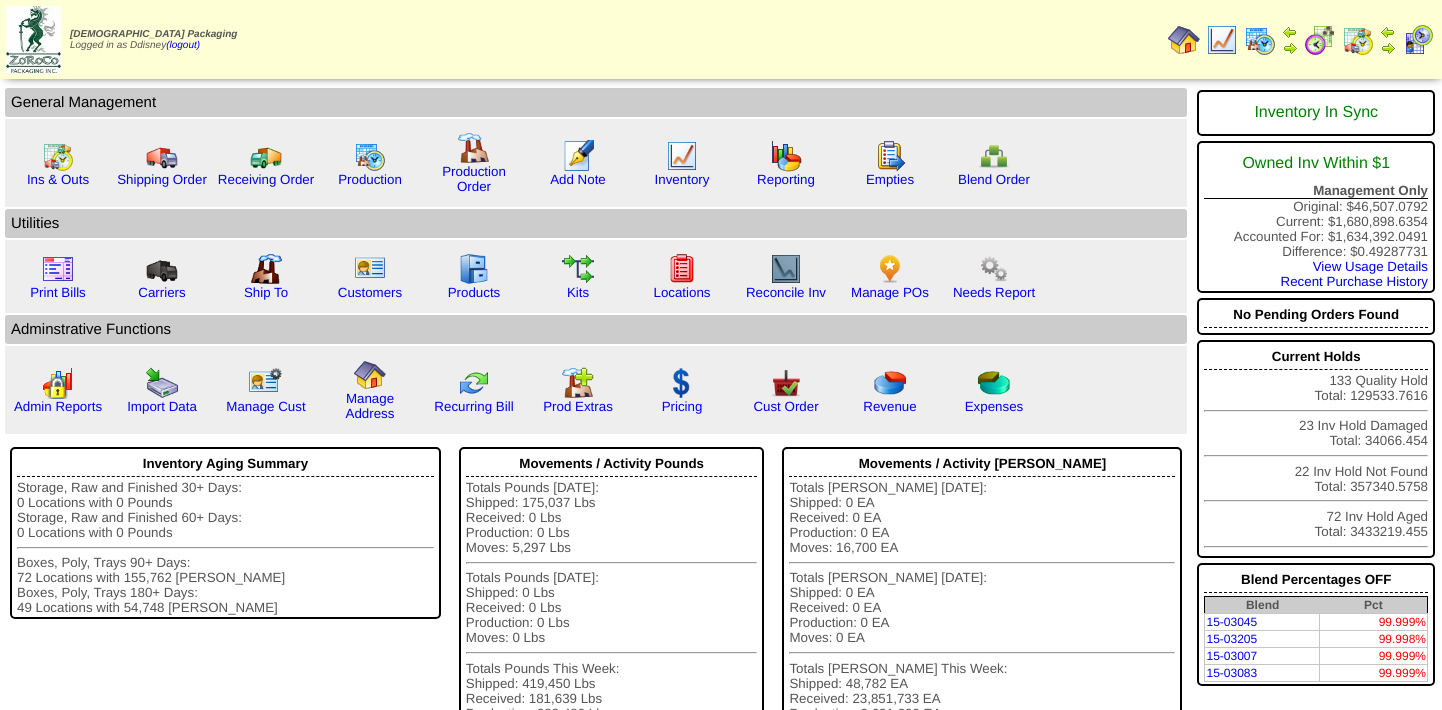scroll, scrollTop: 0, scrollLeft: 0, axis: both 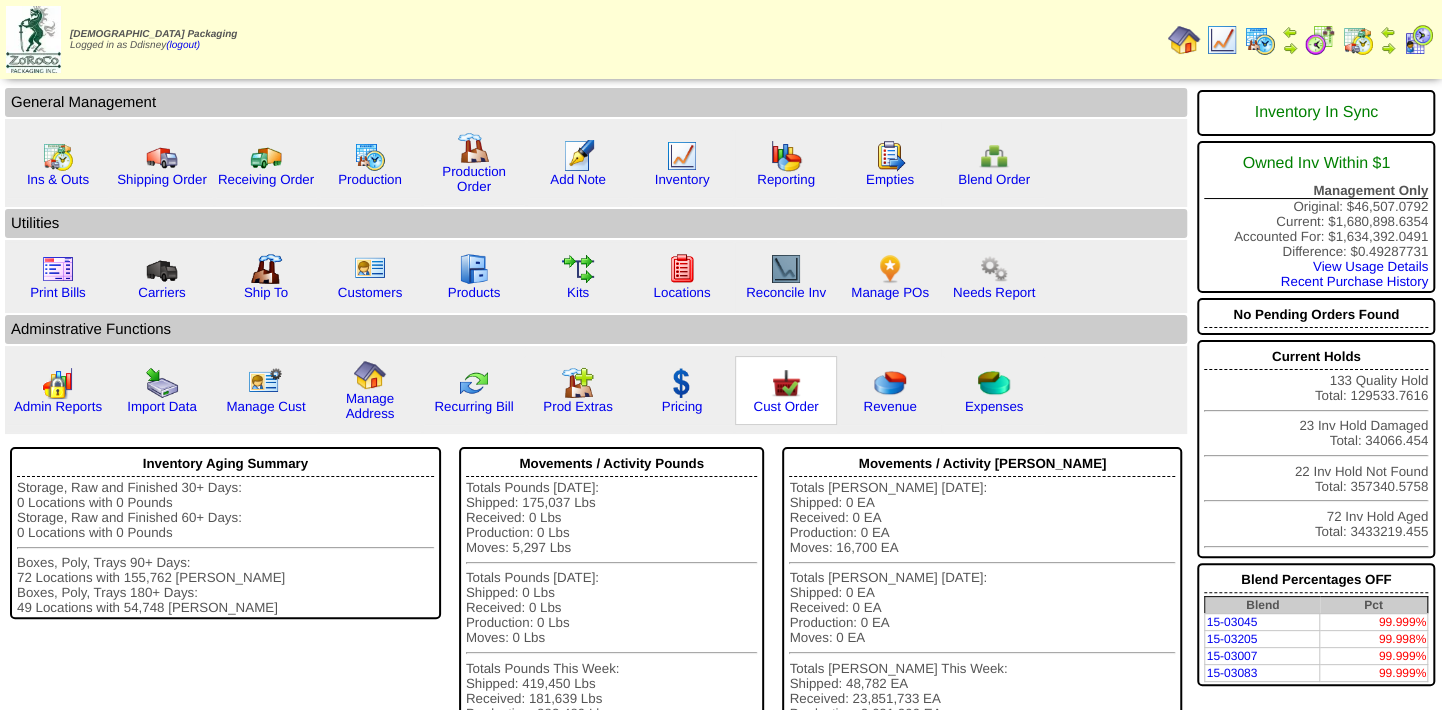 click at bounding box center [786, 383] 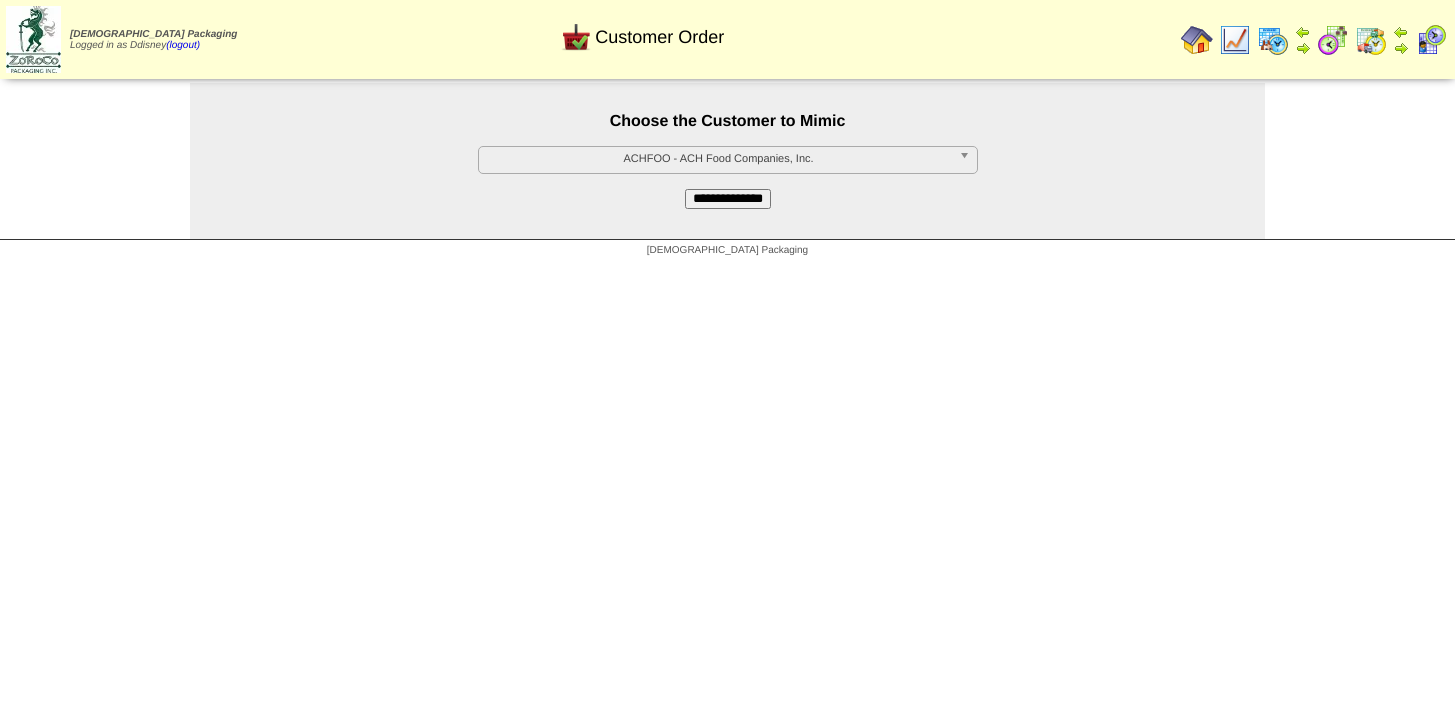 scroll, scrollTop: 0, scrollLeft: 0, axis: both 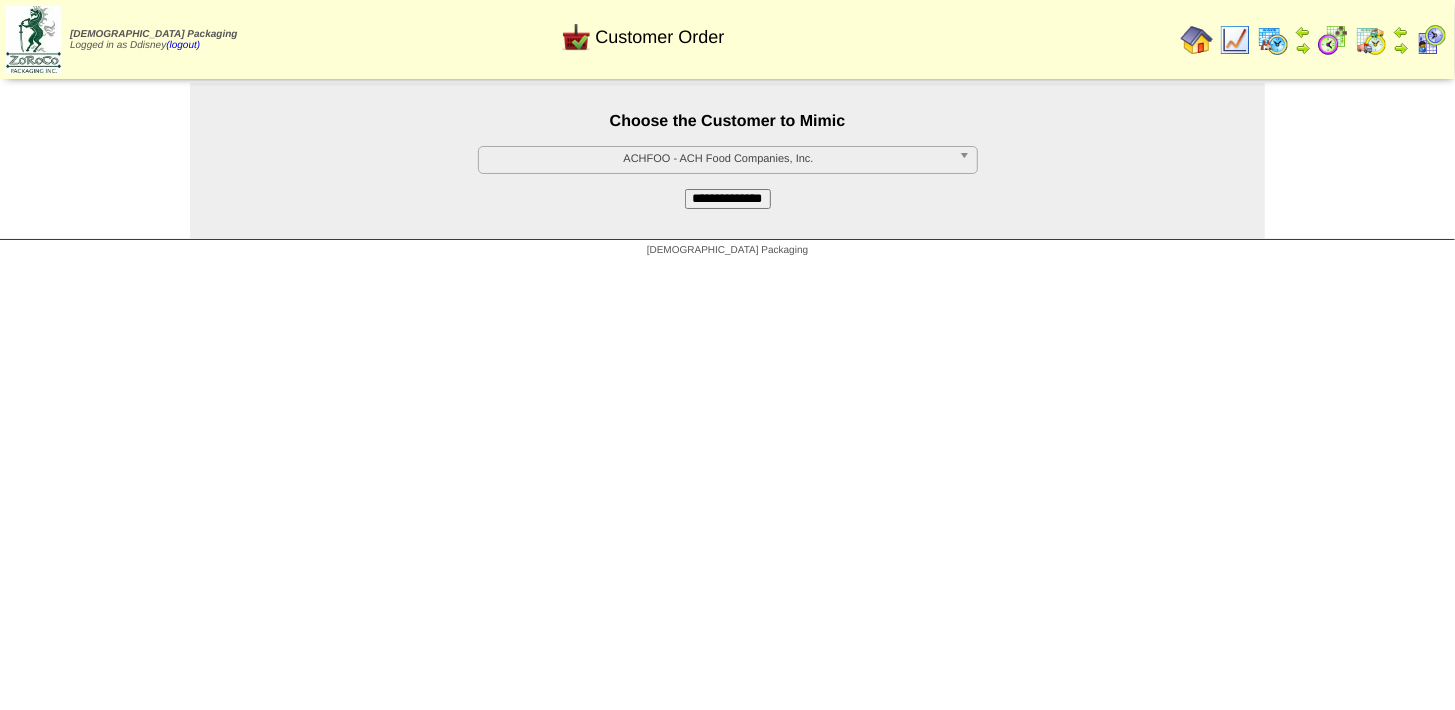 click on "ACHFOO - ACH Food Companies, Inc." at bounding box center (719, 159) 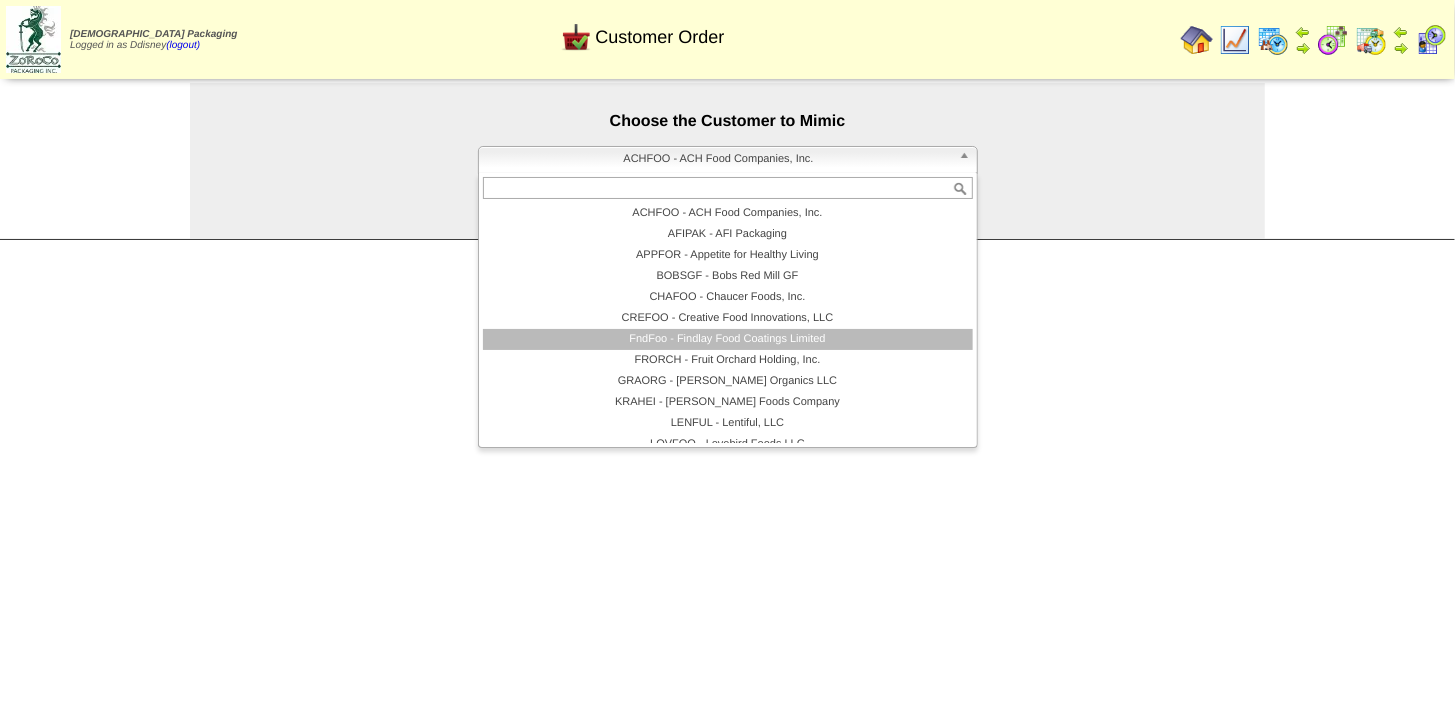 click on "FndFoo - Findlay Food Coatings Limited" at bounding box center [728, 339] 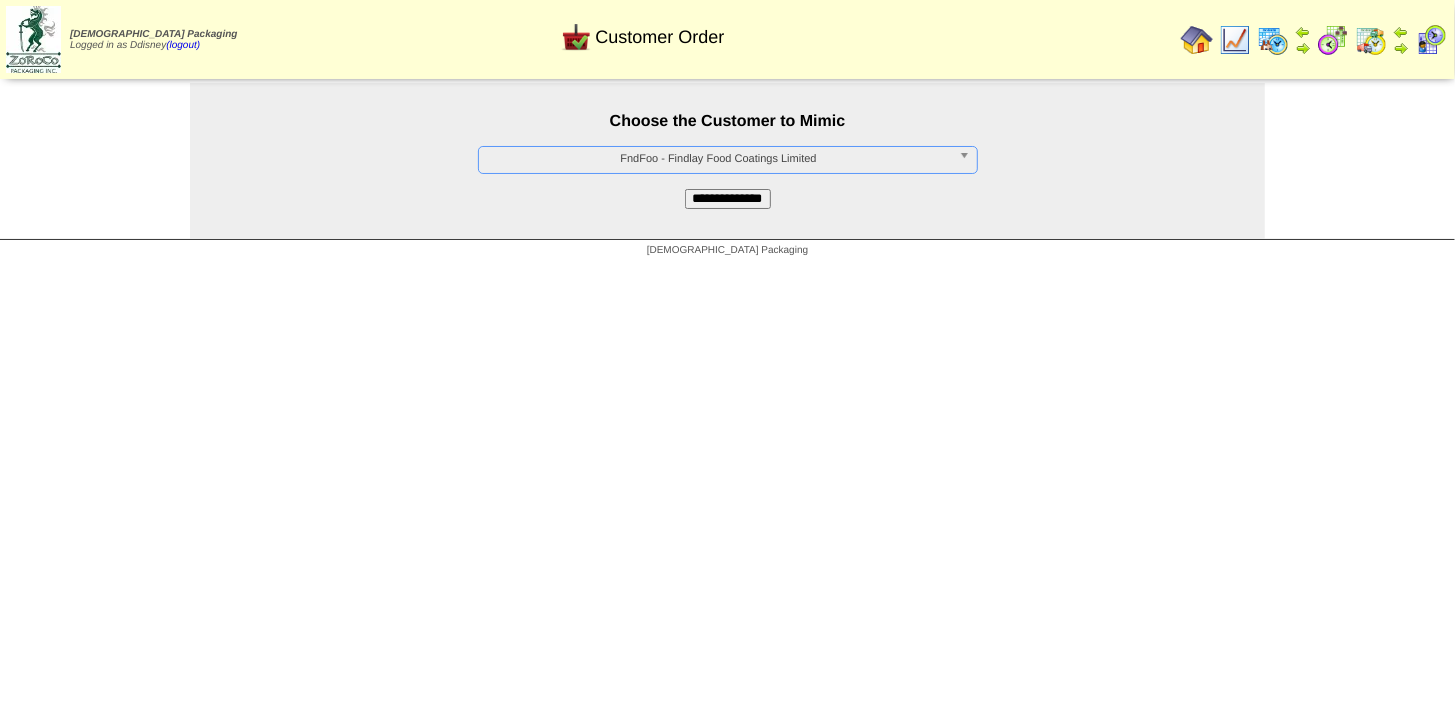 click on "**********" at bounding box center (728, 199) 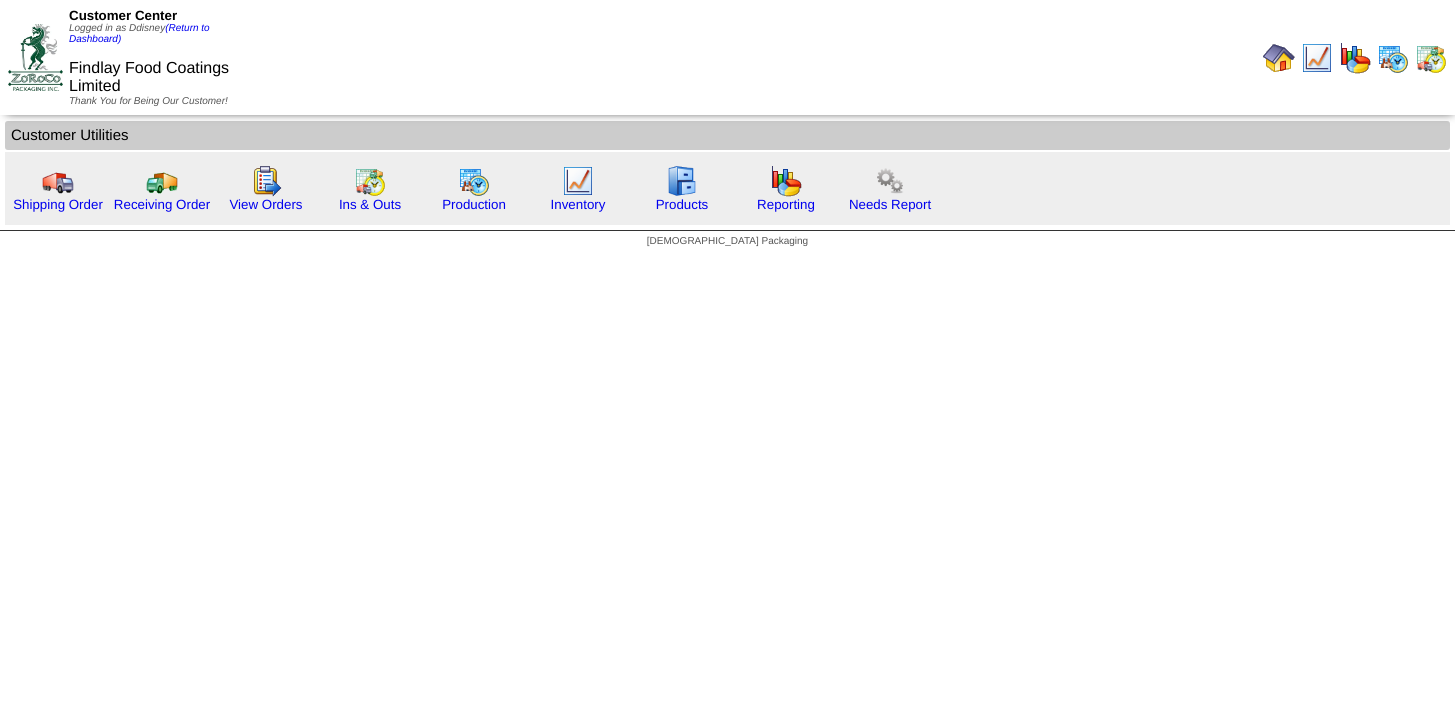 scroll, scrollTop: 0, scrollLeft: 0, axis: both 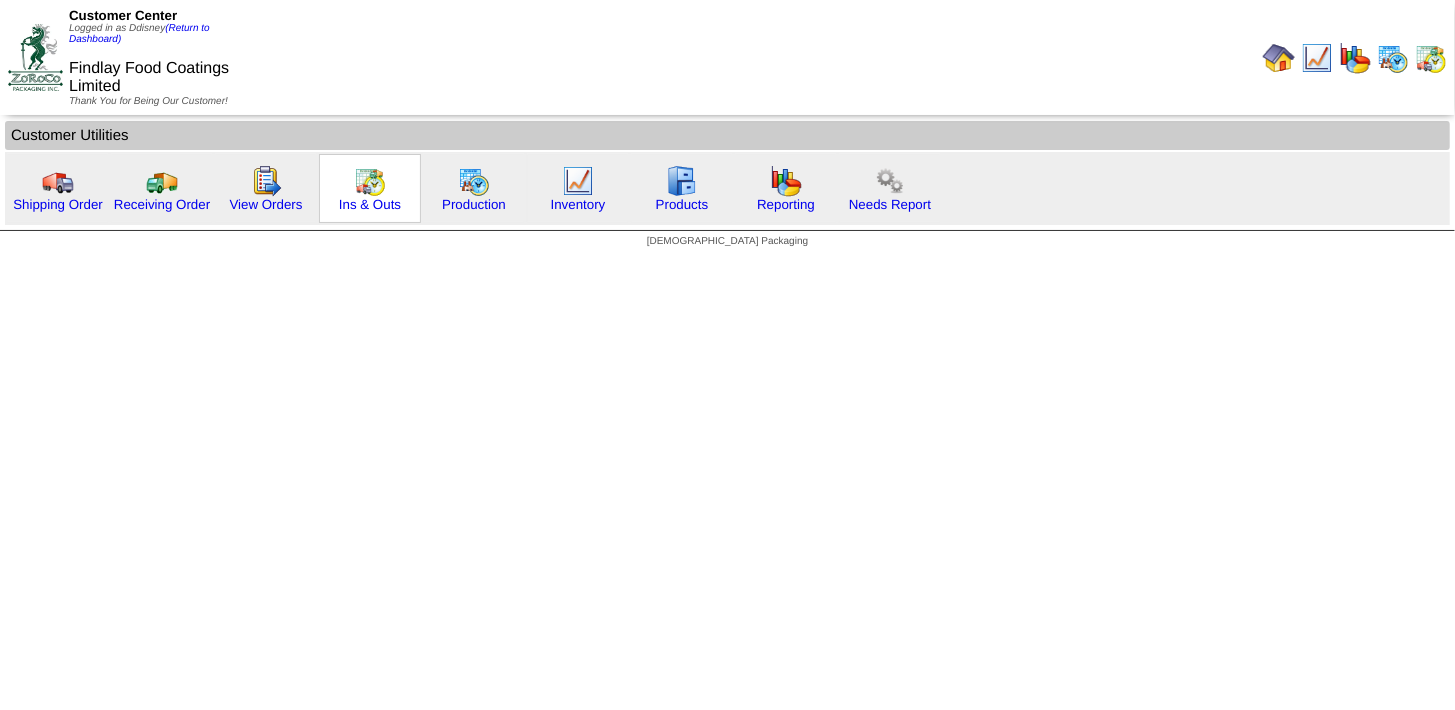 click at bounding box center [370, 181] 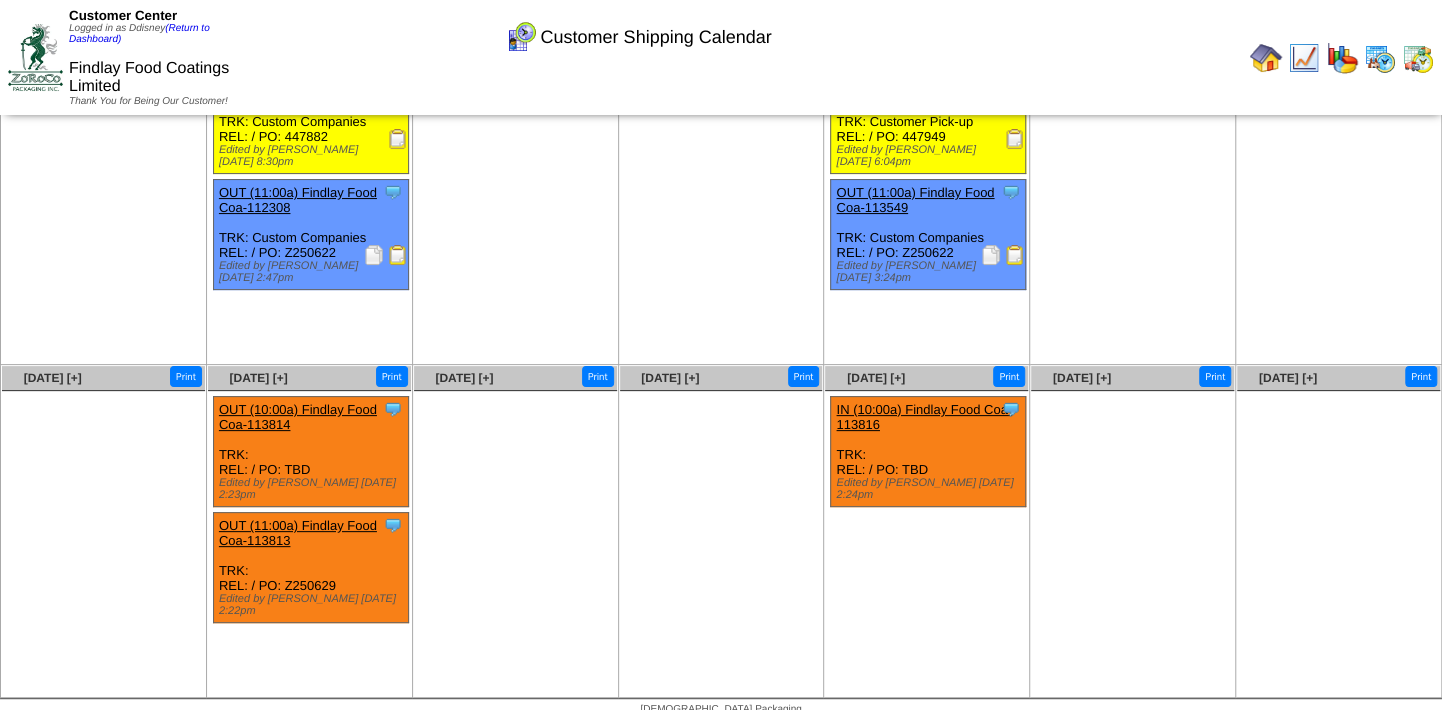 scroll, scrollTop: 122, scrollLeft: 0, axis: vertical 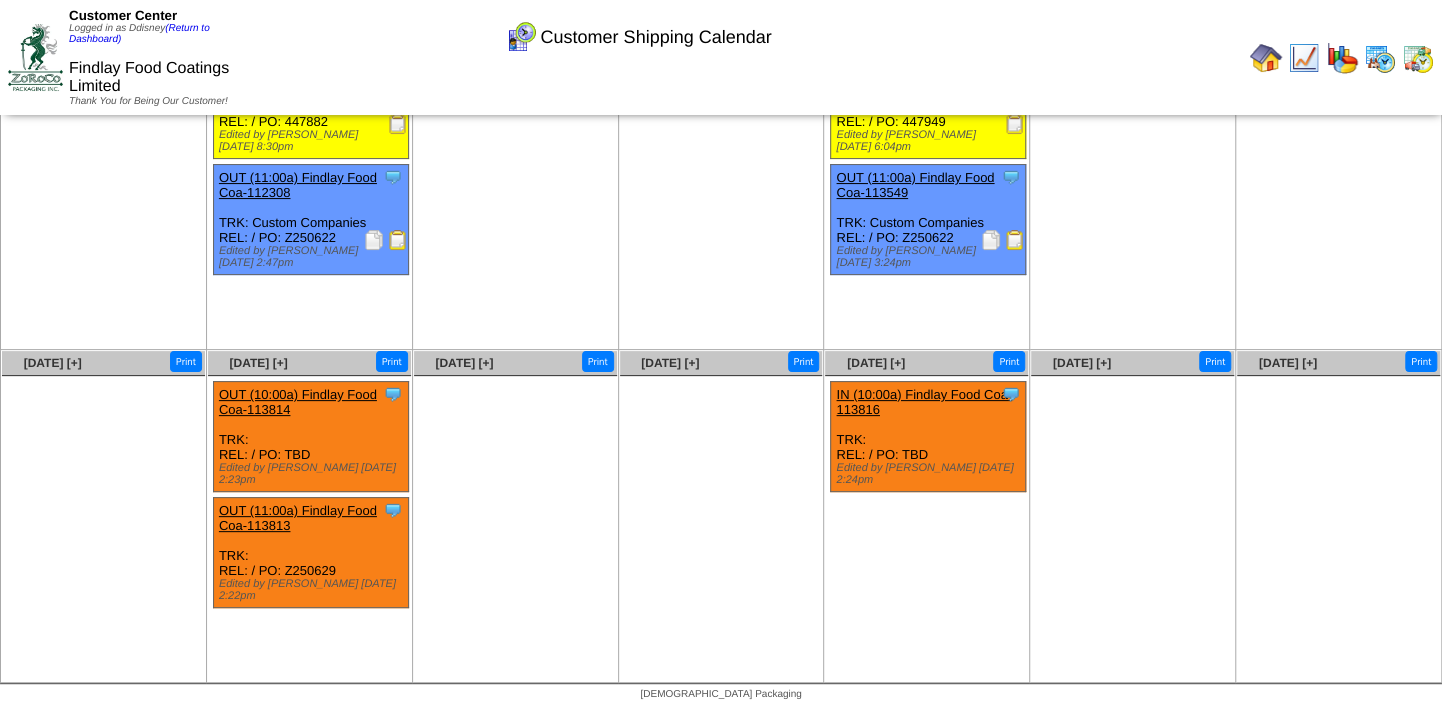 click on "IN
(10:00a)
Findlay Food Coa-113816" at bounding box center [924, 402] 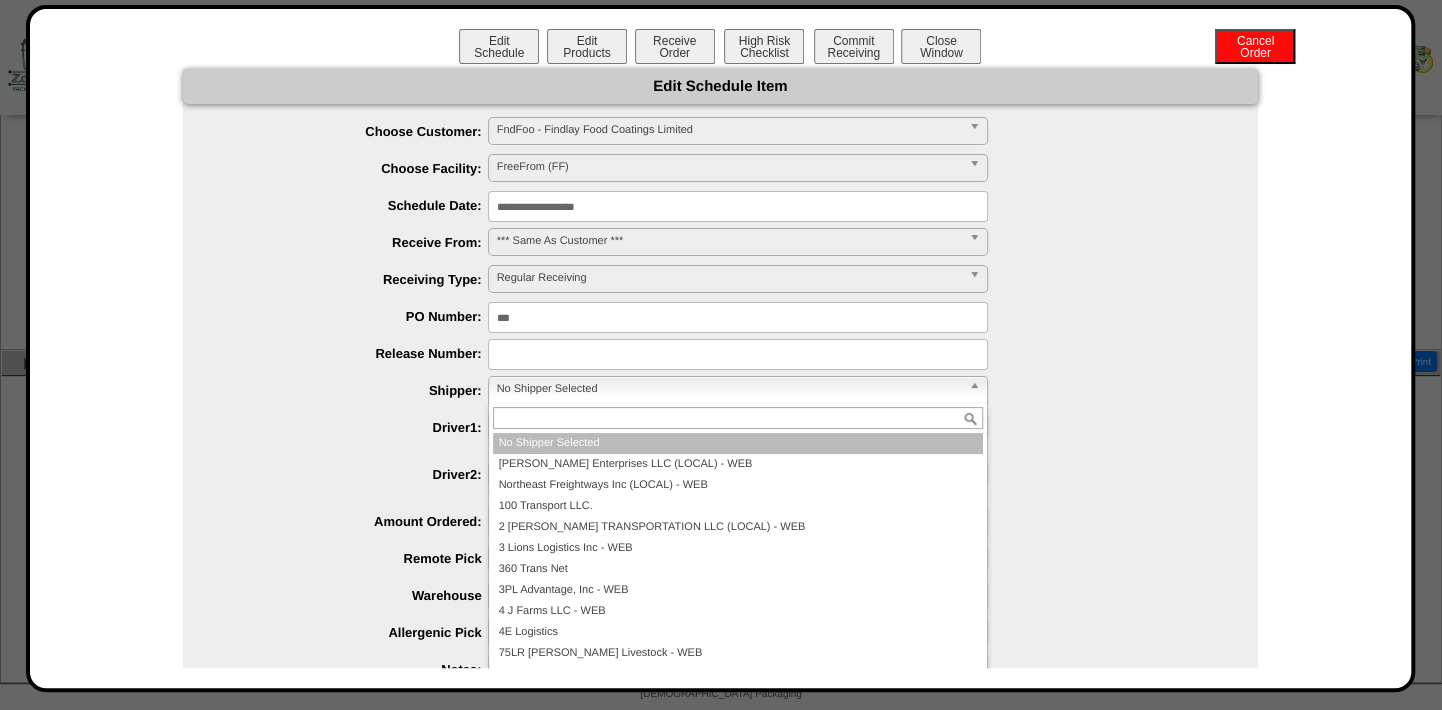 click on "No Shipper Selected" at bounding box center (729, 389) 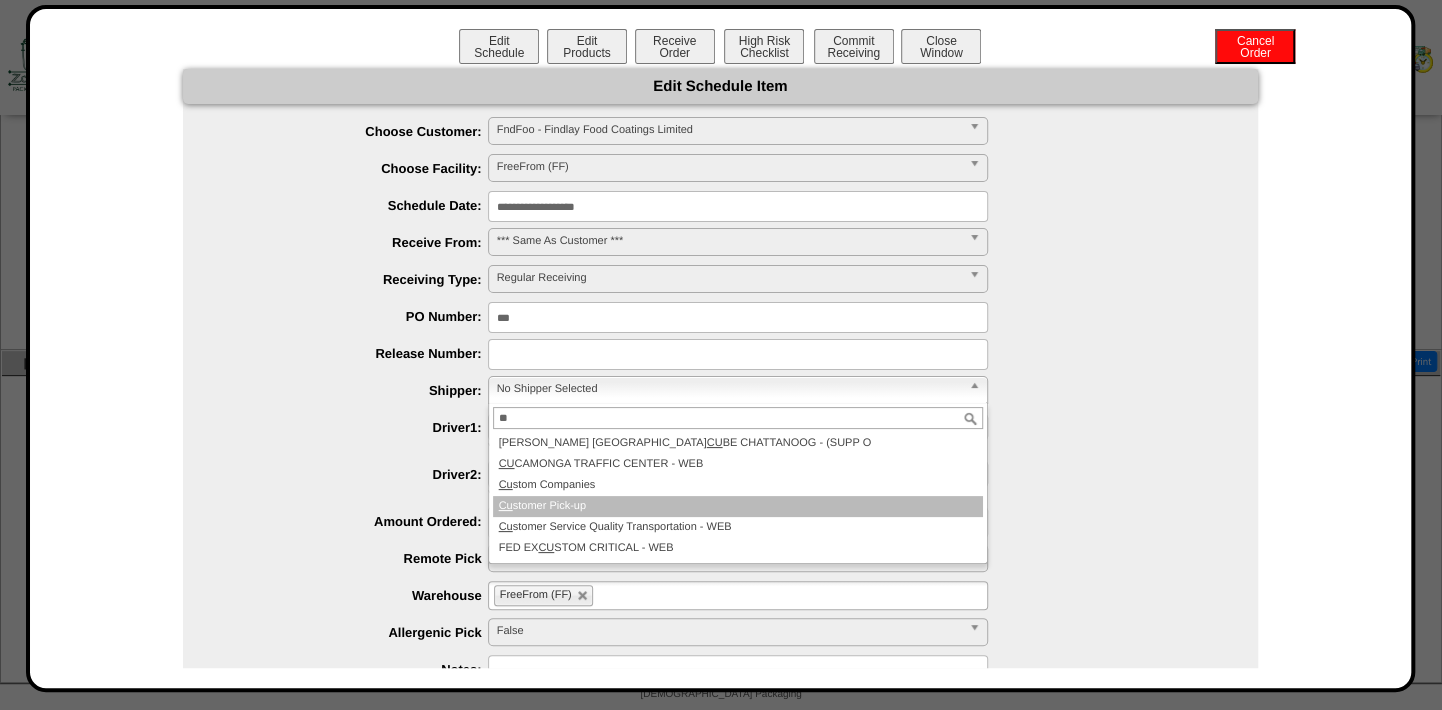 type on "**" 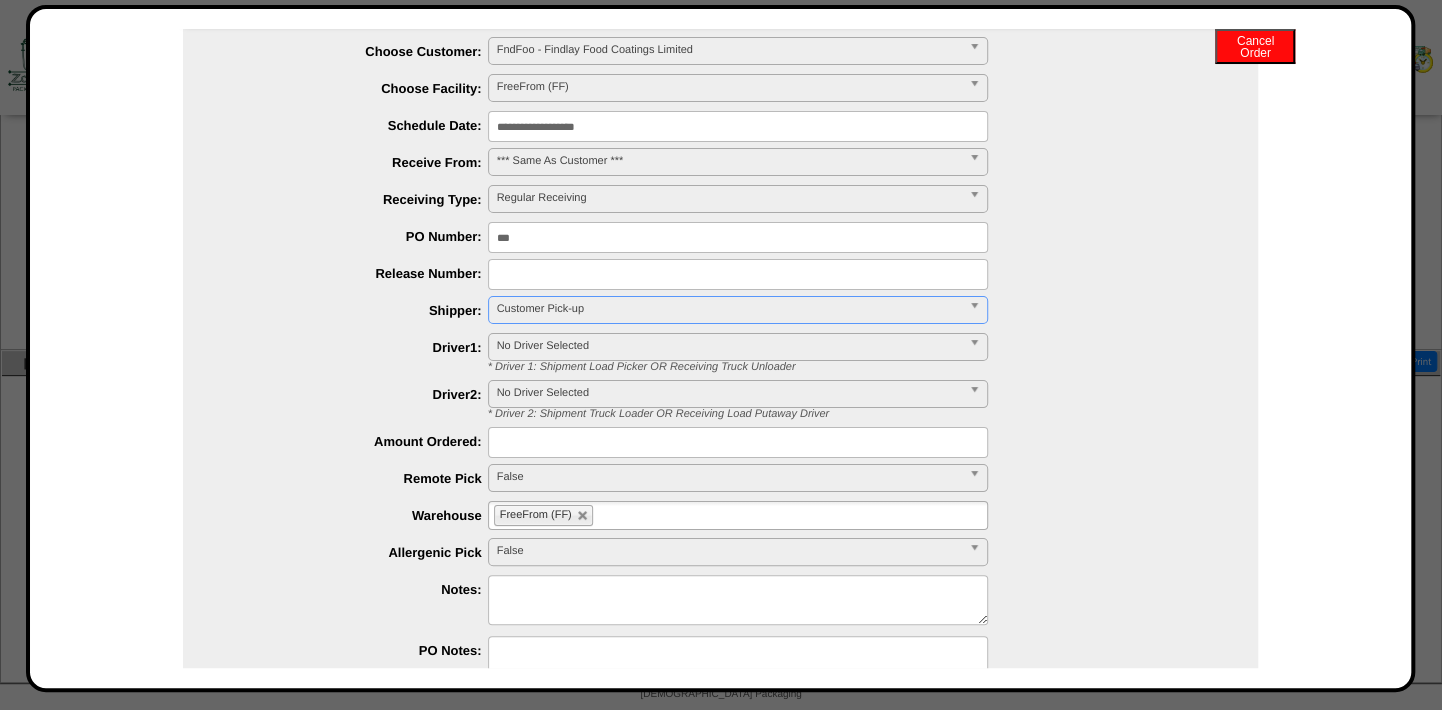 scroll, scrollTop: 183, scrollLeft: 0, axis: vertical 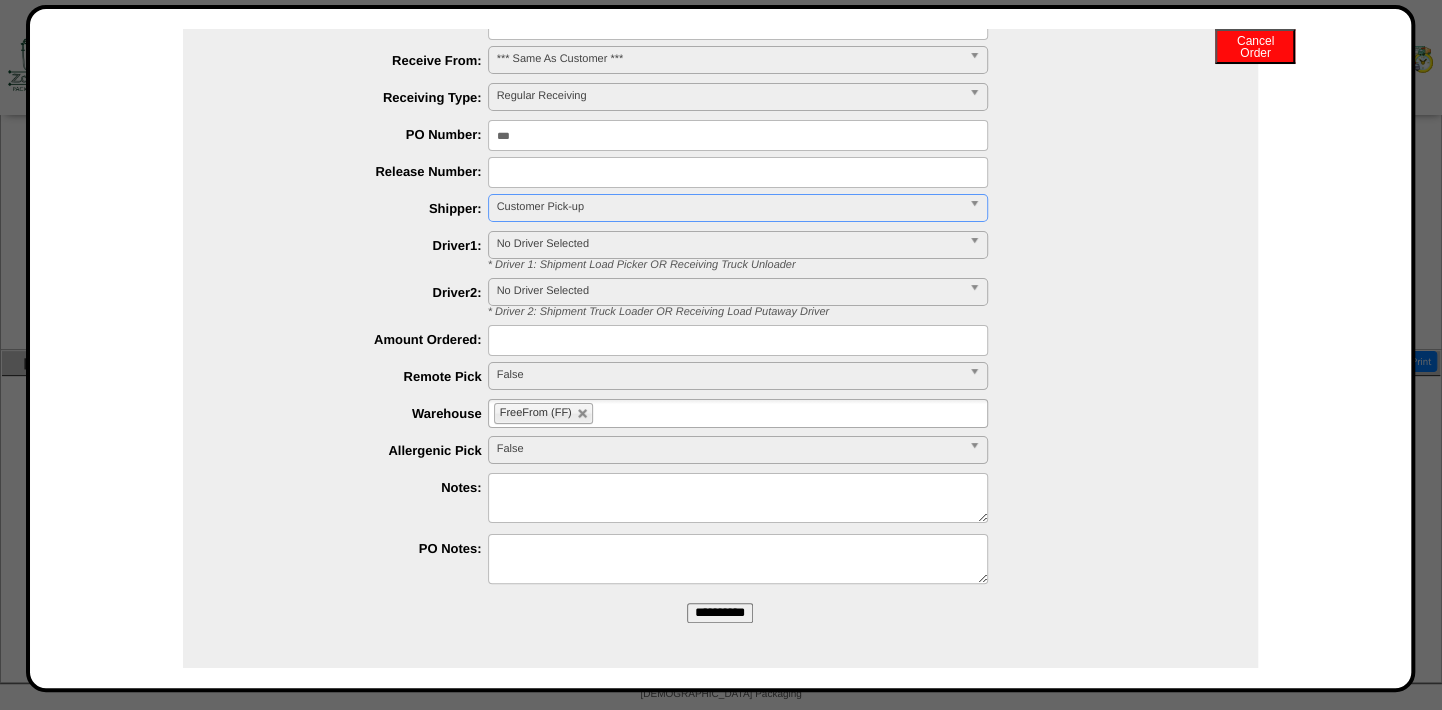 click on "**********" at bounding box center (720, 613) 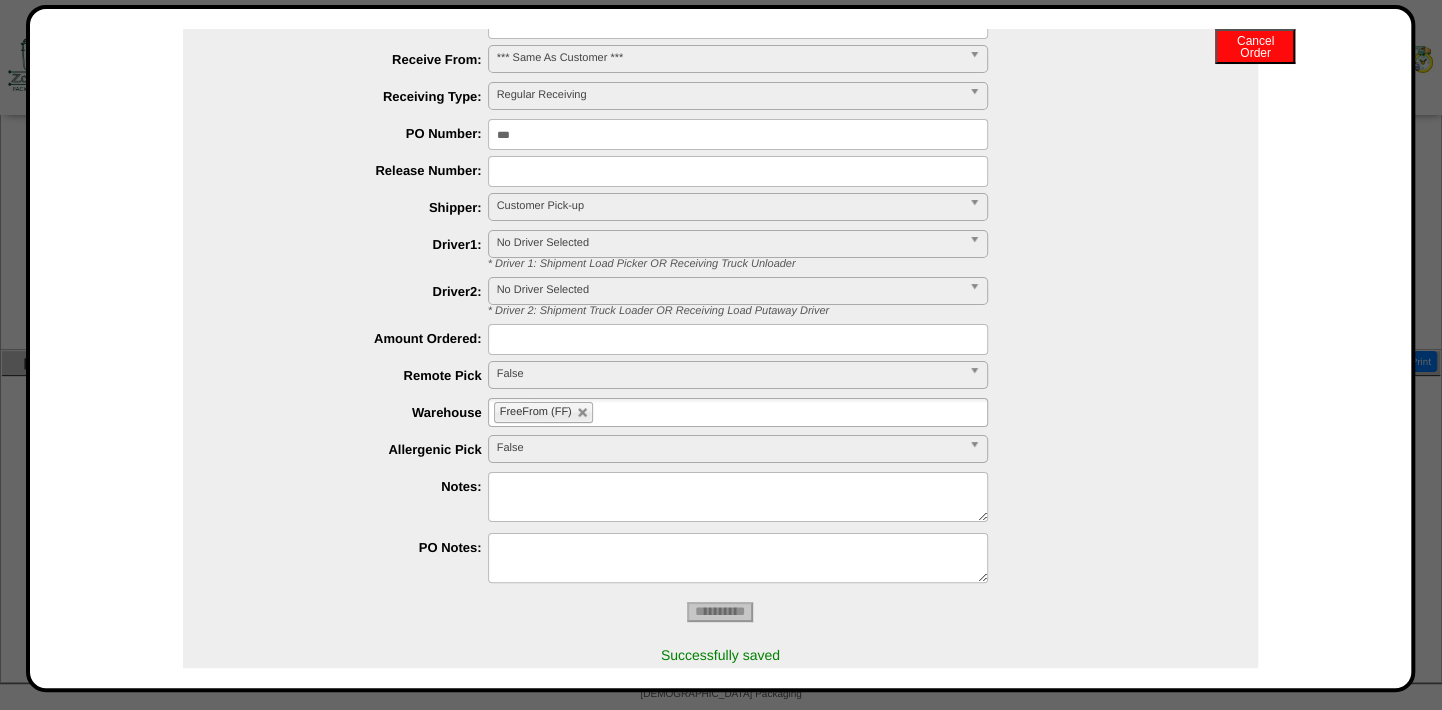 scroll, scrollTop: 0, scrollLeft: 0, axis: both 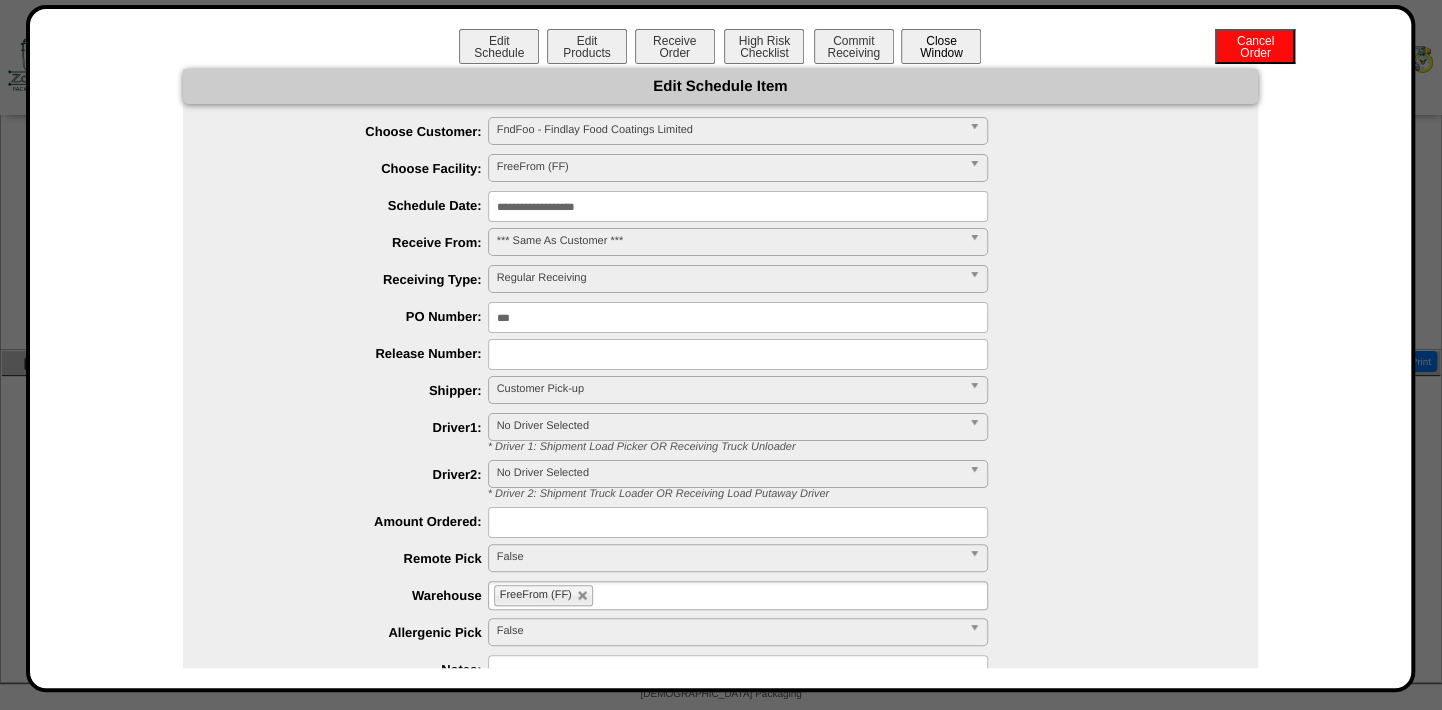 click on "Close Window" at bounding box center [941, 46] 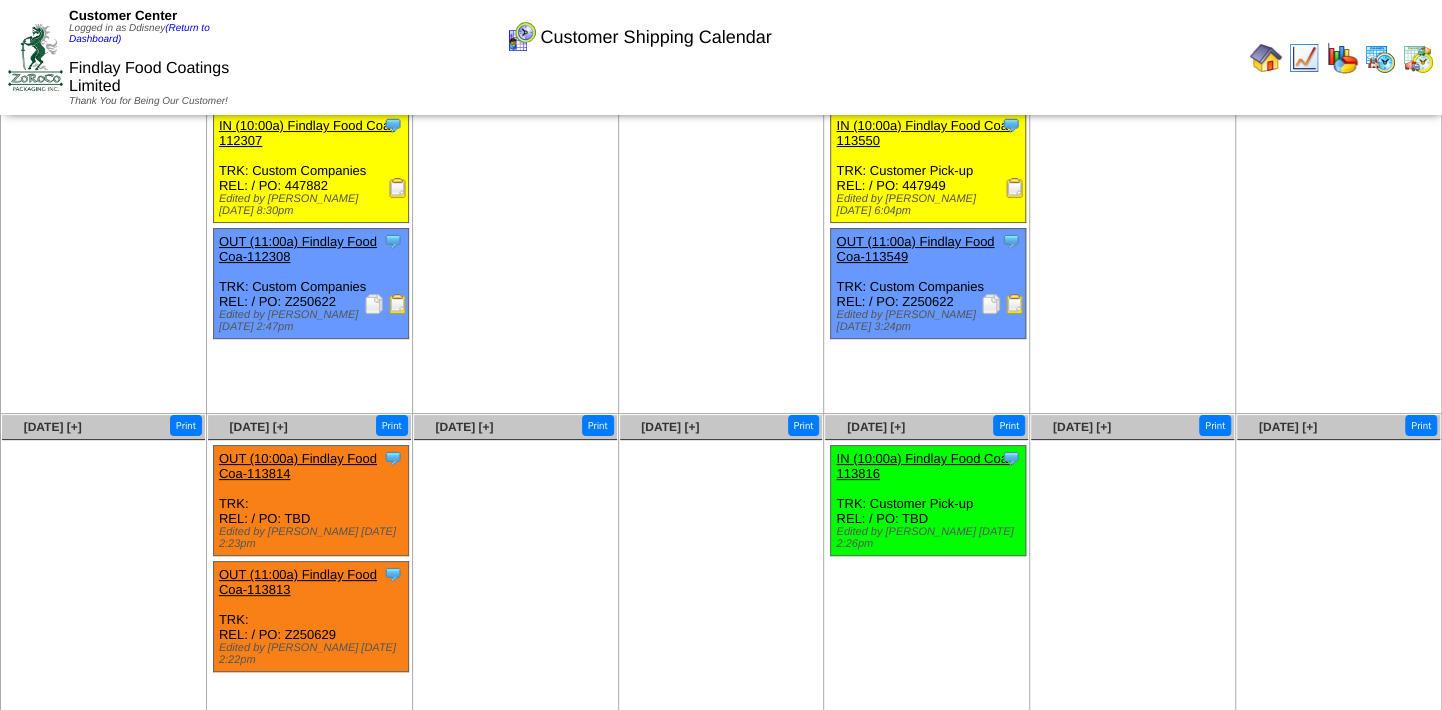 scroll, scrollTop: 122, scrollLeft: 0, axis: vertical 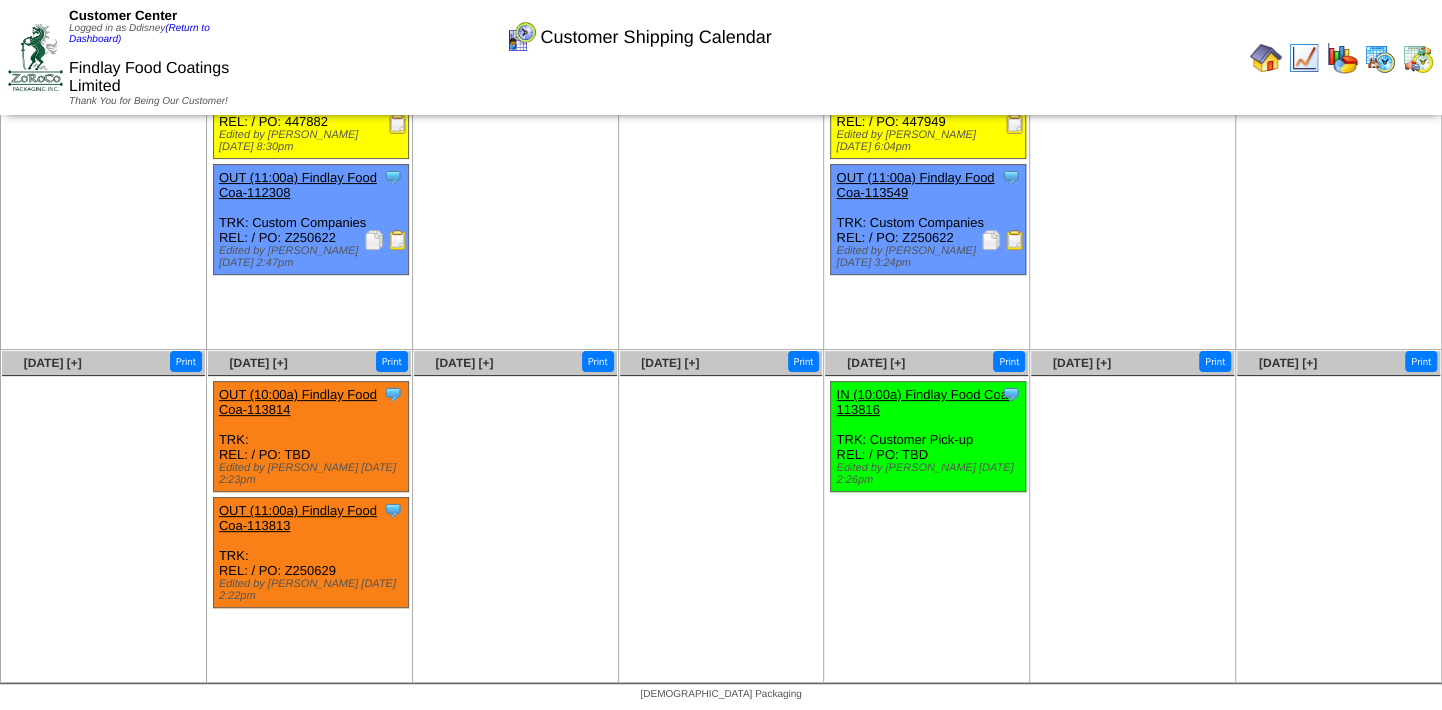 click on "OUT
(11:00a)
Findlay Food Coa-113813" at bounding box center [298, 518] 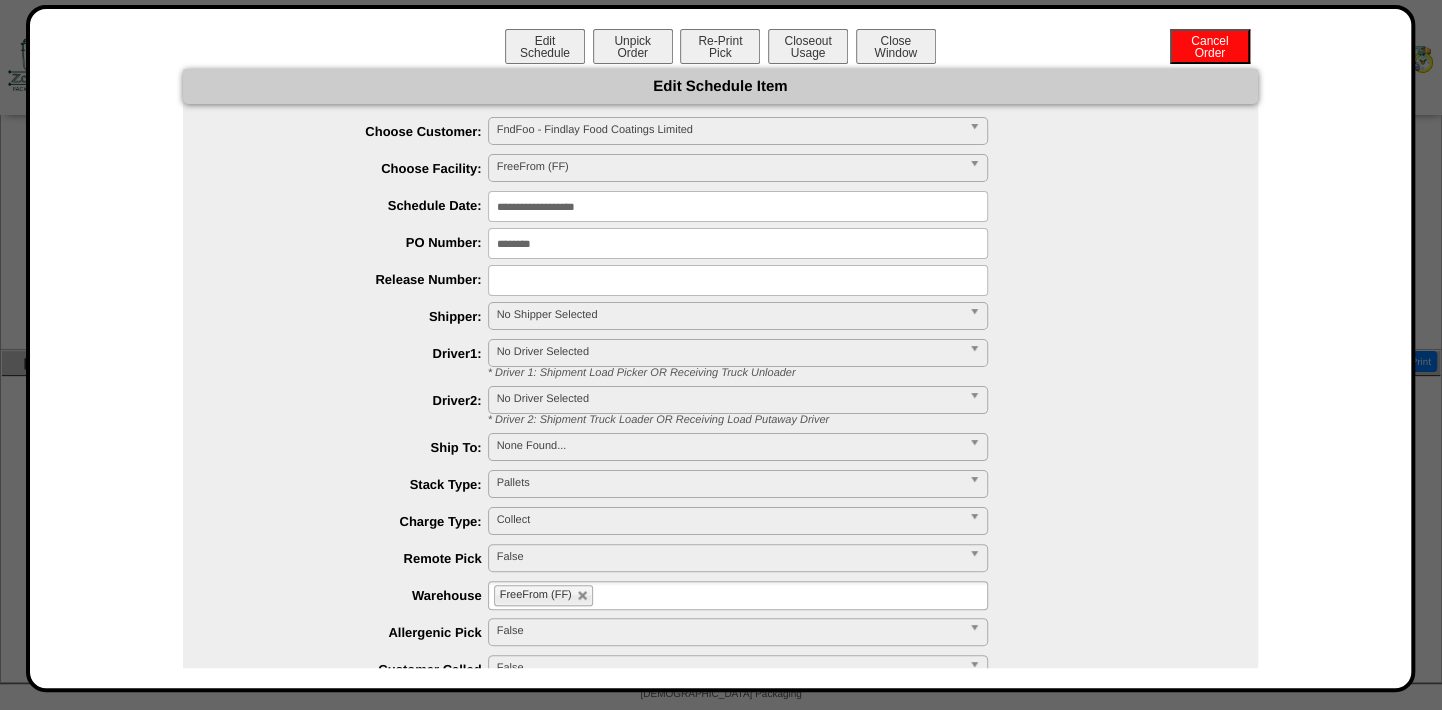 click on "No Shipper Selected" at bounding box center (729, 315) 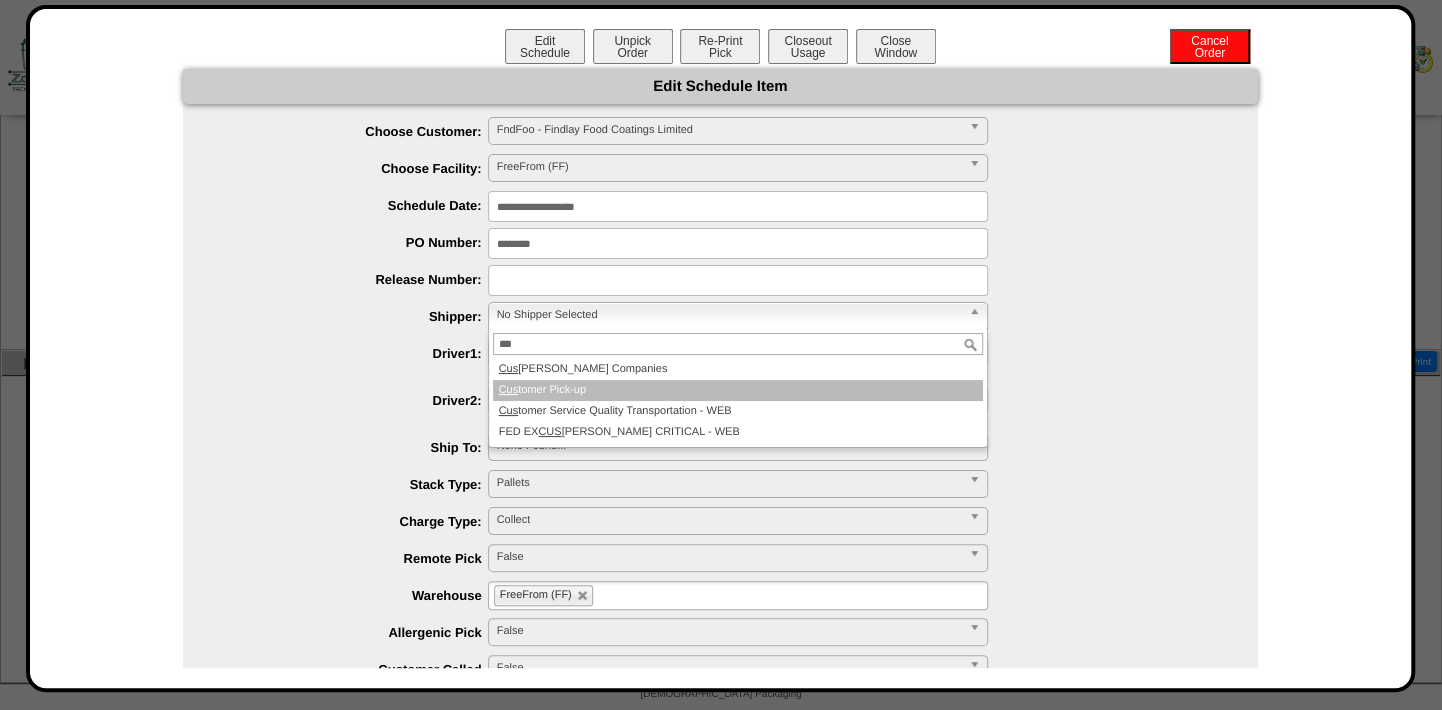 type on "***" 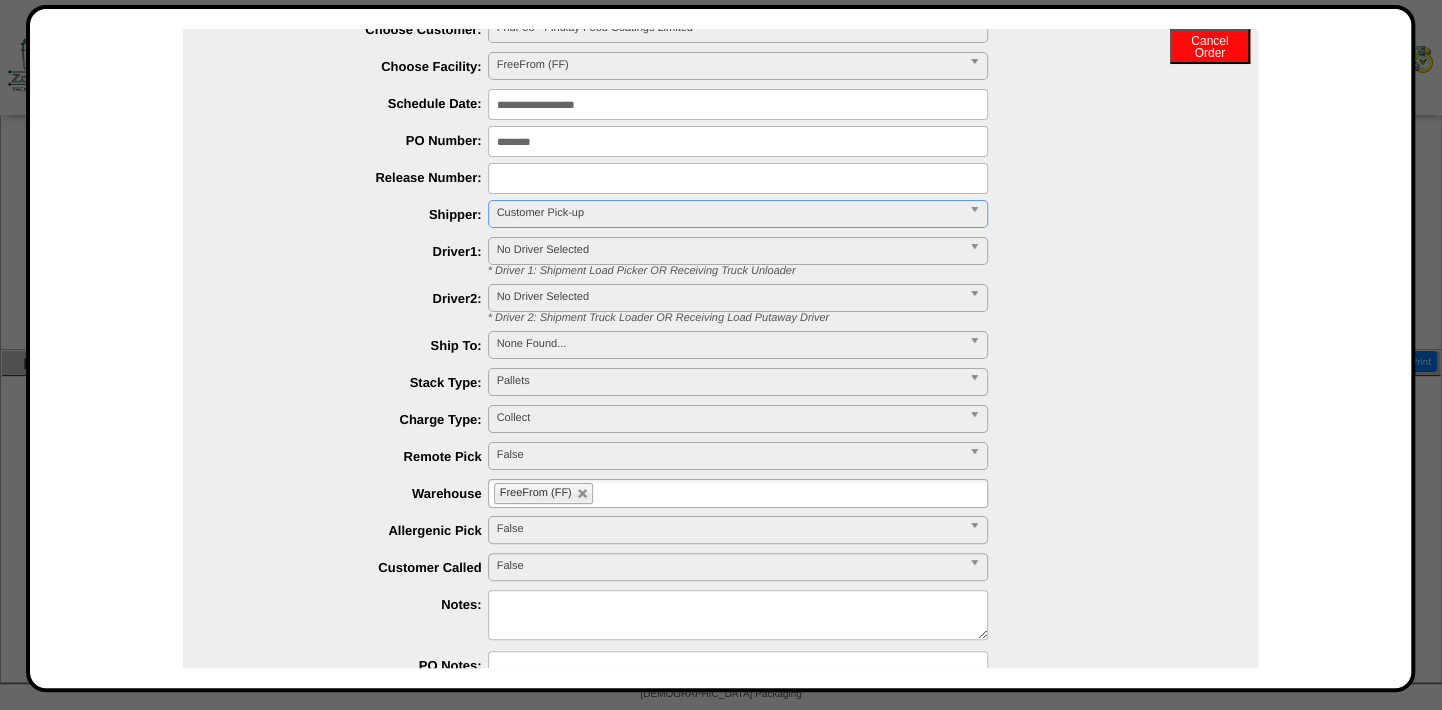 scroll, scrollTop: 220, scrollLeft: 0, axis: vertical 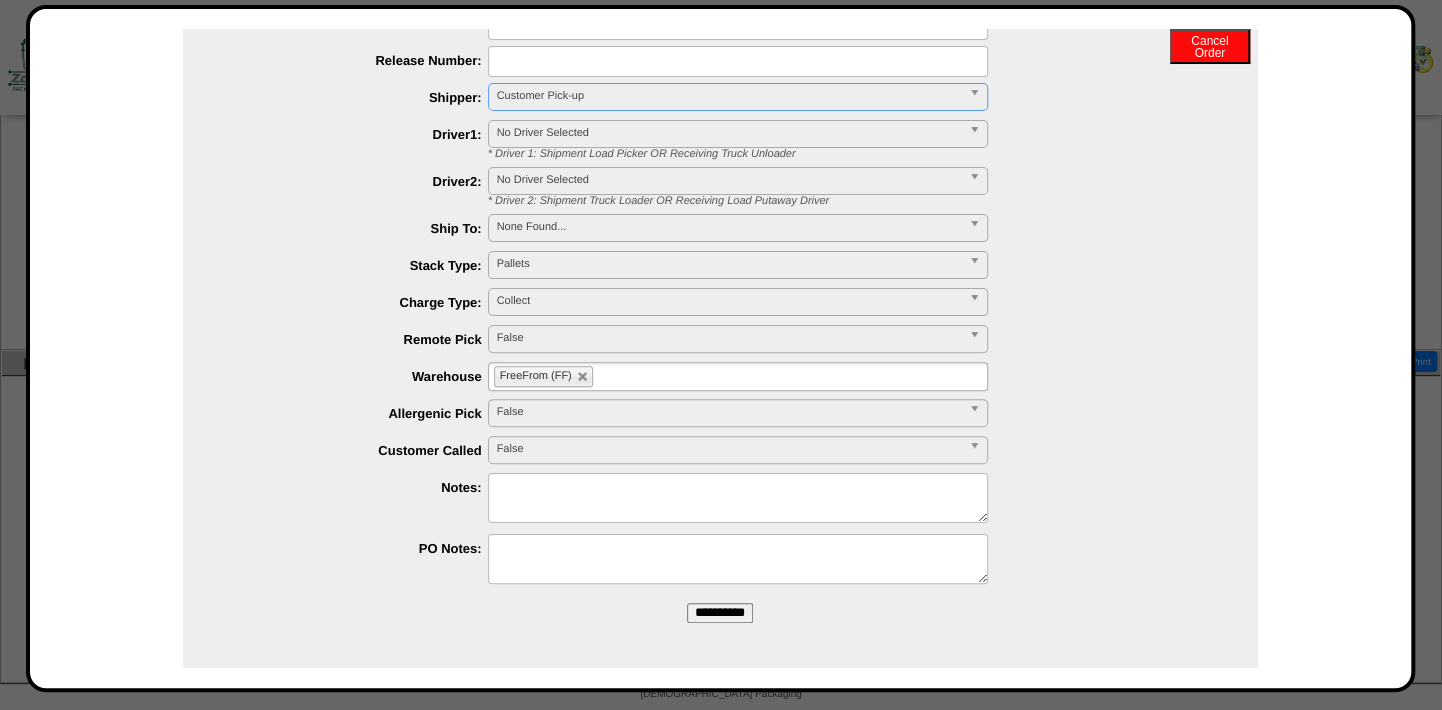 click on "**********" at bounding box center [720, 613] 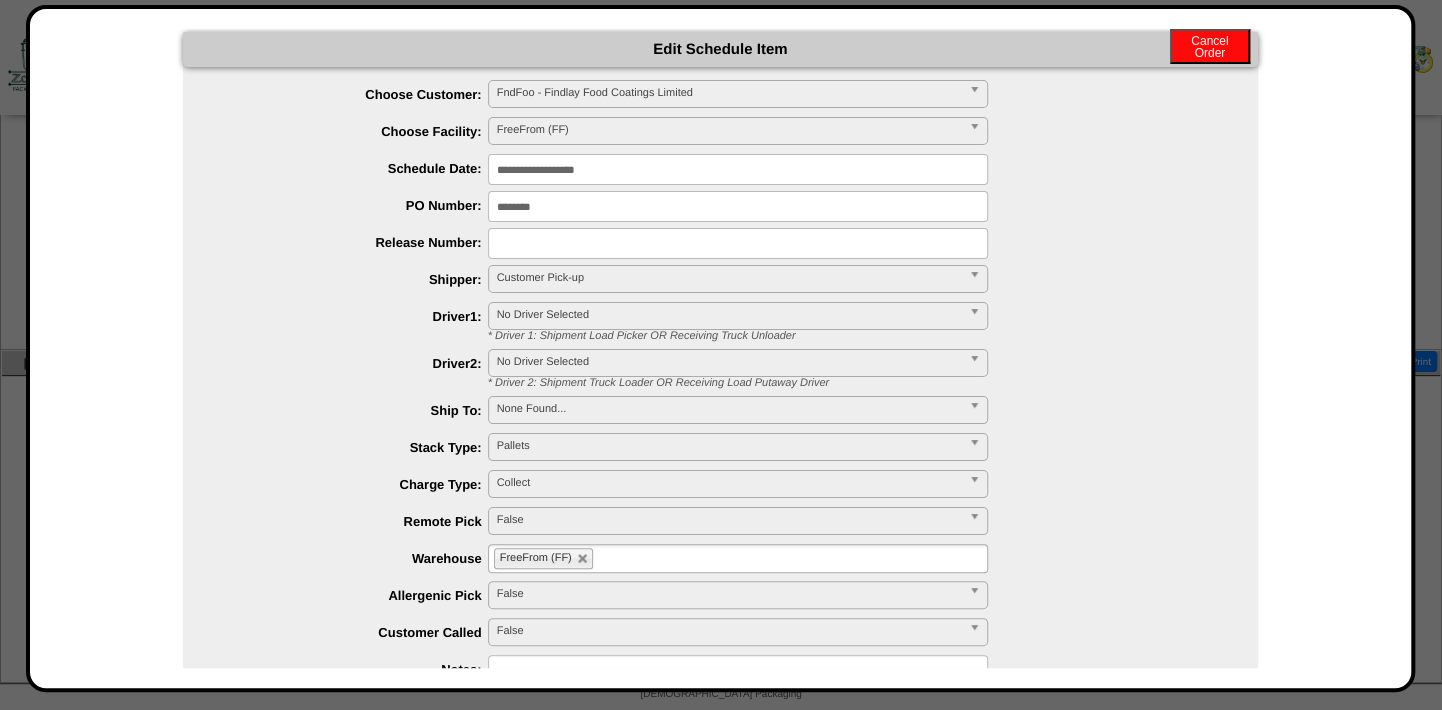 scroll, scrollTop: 0, scrollLeft: 0, axis: both 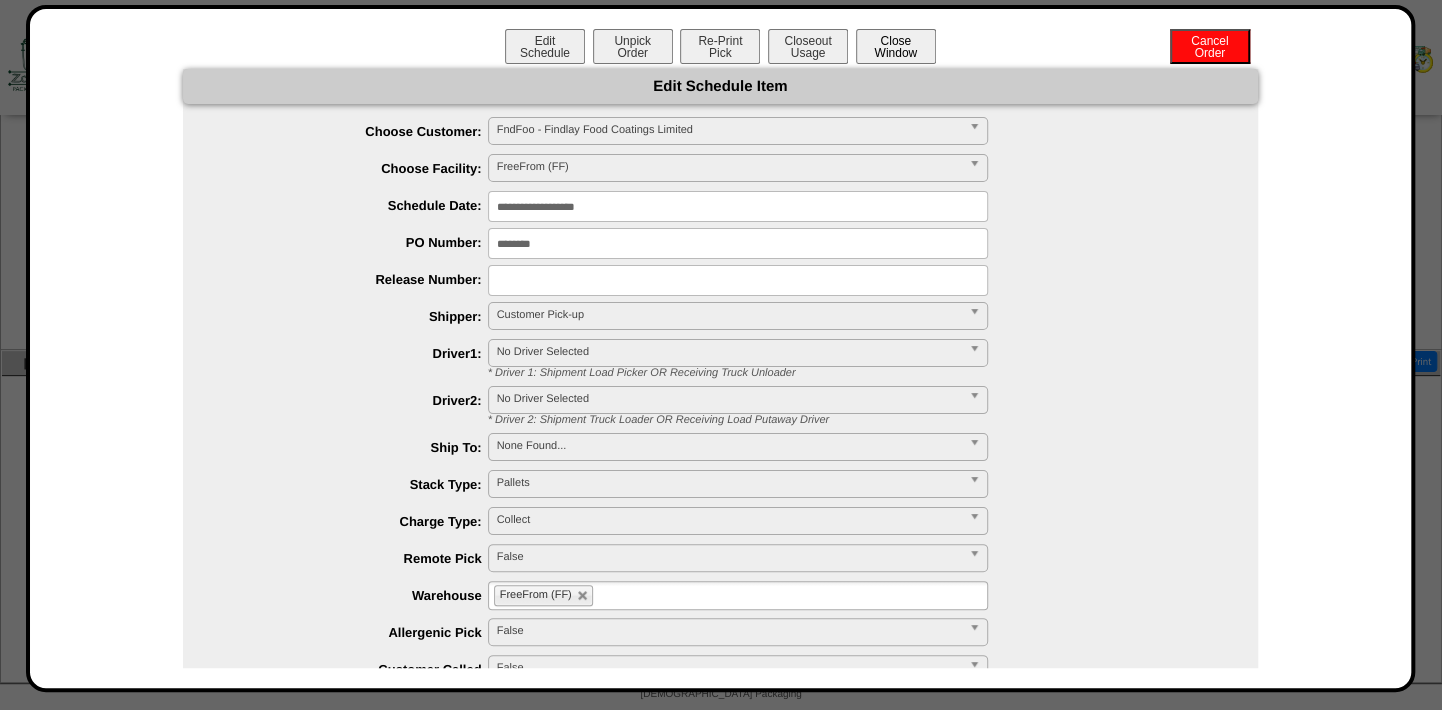 click on "Close Window" at bounding box center [896, 46] 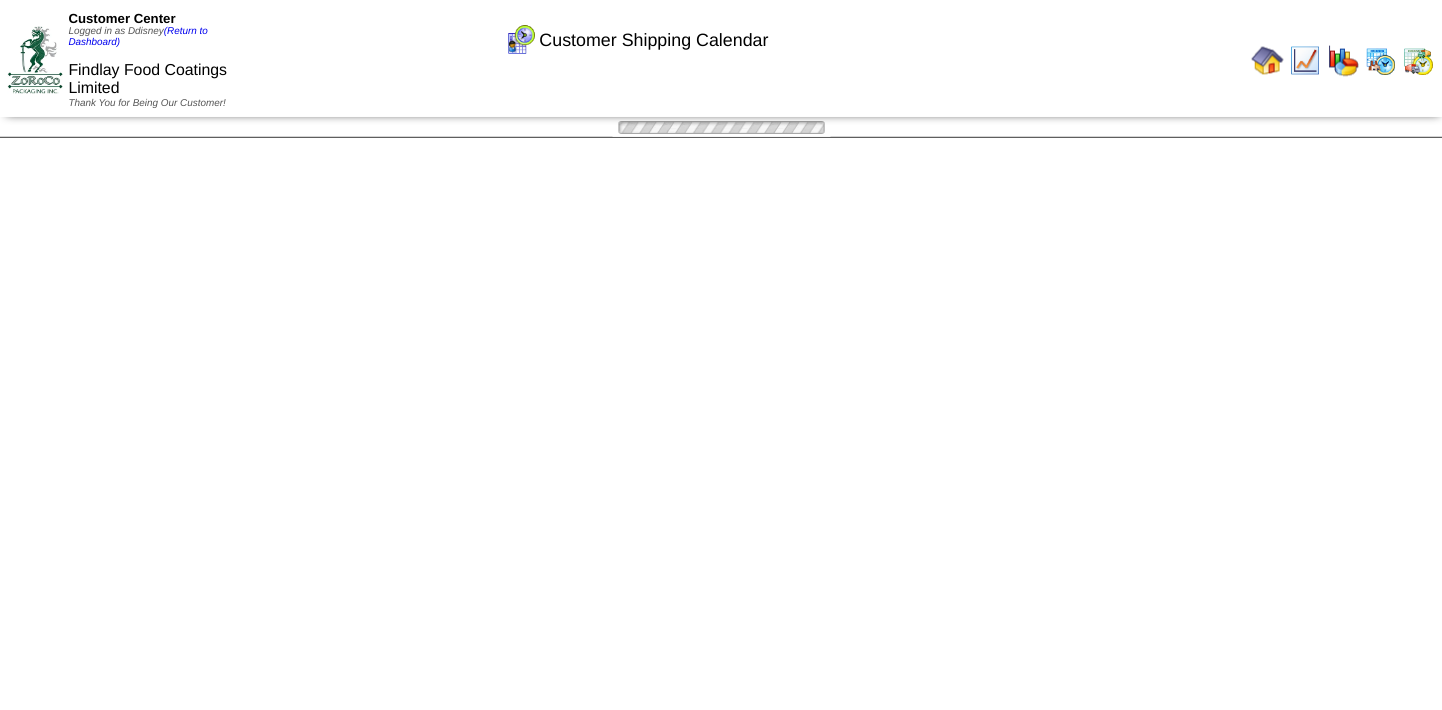 scroll, scrollTop: 0, scrollLeft: 0, axis: both 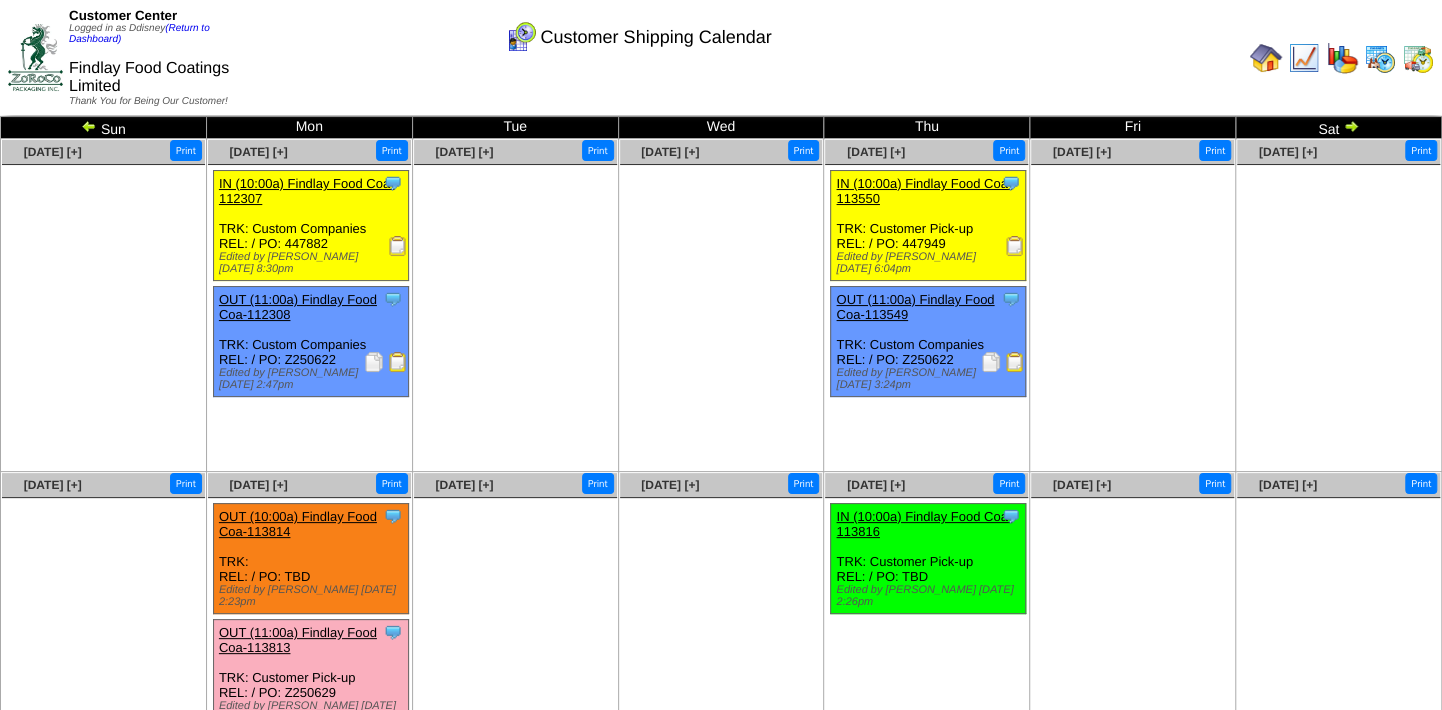 click on "OUT
(10:00a)
Findlay Food Coa-113814" at bounding box center [298, 524] 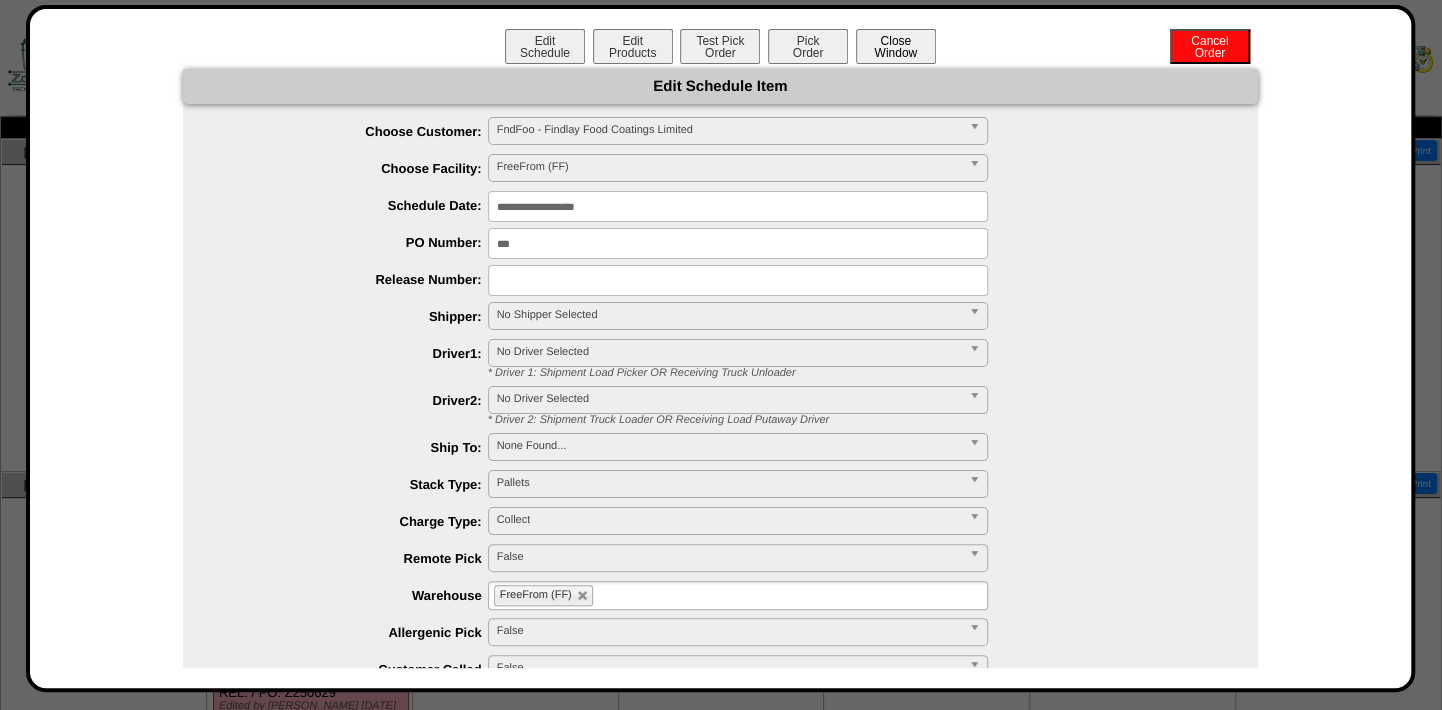 click on "Close Window" at bounding box center [896, 46] 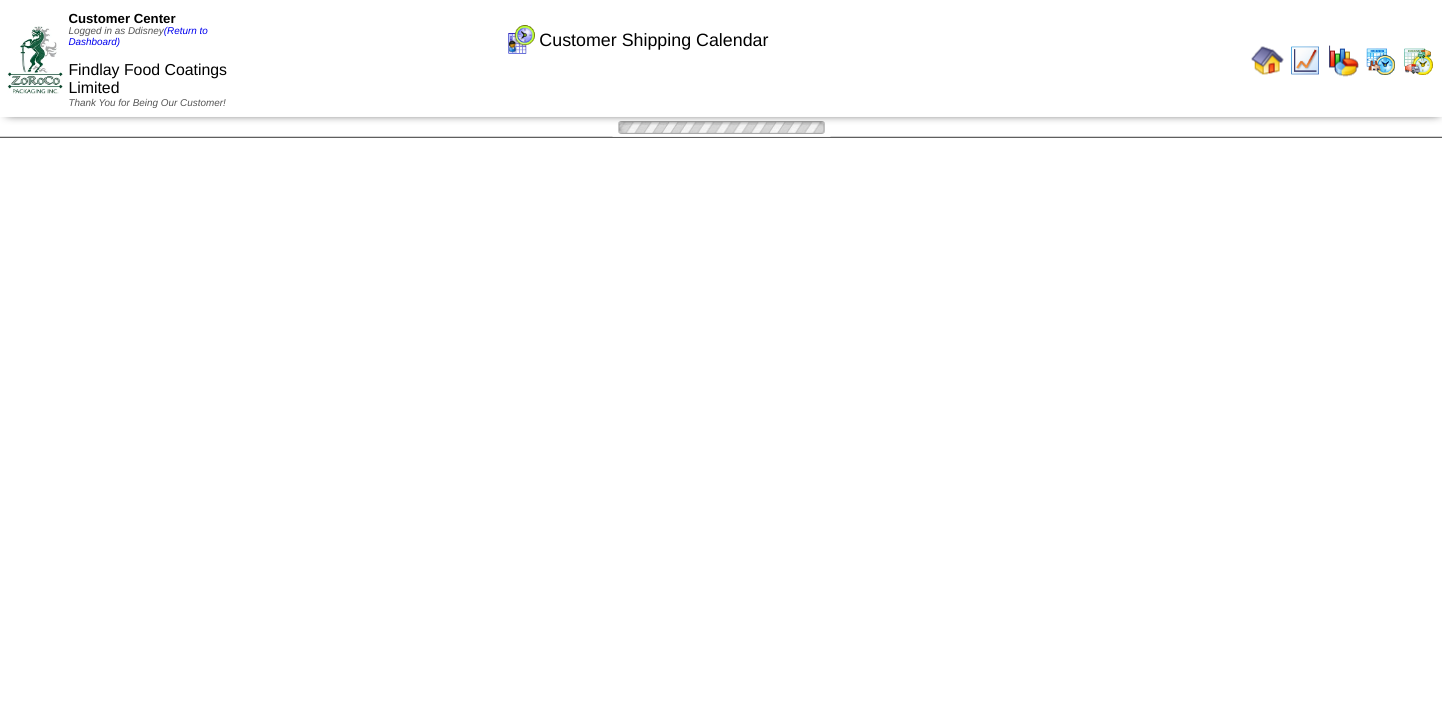 scroll, scrollTop: 0, scrollLeft: 0, axis: both 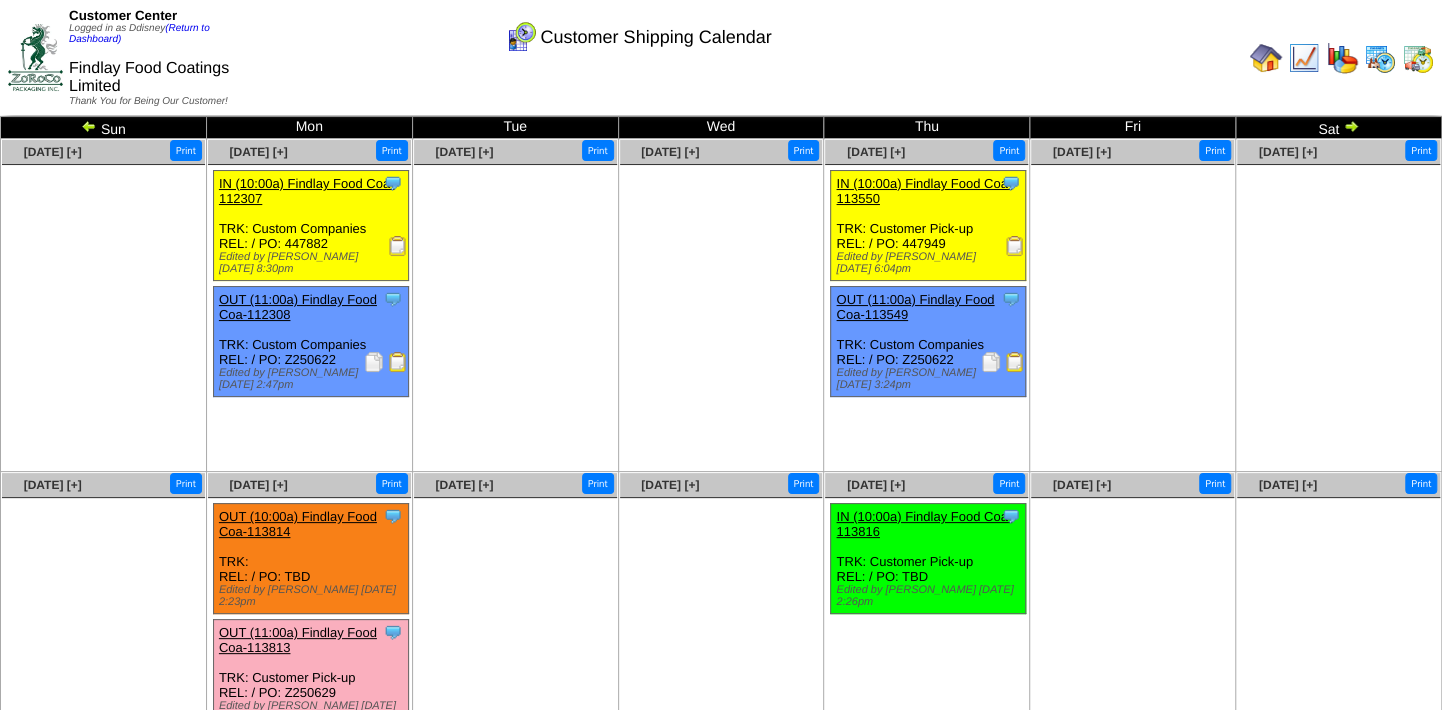 click on "OUT
(10:00a)
Findlay Food Coa-113814" at bounding box center (298, 524) 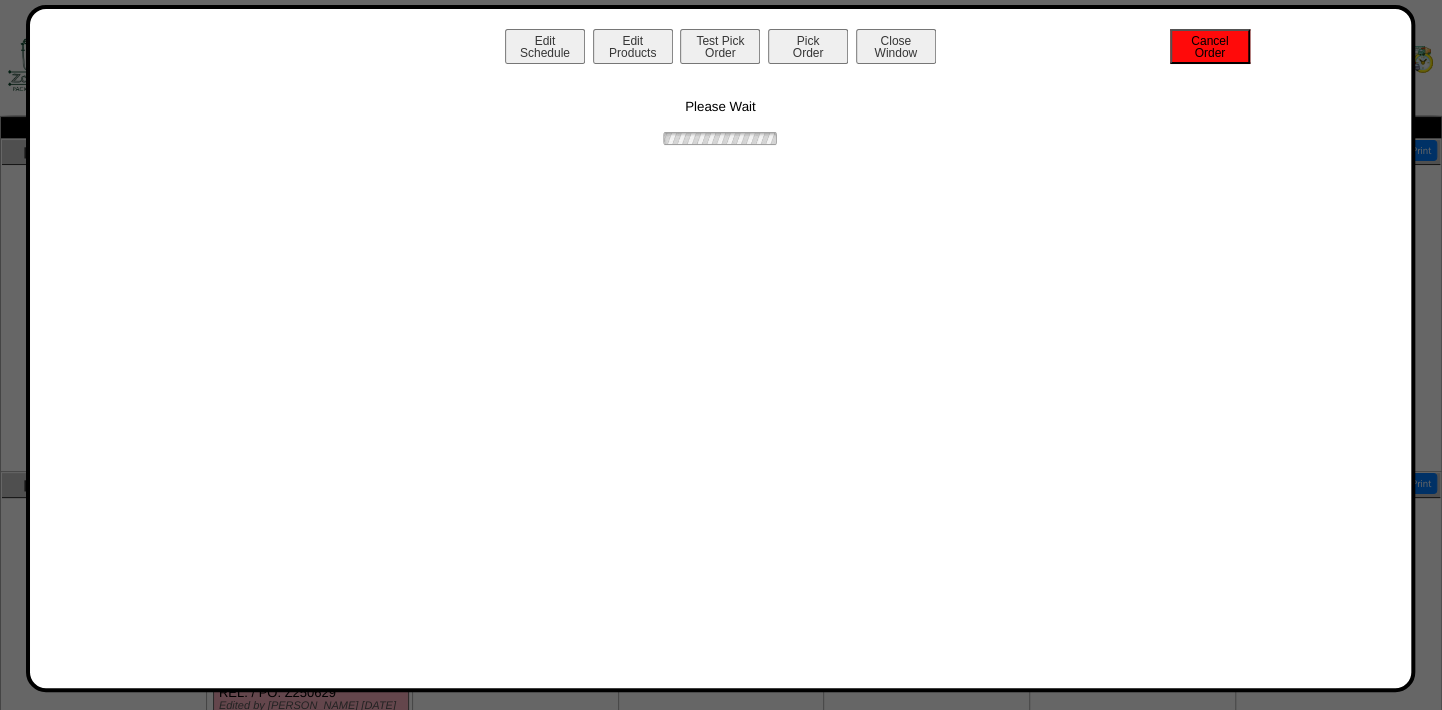 click on "Cancel Order" at bounding box center [1210, 46] 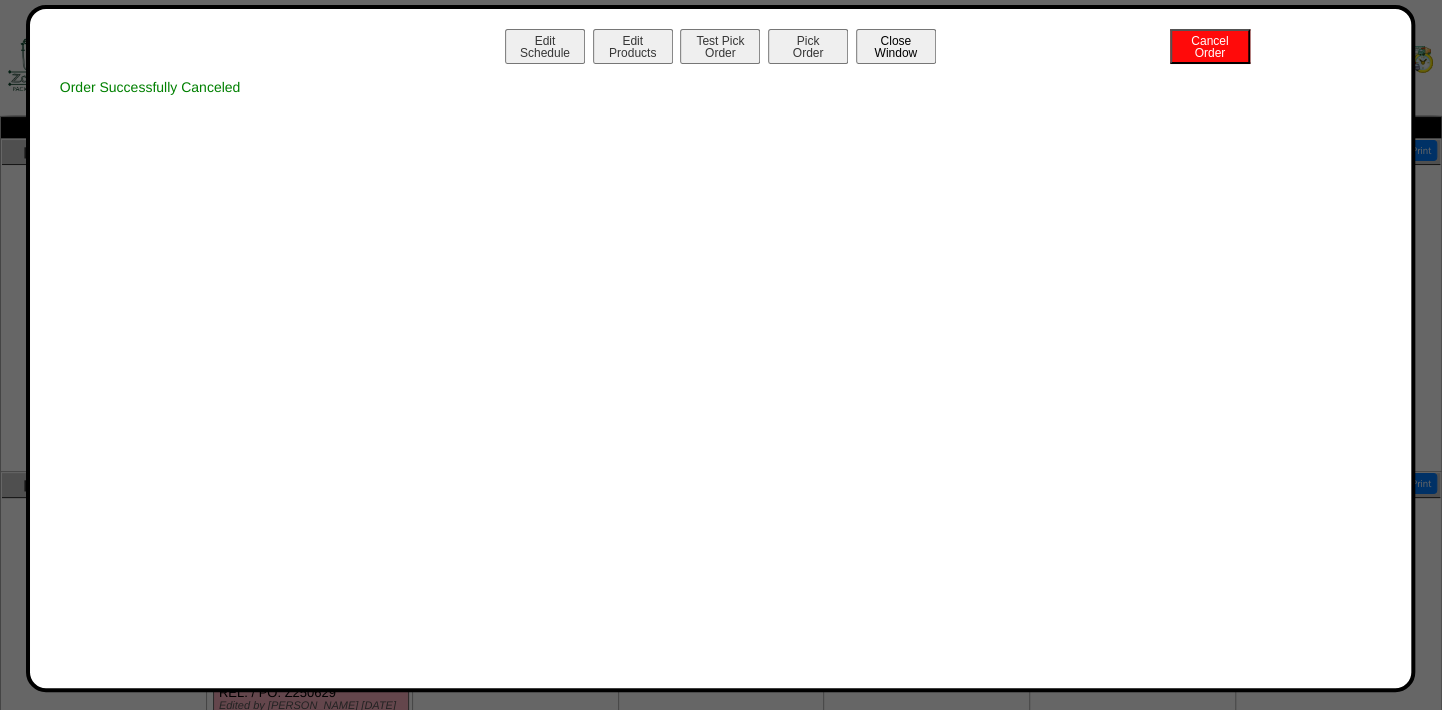 click on "Close Window" at bounding box center [896, 46] 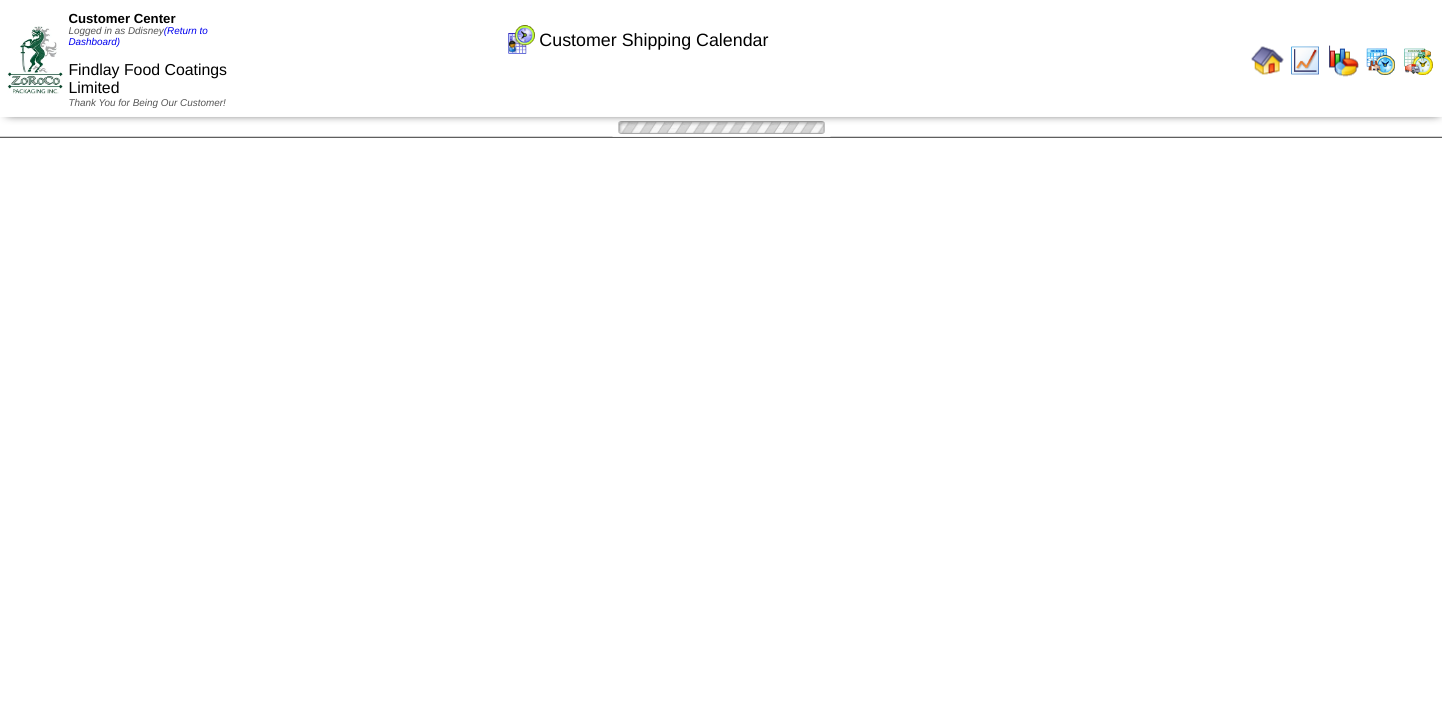 scroll, scrollTop: 0, scrollLeft: 0, axis: both 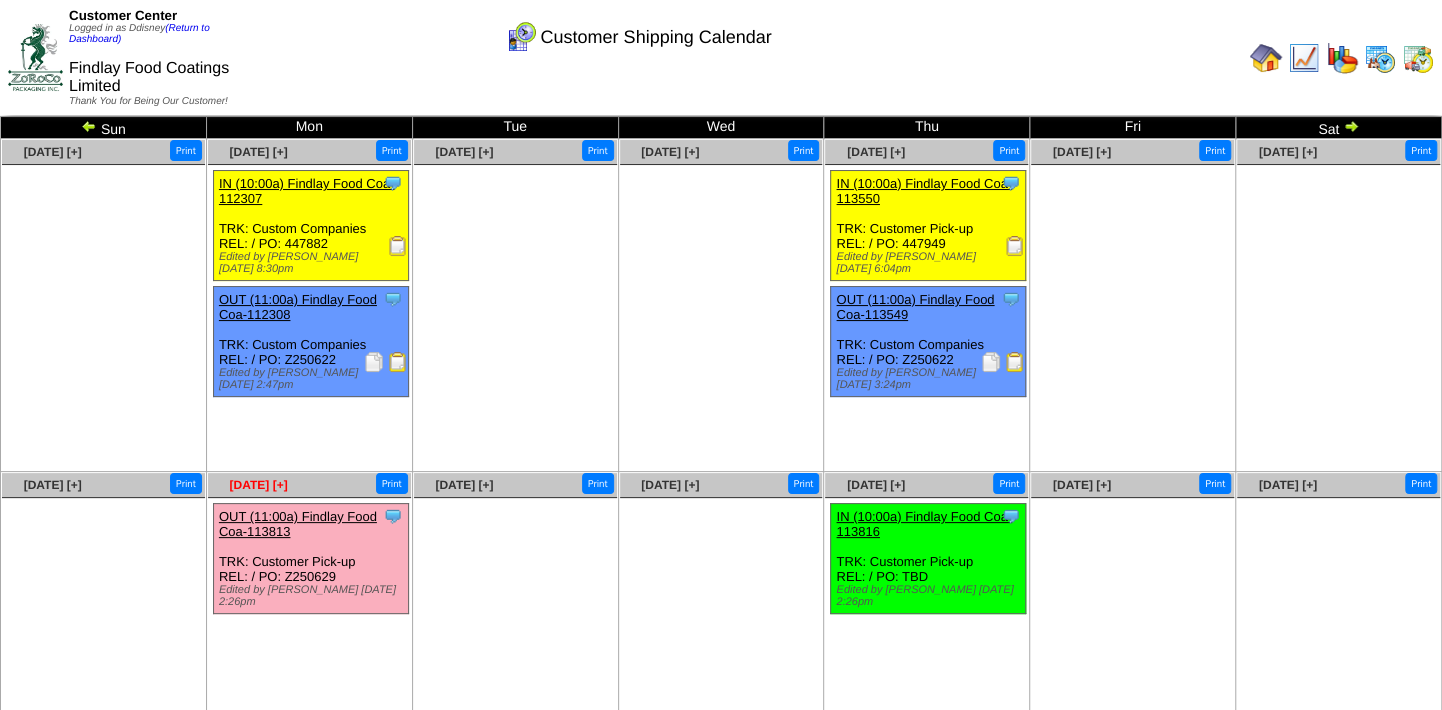 click on "[DATE]                        [+]" at bounding box center [259, 485] 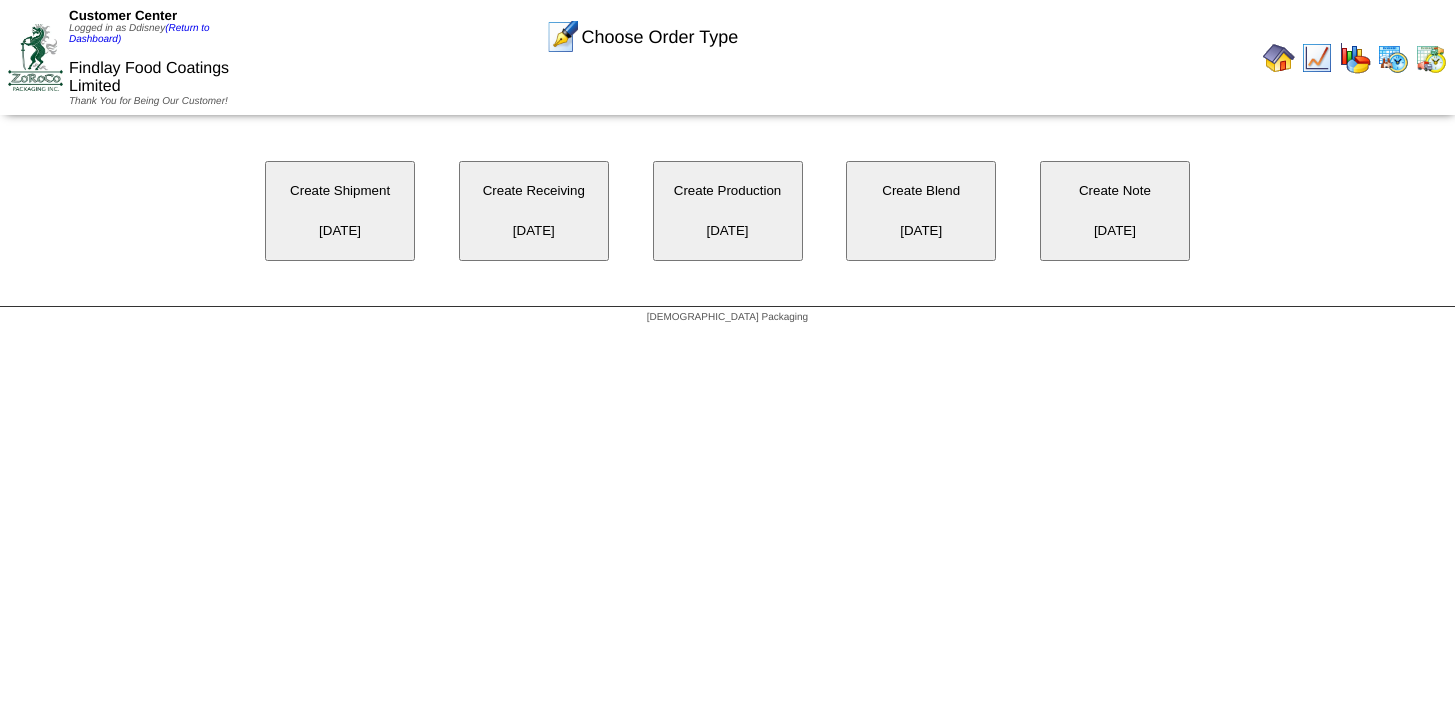 scroll, scrollTop: 0, scrollLeft: 0, axis: both 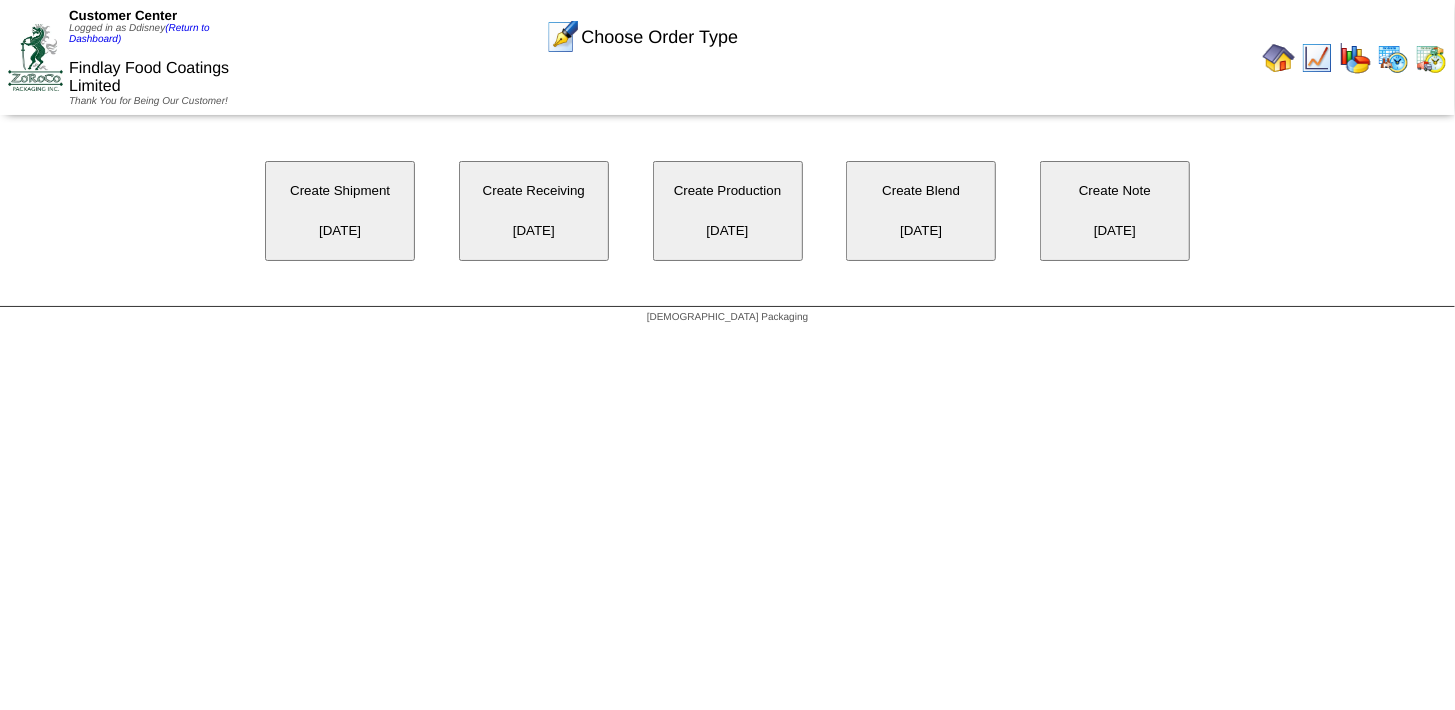 click on "Create Receiving
[DATE]" at bounding box center (534, 211) 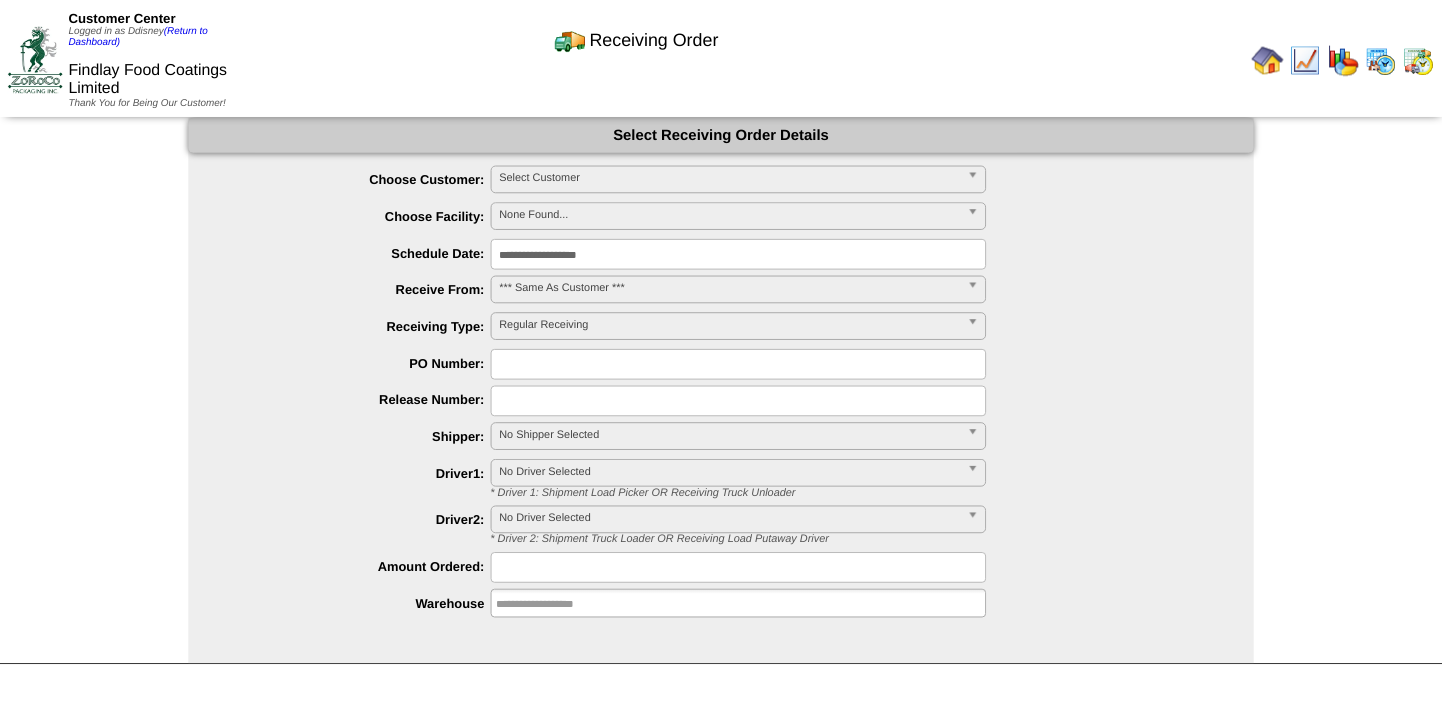 scroll, scrollTop: 0, scrollLeft: 0, axis: both 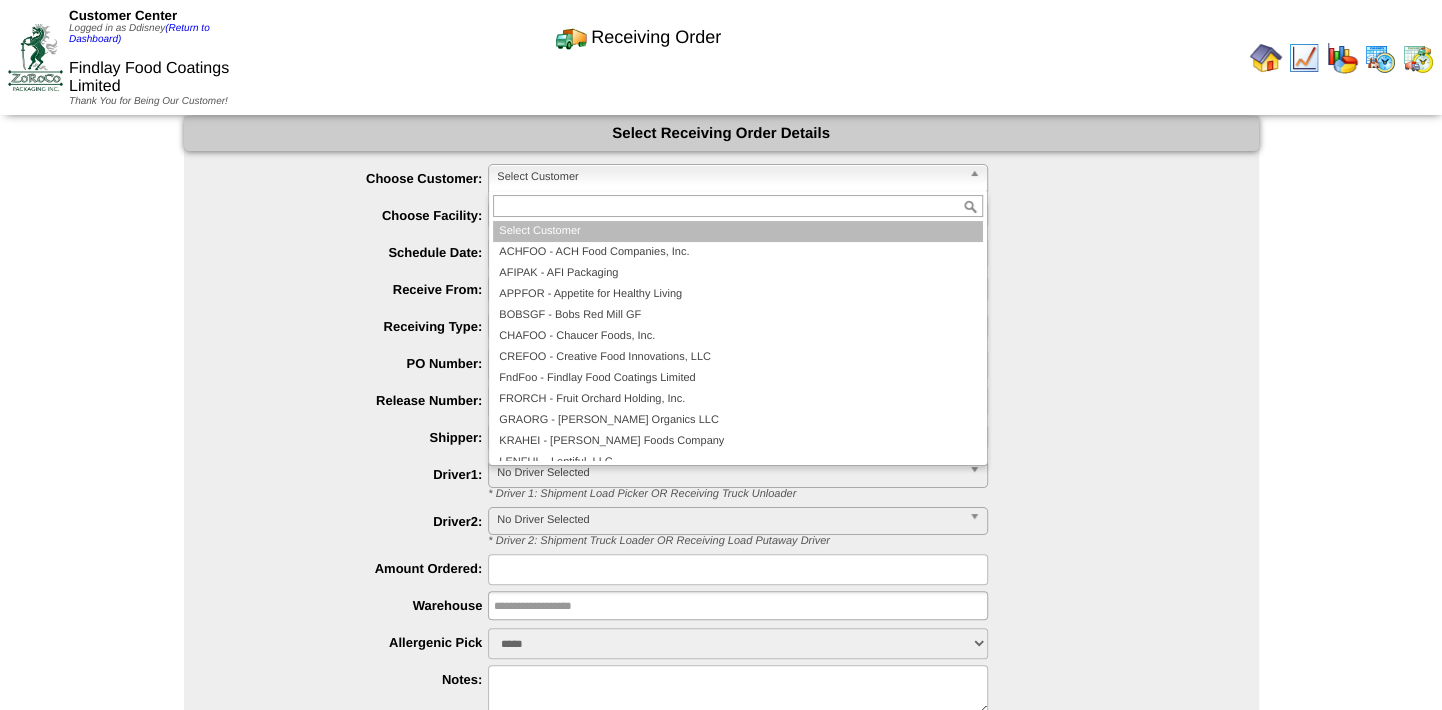 click on "Select Customer" at bounding box center [729, 177] 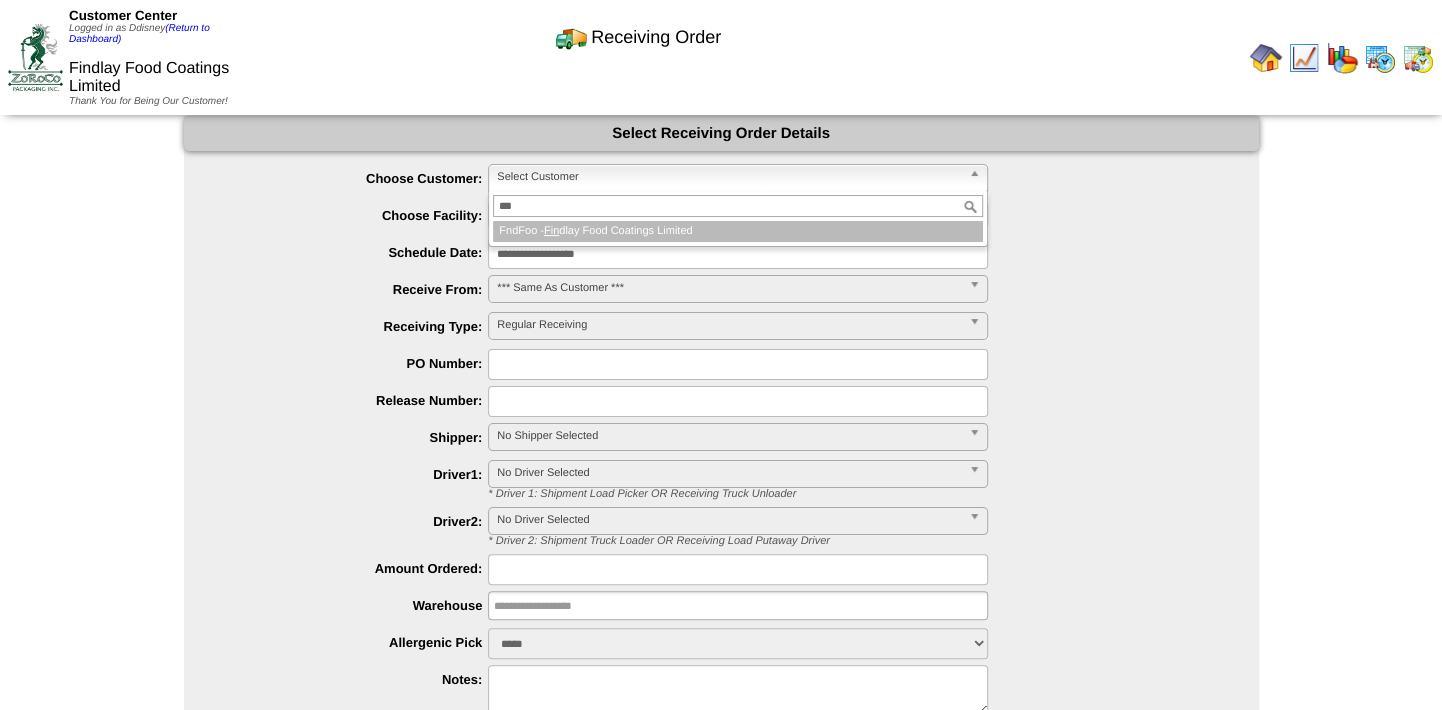 type on "***" 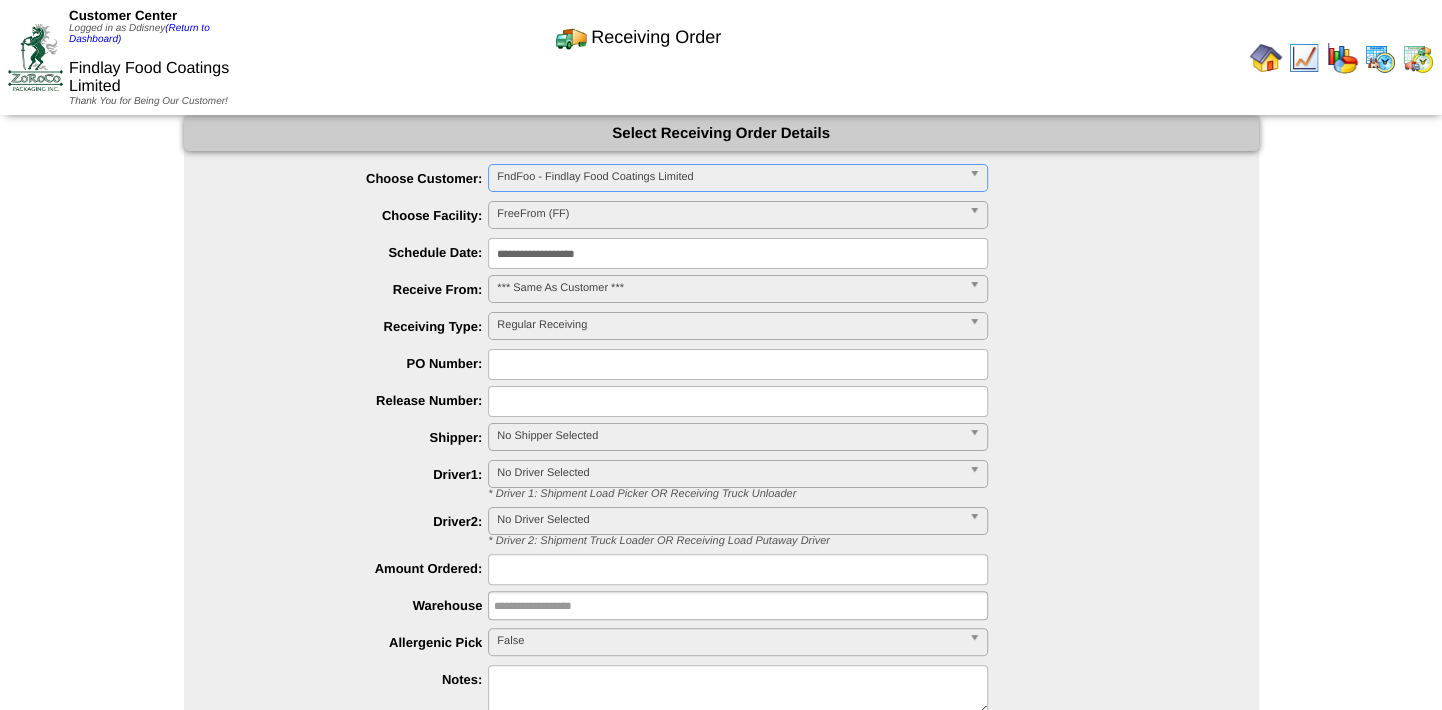 type 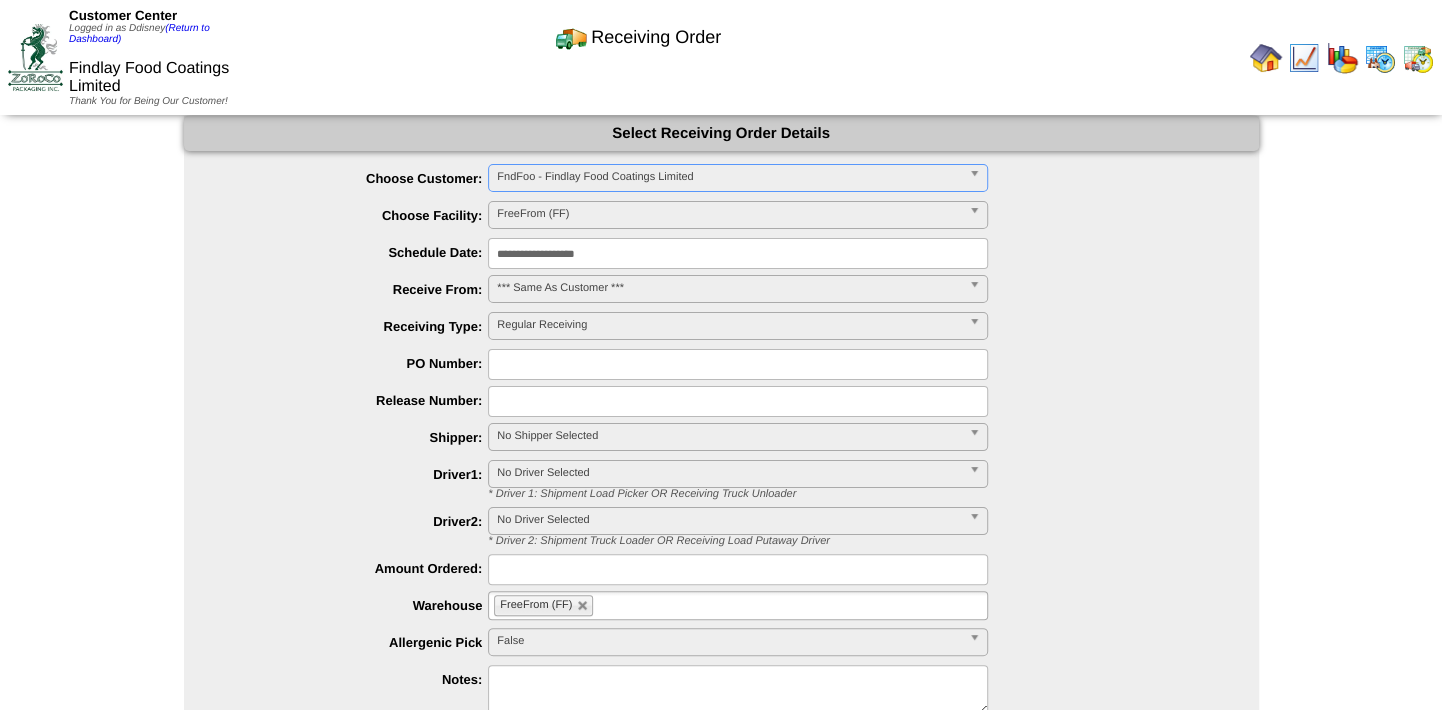 click at bounding box center [738, 364] 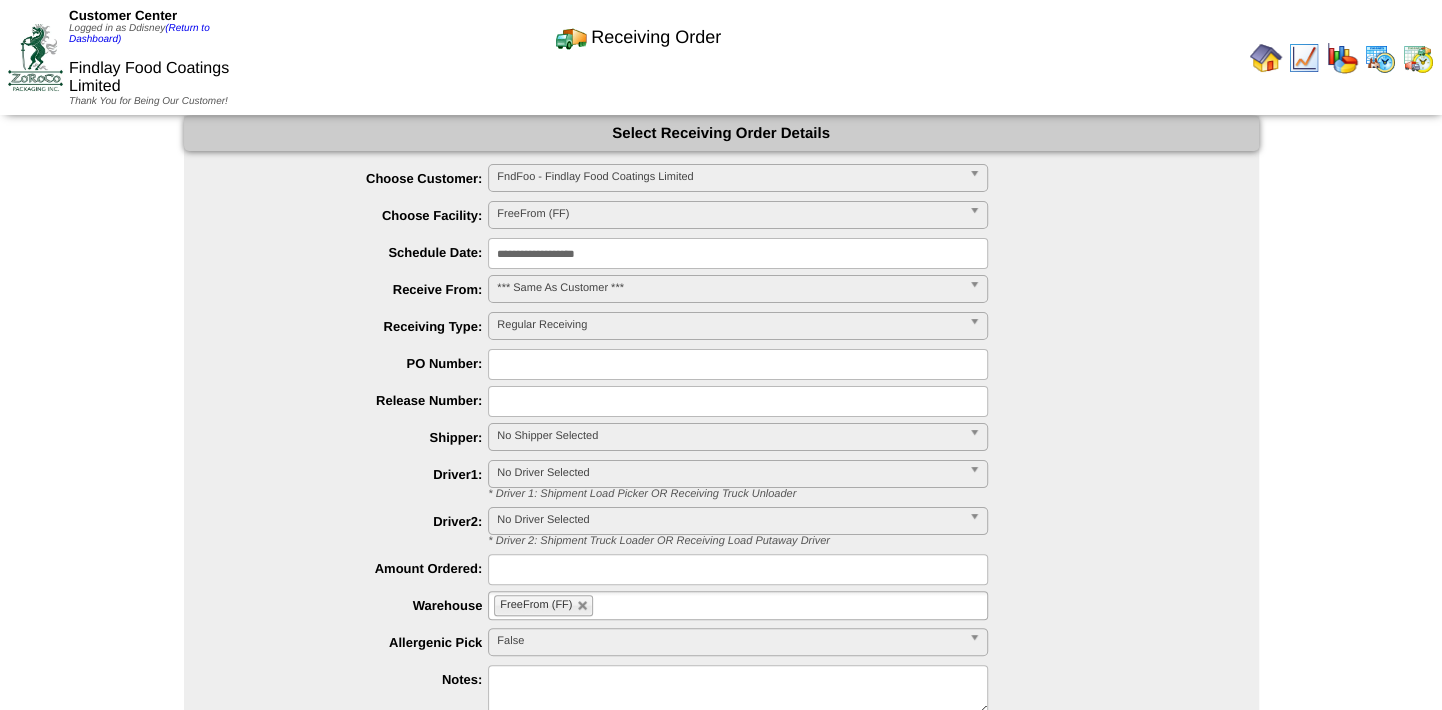 type on "***" 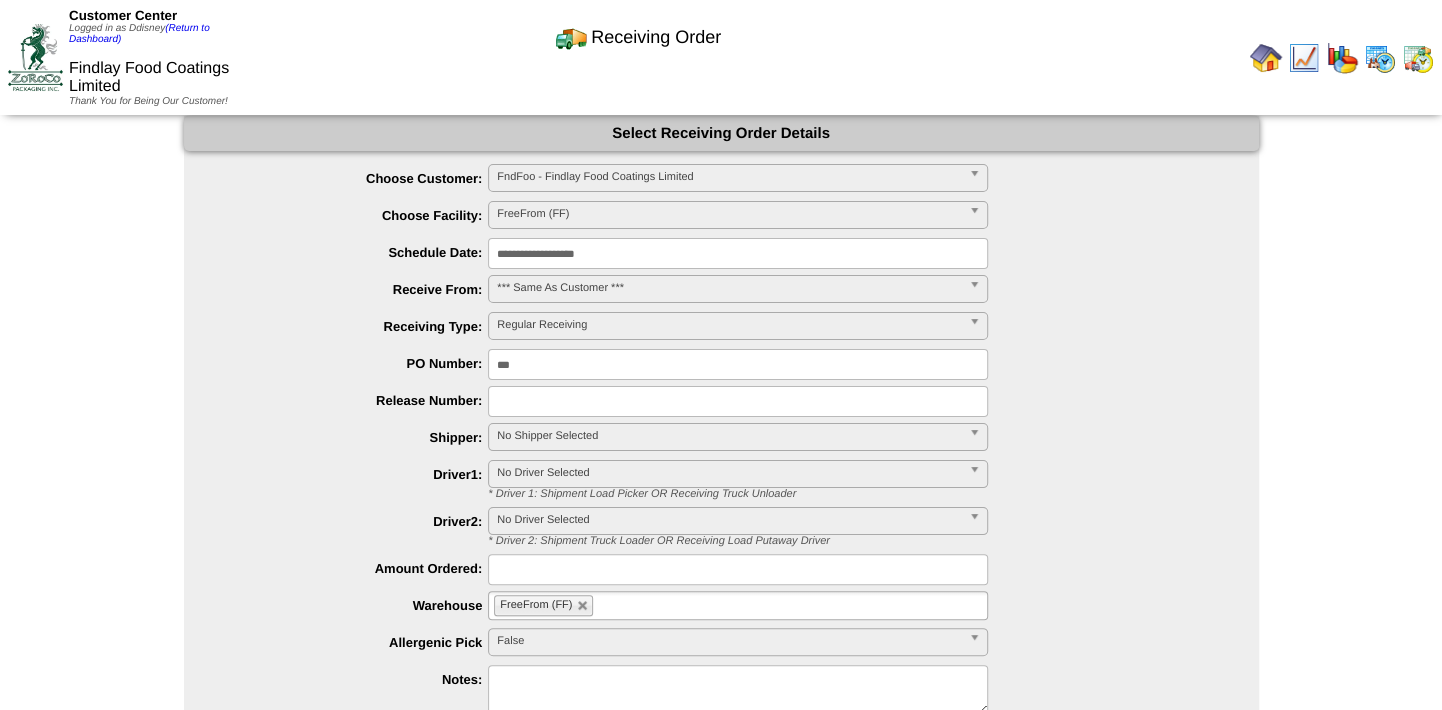 click on "**********" at bounding box center (738, 253) 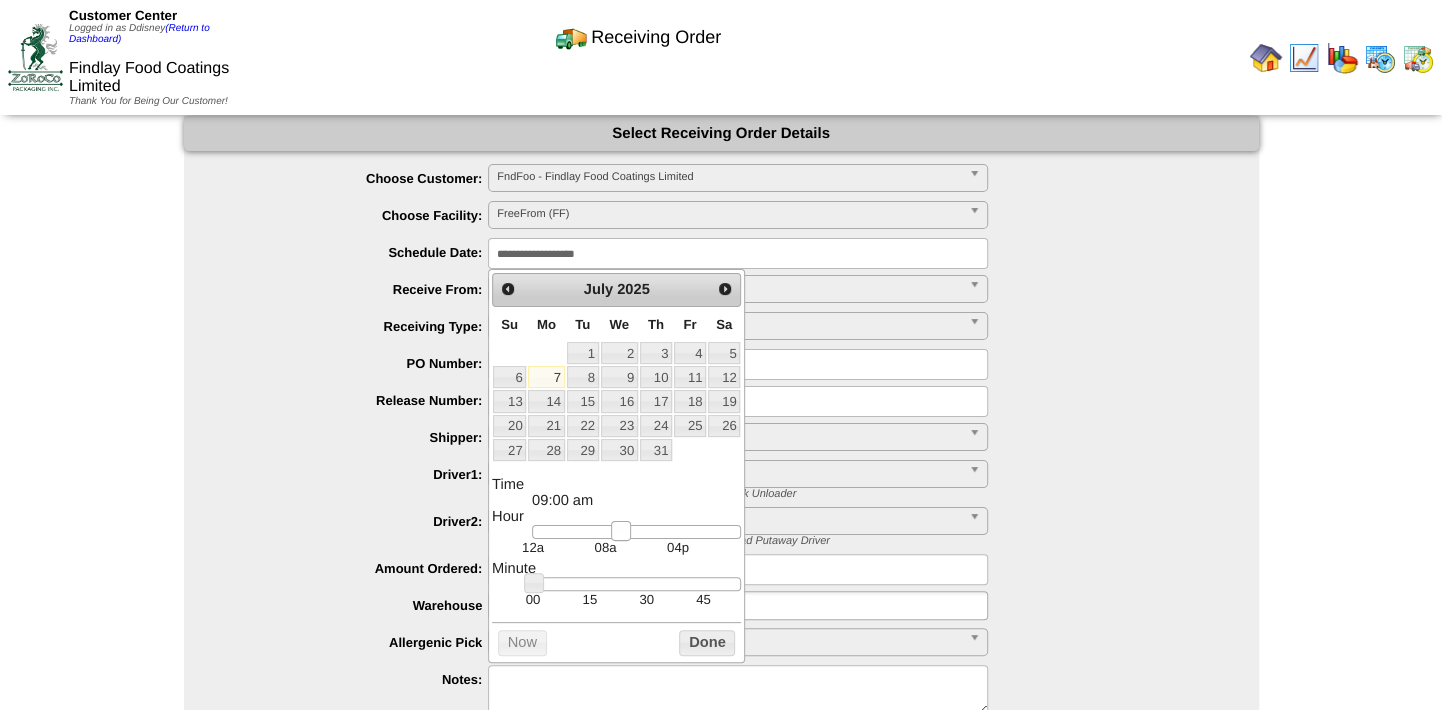 type on "**********" 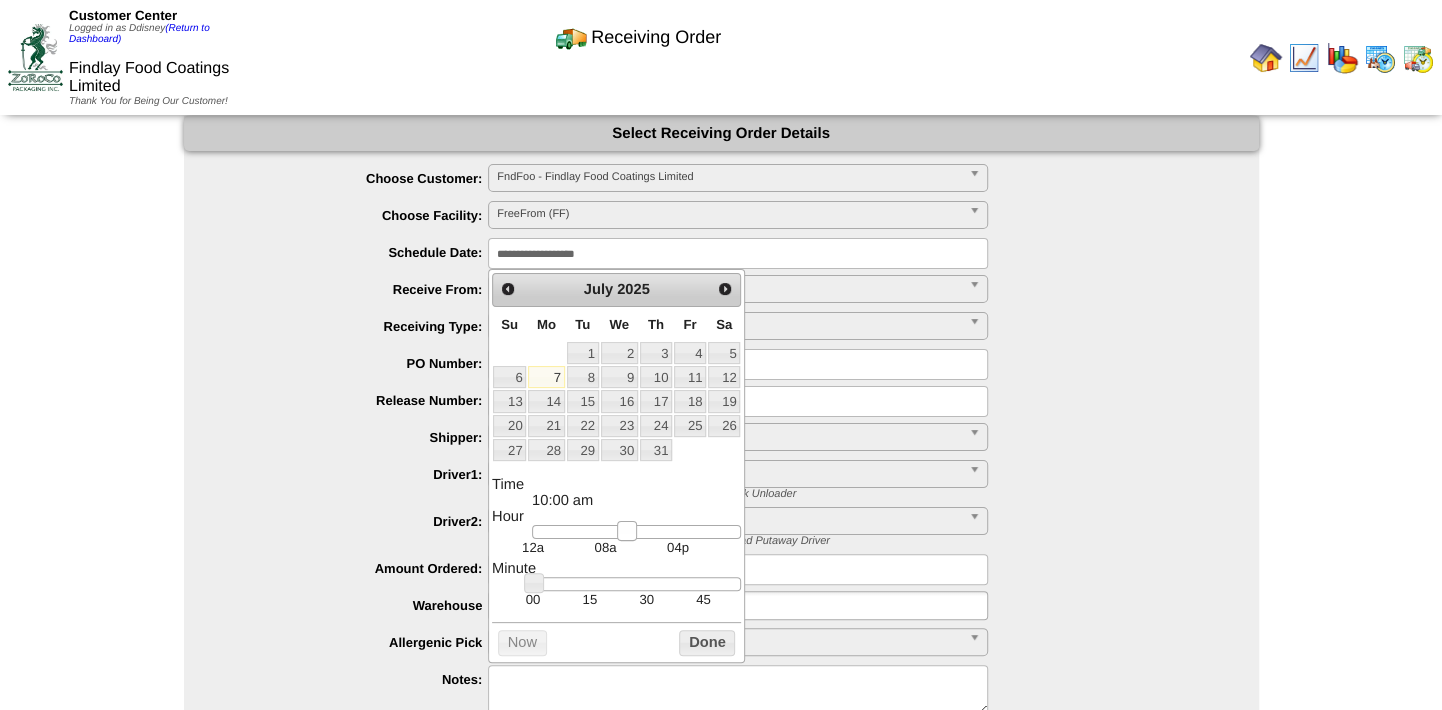 drag, startPoint x: 546, startPoint y: 536, endPoint x: 629, endPoint y: 539, distance: 83.0542 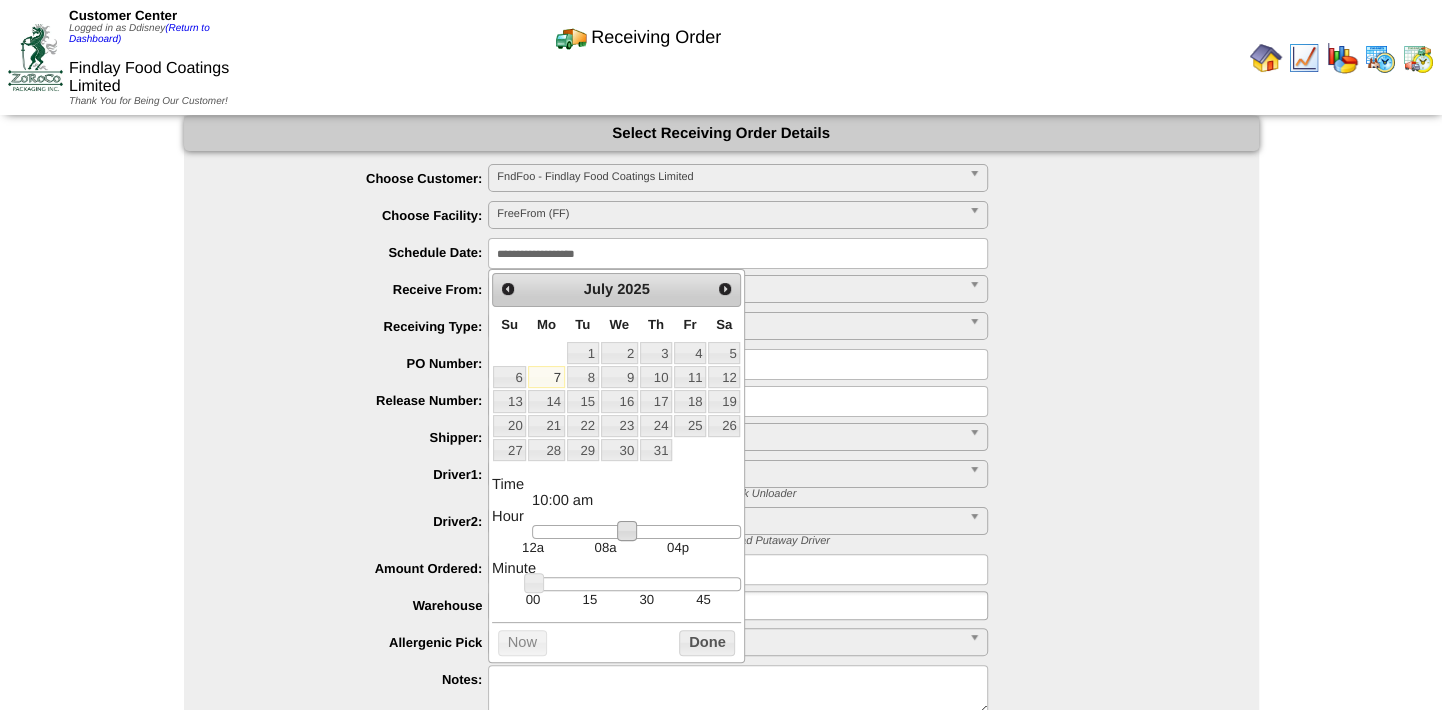 click on "***" at bounding box center [741, 364] 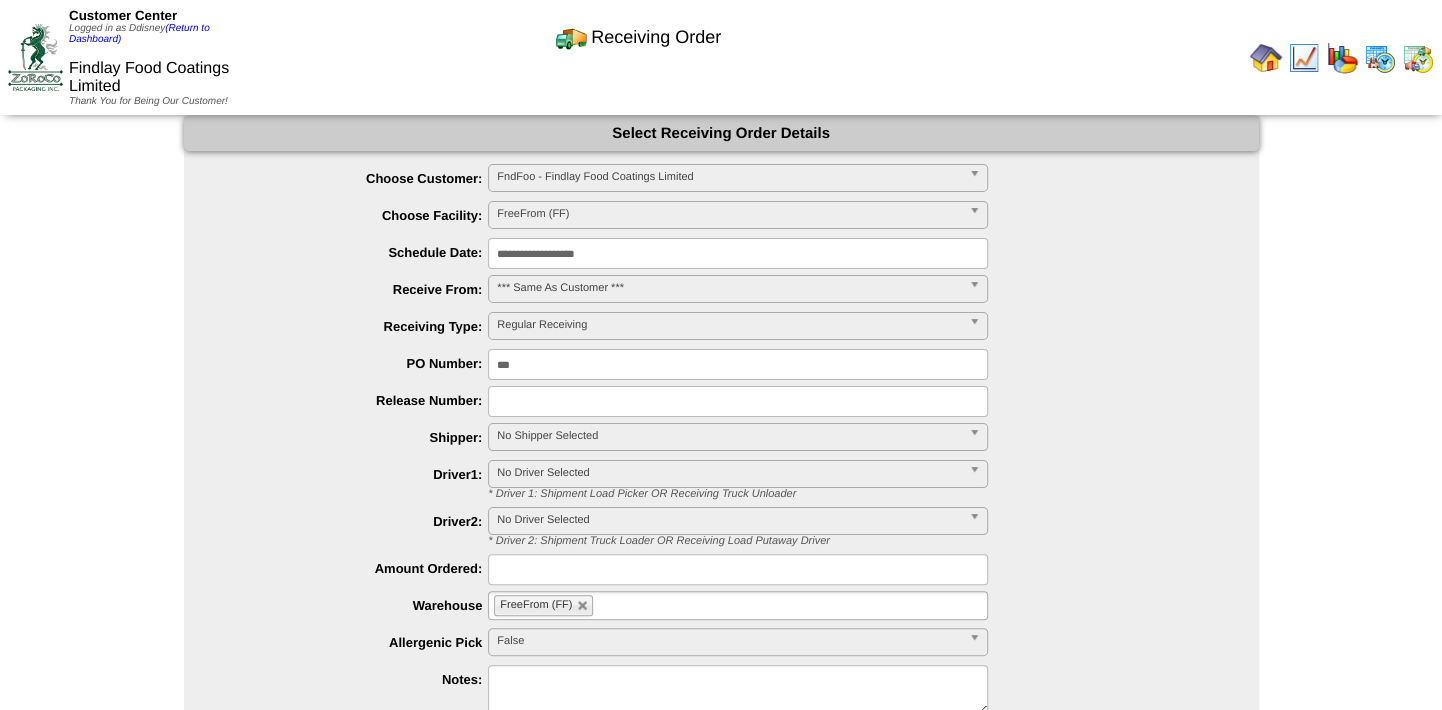scroll, scrollTop: 90, scrollLeft: 0, axis: vertical 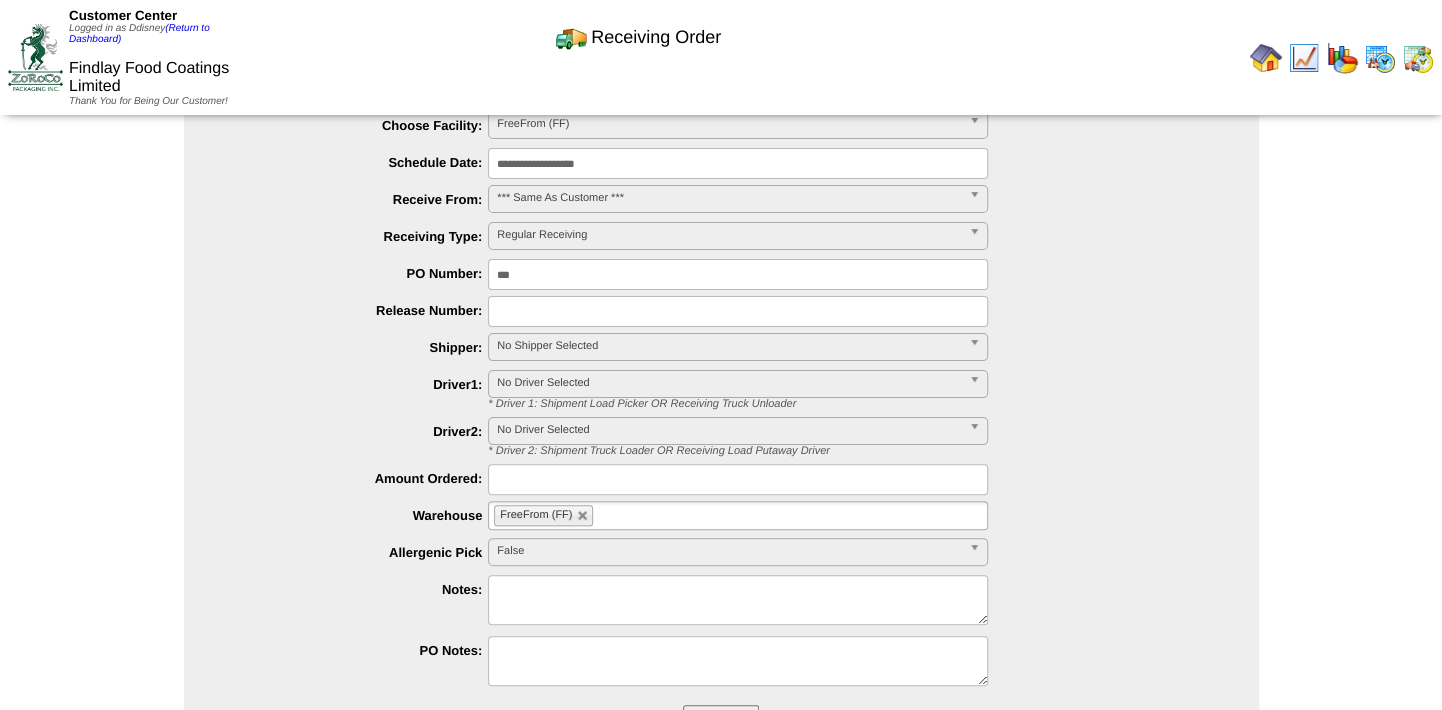 click on "No Shipper Selected" at bounding box center [729, 346] 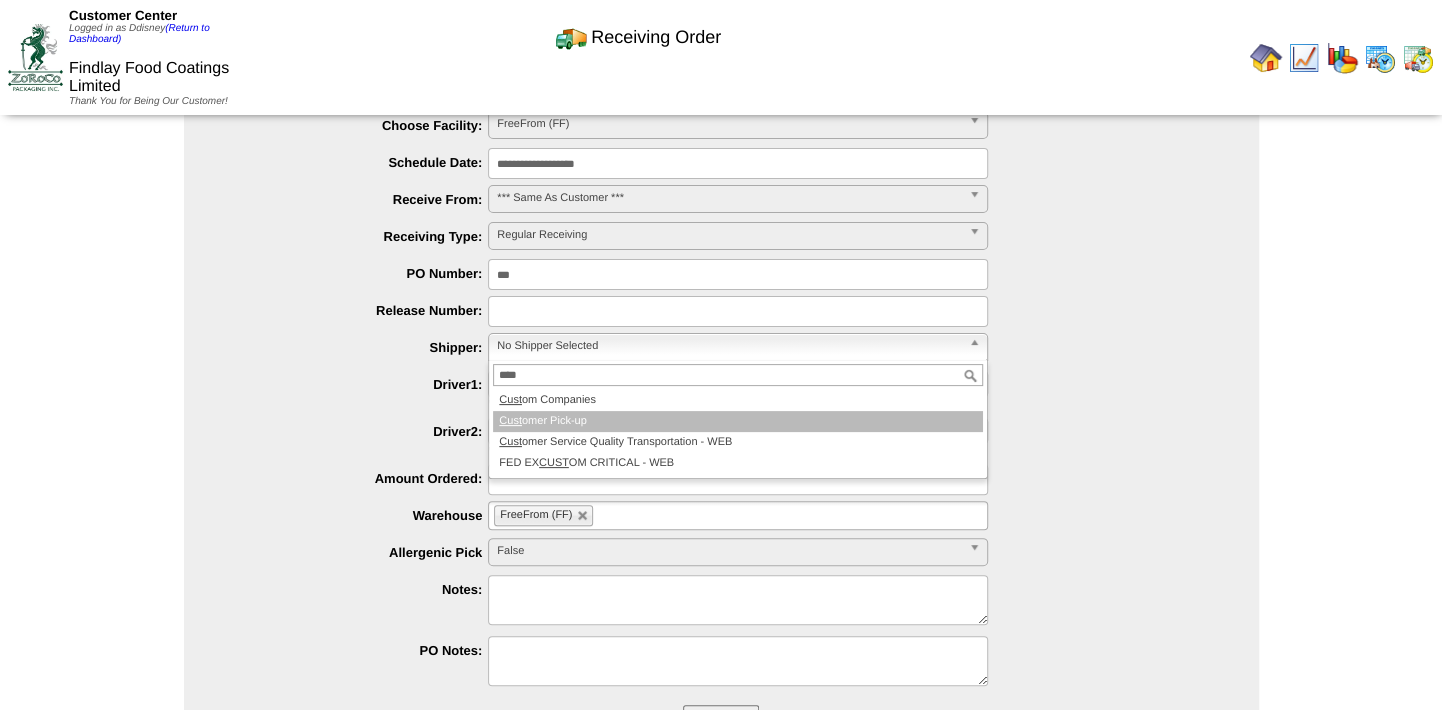 type on "****" 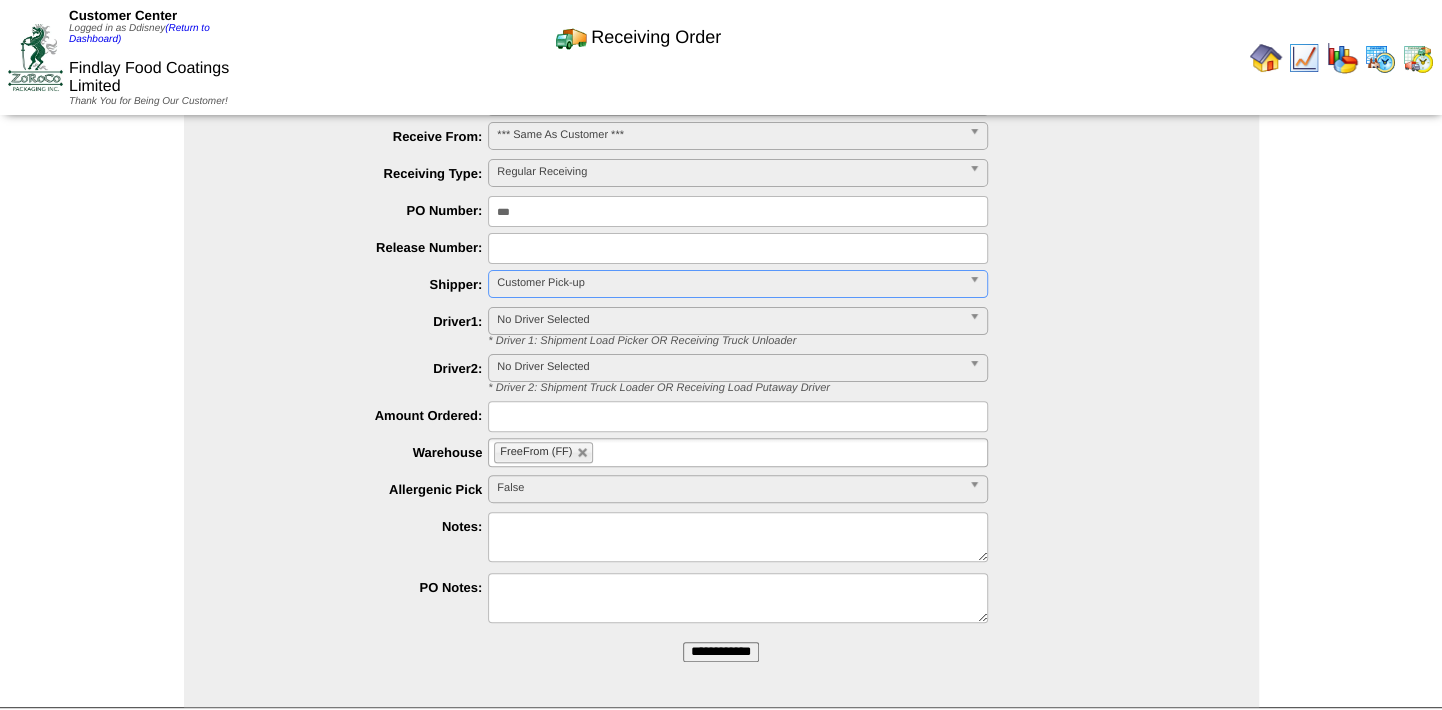 scroll, scrollTop: 179, scrollLeft: 0, axis: vertical 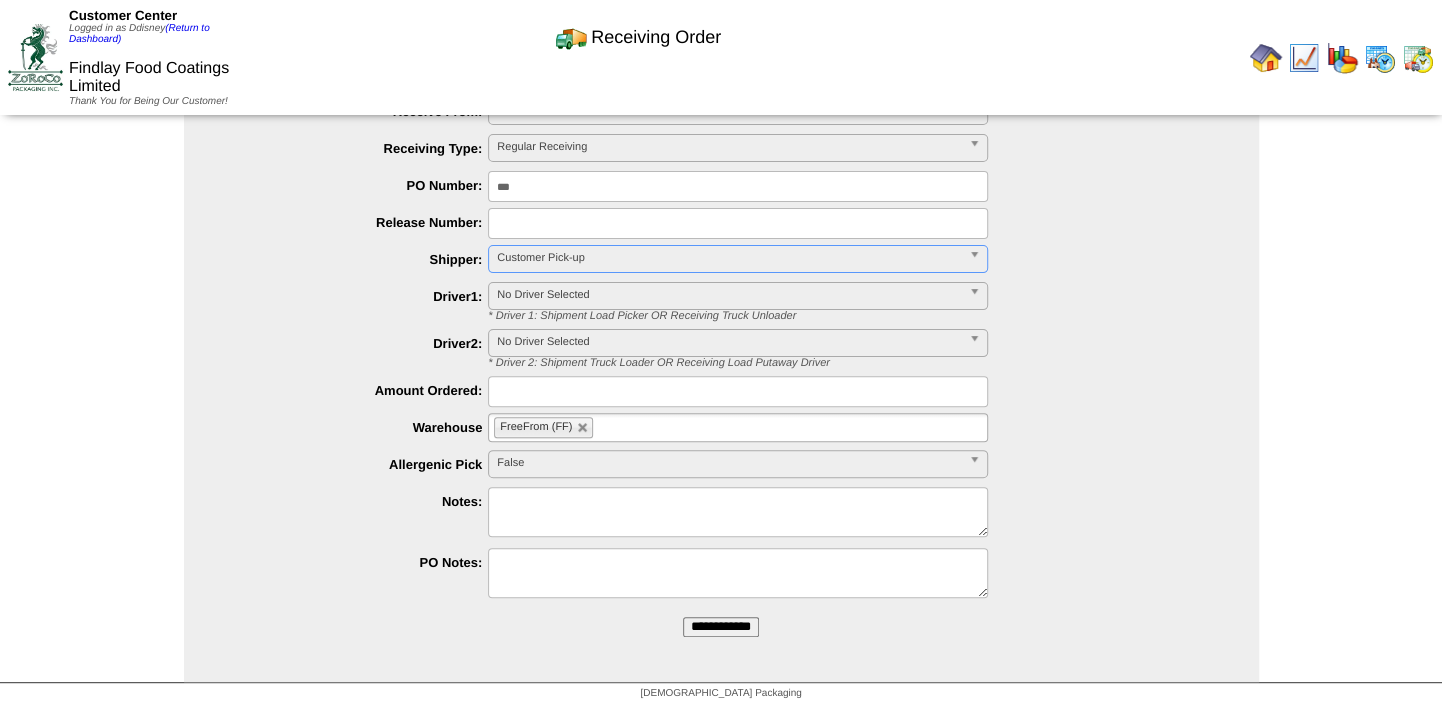 drag, startPoint x: 731, startPoint y: 620, endPoint x: 811, endPoint y: 114, distance: 512.2851 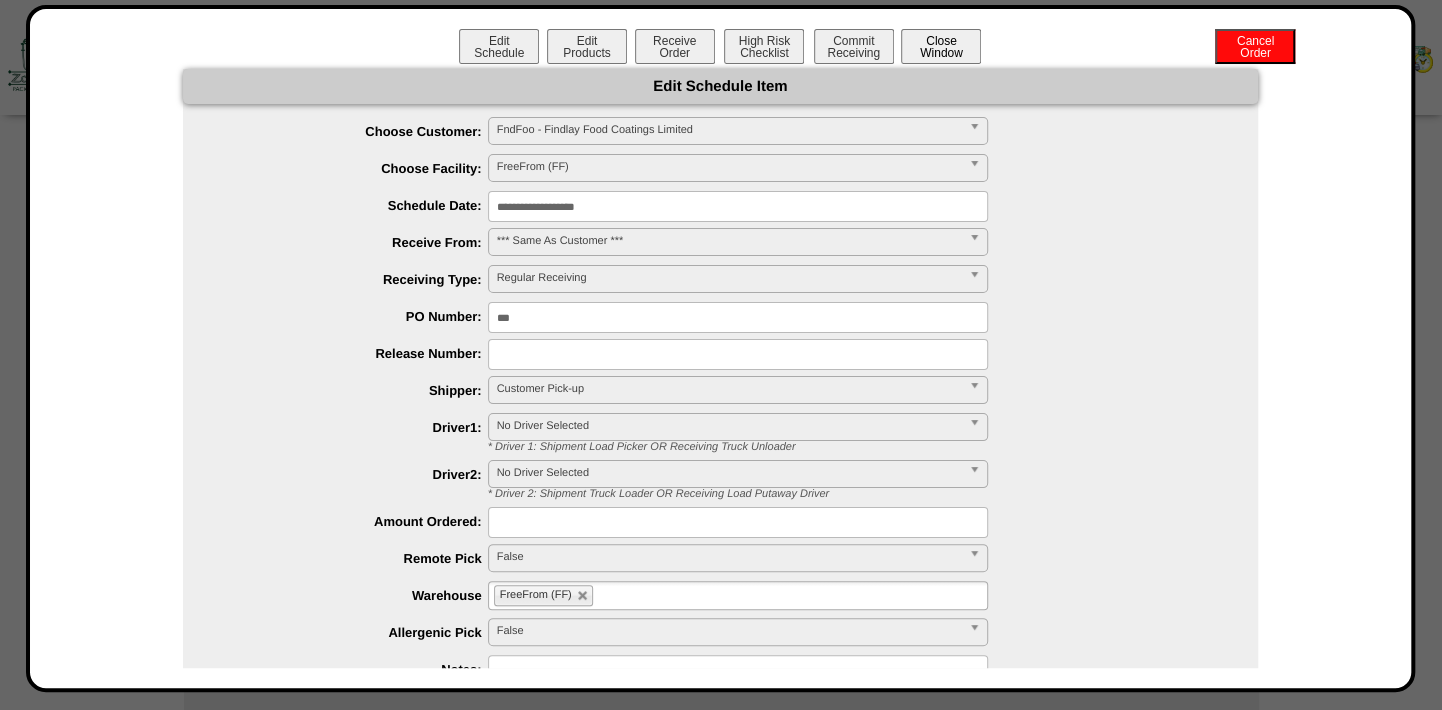 click on "Close Window" at bounding box center [941, 46] 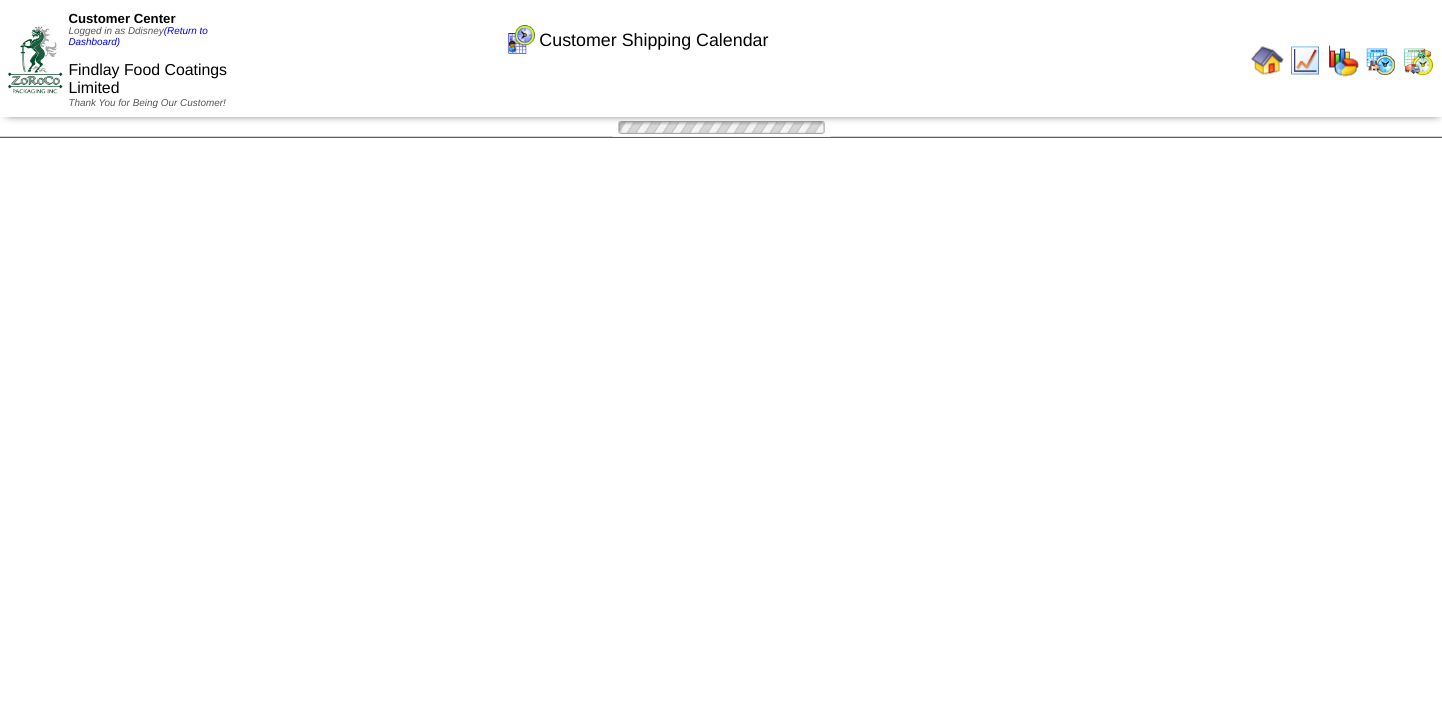scroll, scrollTop: 0, scrollLeft: 0, axis: both 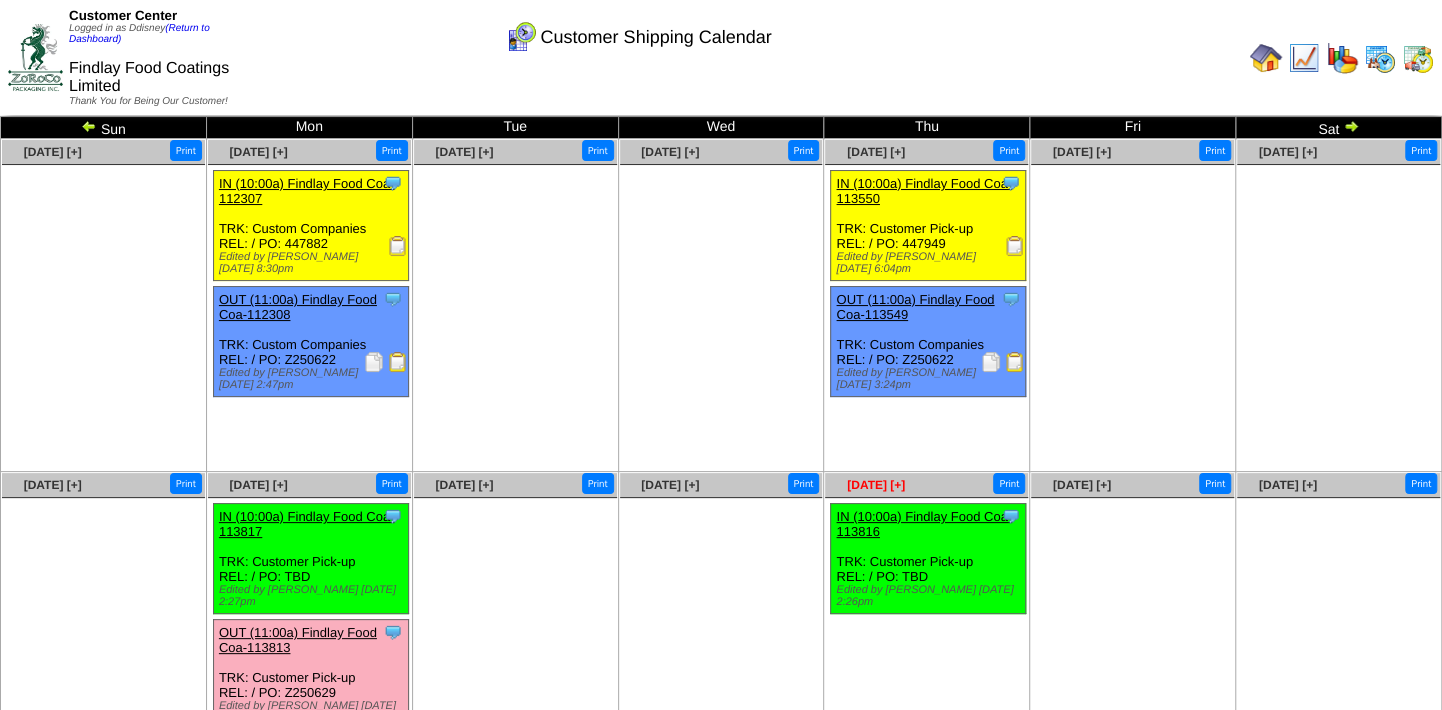 click on "[DATE]                        [+]" at bounding box center (876, 485) 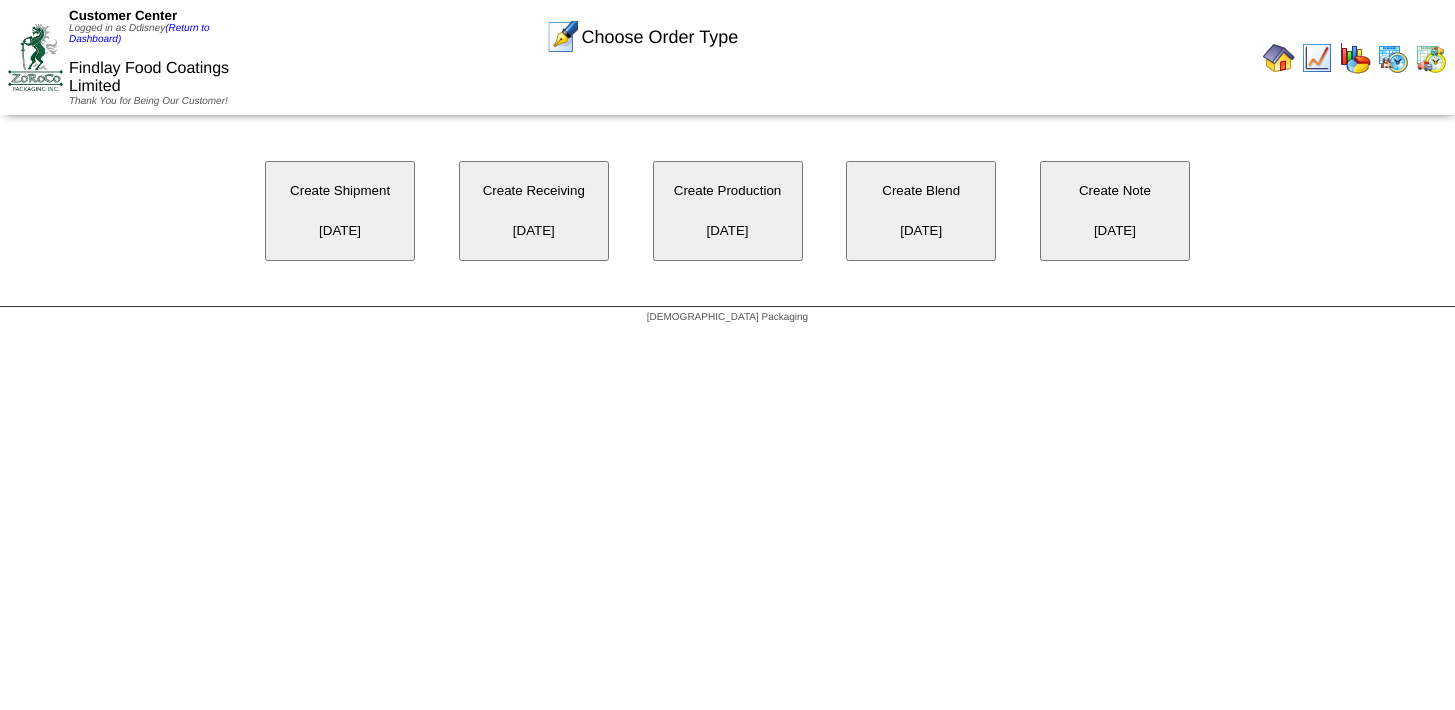 scroll, scrollTop: 0, scrollLeft: 0, axis: both 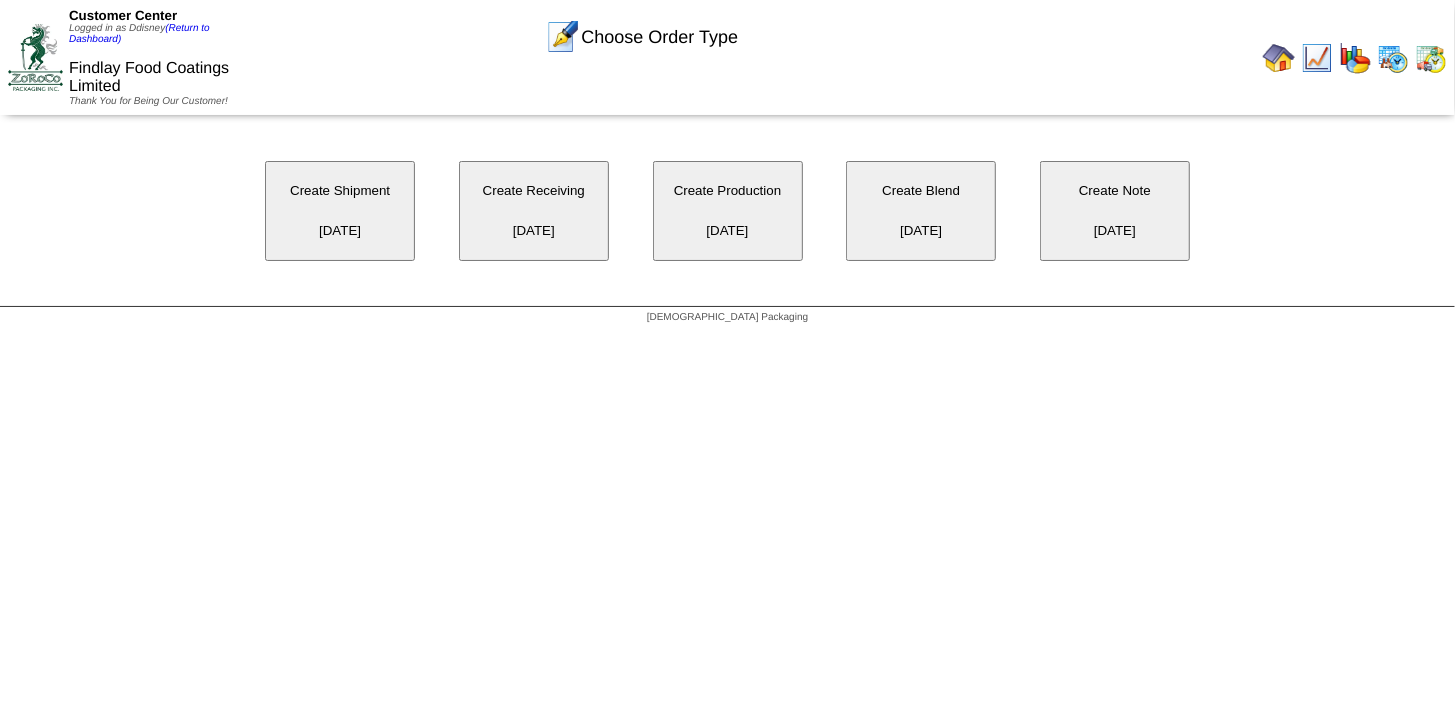 click on "Create Receiving
07/10/2025" at bounding box center [534, 211] 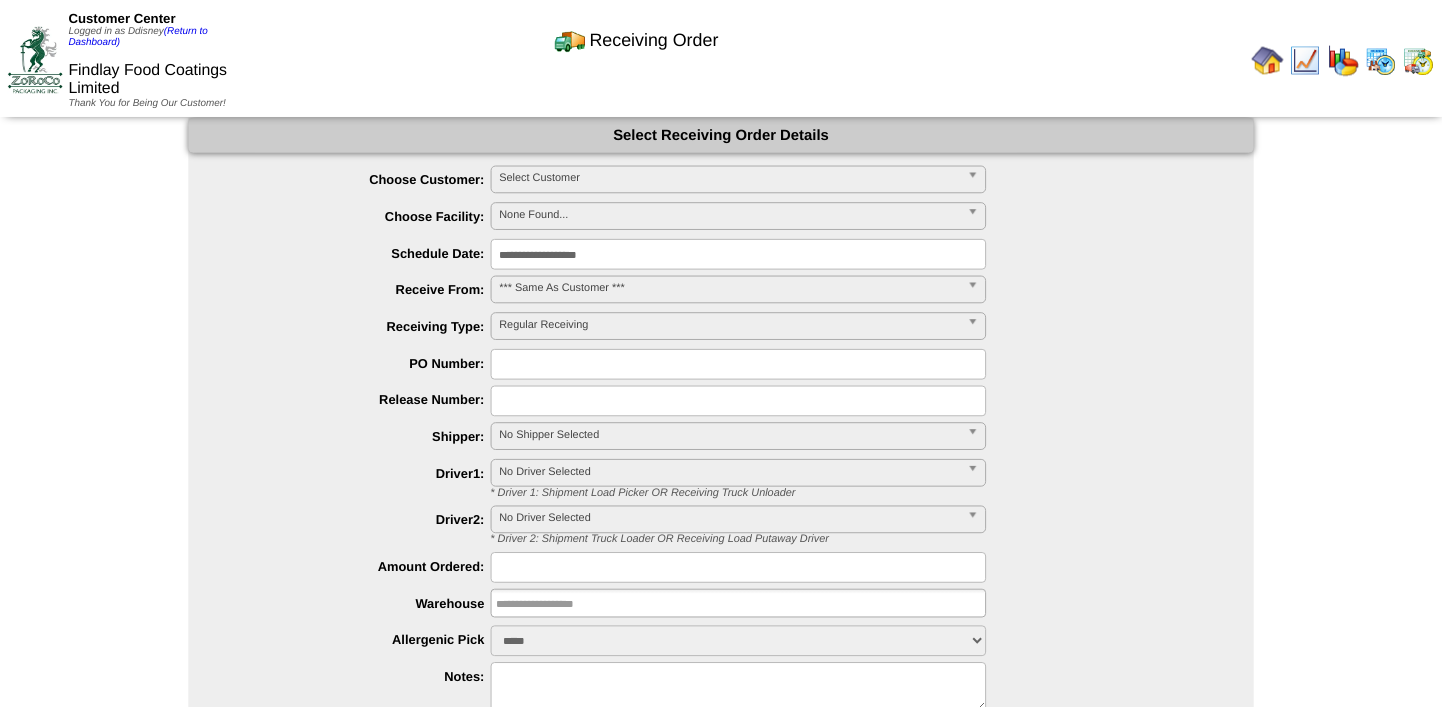 scroll, scrollTop: 0, scrollLeft: 0, axis: both 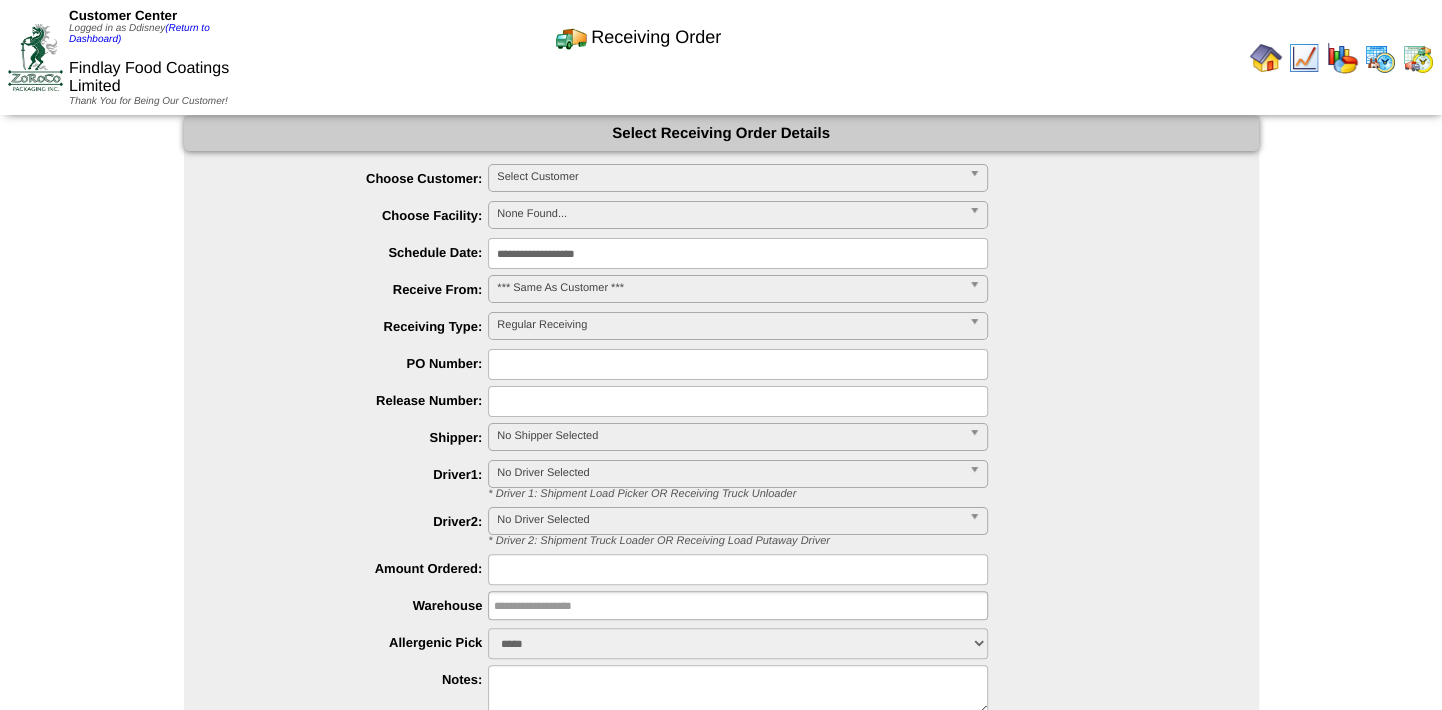 click on "Select Customer" at bounding box center [729, 177] 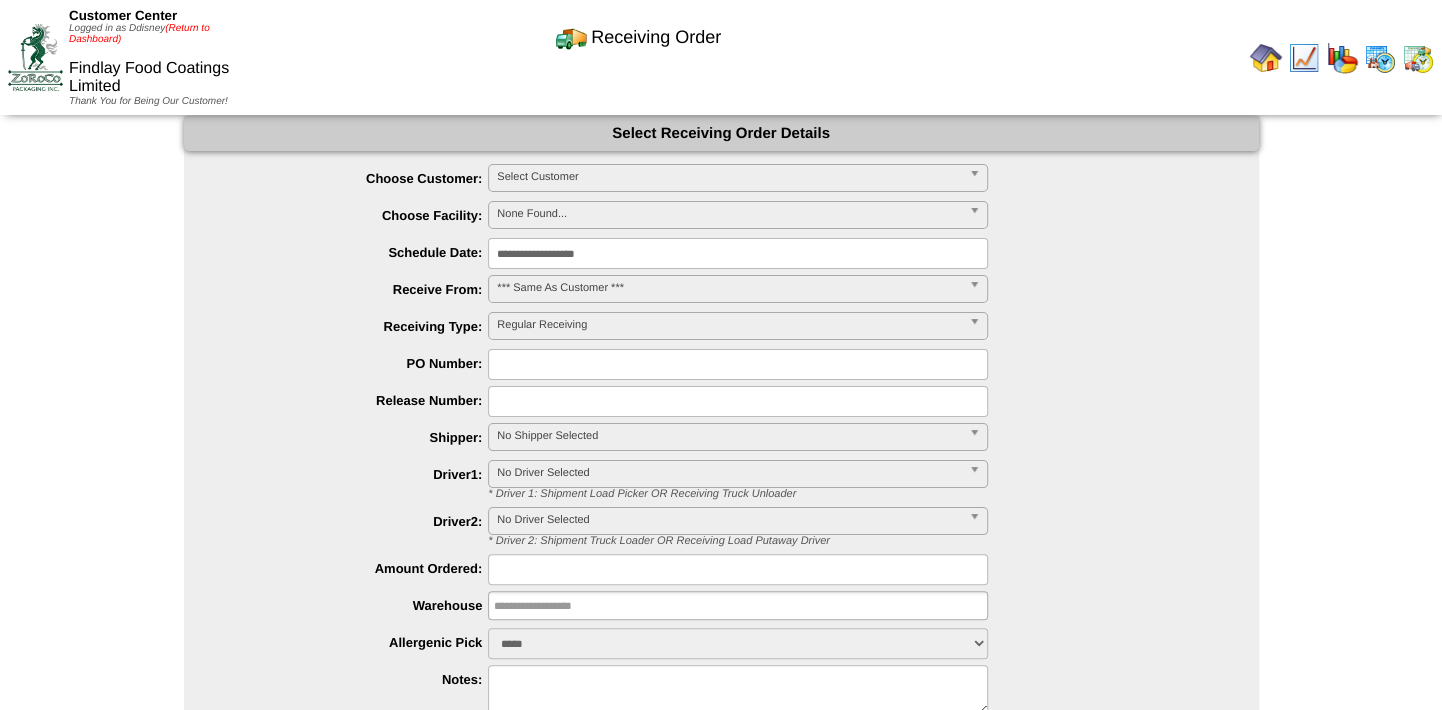 click on "(Return to Dashboard)" at bounding box center (139, 34) 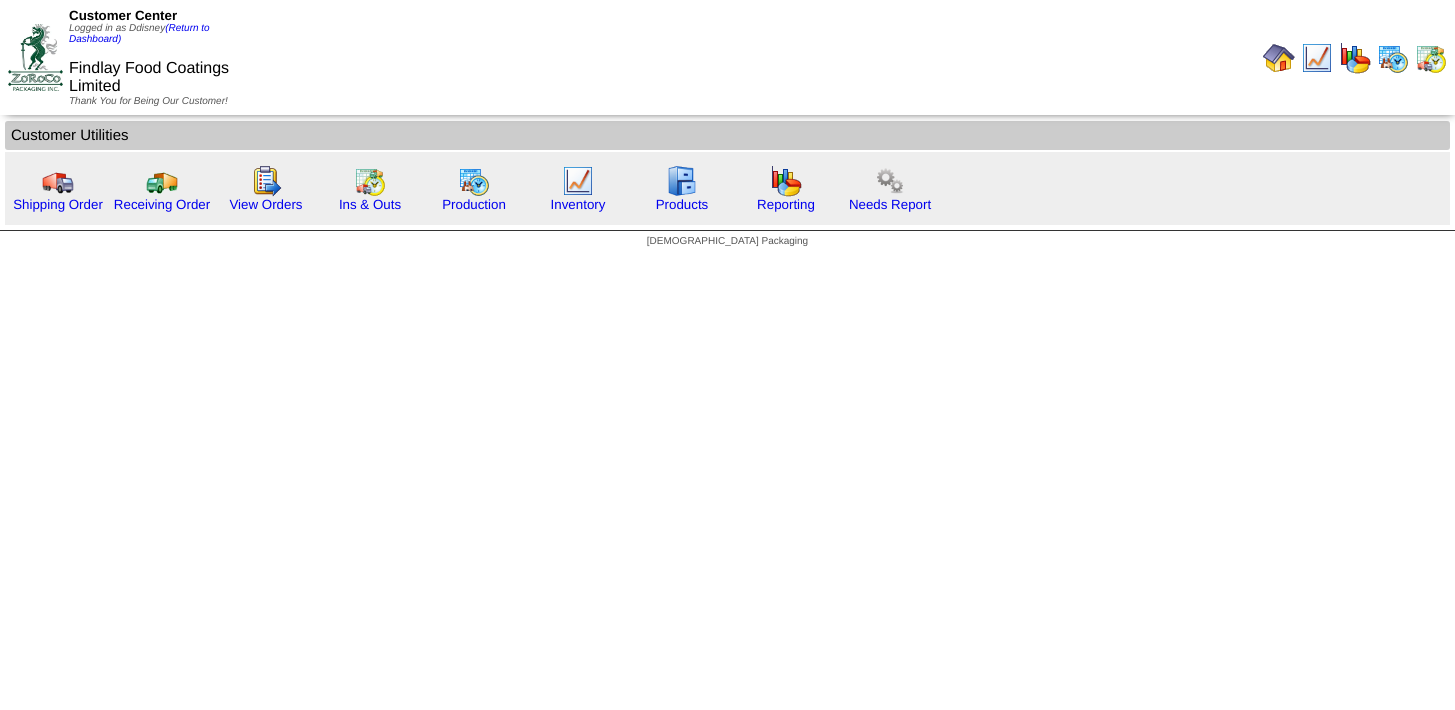 scroll, scrollTop: 0, scrollLeft: 0, axis: both 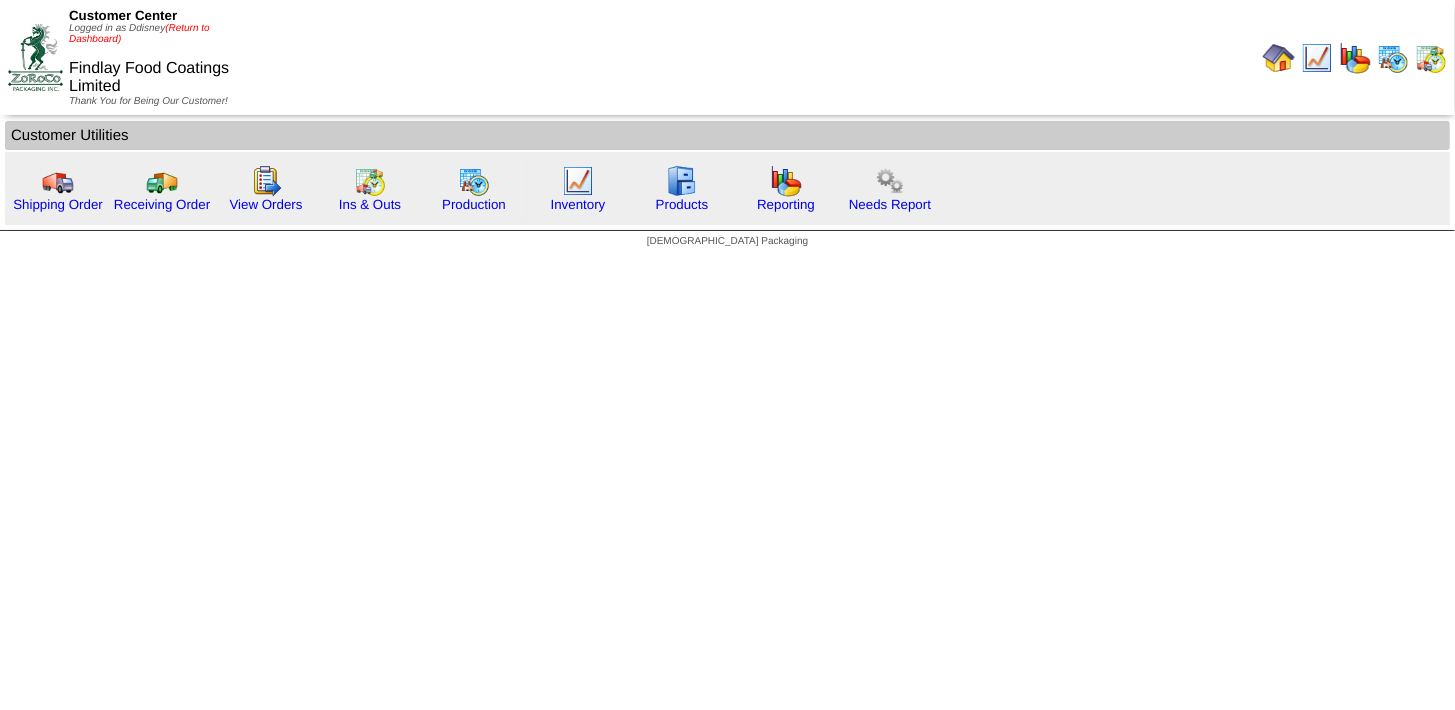 click on "(Return to Dashboard)" at bounding box center (139, 34) 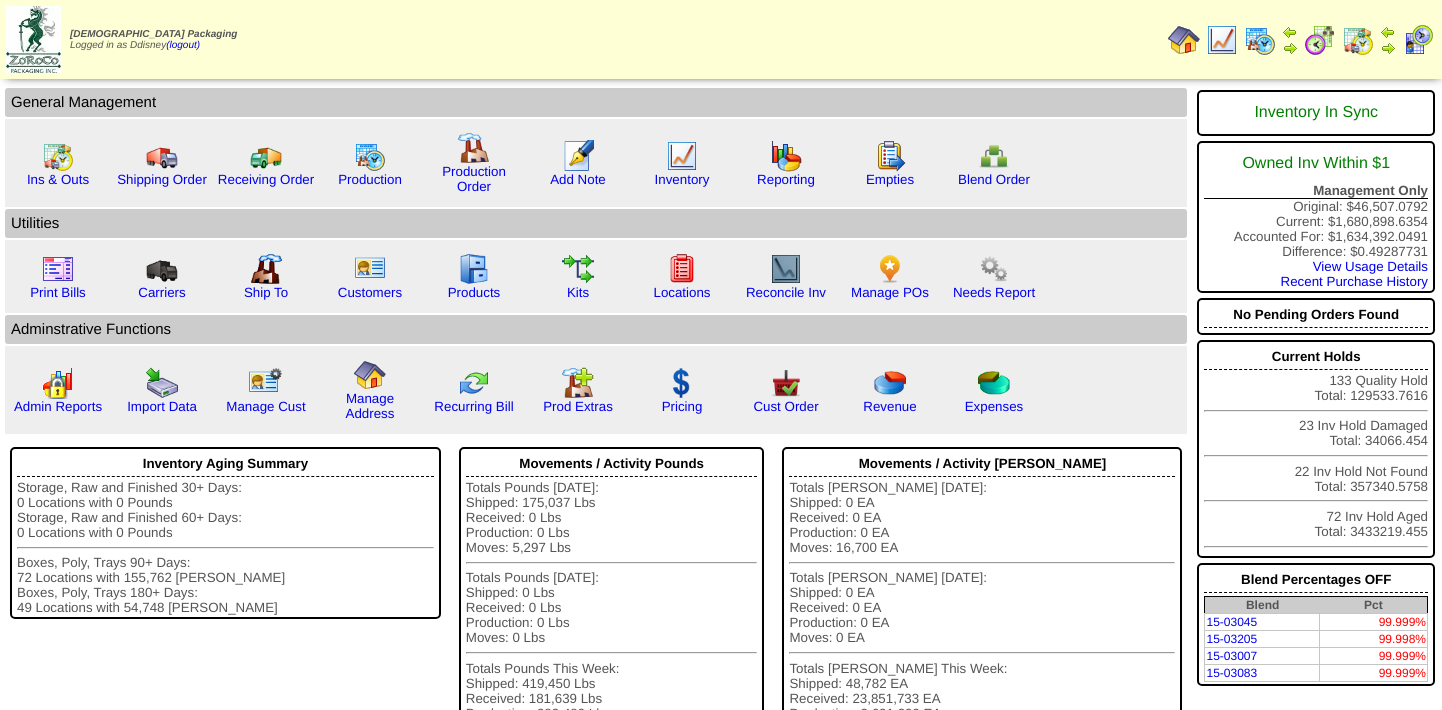 scroll, scrollTop: 0, scrollLeft: 0, axis: both 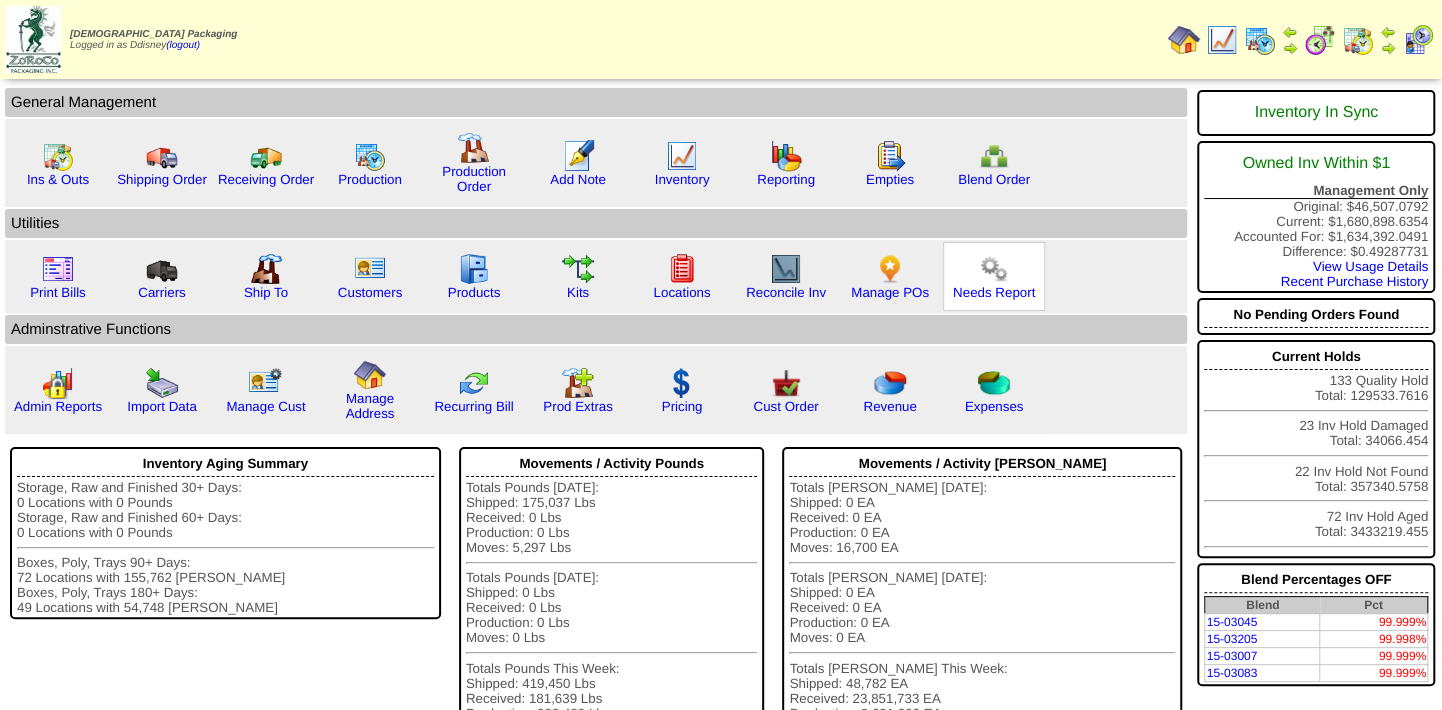 click at bounding box center (994, 269) 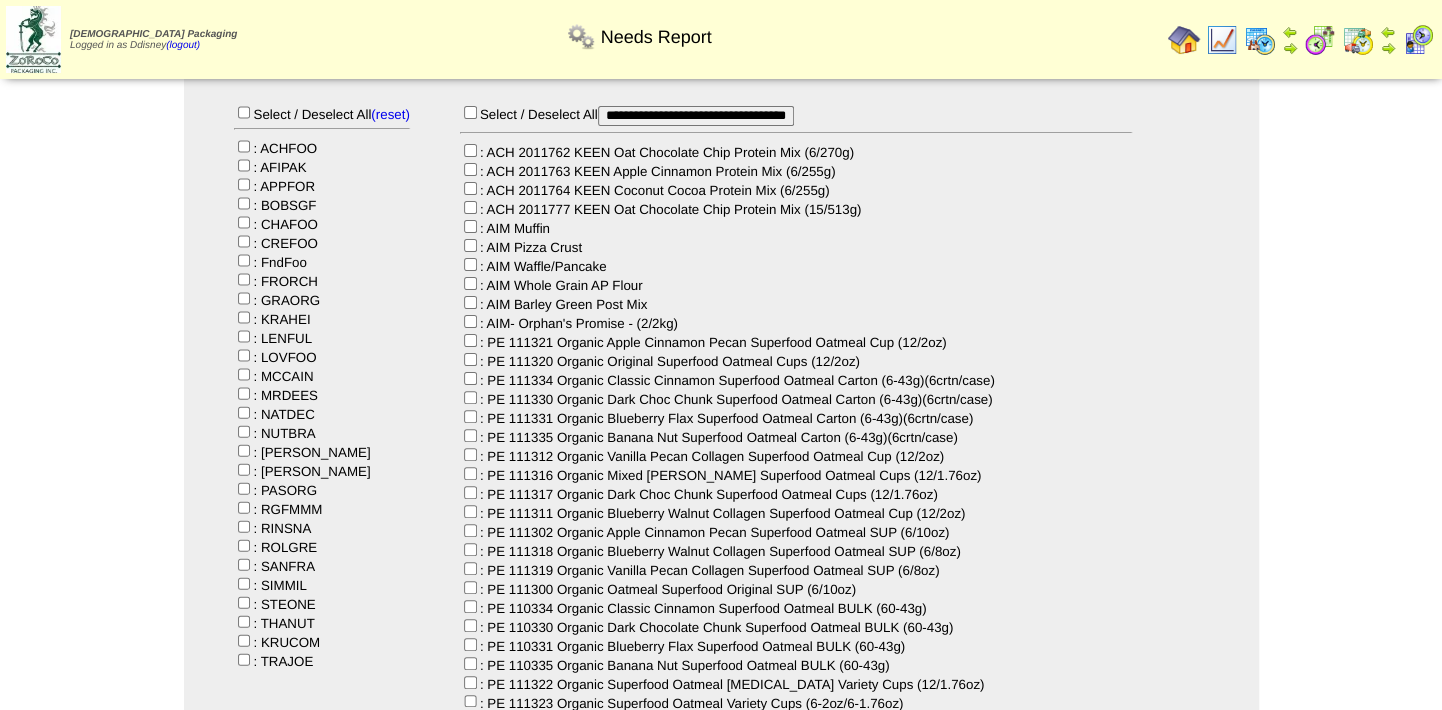 scroll, scrollTop: 181, scrollLeft: 0, axis: vertical 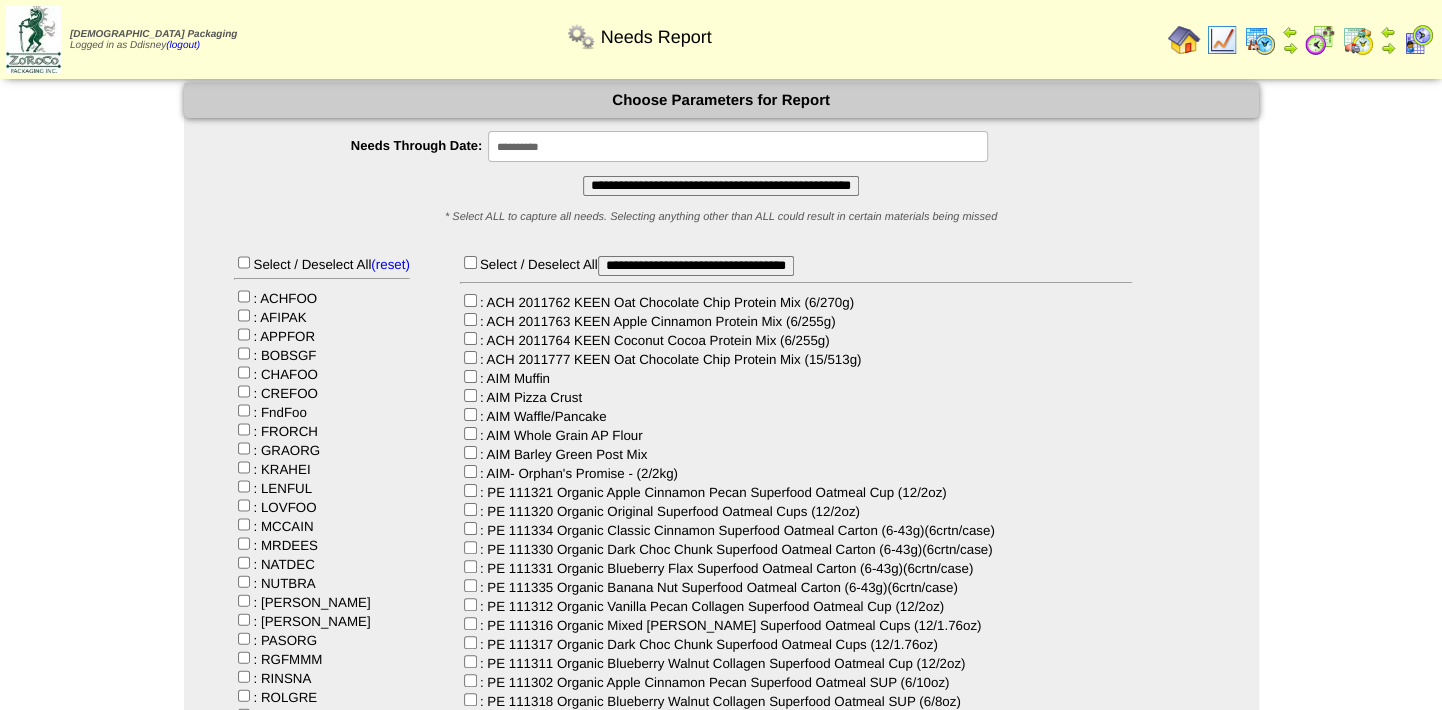 click on "**********" at bounding box center [721, 186] 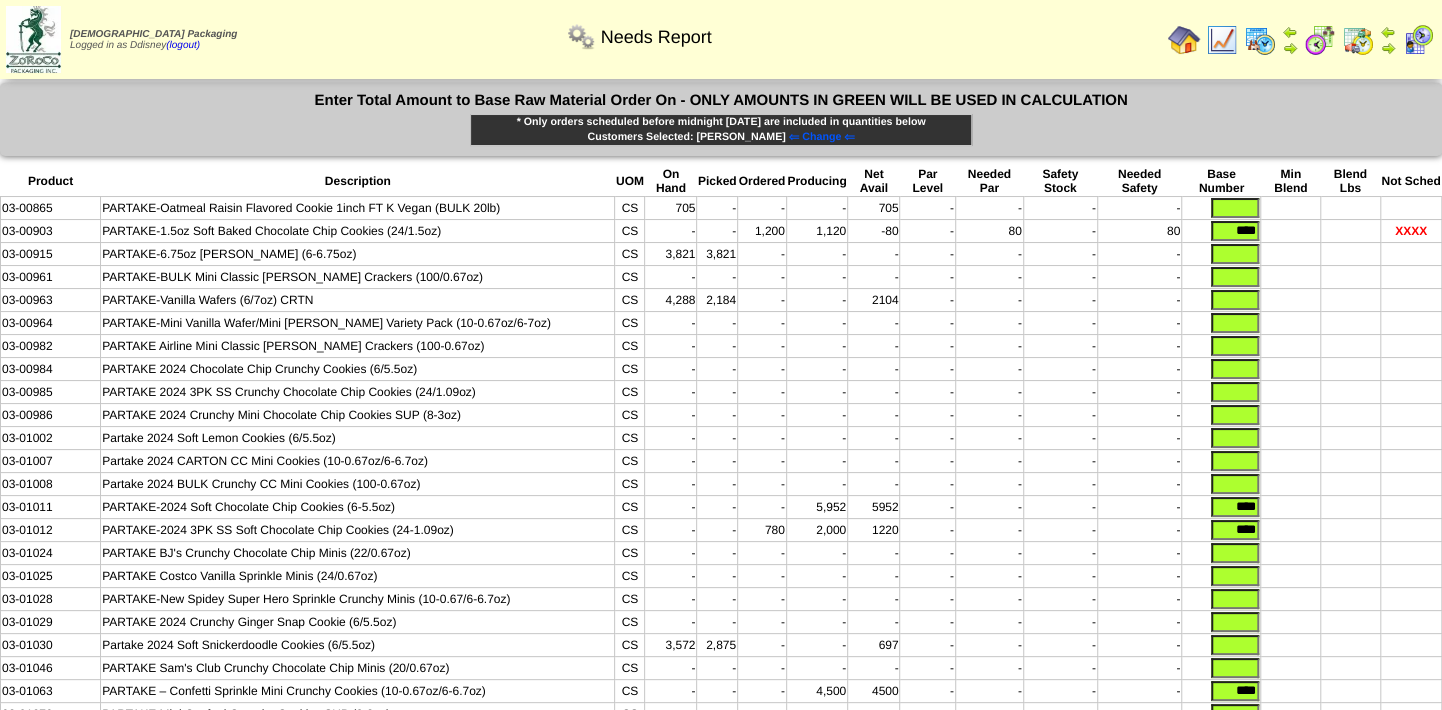 scroll, scrollTop: 0, scrollLeft: 0, axis: both 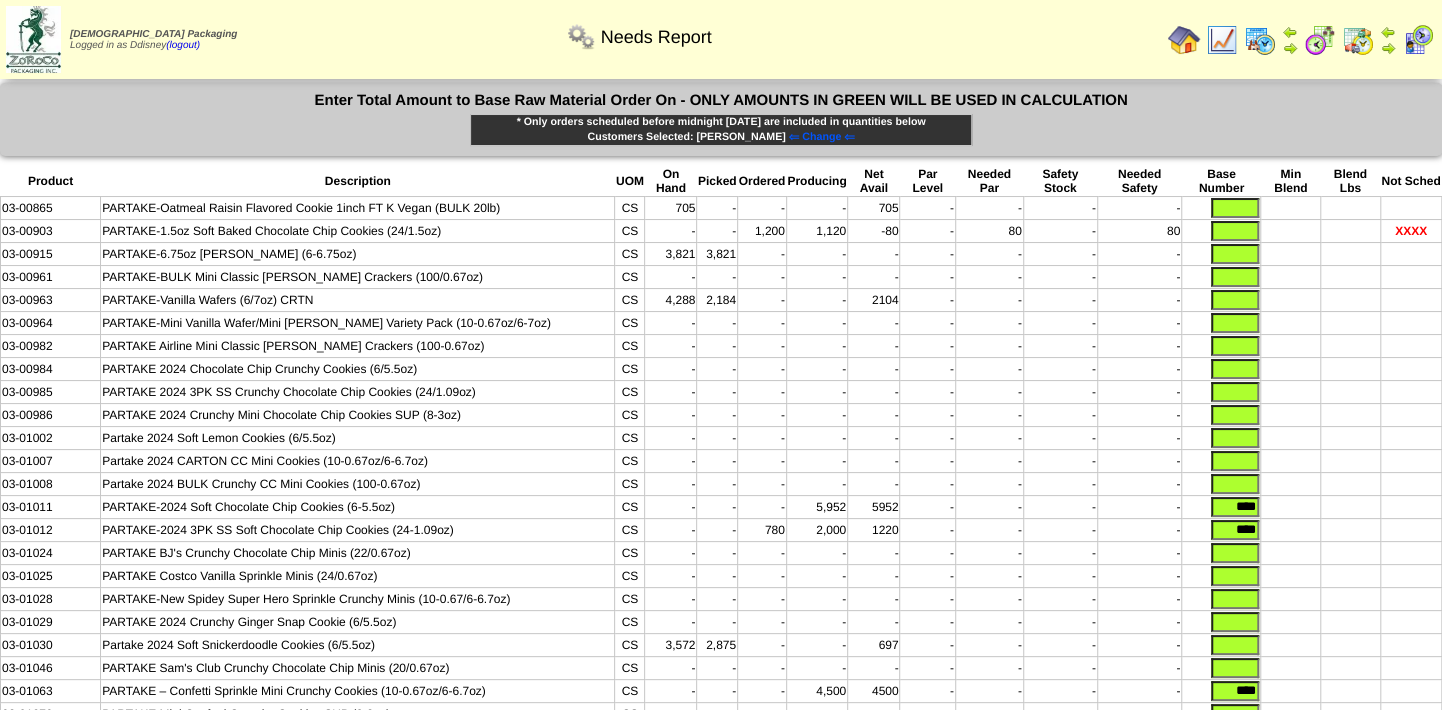 type 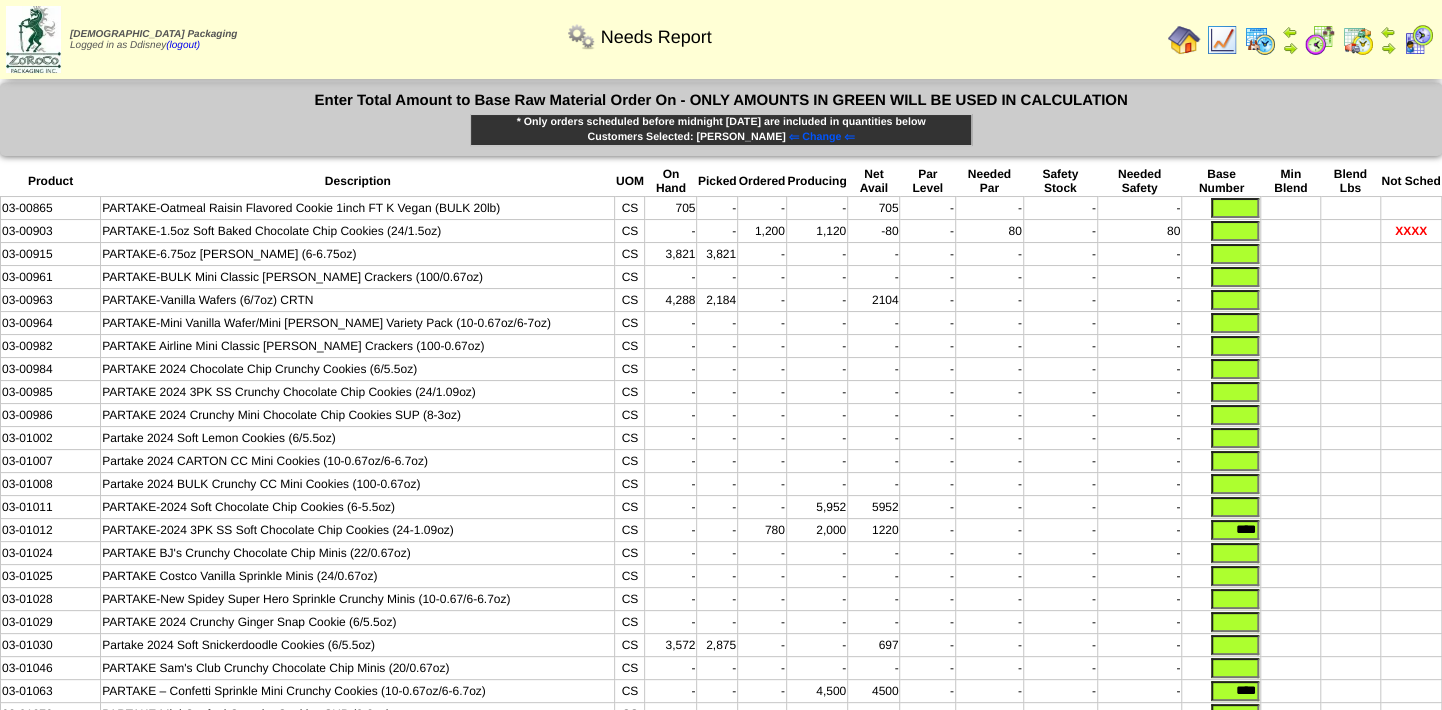 type 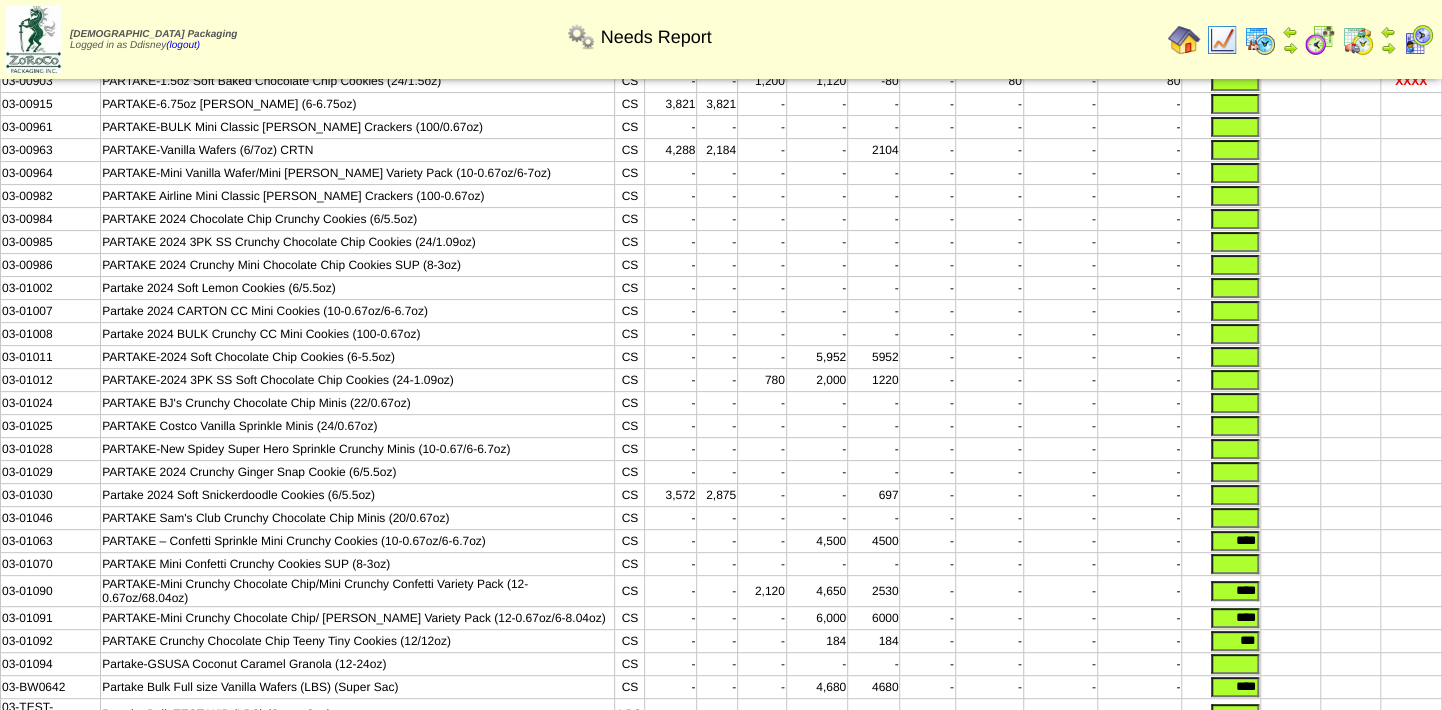 scroll, scrollTop: 360, scrollLeft: 0, axis: vertical 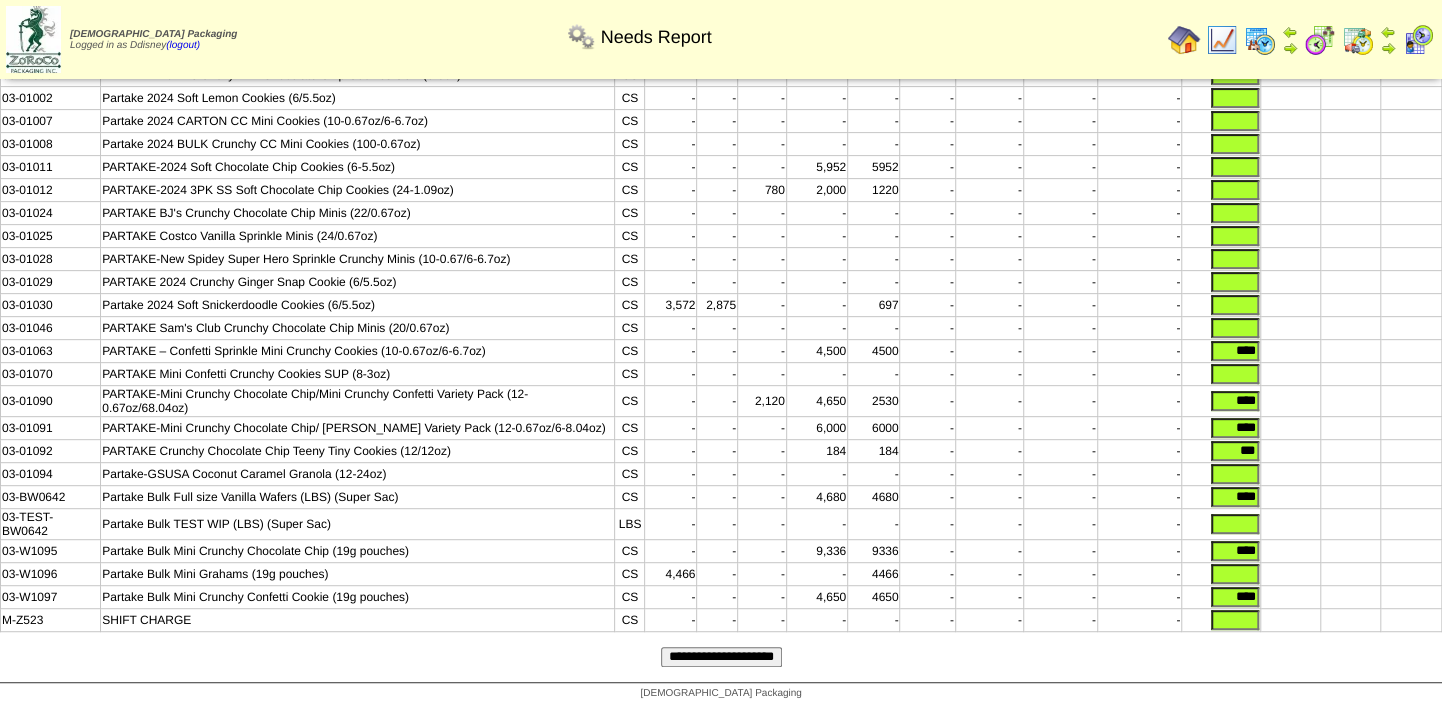 type 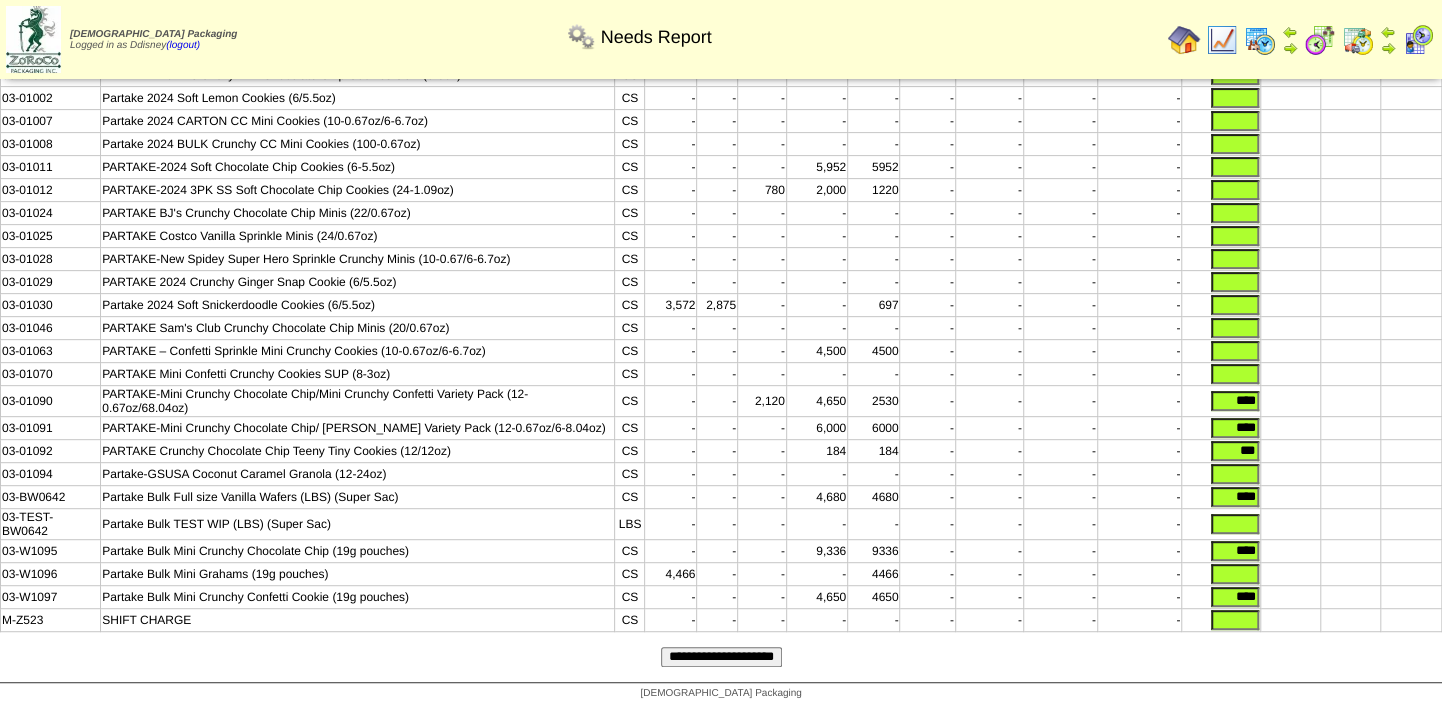 type 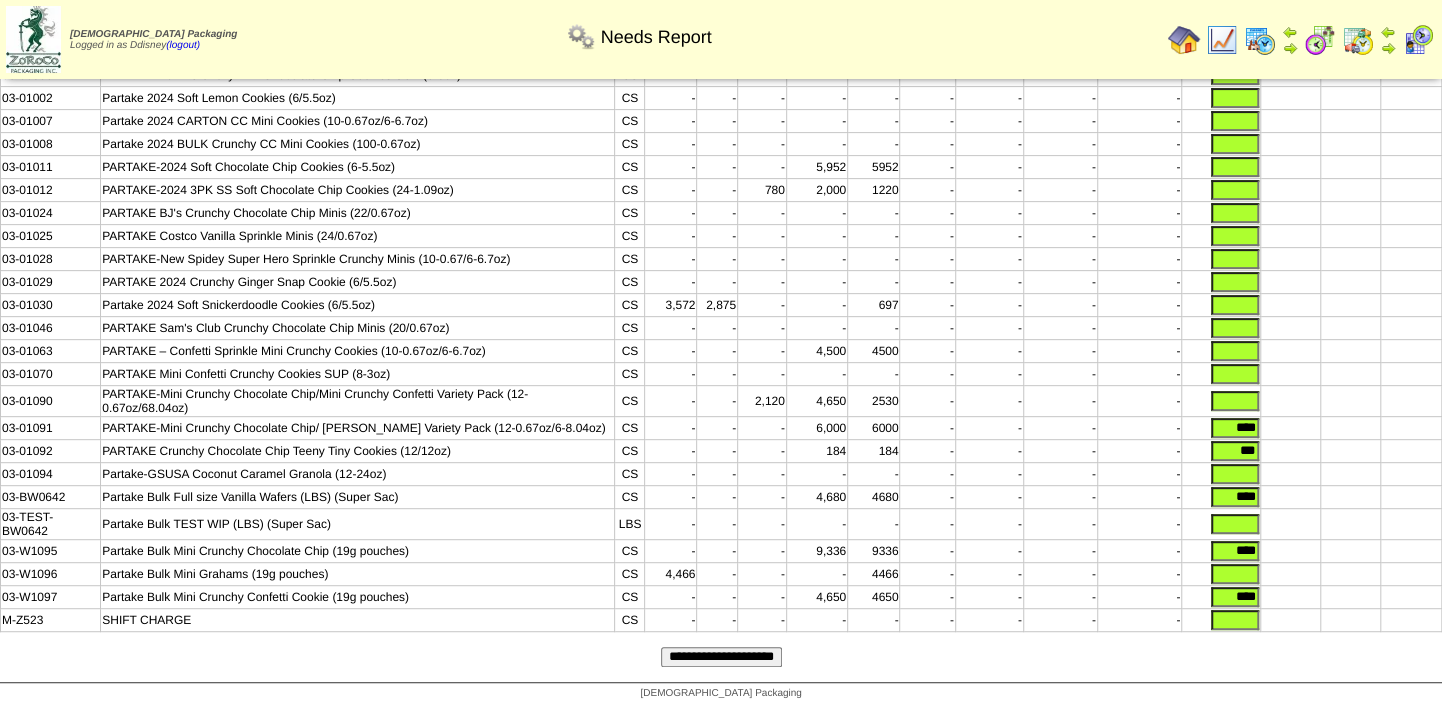 type 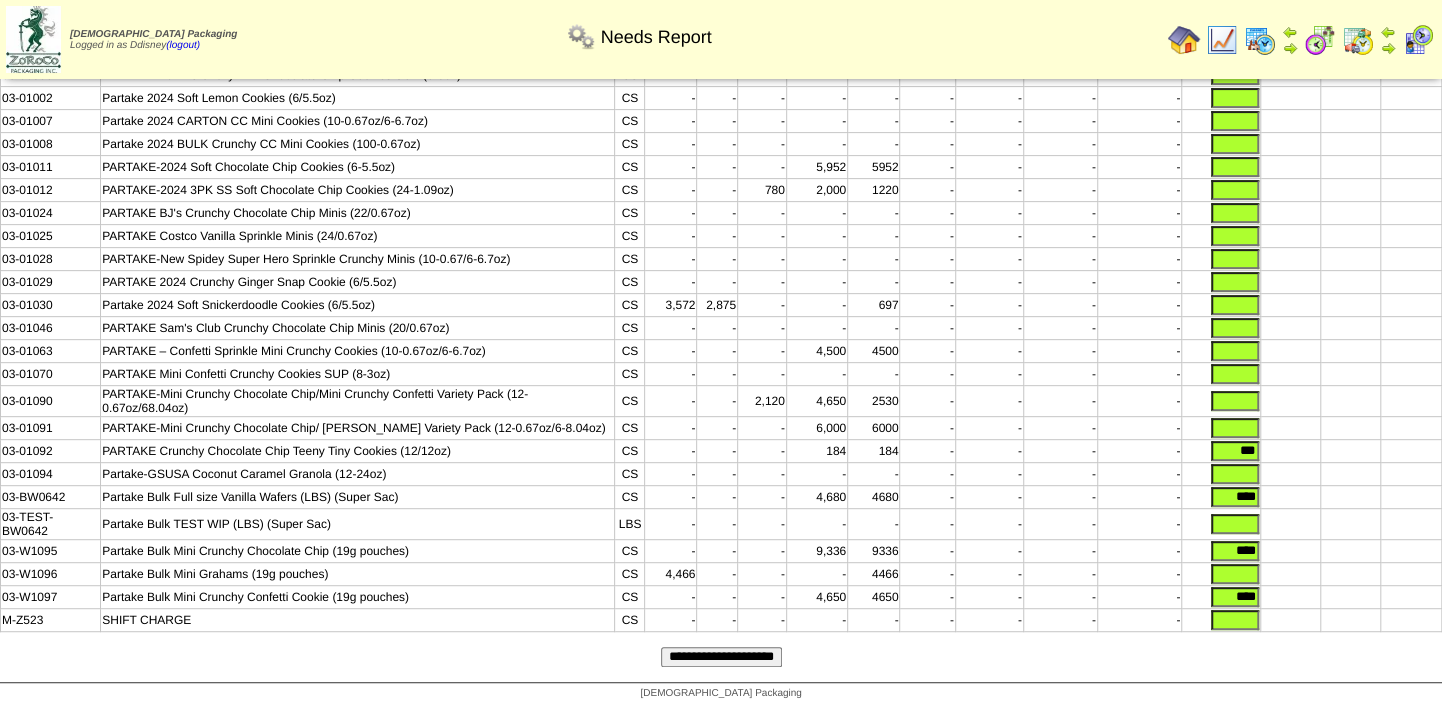 type 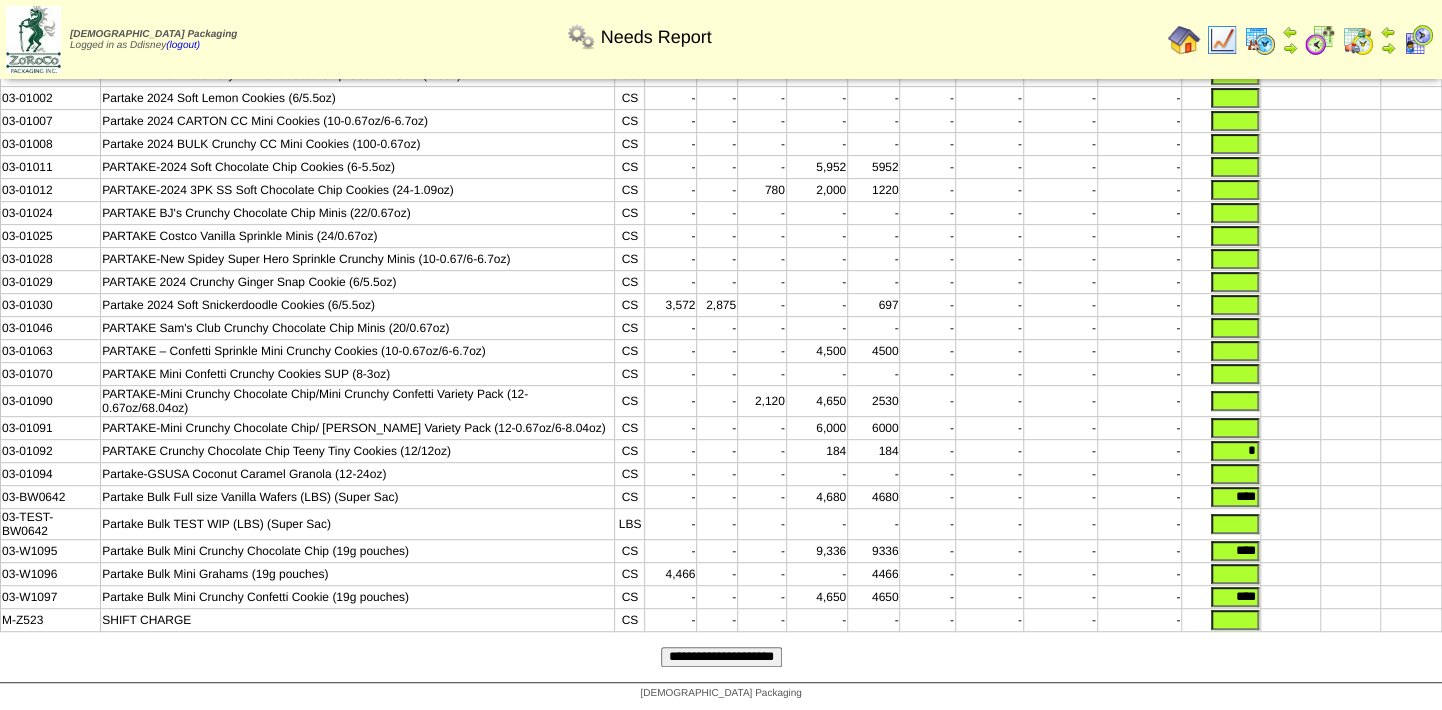 drag, startPoint x: 1281, startPoint y: 443, endPoint x: 1321, endPoint y: 443, distance: 40 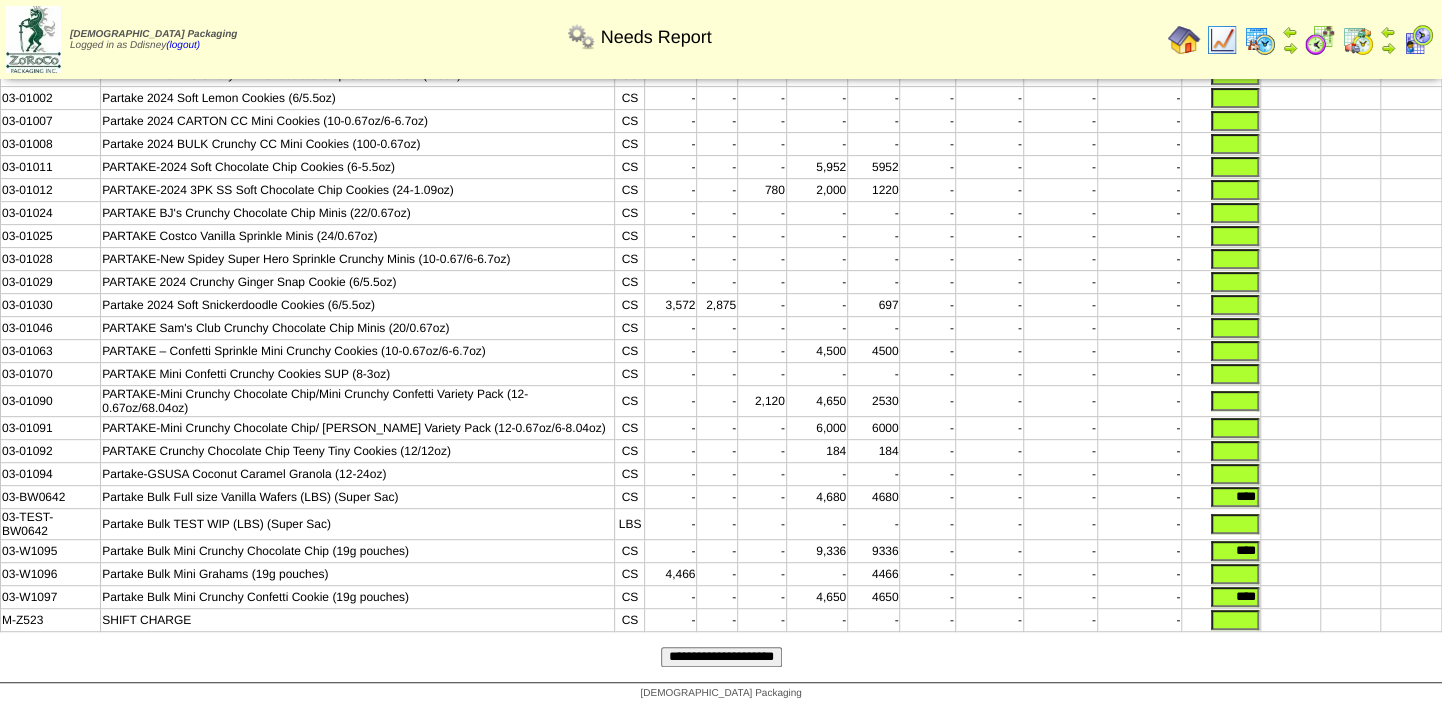 type 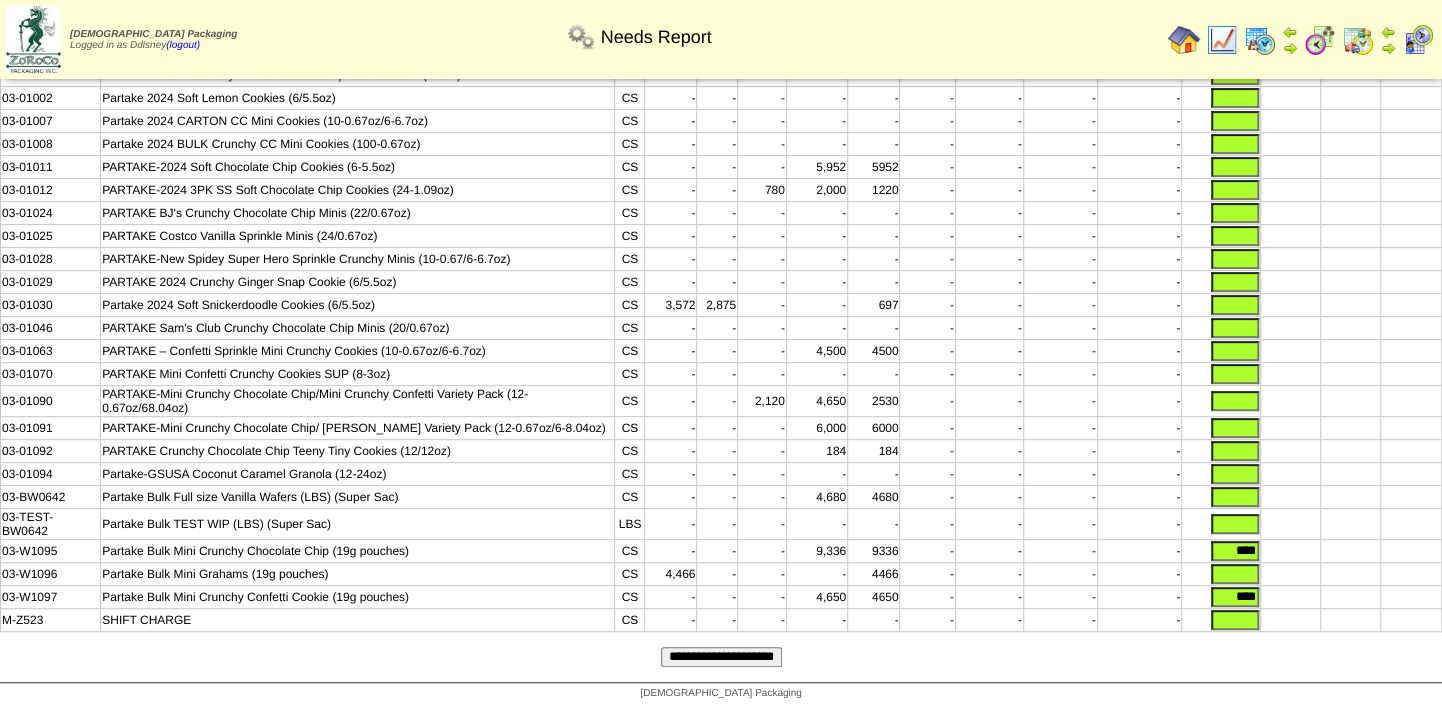 type 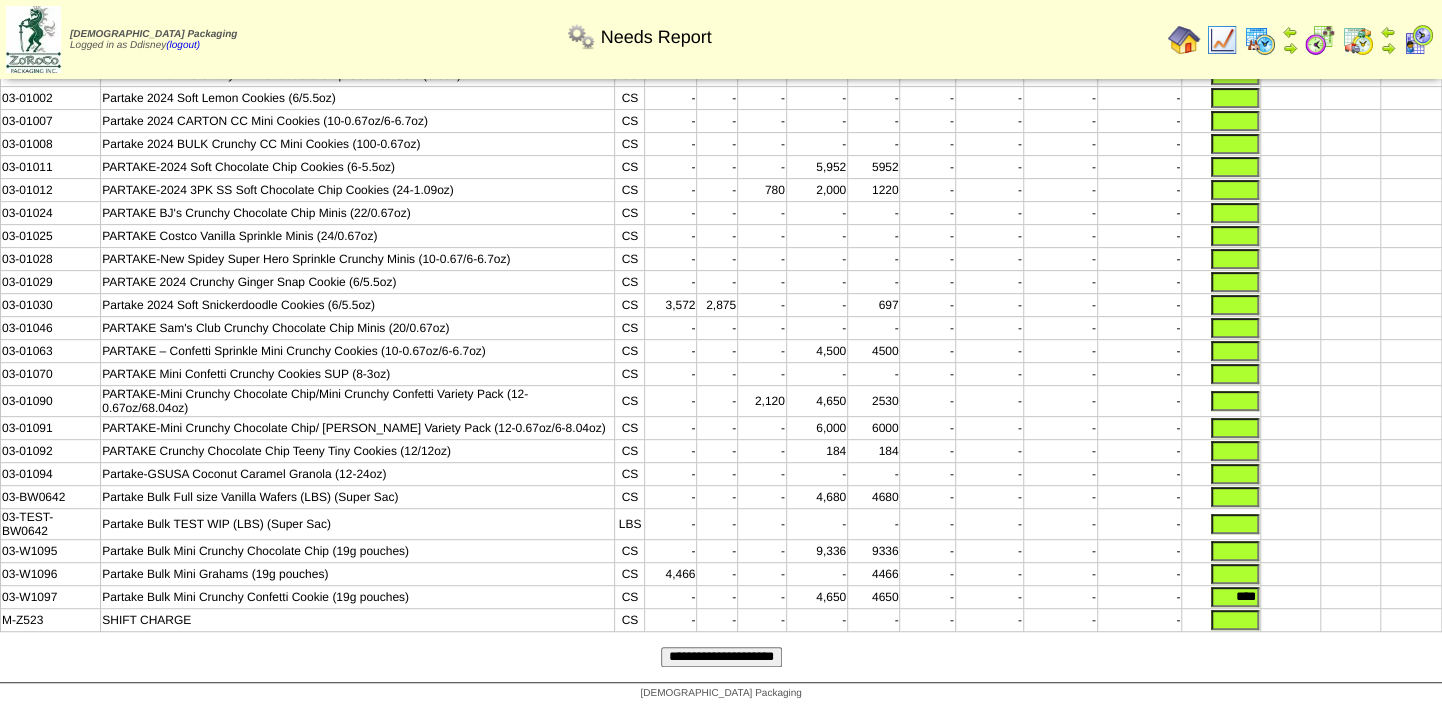 type 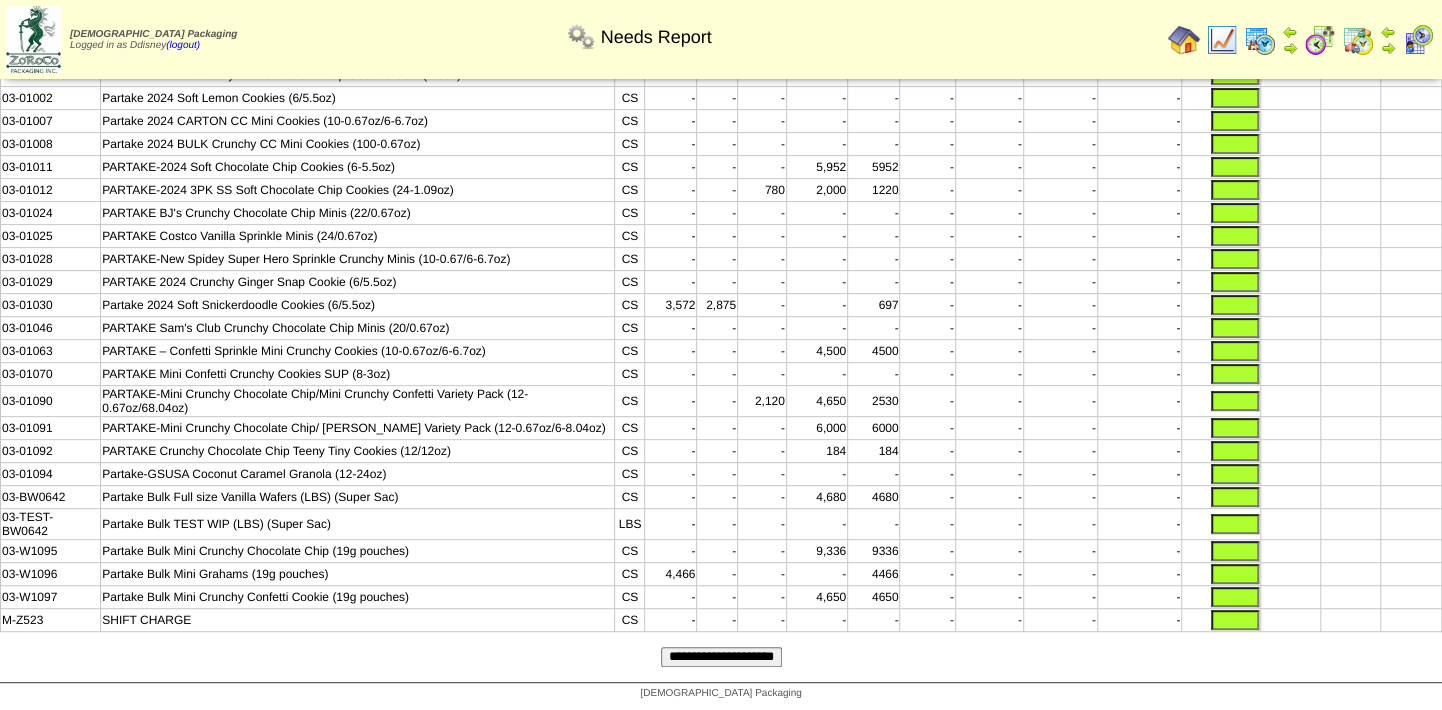 type 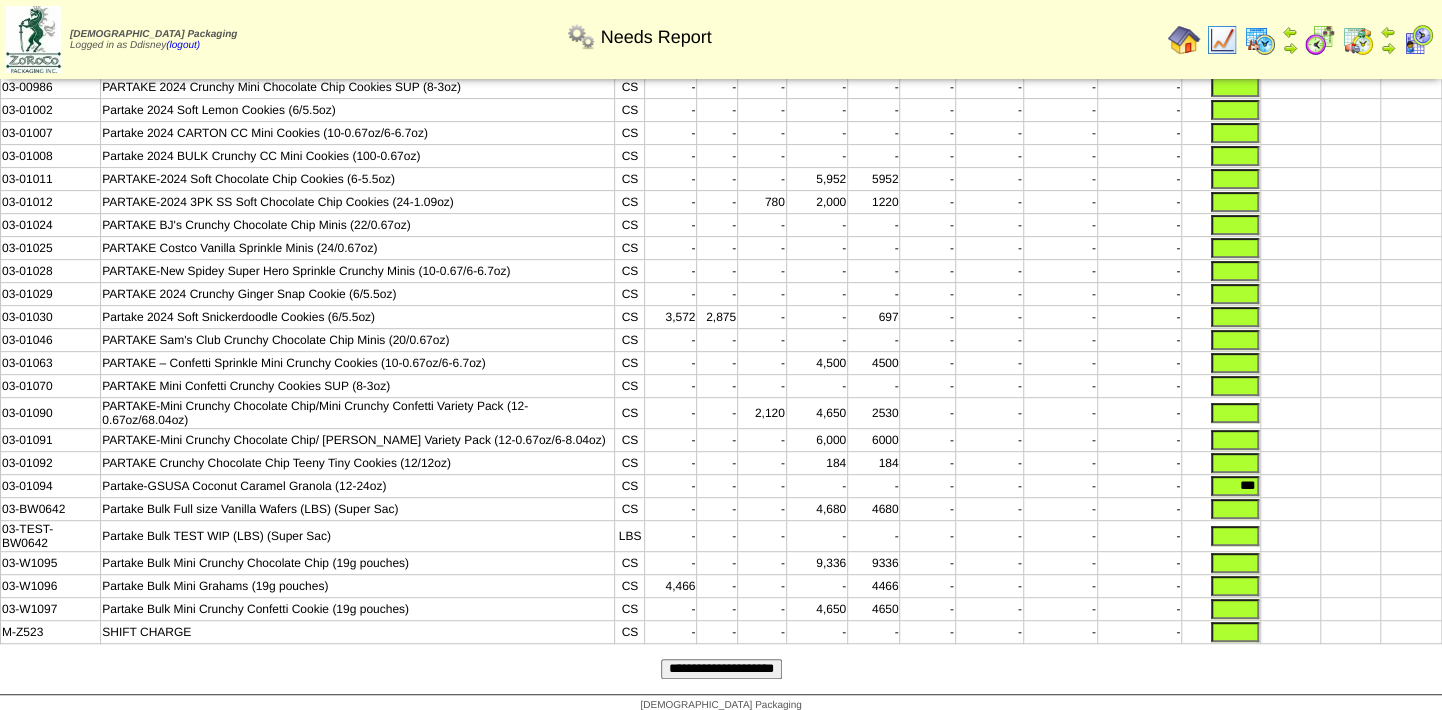scroll, scrollTop: 360, scrollLeft: 0, axis: vertical 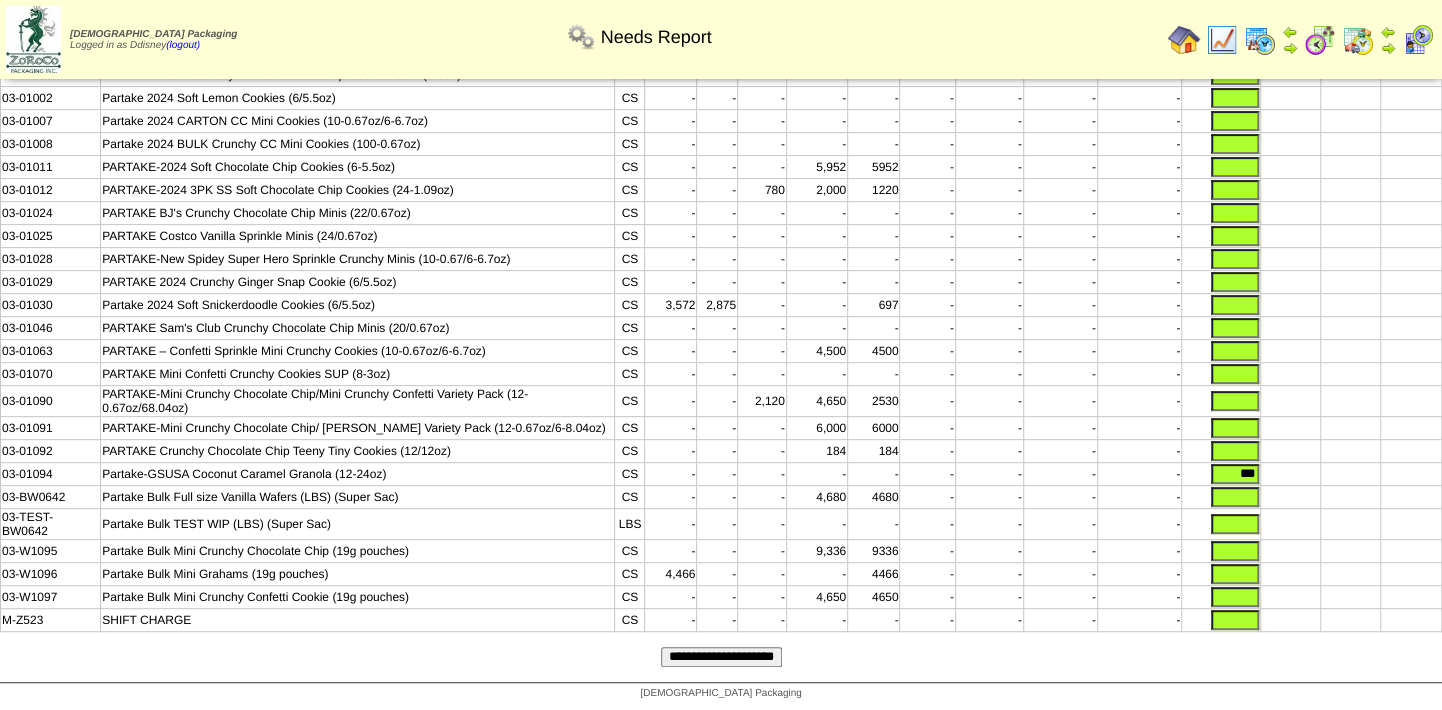 type on "***" 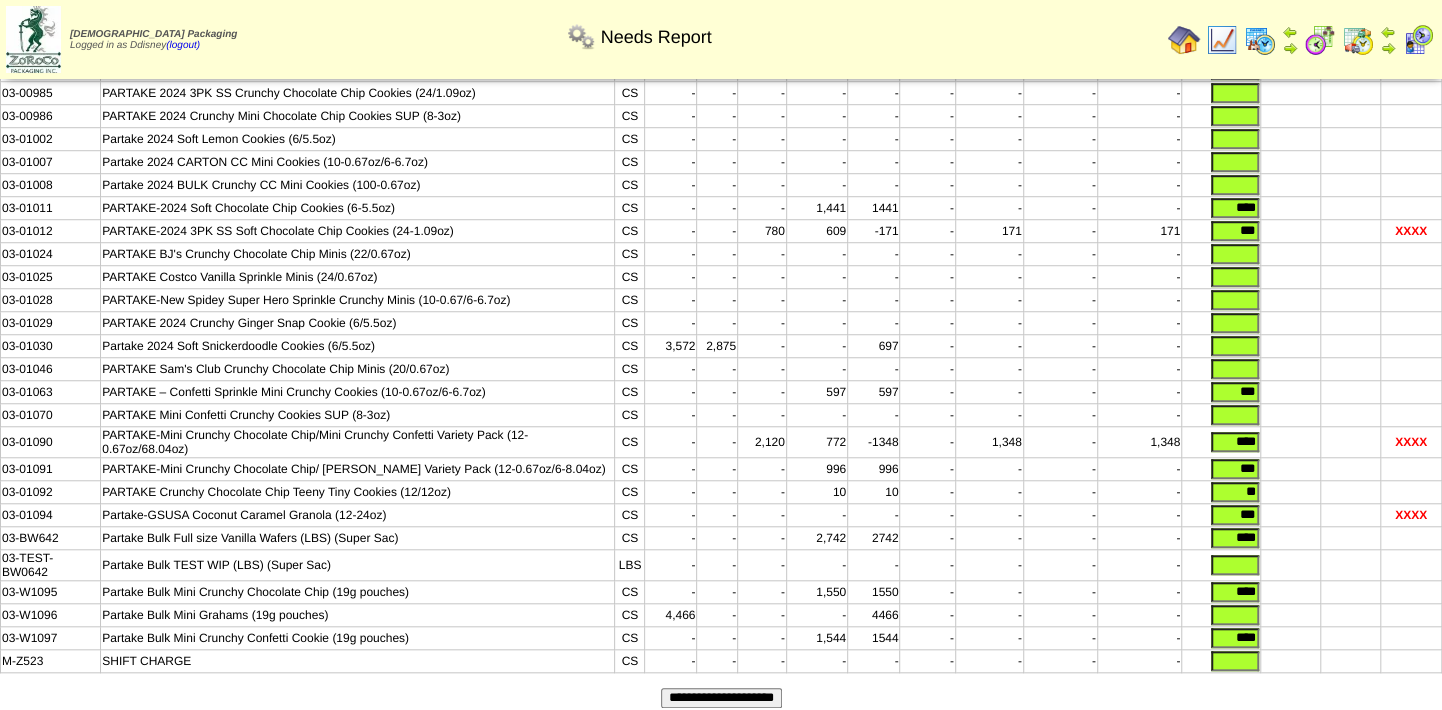 scroll, scrollTop: 798, scrollLeft: 0, axis: vertical 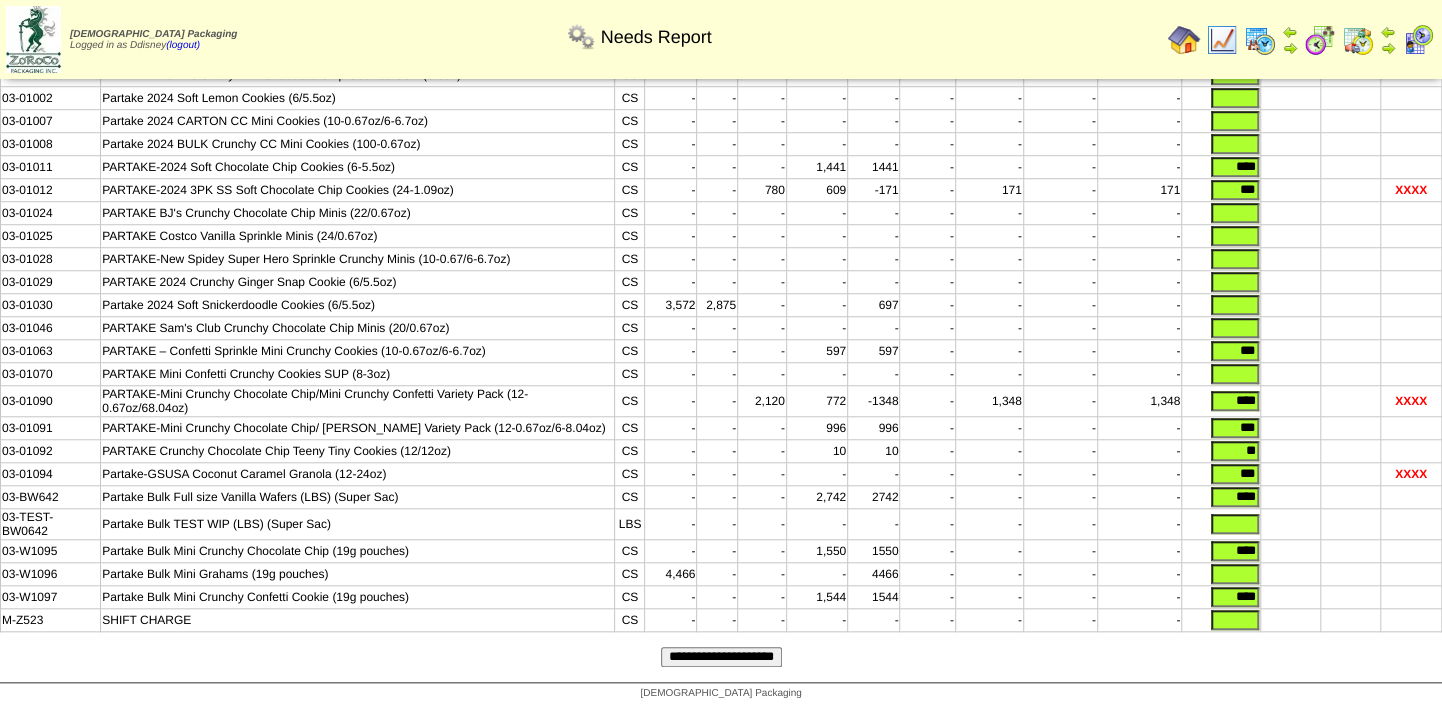 drag, startPoint x: 1235, startPoint y: 448, endPoint x: 1304, endPoint y: 448, distance: 69 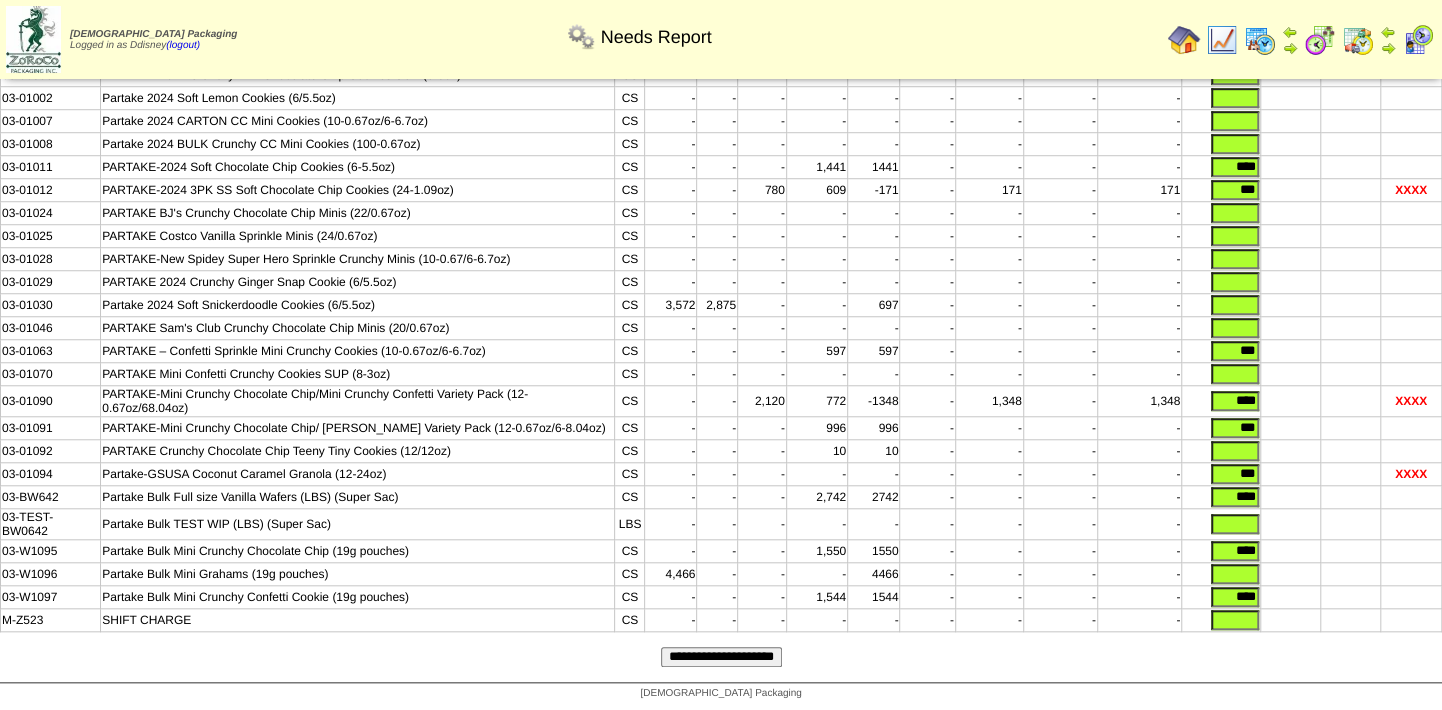 type 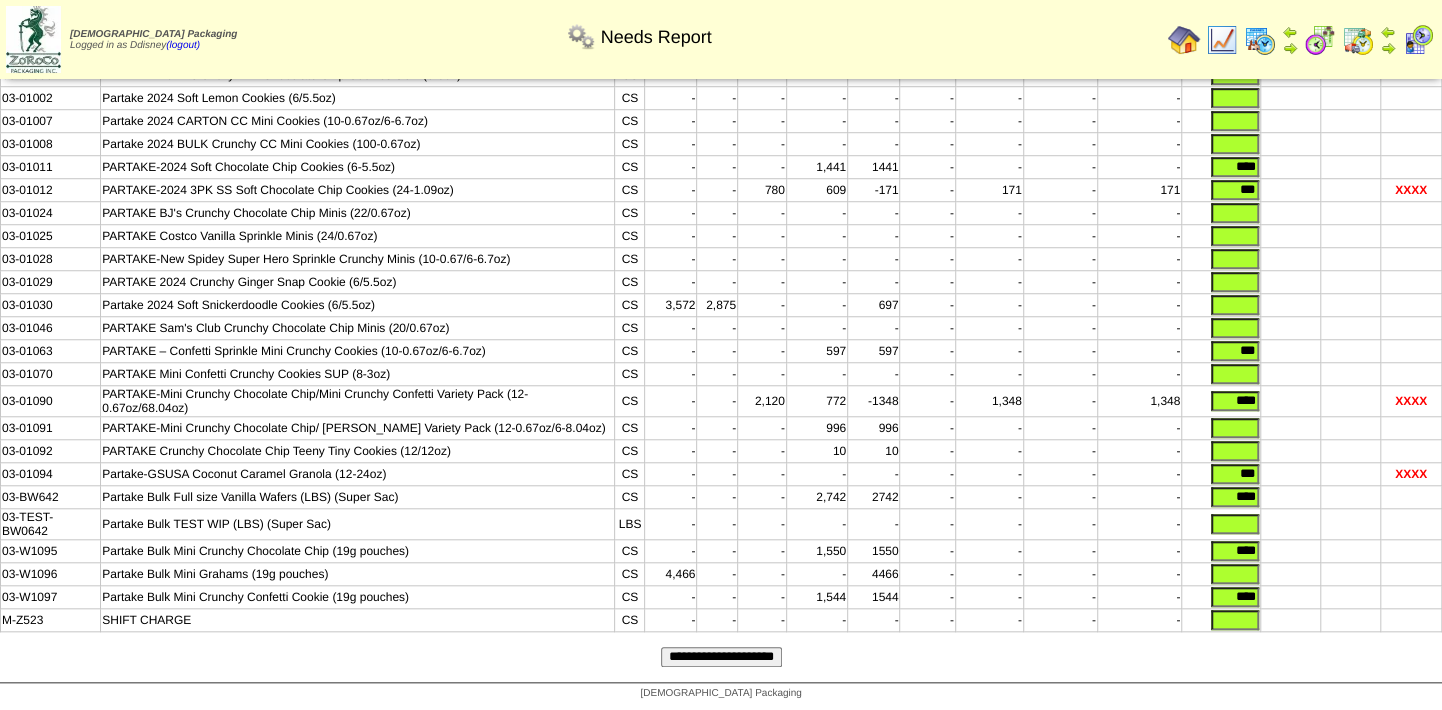 type 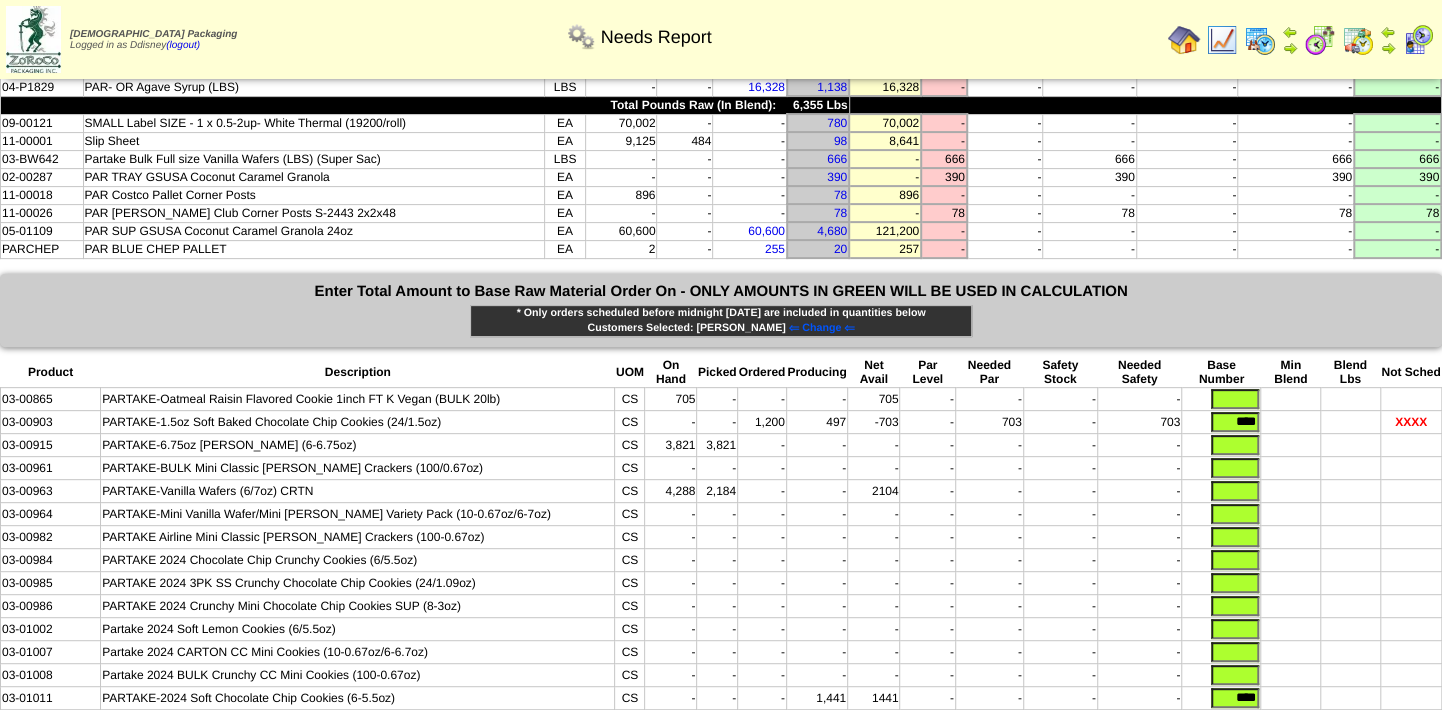 scroll, scrollTop: 363, scrollLeft: 0, axis: vertical 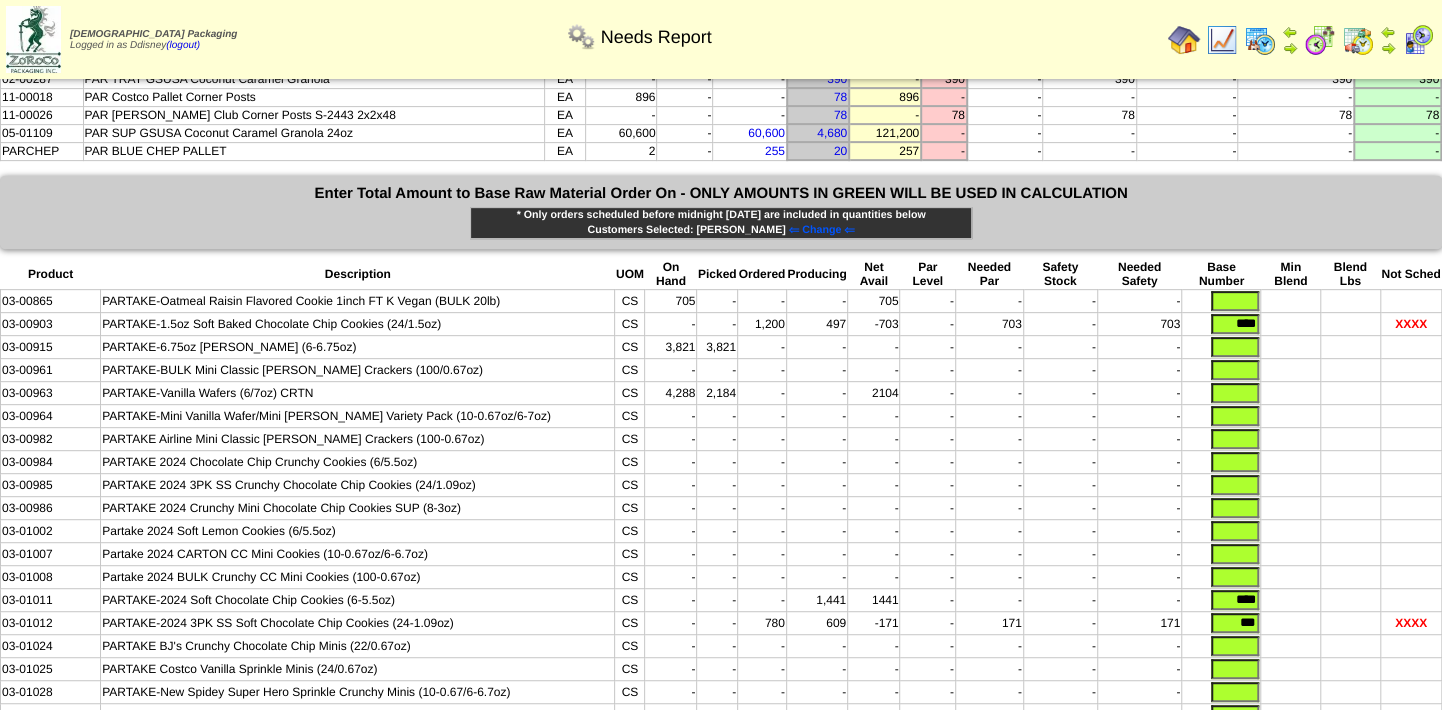 type 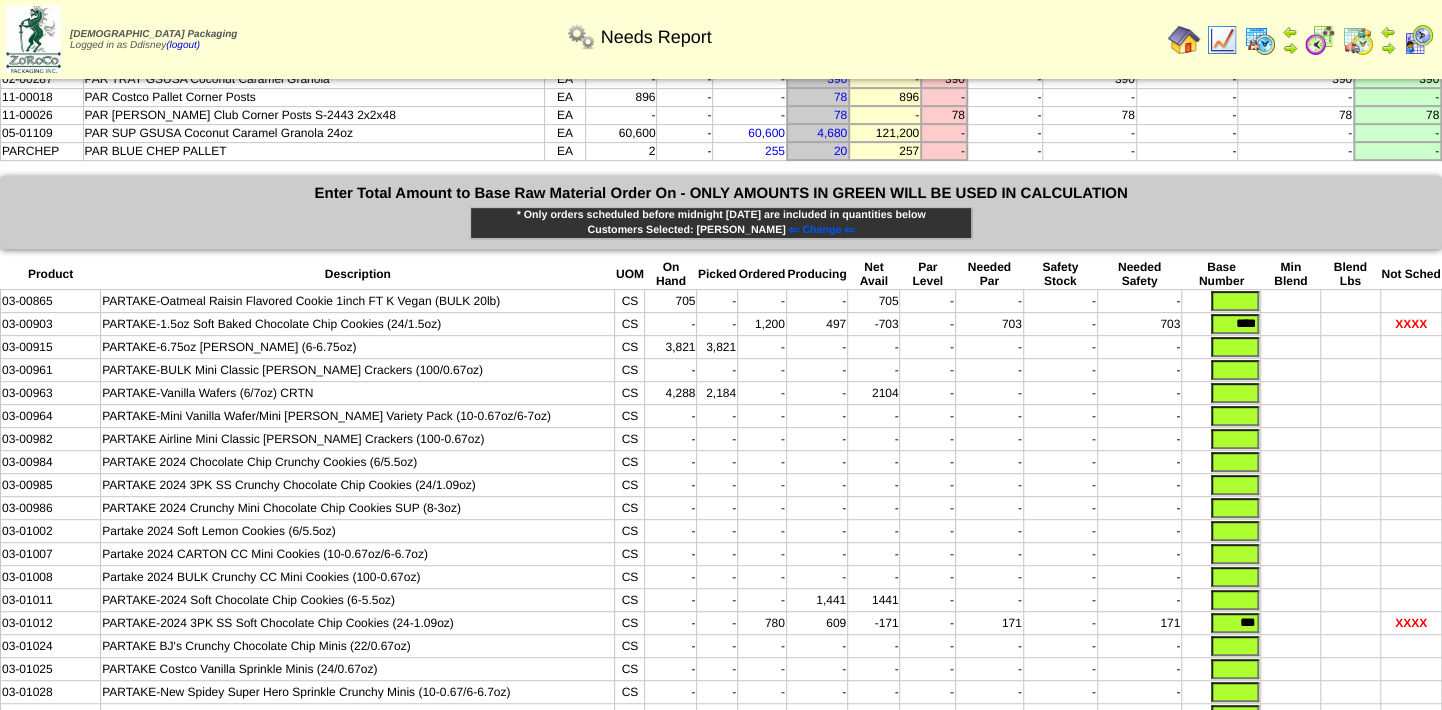 type 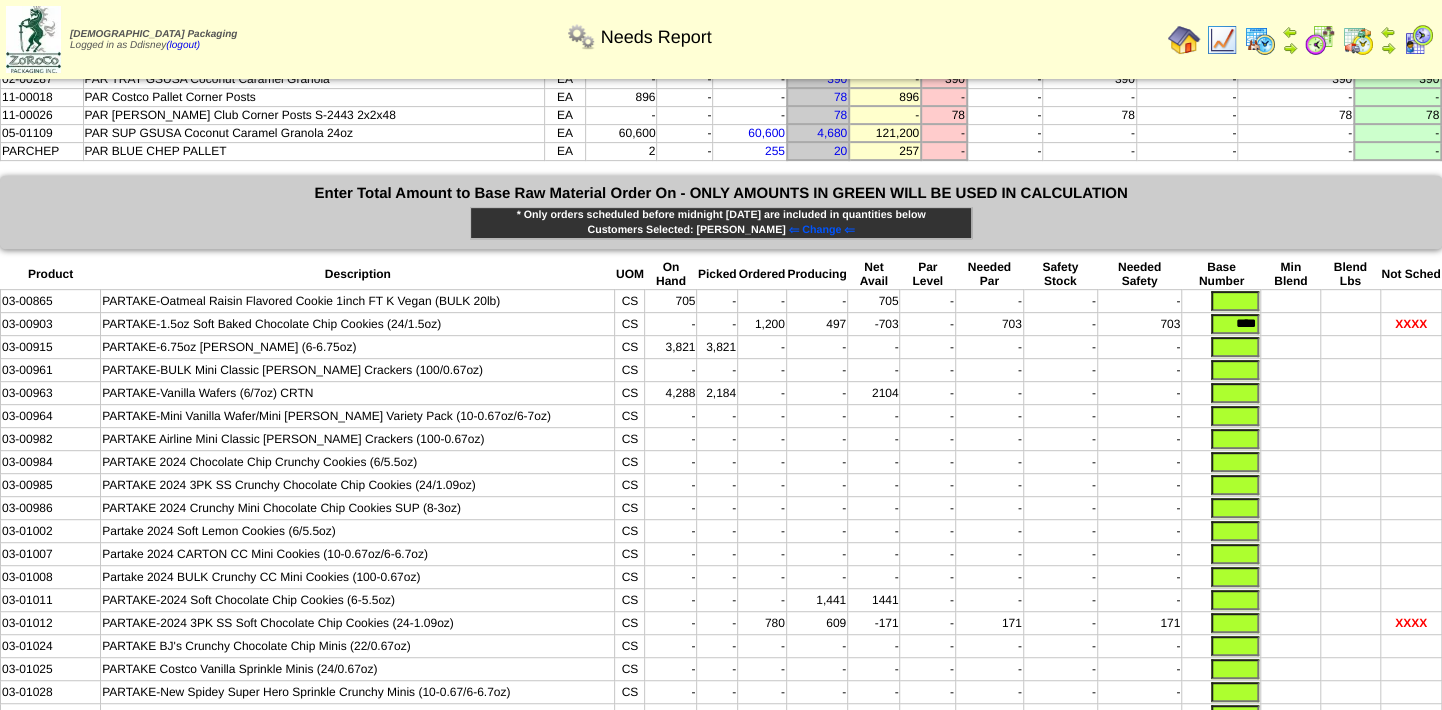 type 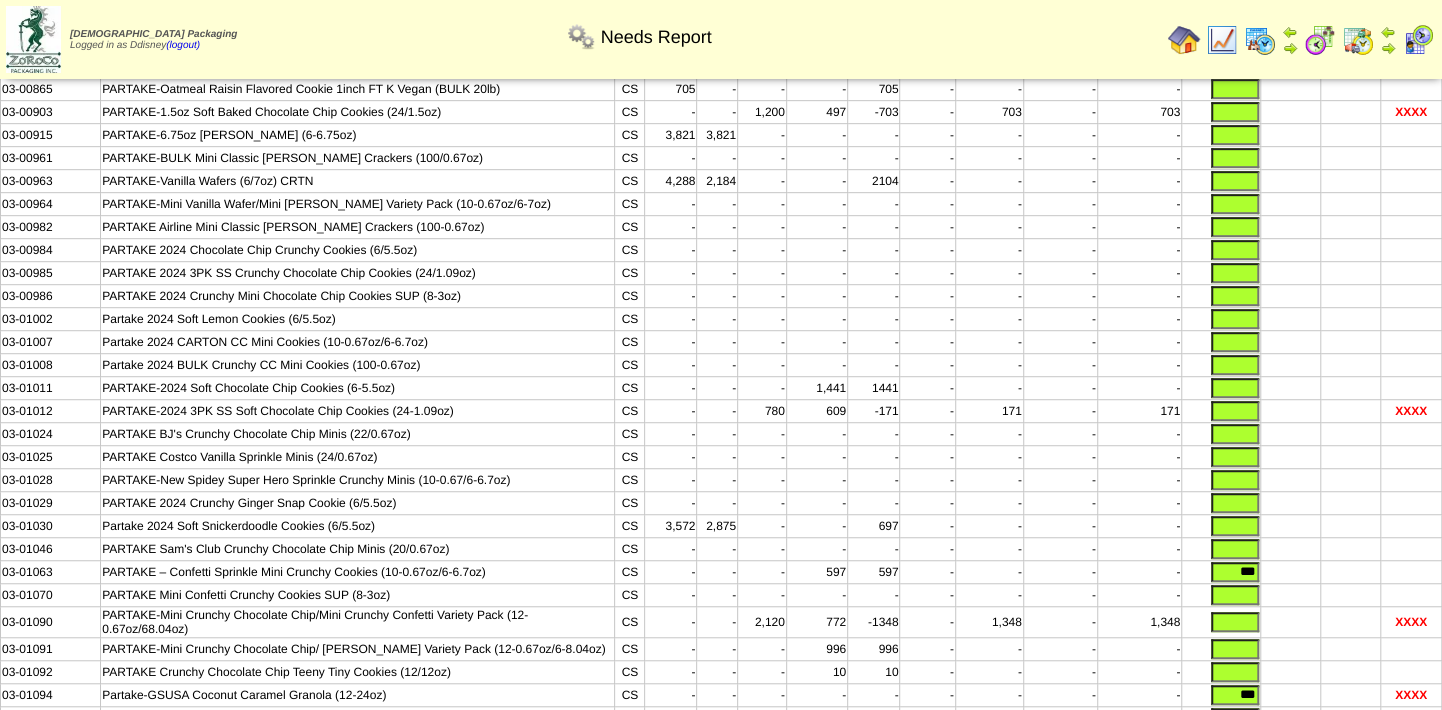 scroll, scrollTop: 636, scrollLeft: 0, axis: vertical 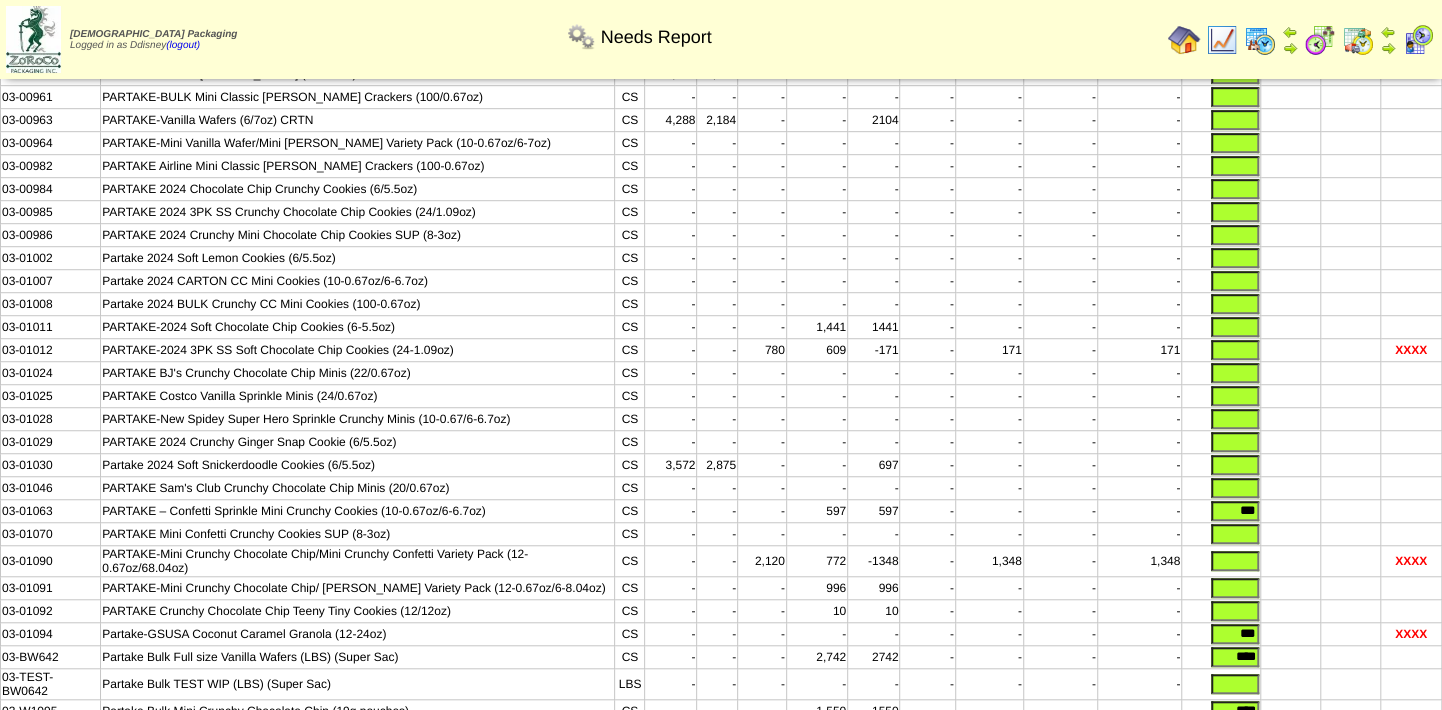 type 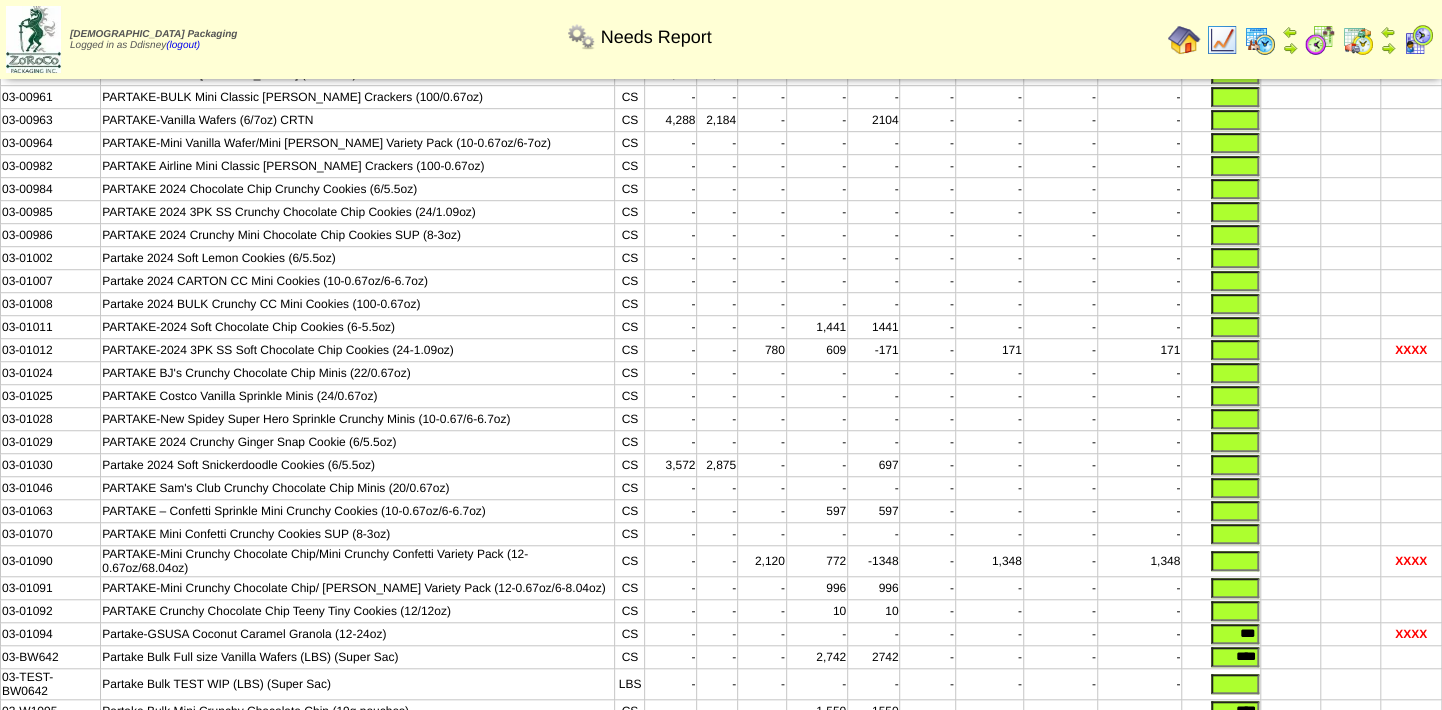 drag, startPoint x: 1228, startPoint y: 503, endPoint x: 1378, endPoint y: 505, distance: 150.01334 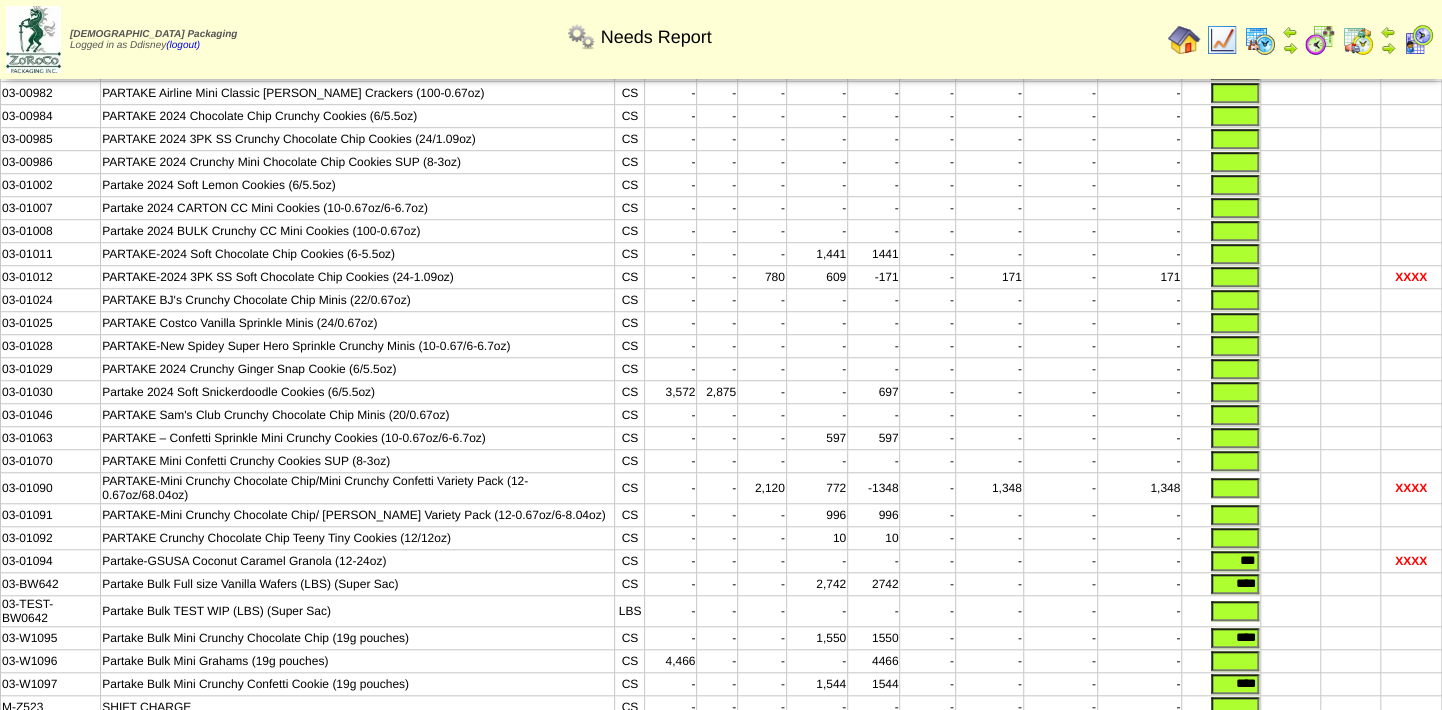 scroll, scrollTop: 798, scrollLeft: 0, axis: vertical 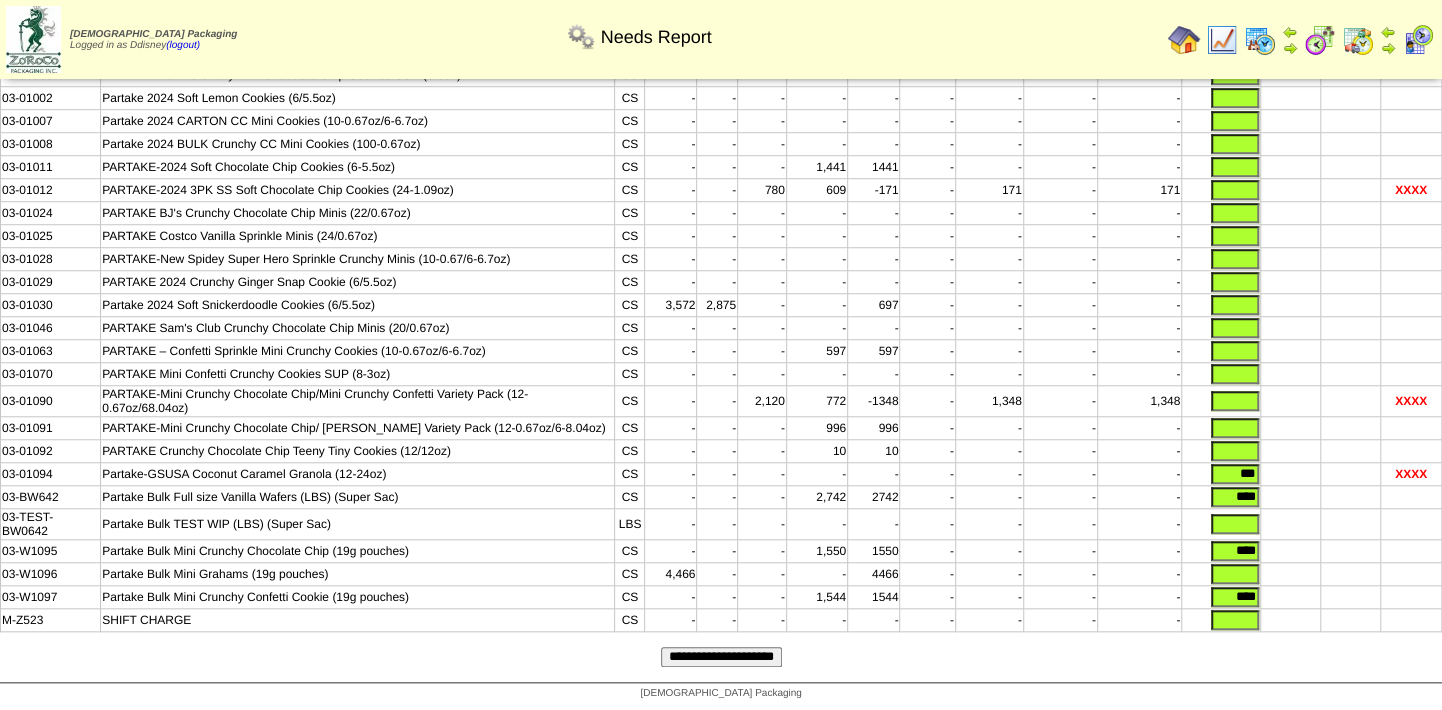 type 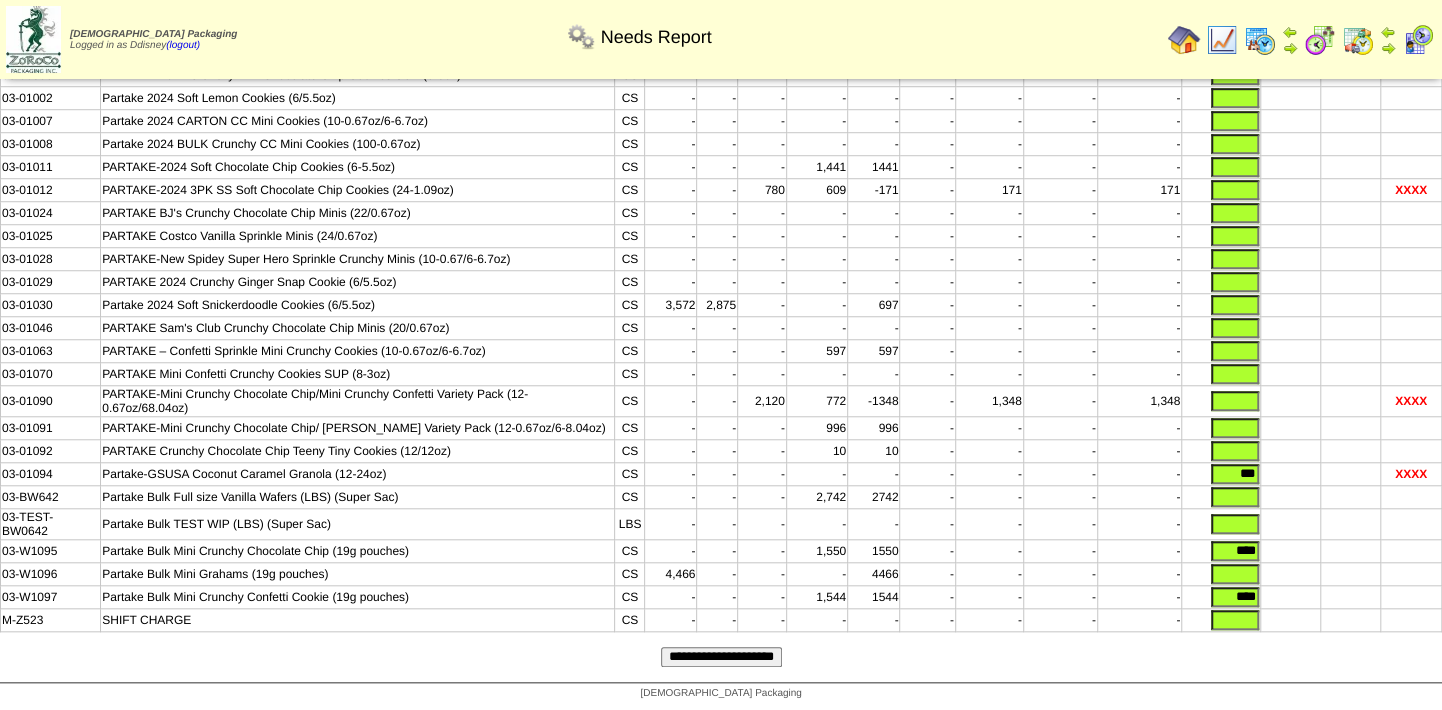 drag, startPoint x: 1219, startPoint y: 491, endPoint x: 1375, endPoint y: 475, distance: 156.81836 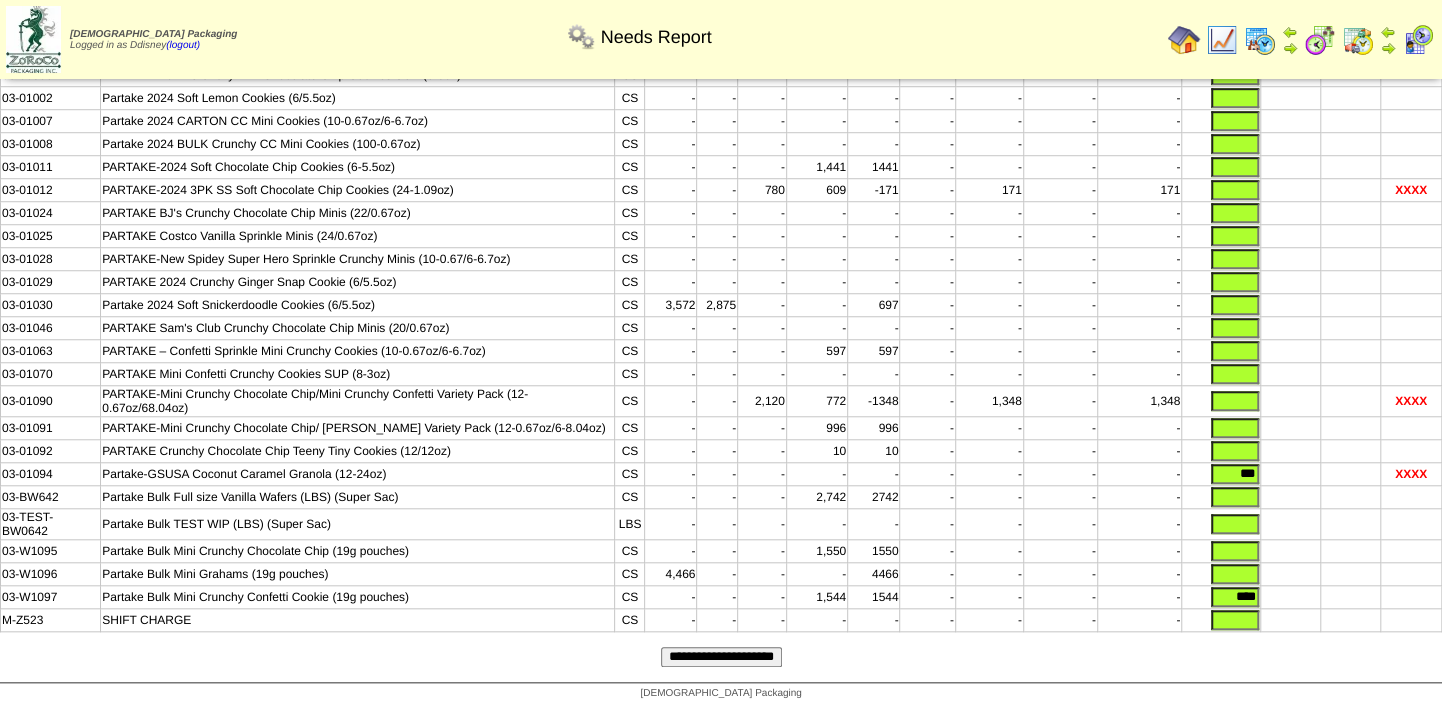 type 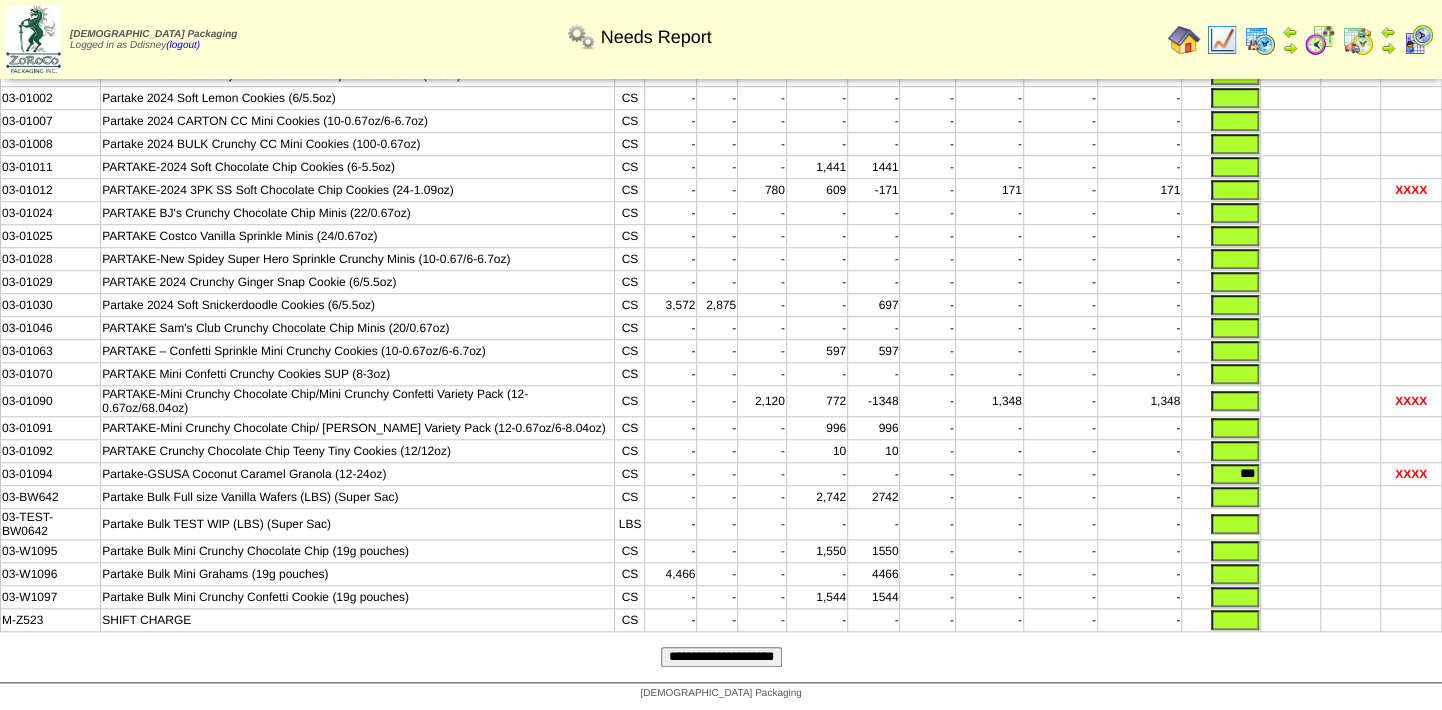 type 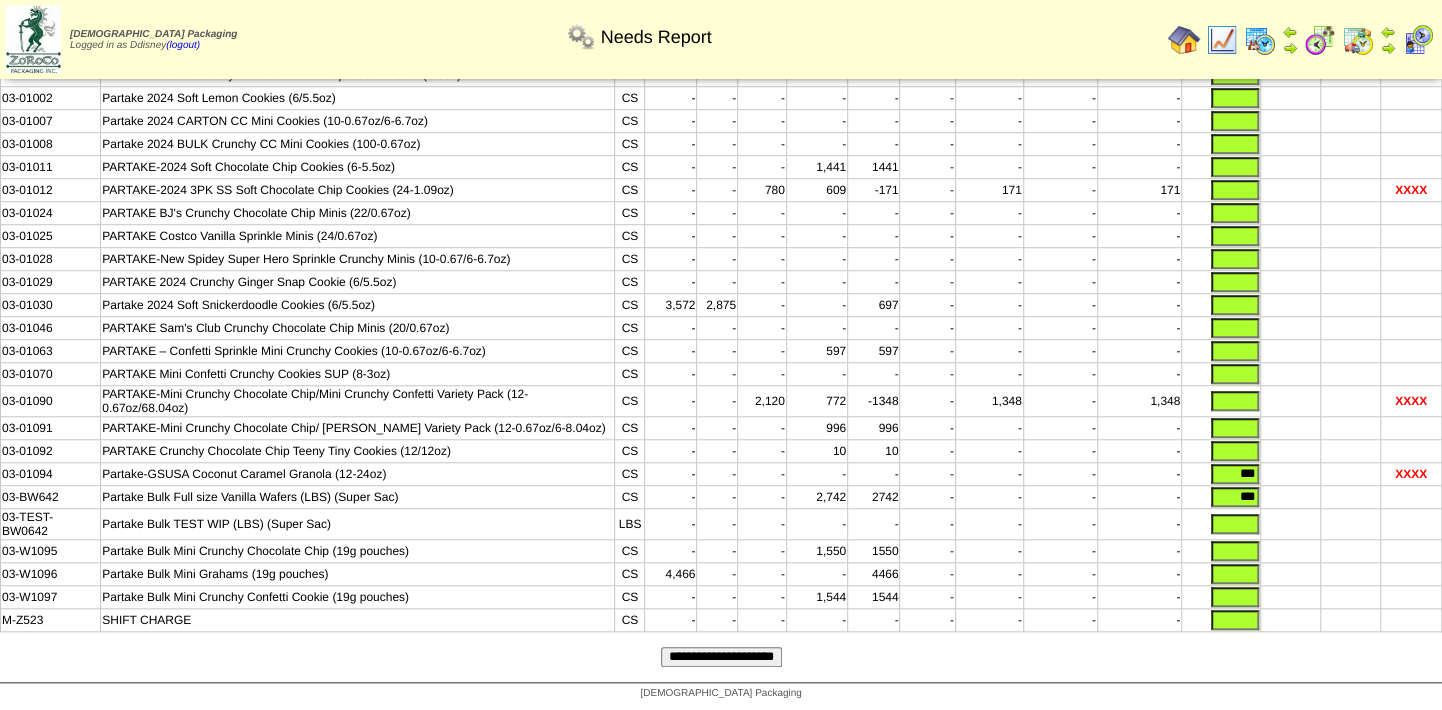type on "***" 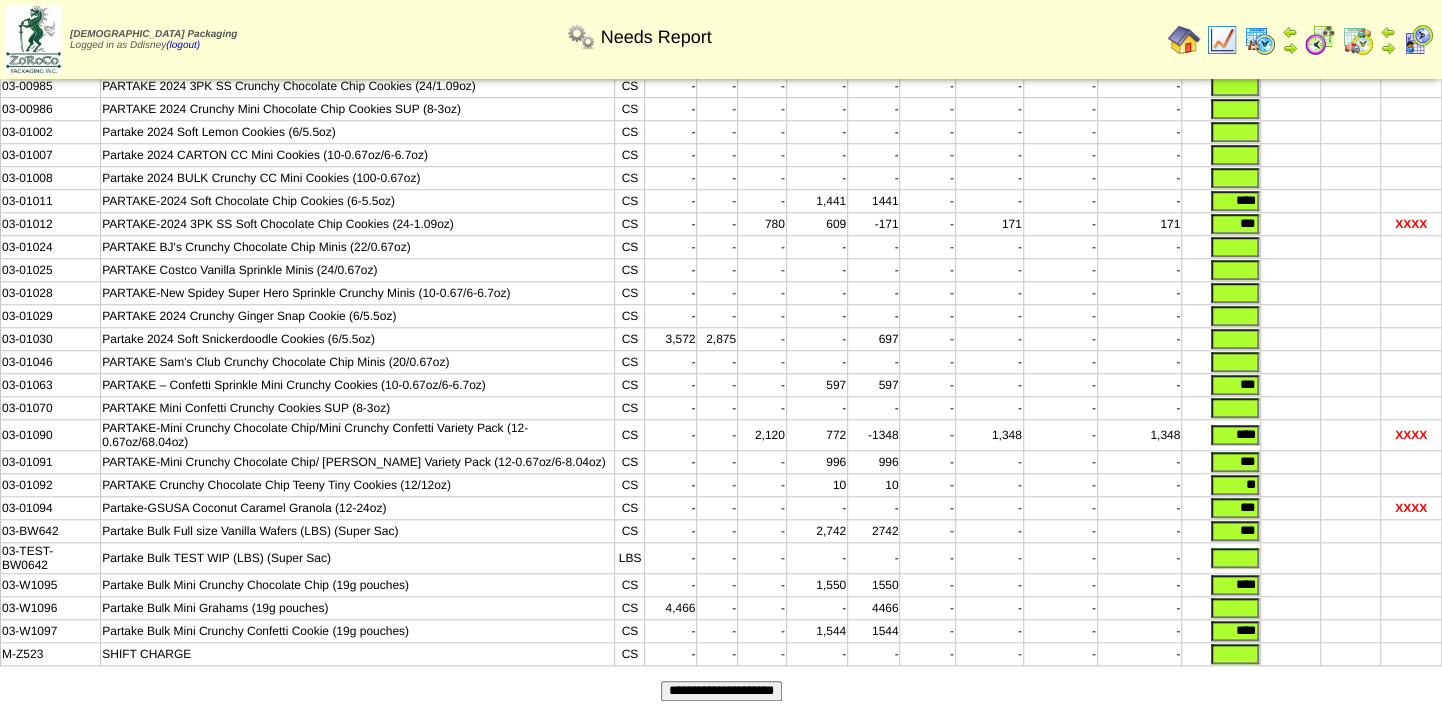 scroll, scrollTop: 918, scrollLeft: 0, axis: vertical 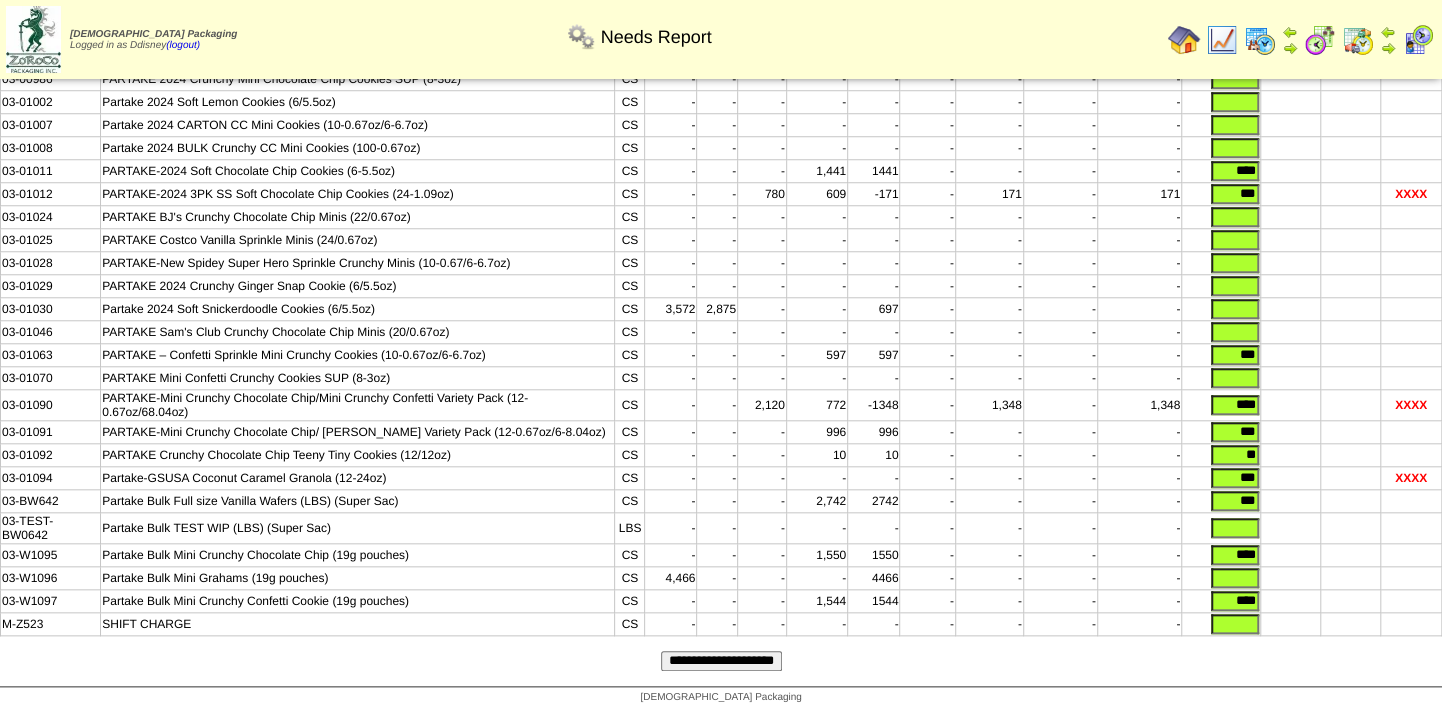 drag, startPoint x: 1223, startPoint y: 469, endPoint x: 1266, endPoint y: 473, distance: 43.185646 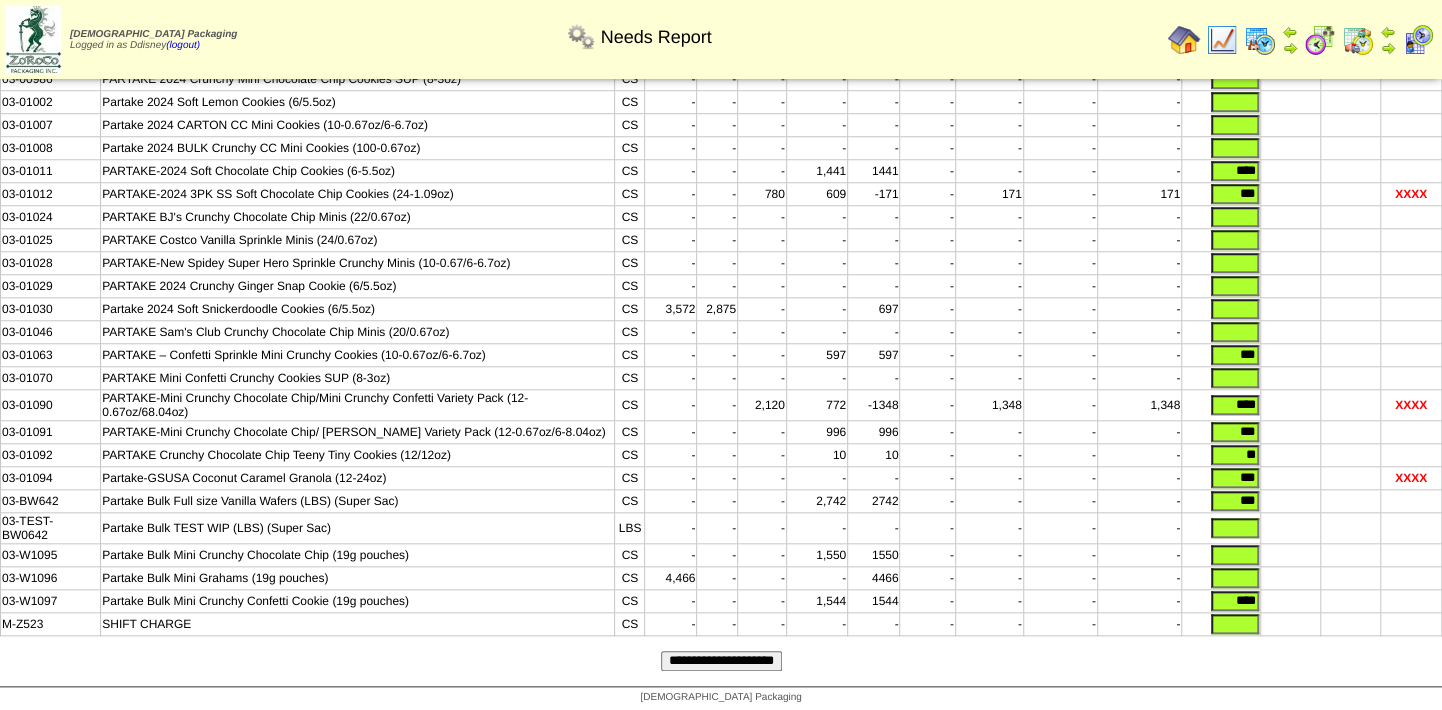 type 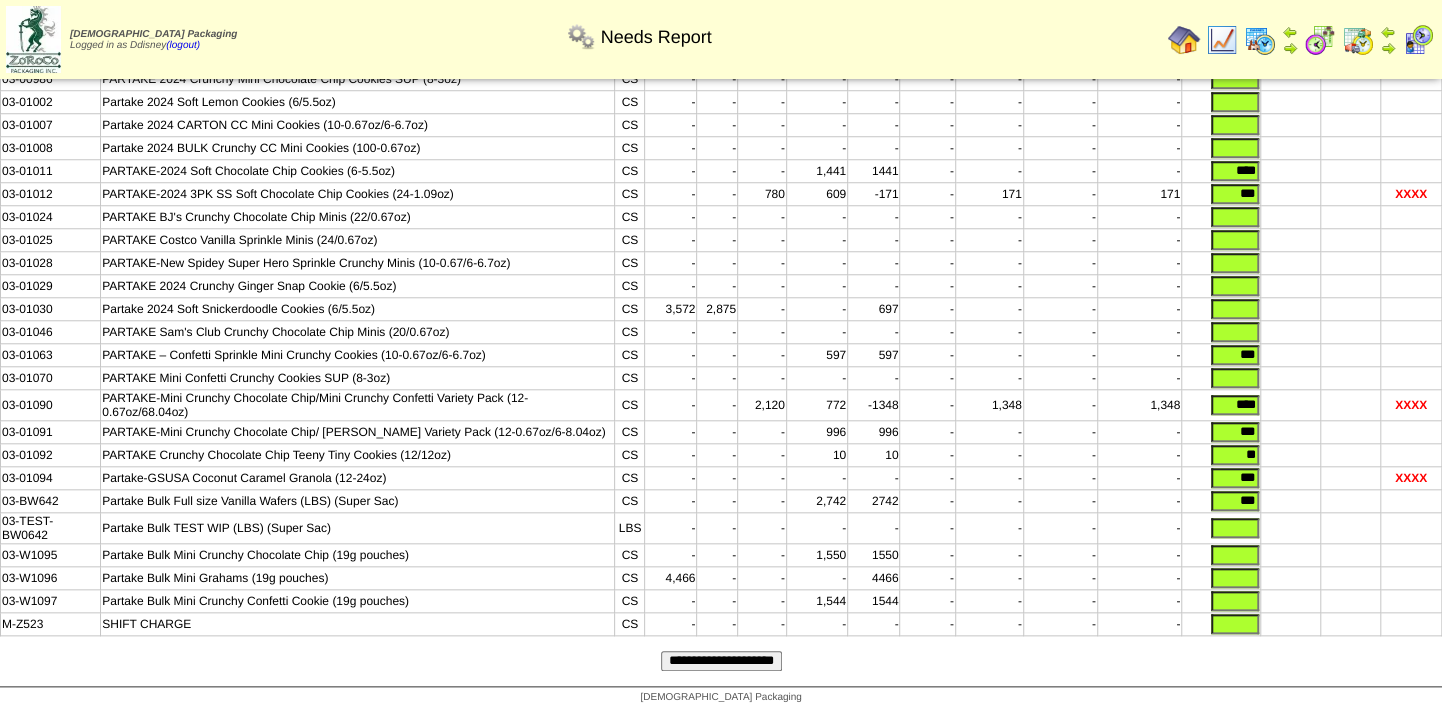 drag, startPoint x: 1227, startPoint y: 592, endPoint x: 1472, endPoint y: 567, distance: 246.2722 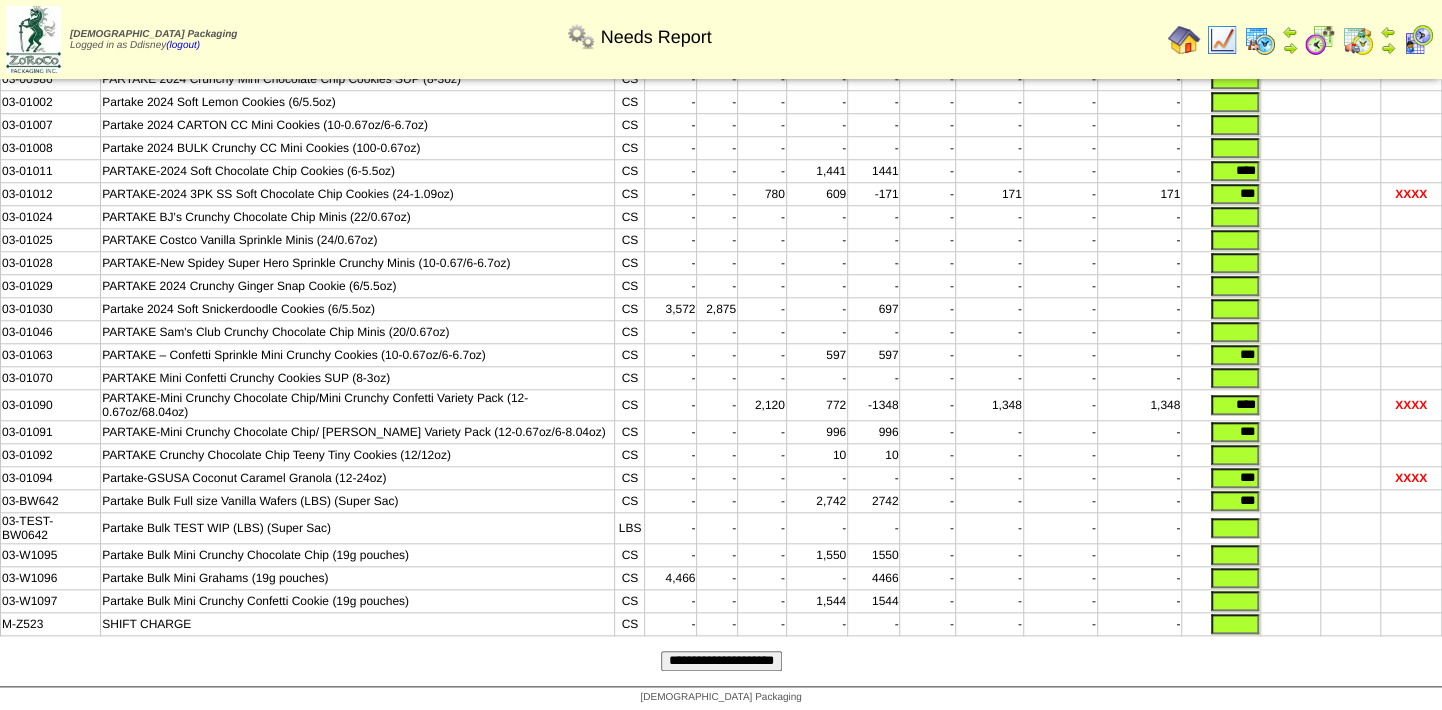 drag, startPoint x: 1231, startPoint y: 445, endPoint x: 1335, endPoint y: 442, distance: 104.04326 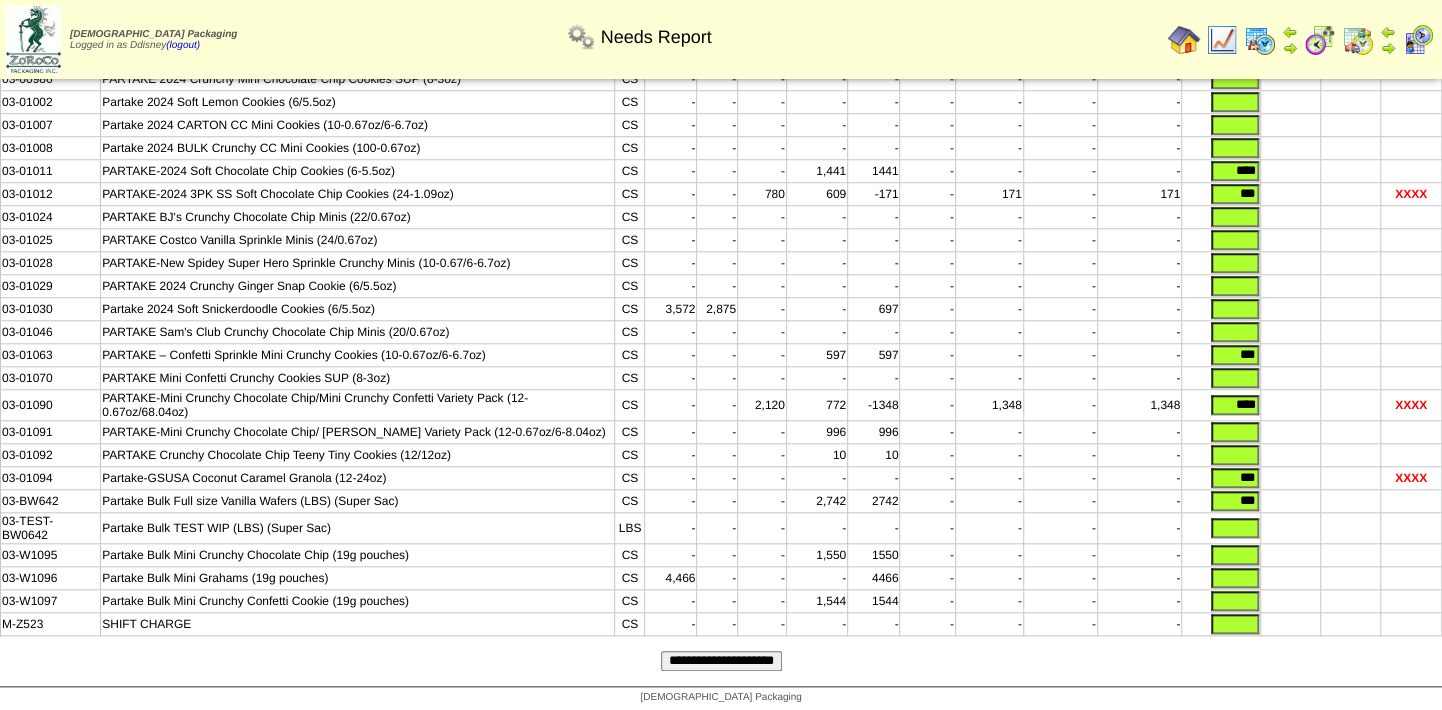 type 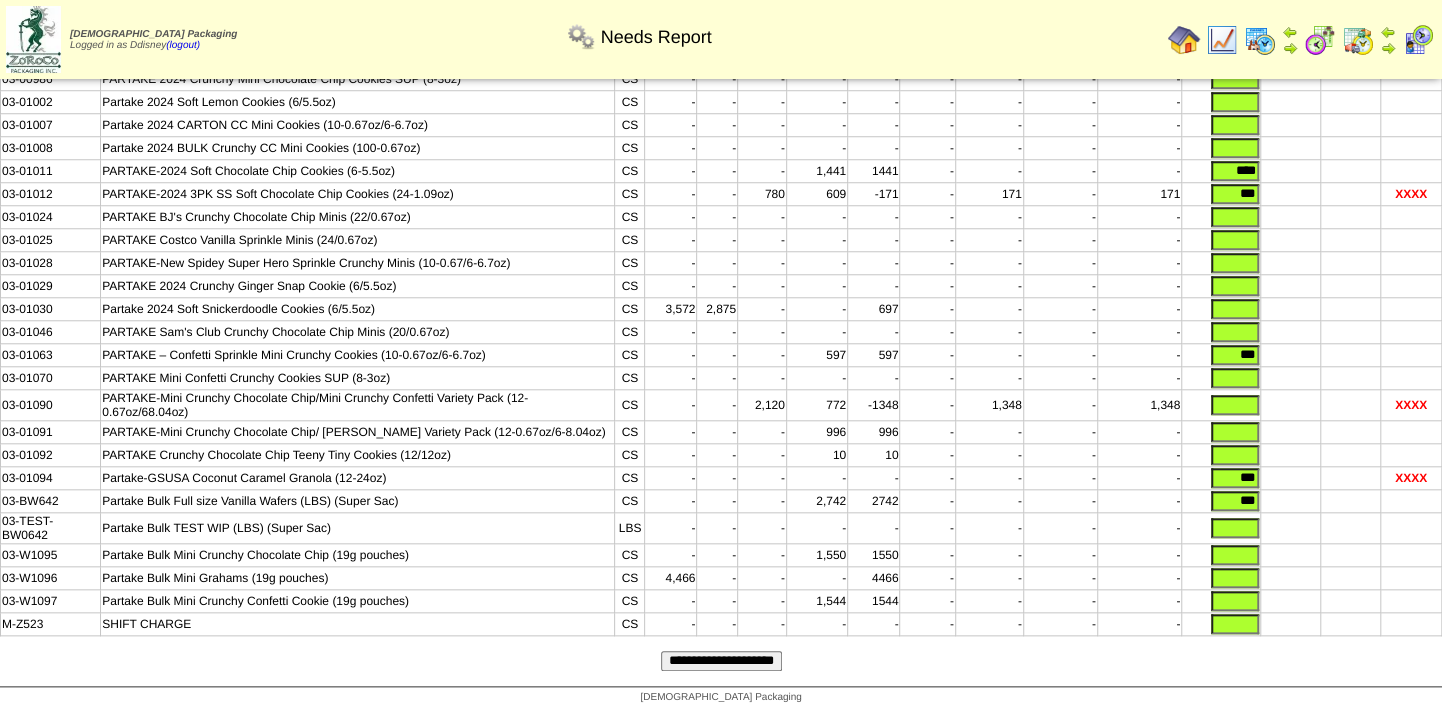 type 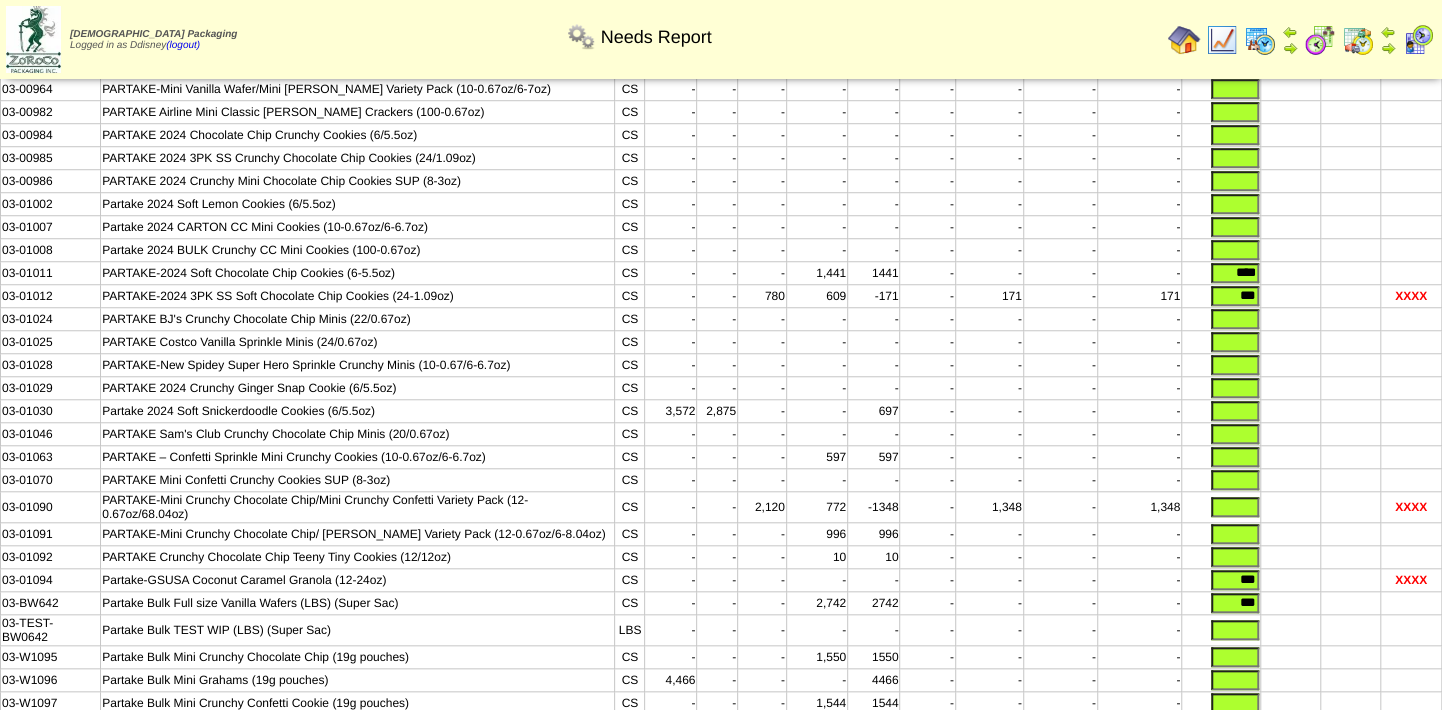 scroll, scrollTop: 646, scrollLeft: 0, axis: vertical 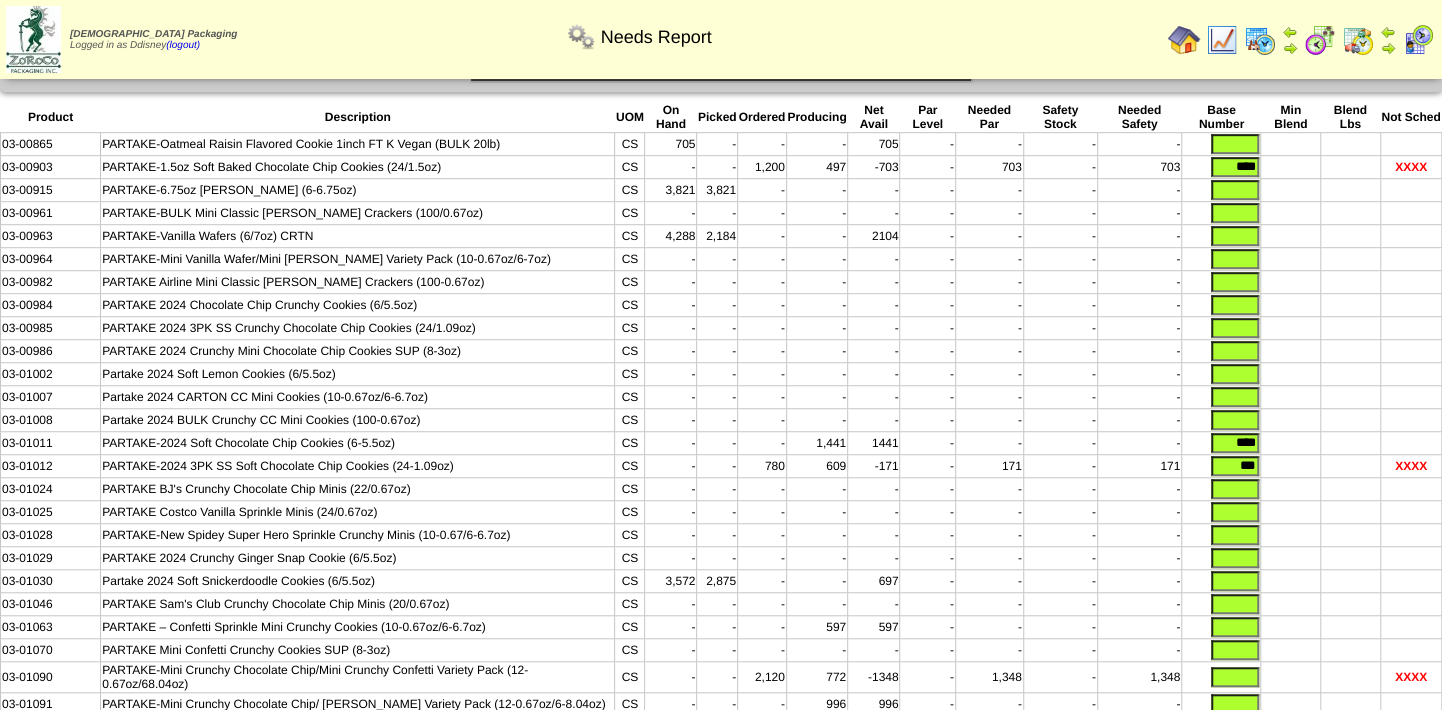 type 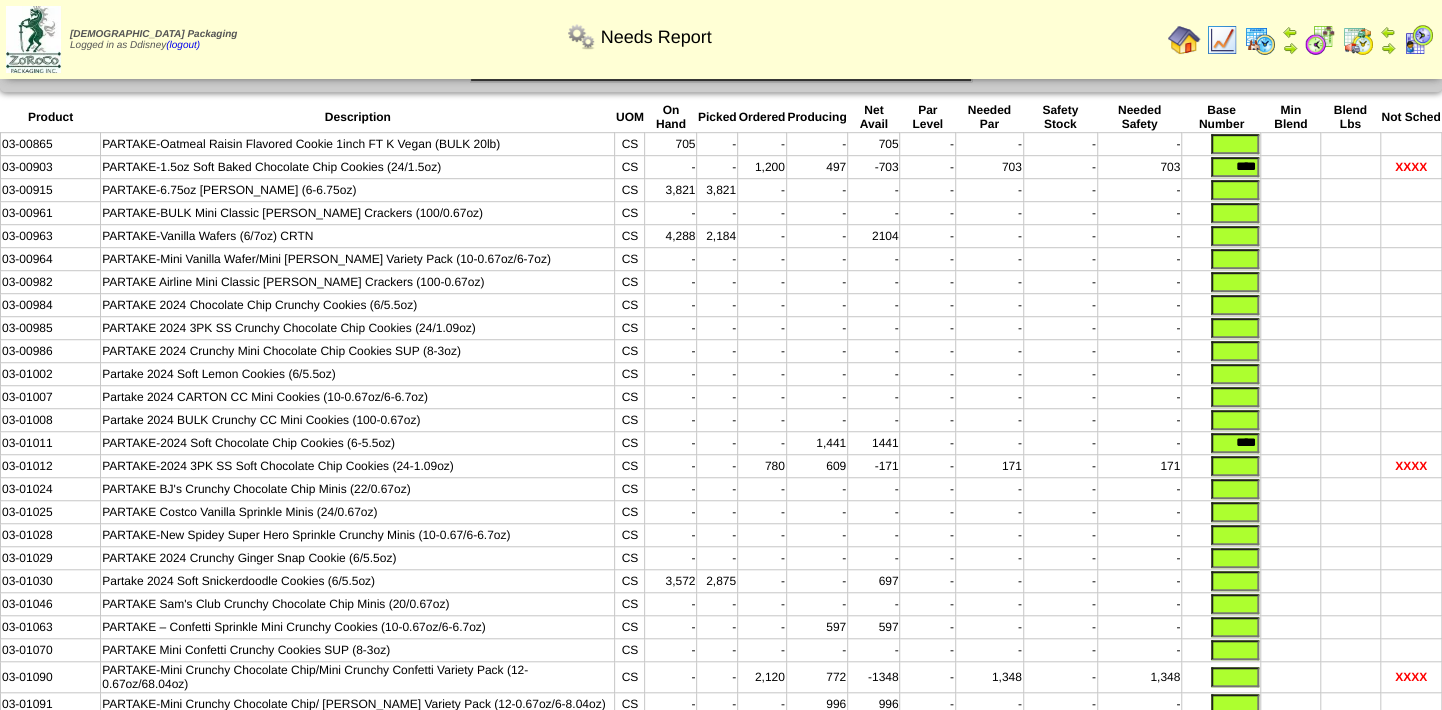 type 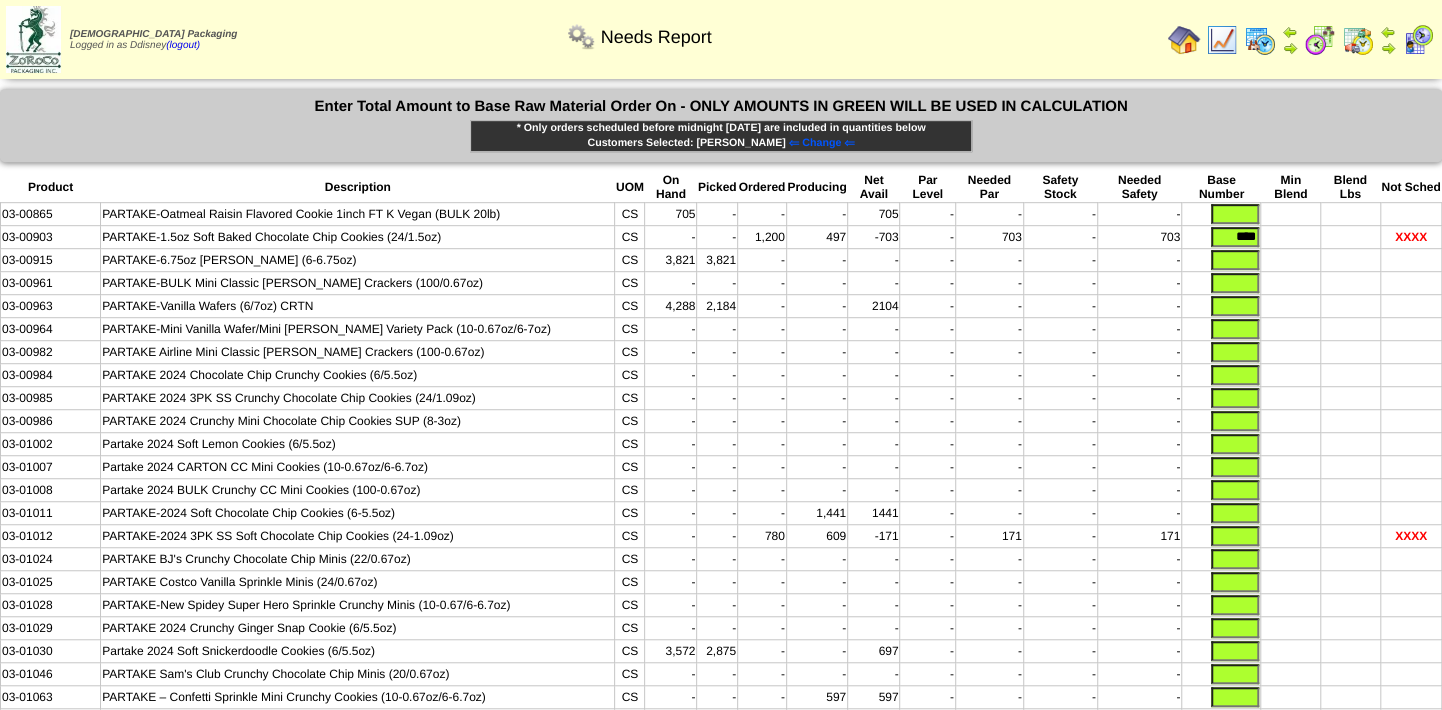 scroll, scrollTop: 464, scrollLeft: 0, axis: vertical 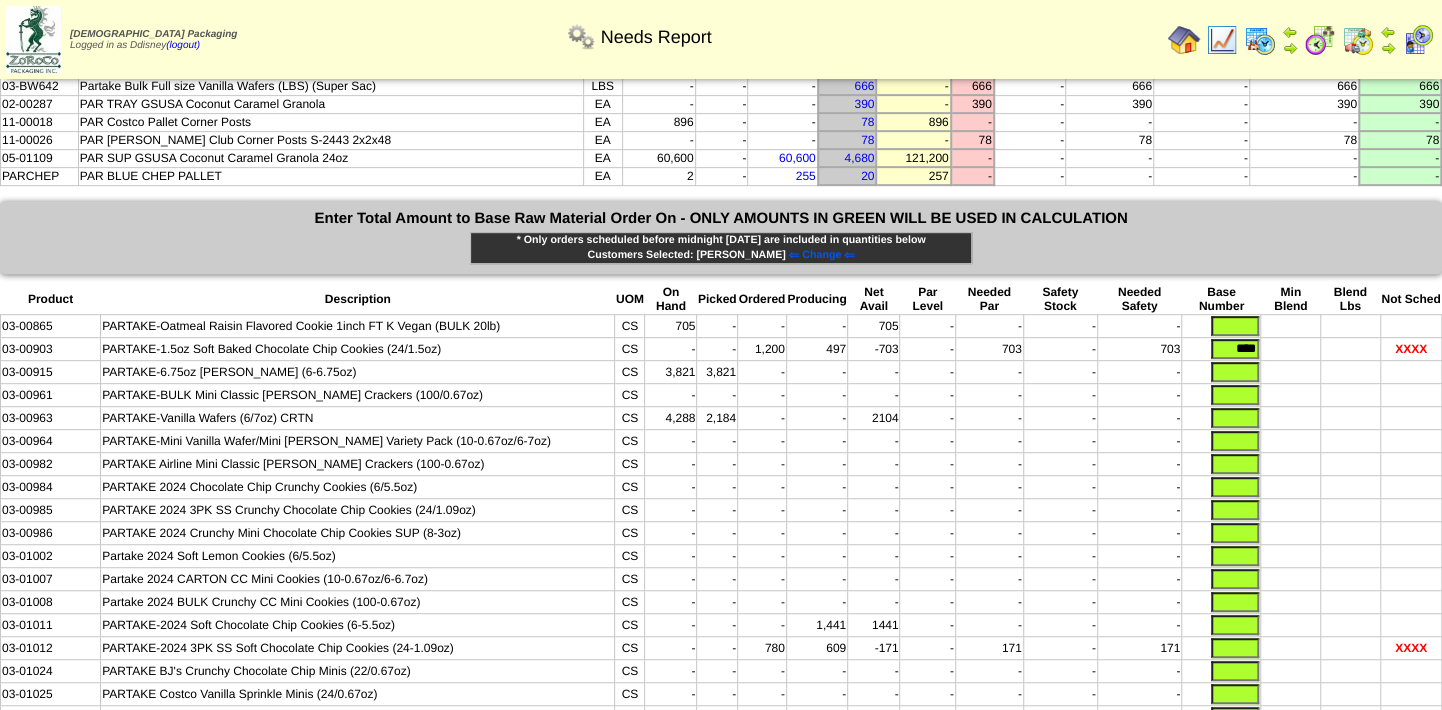 type 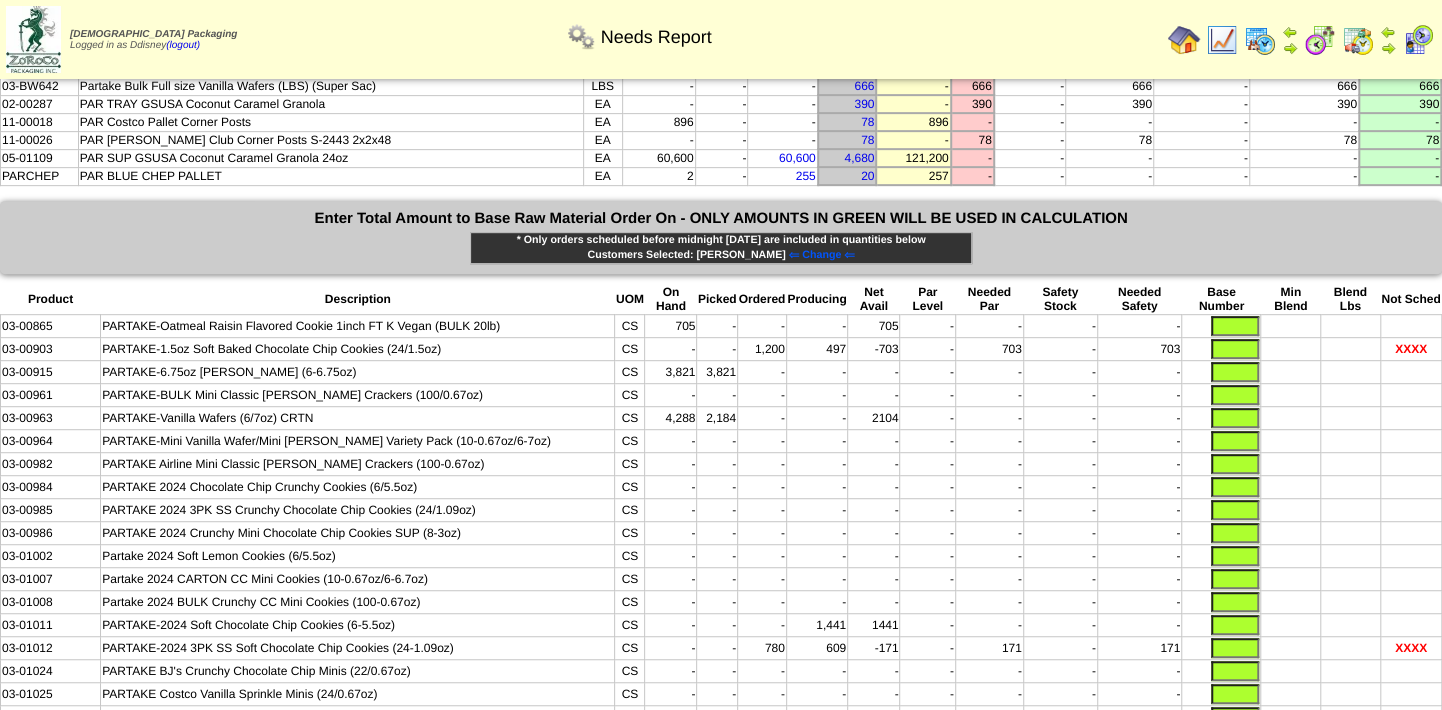 drag, startPoint x: 1227, startPoint y: 323, endPoint x: 1398, endPoint y: 339, distance: 171.7469 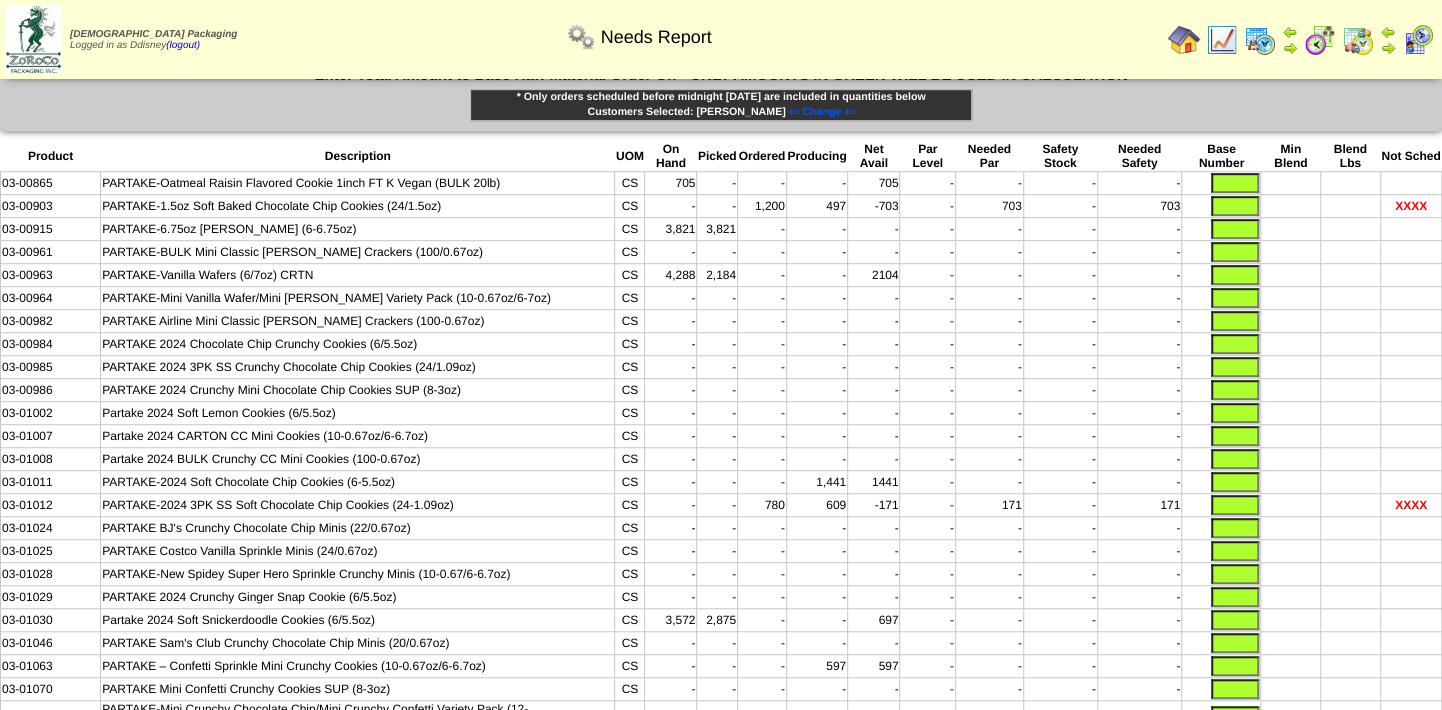 scroll, scrollTop: 918, scrollLeft: 0, axis: vertical 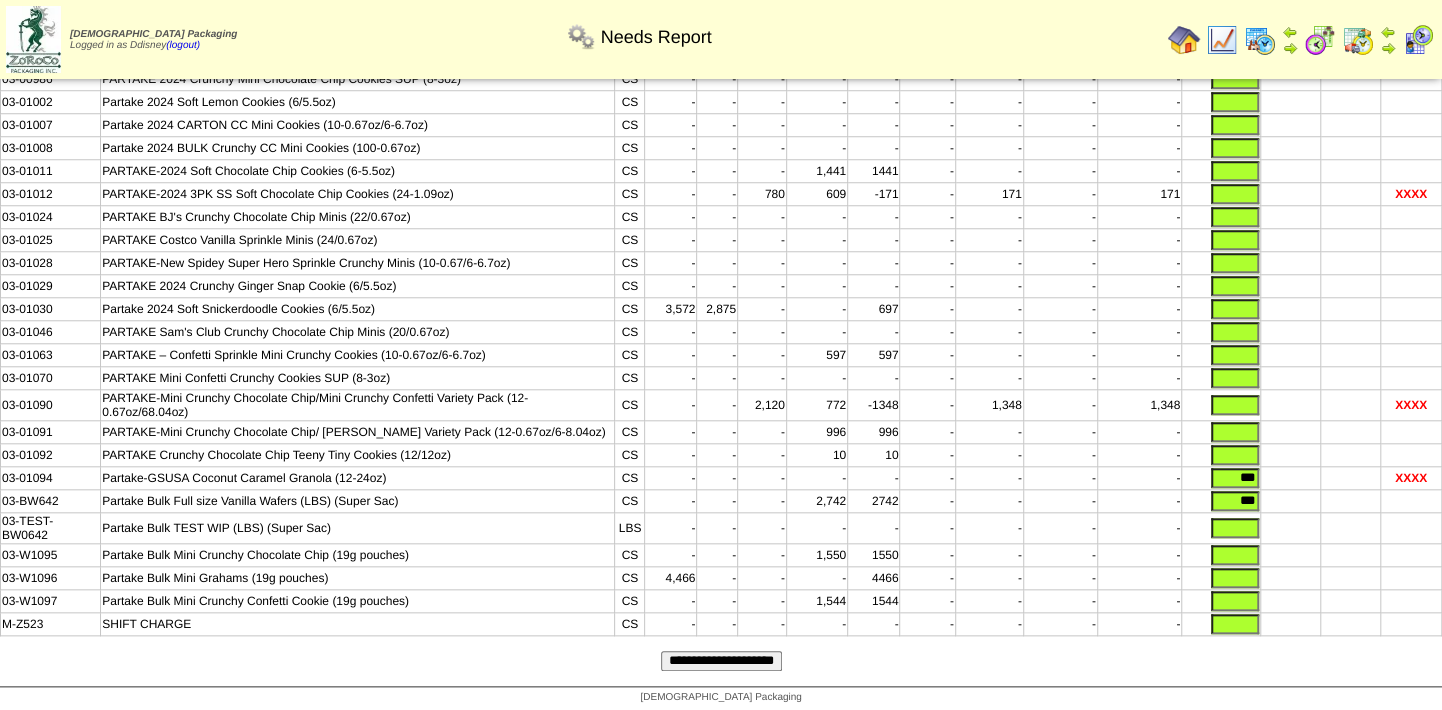 type 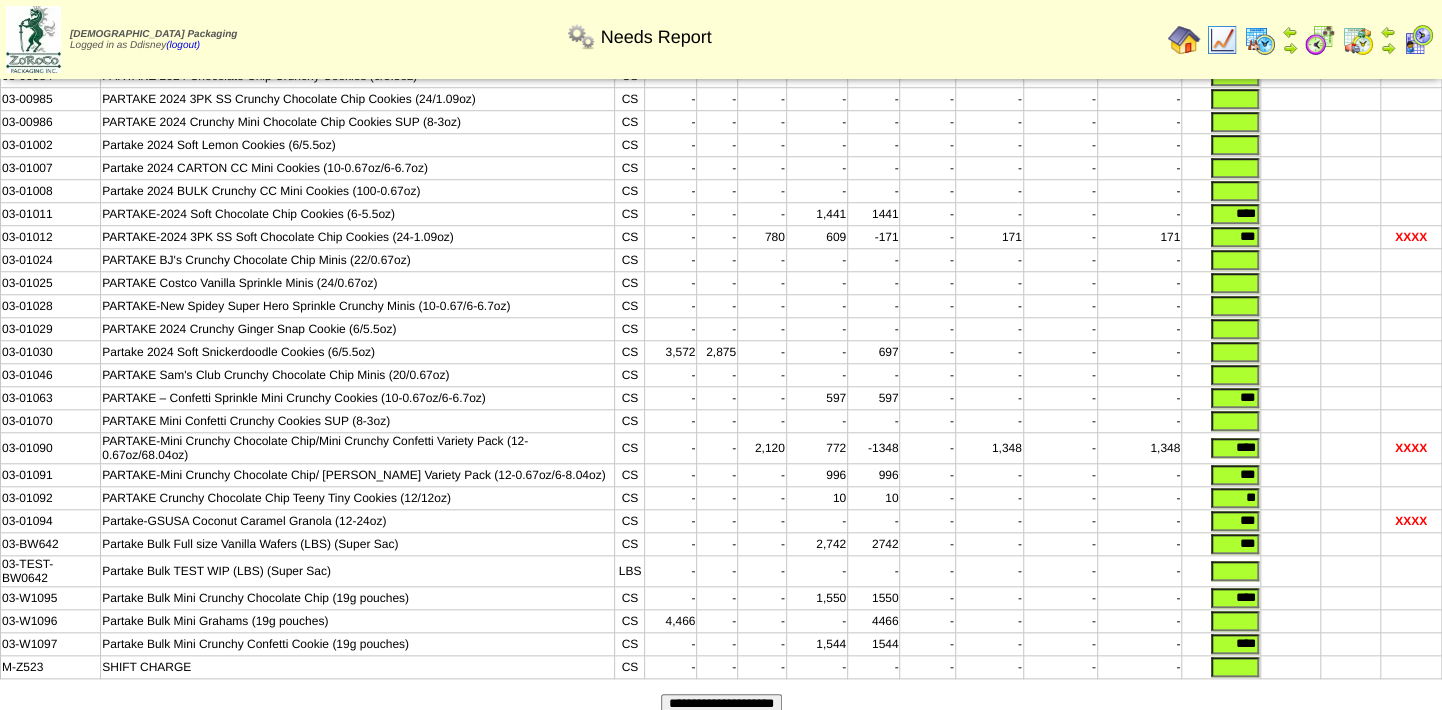 scroll, scrollTop: 918, scrollLeft: 0, axis: vertical 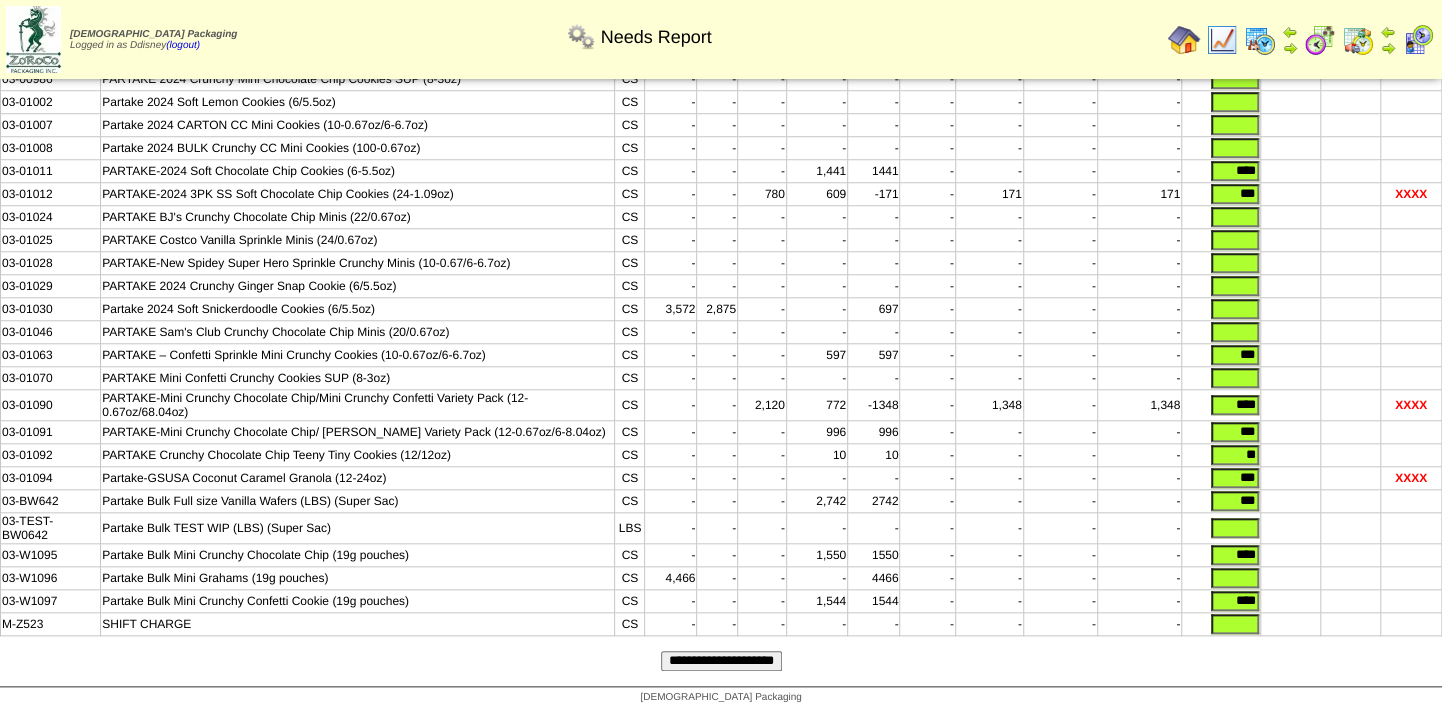drag, startPoint x: 1227, startPoint y: 491, endPoint x: 1312, endPoint y: 489, distance: 85.02353 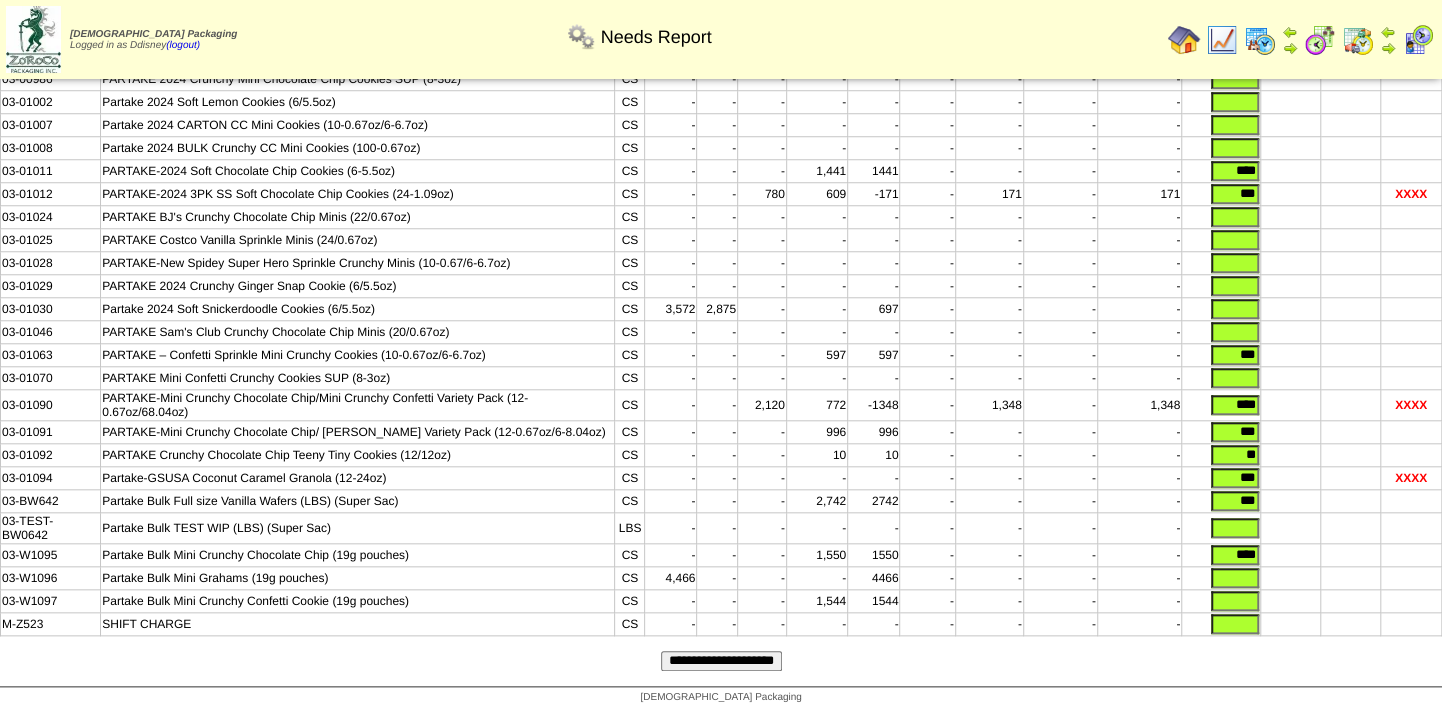 type 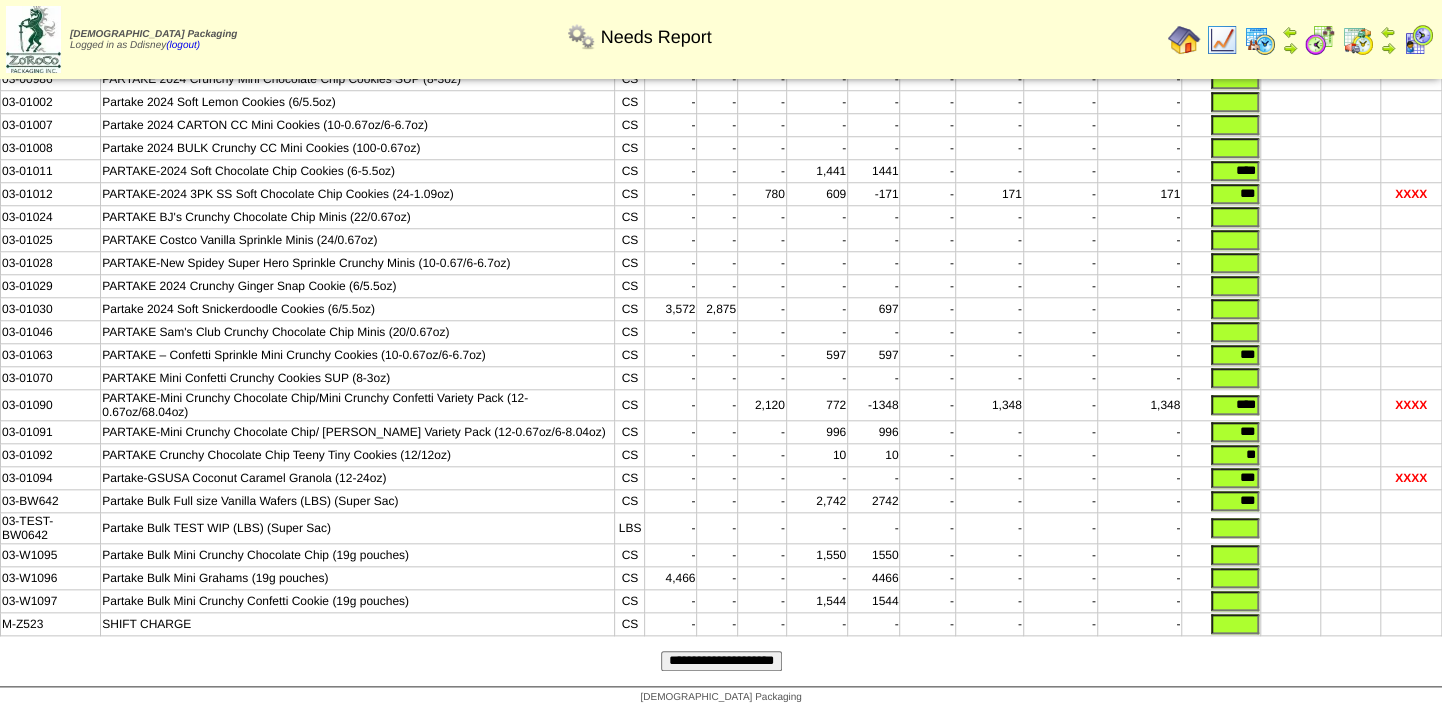 drag, startPoint x: 1221, startPoint y: 541, endPoint x: 1377, endPoint y: 539, distance: 156.01282 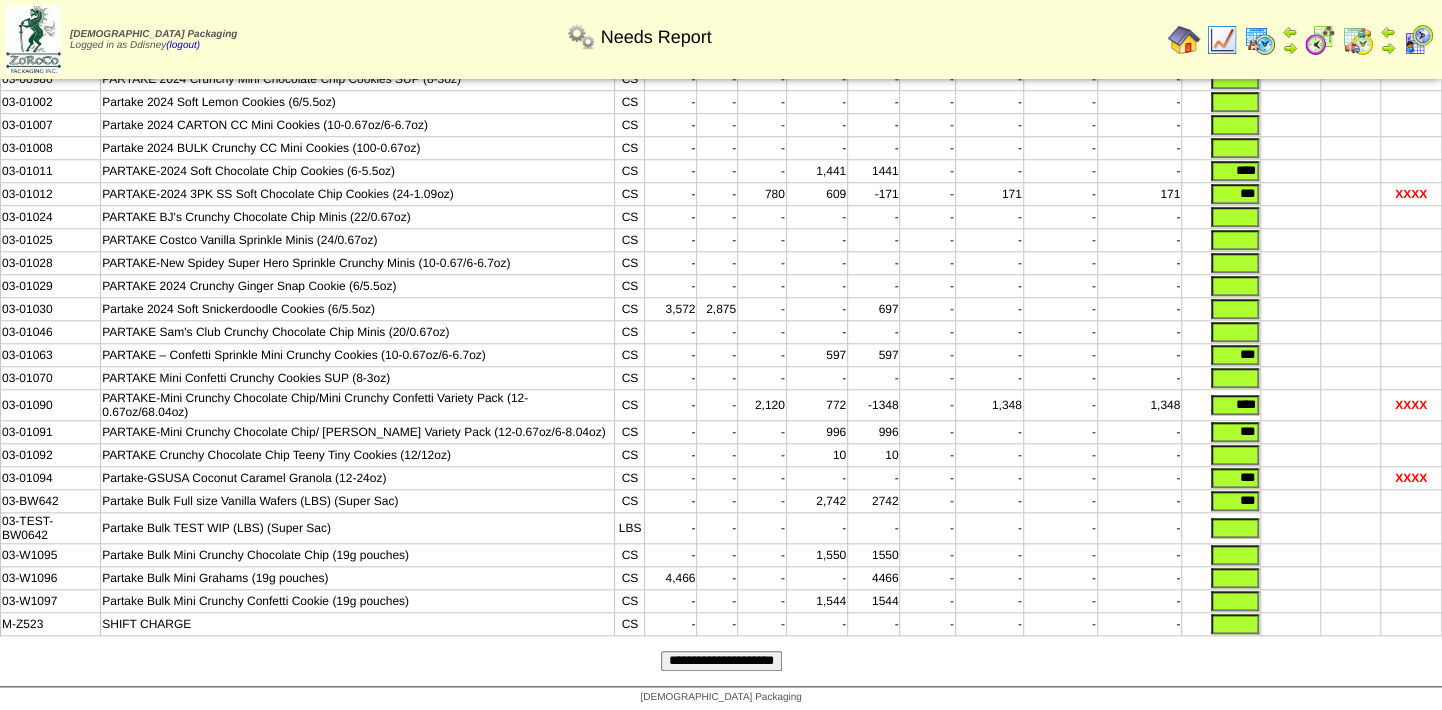 type 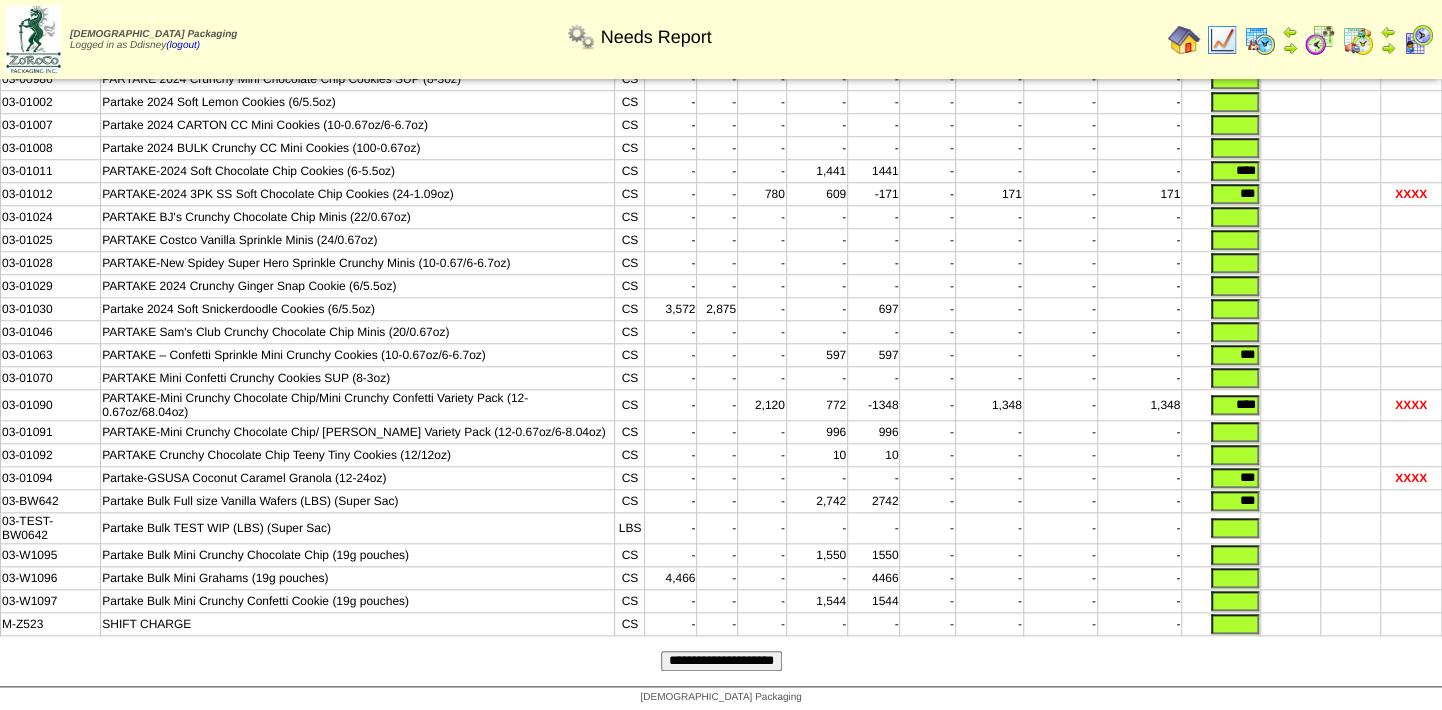 drag, startPoint x: 1224, startPoint y: 418, endPoint x: 1325, endPoint y: 413, distance: 101.12369 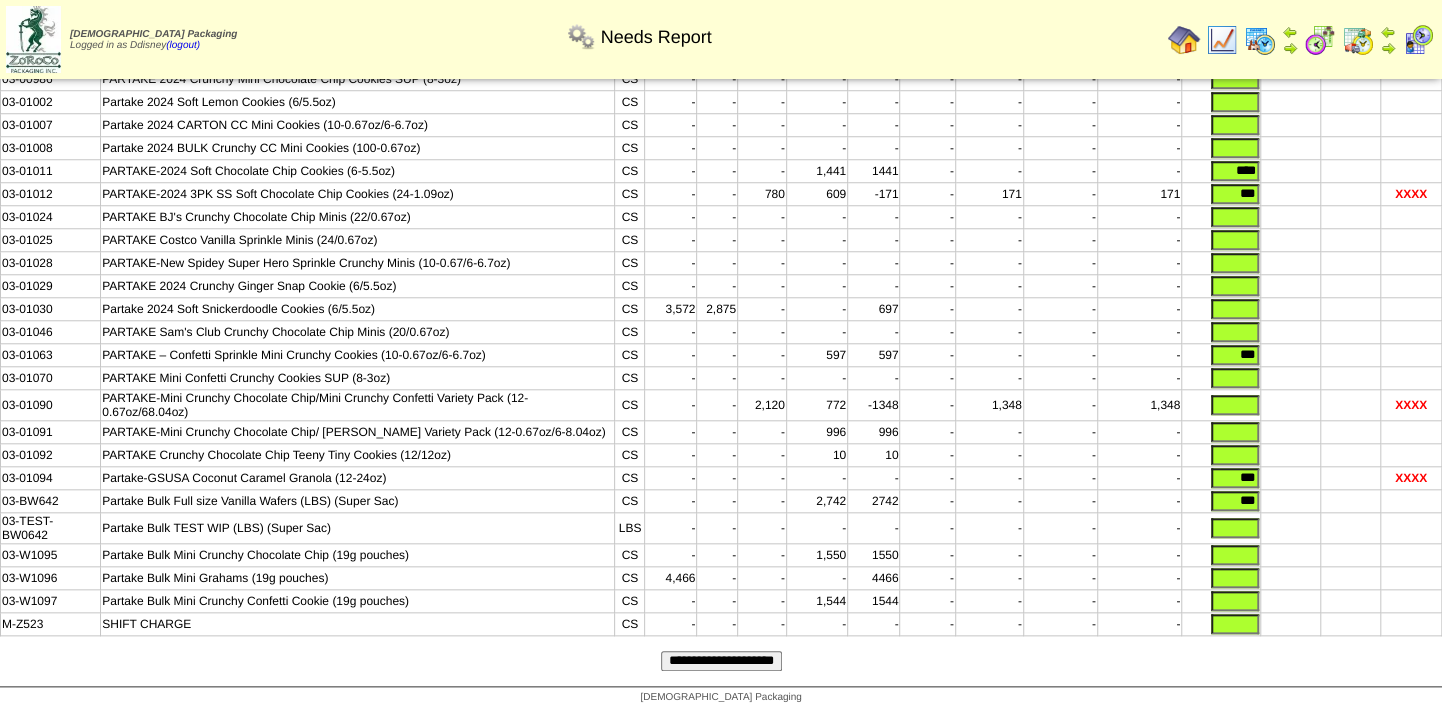 drag, startPoint x: 1215, startPoint y: 392, endPoint x: 1356, endPoint y: 394, distance: 141.01419 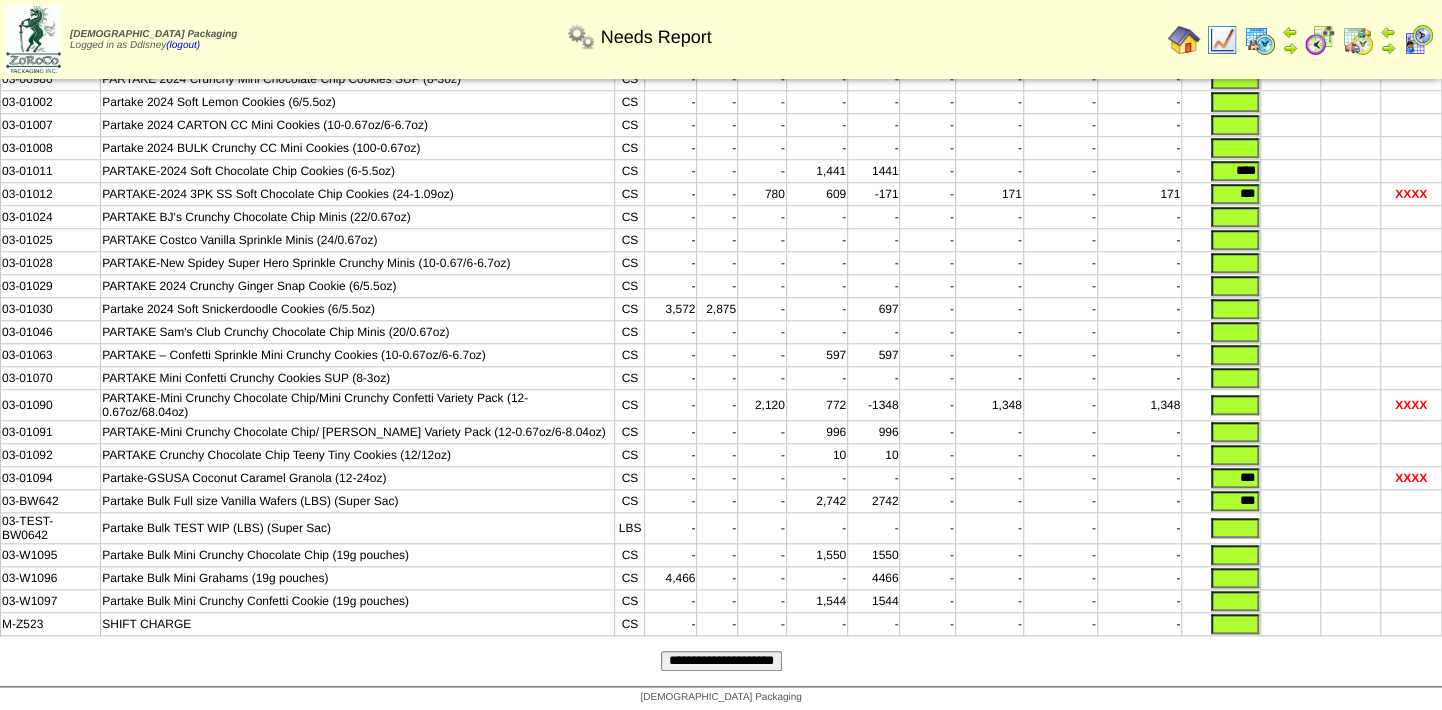 drag, startPoint x: 1230, startPoint y: 345, endPoint x: 1341, endPoint y: 336, distance: 111.364265 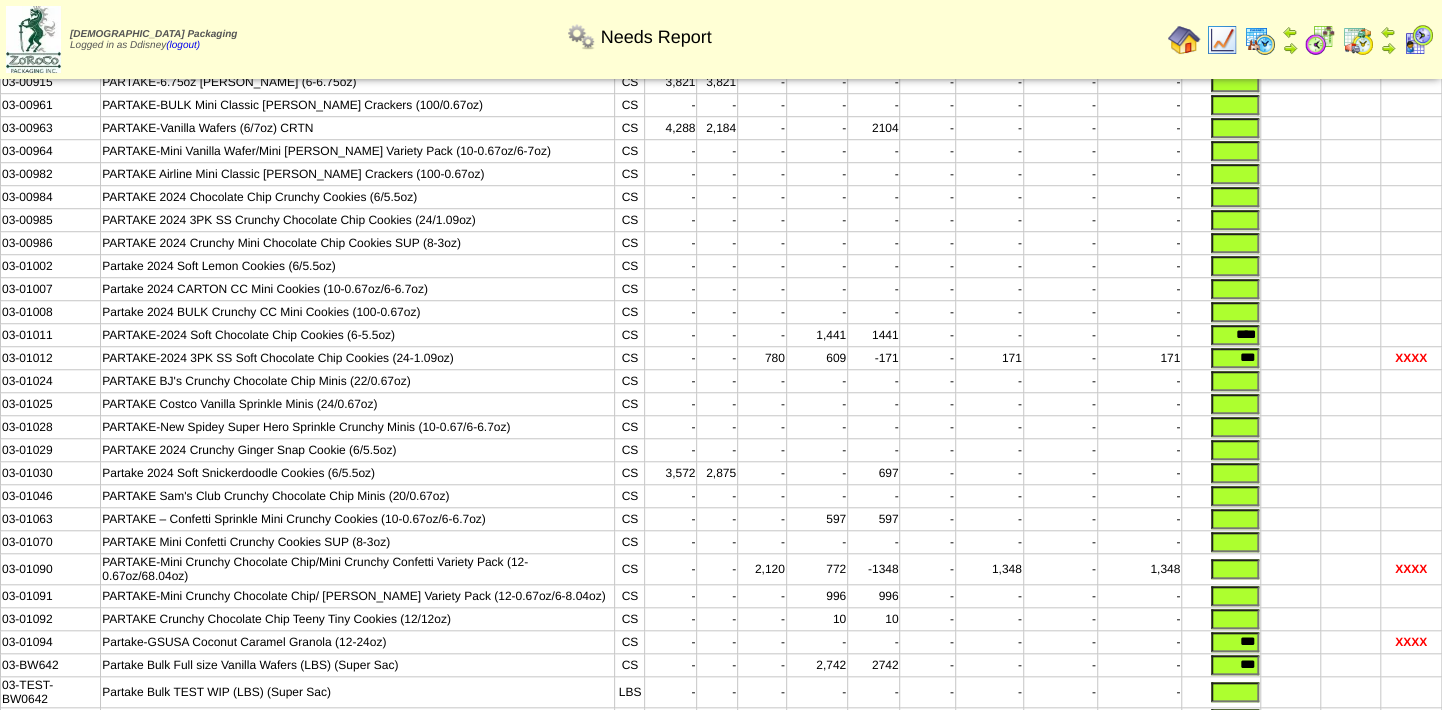 scroll, scrollTop: 737, scrollLeft: 0, axis: vertical 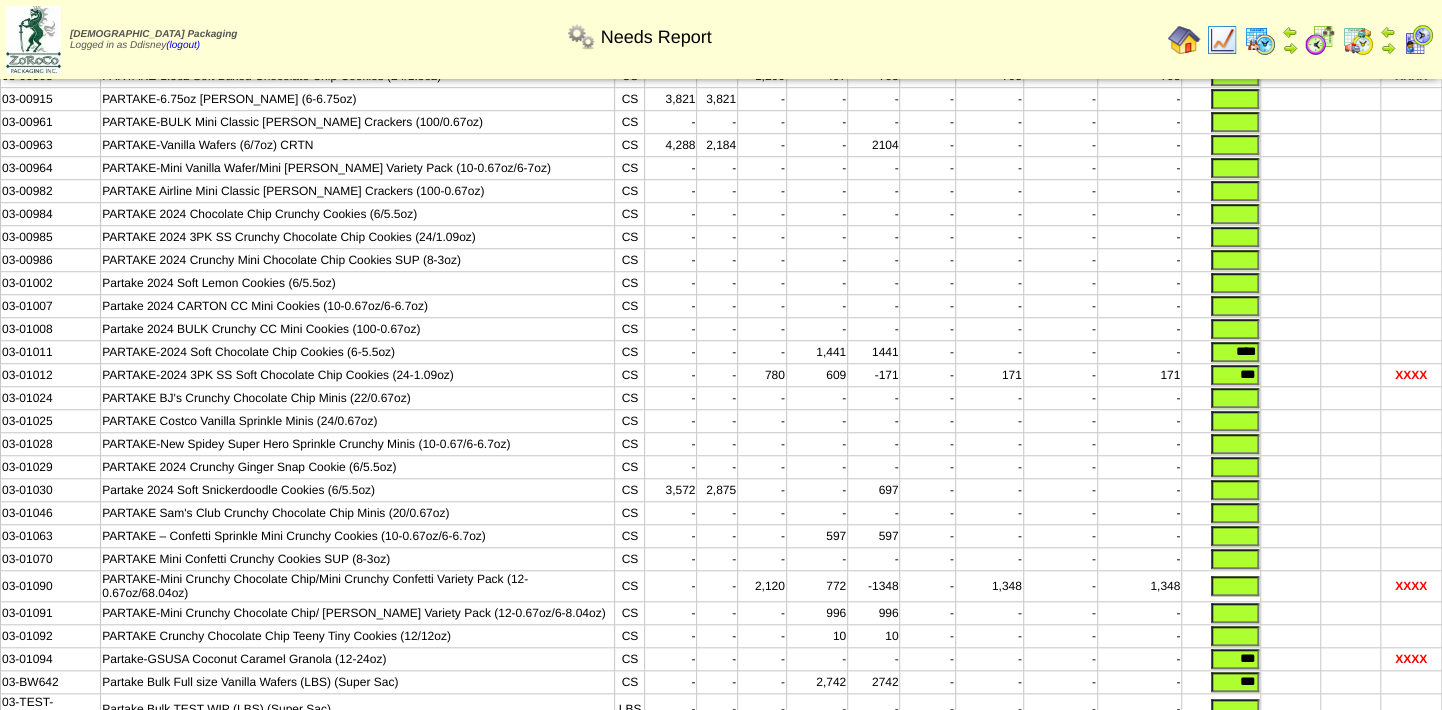 type 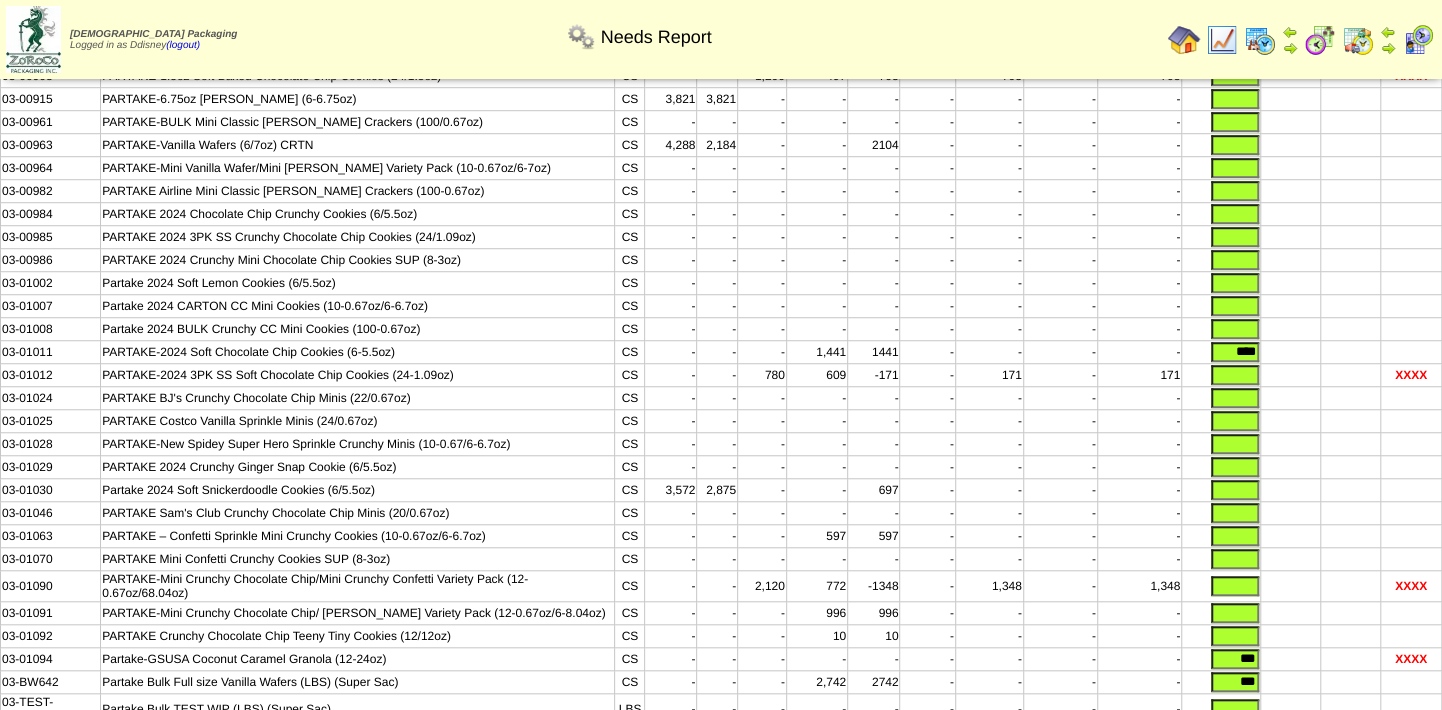 drag, startPoint x: 1225, startPoint y: 359, endPoint x: 1368, endPoint y: 363, distance: 143.05594 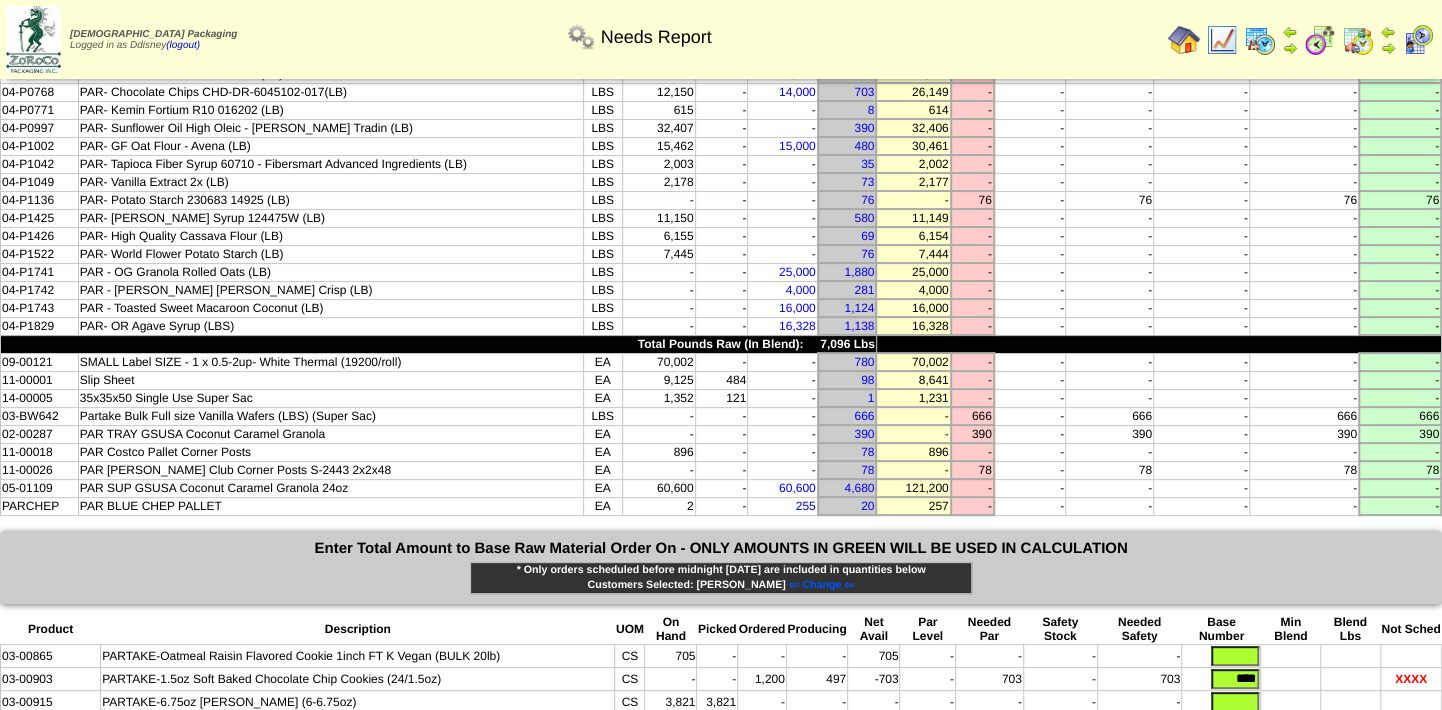 scroll, scrollTop: 282, scrollLeft: 0, axis: vertical 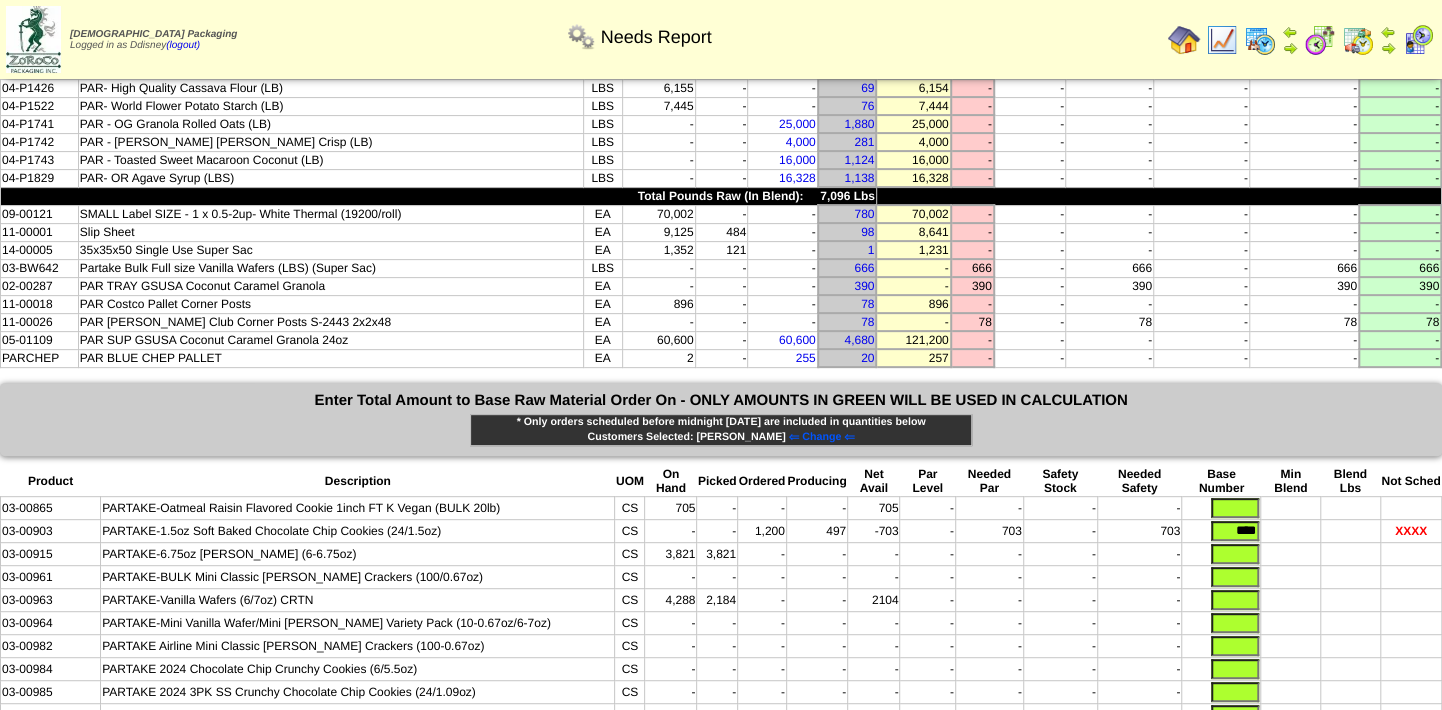 type 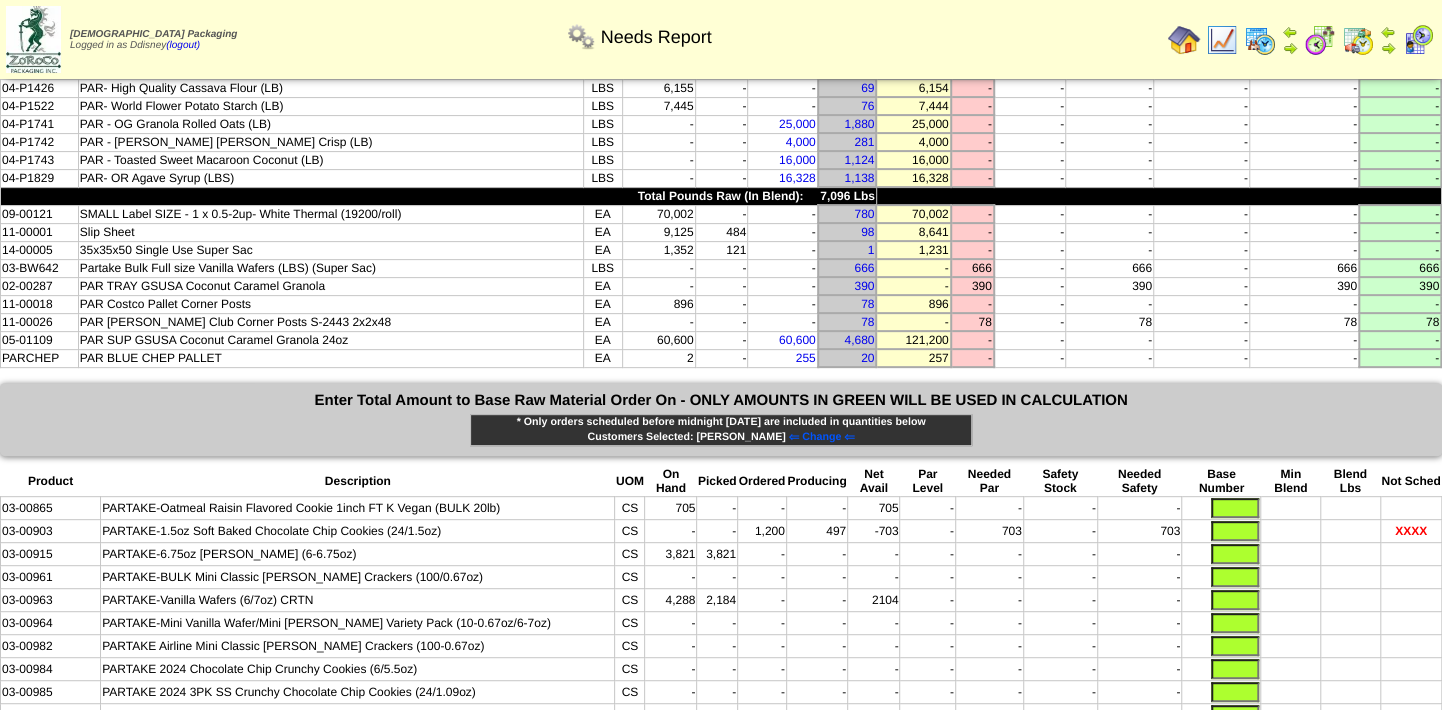 drag, startPoint x: 1226, startPoint y: 508, endPoint x: 1359, endPoint y: 523, distance: 133.84319 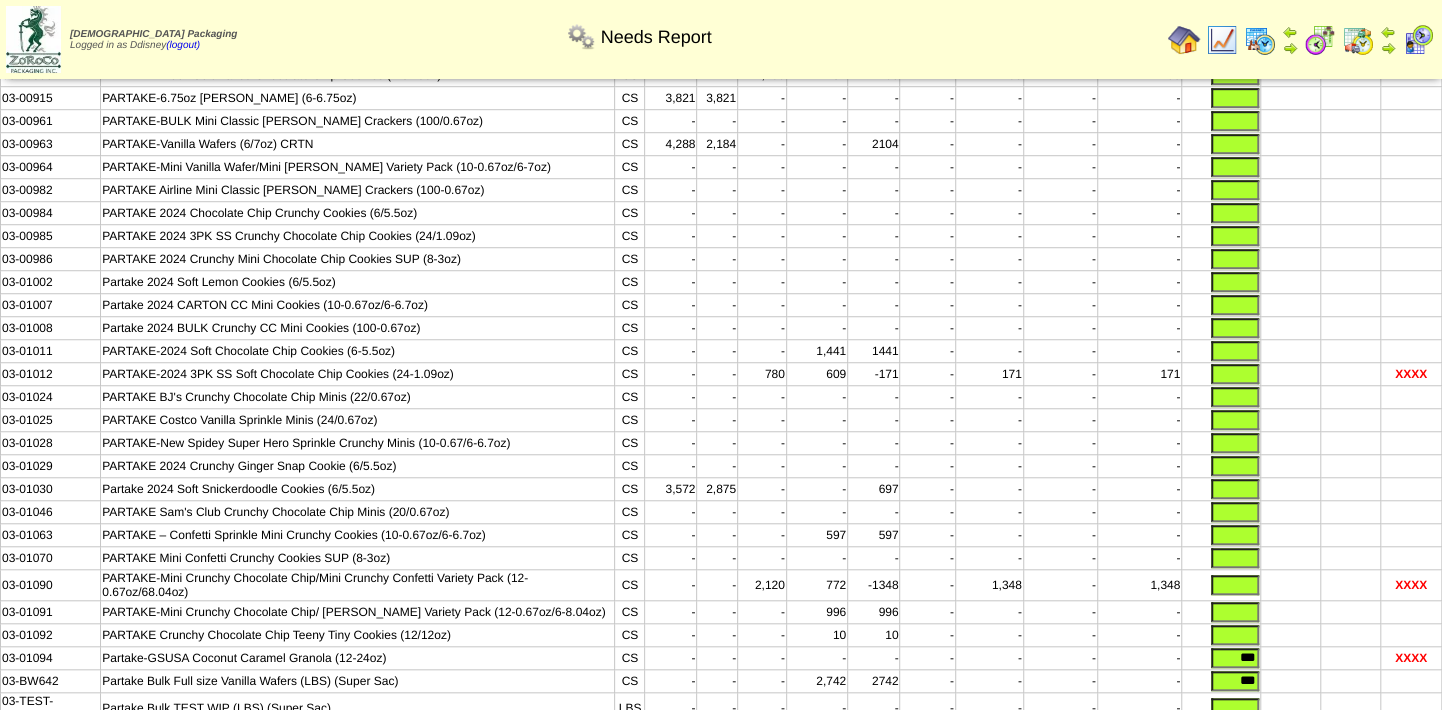 scroll, scrollTop: 918, scrollLeft: 0, axis: vertical 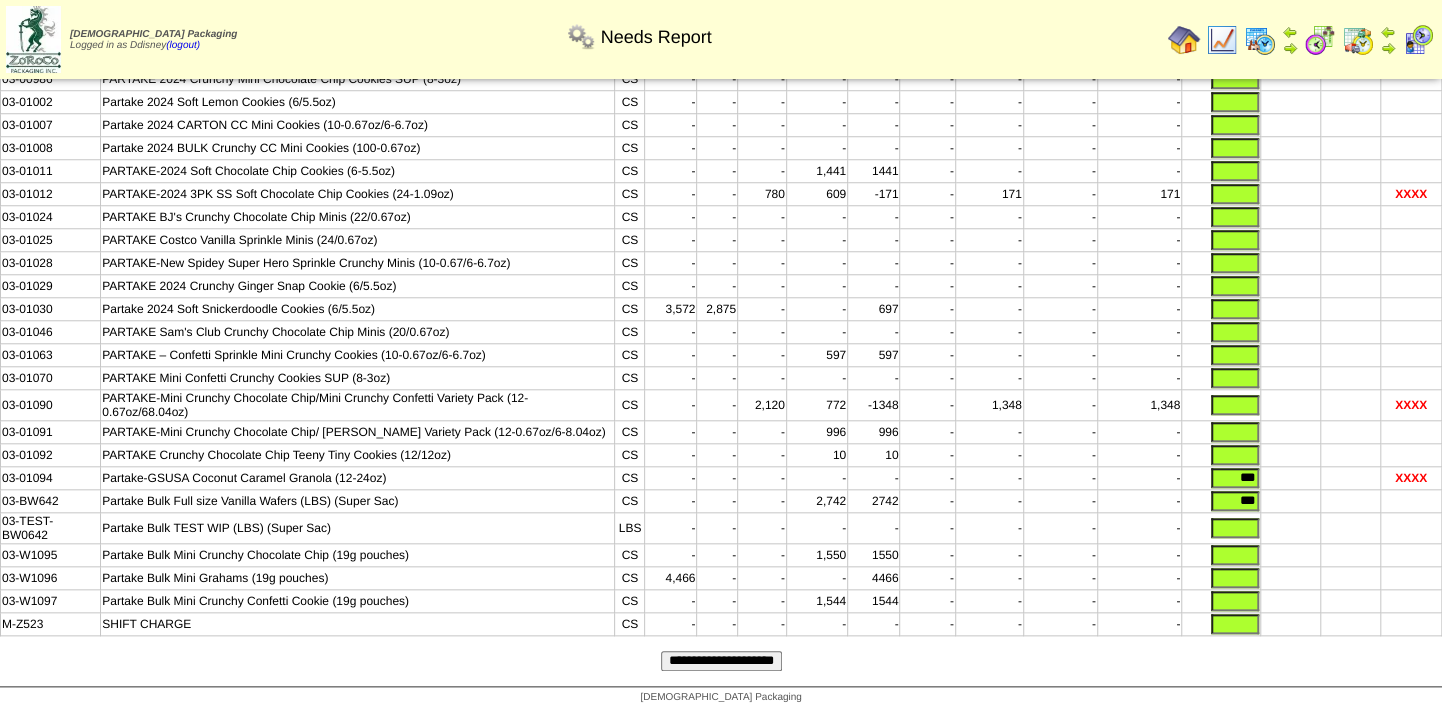 type 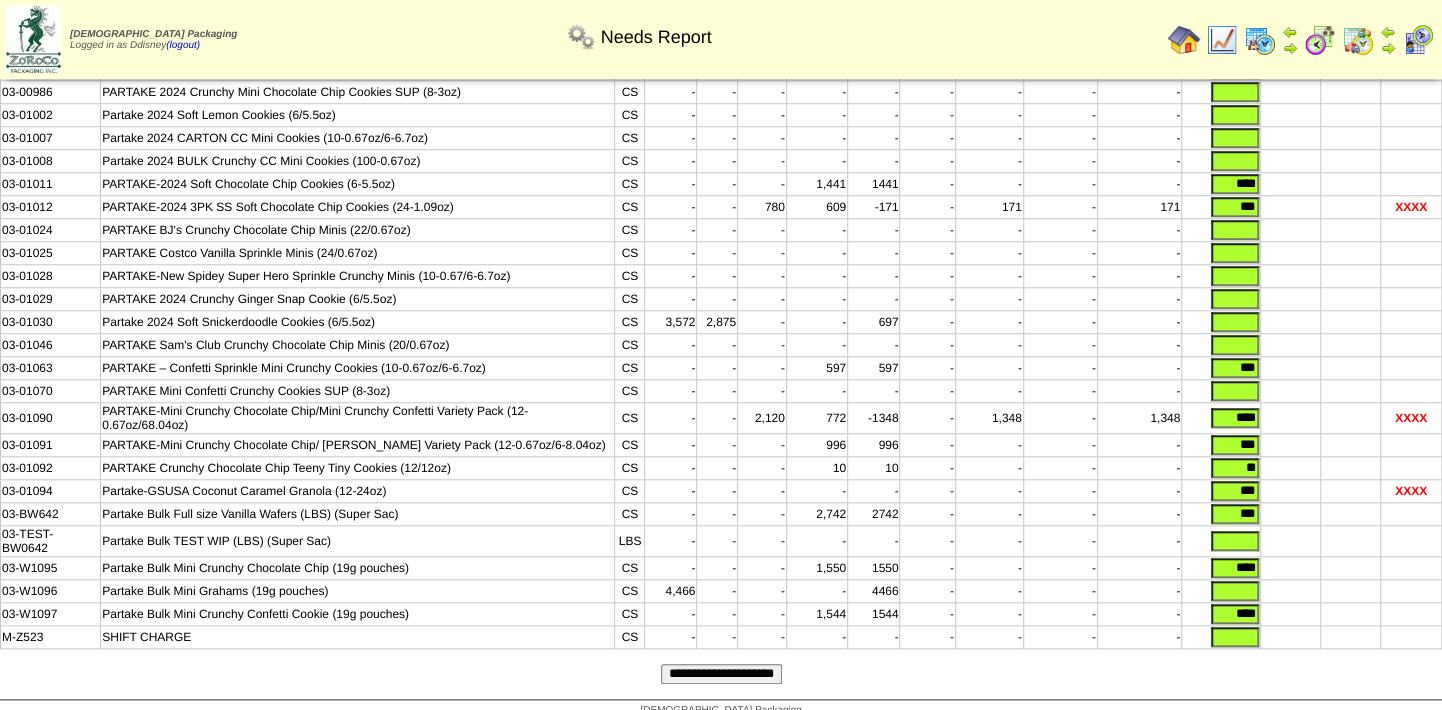 scroll, scrollTop: 918, scrollLeft: 0, axis: vertical 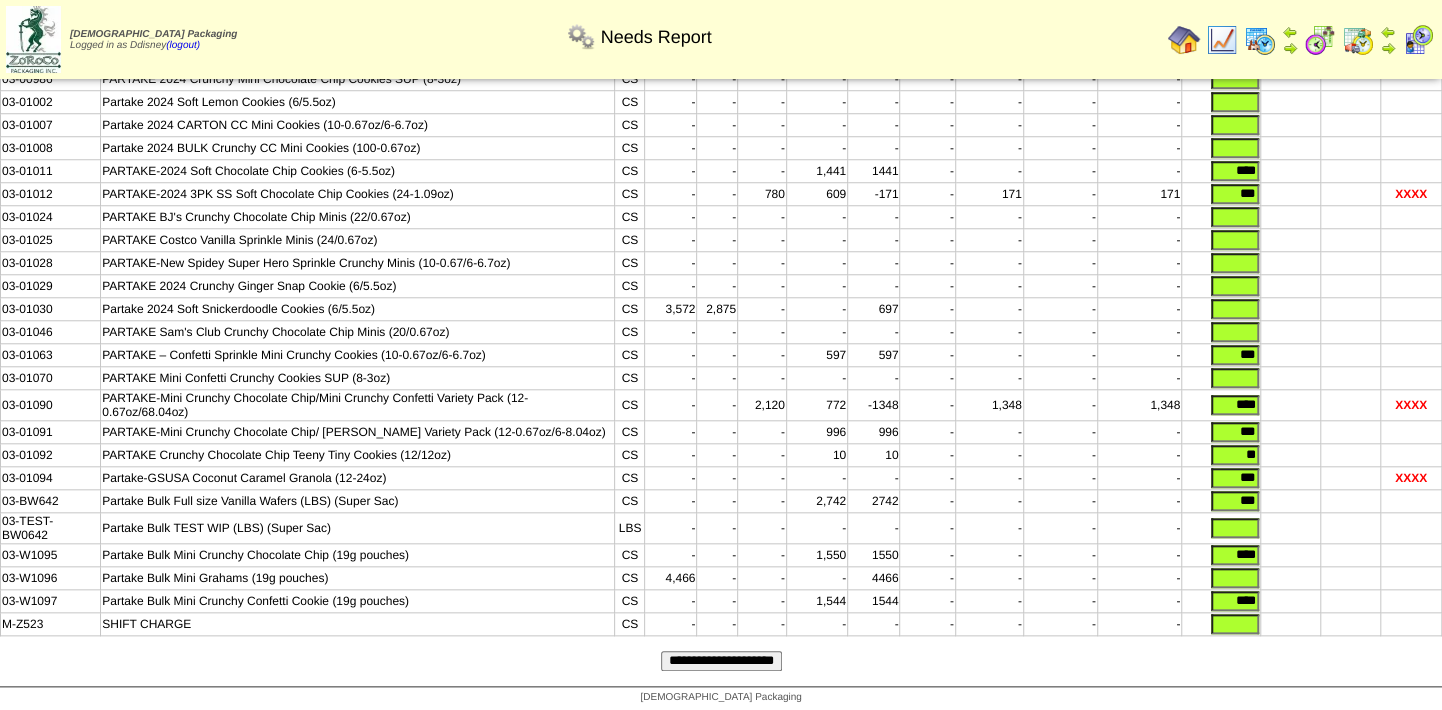 drag, startPoint x: 1229, startPoint y: 492, endPoint x: 1345, endPoint y: 503, distance: 116.520386 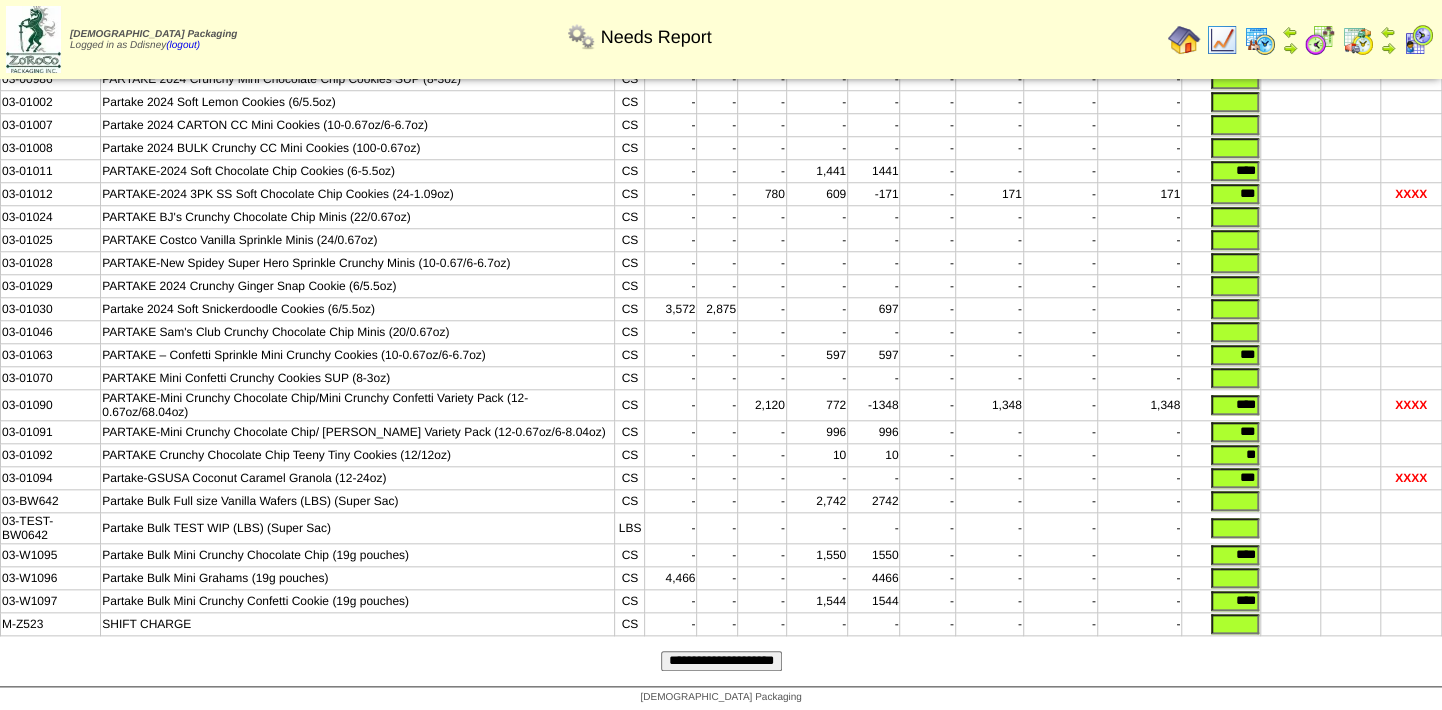 type 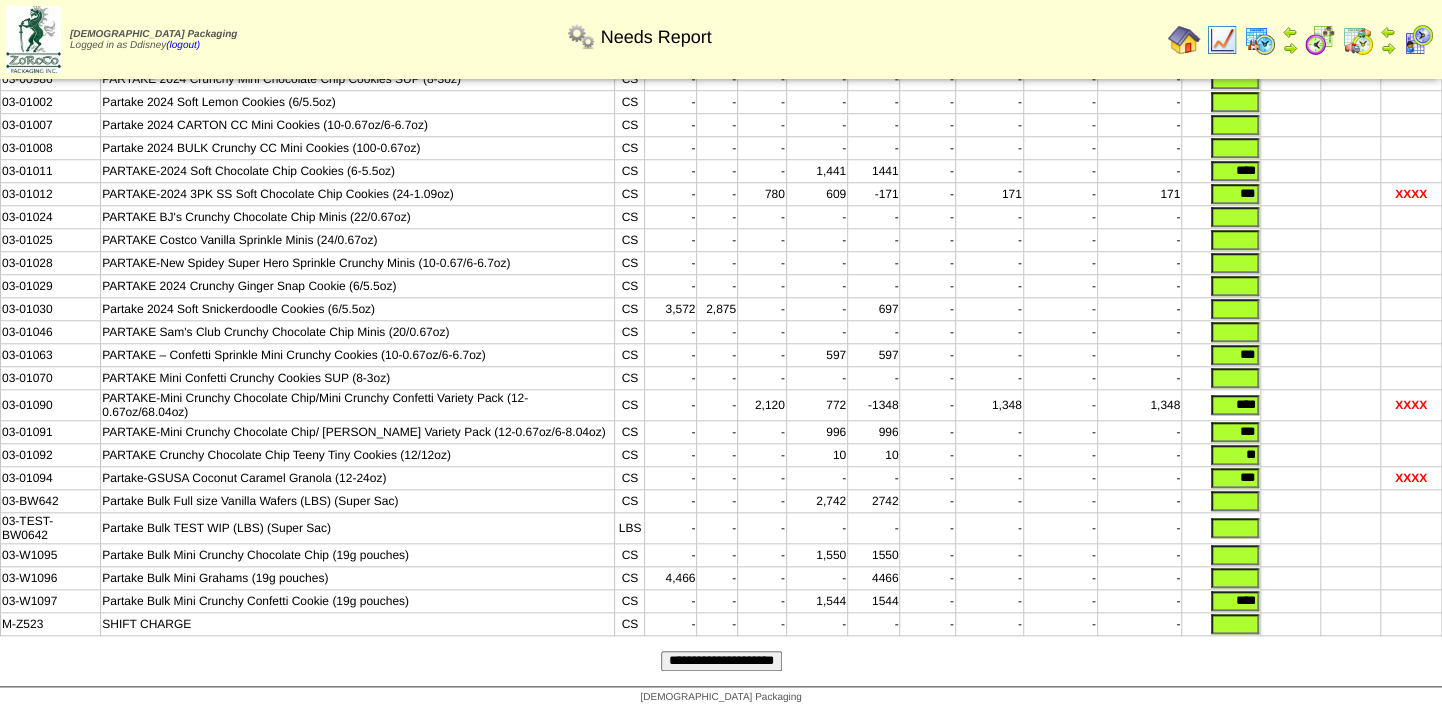 type 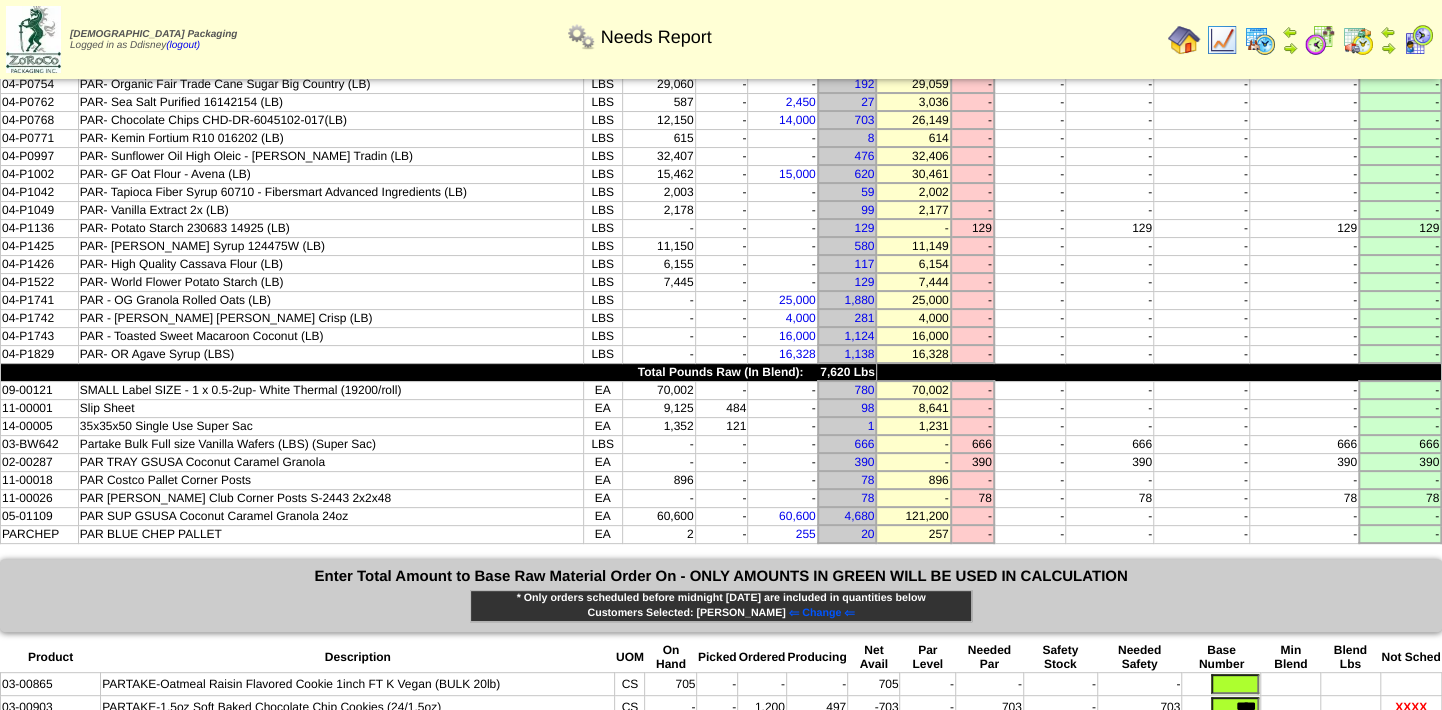 scroll, scrollTop: 100, scrollLeft: 0, axis: vertical 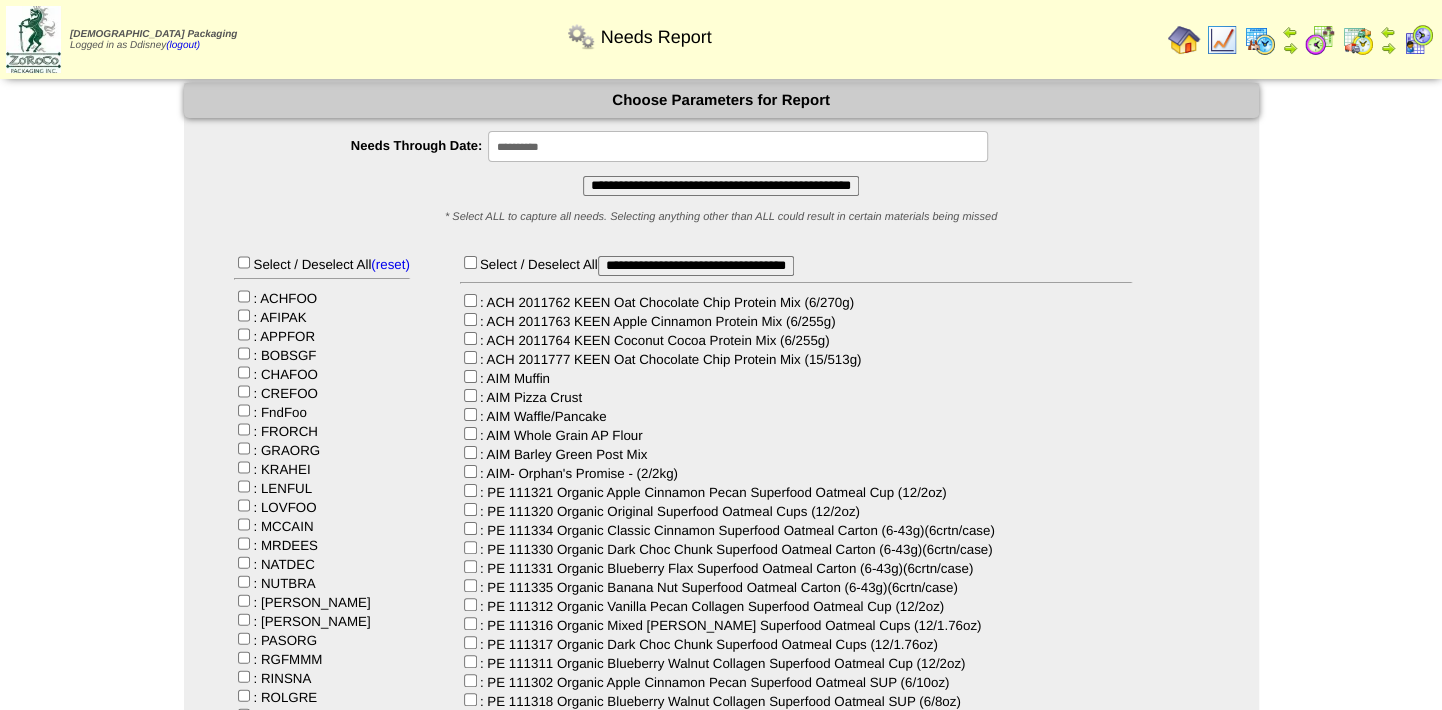 click on "**********" at bounding box center (696, 266) 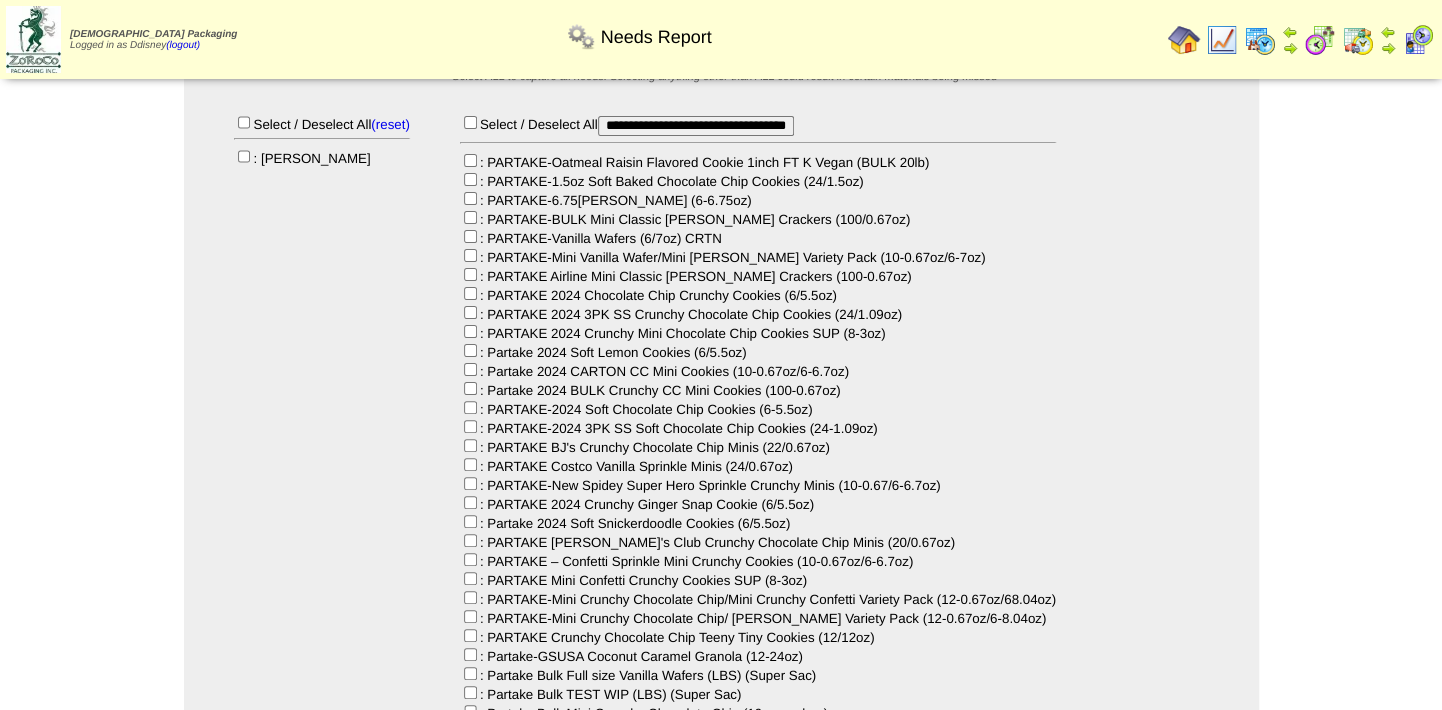 scroll, scrollTop: 0, scrollLeft: 0, axis: both 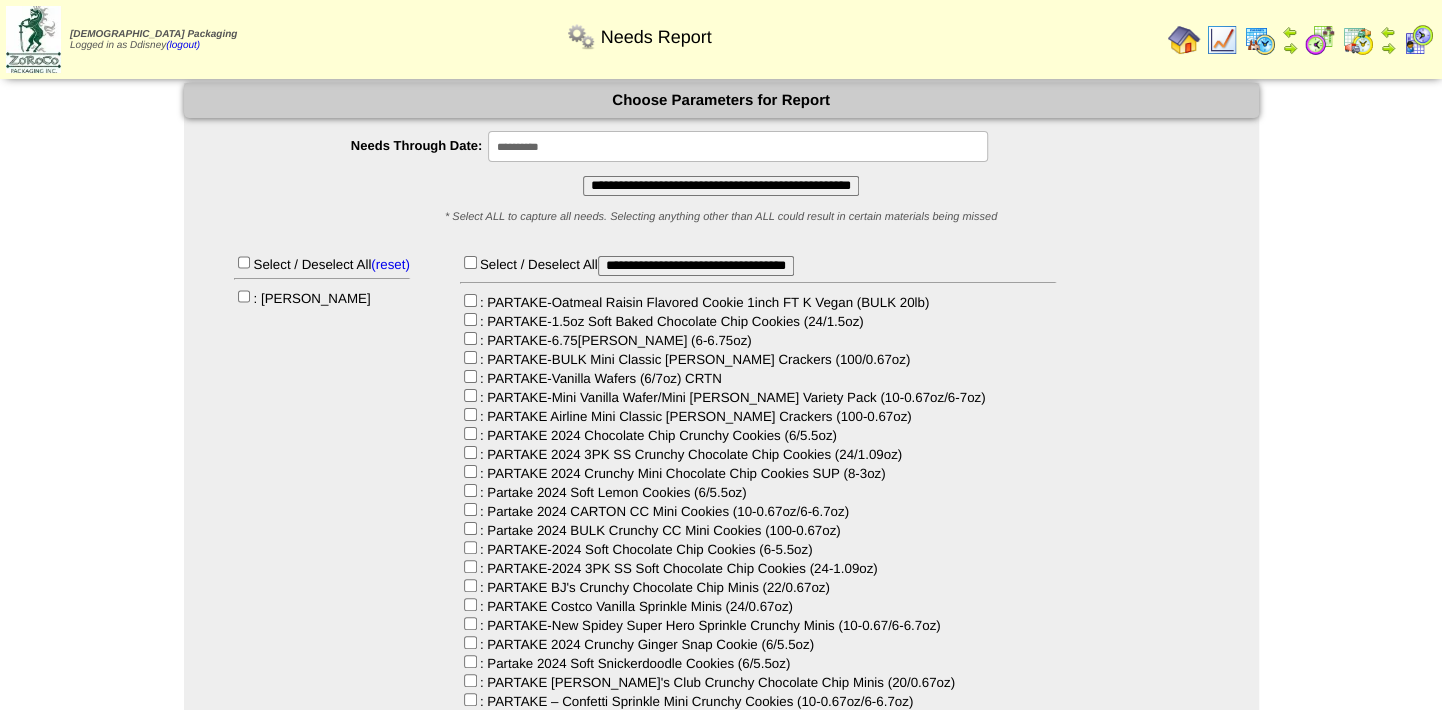 click on "**********" at bounding box center [721, 186] 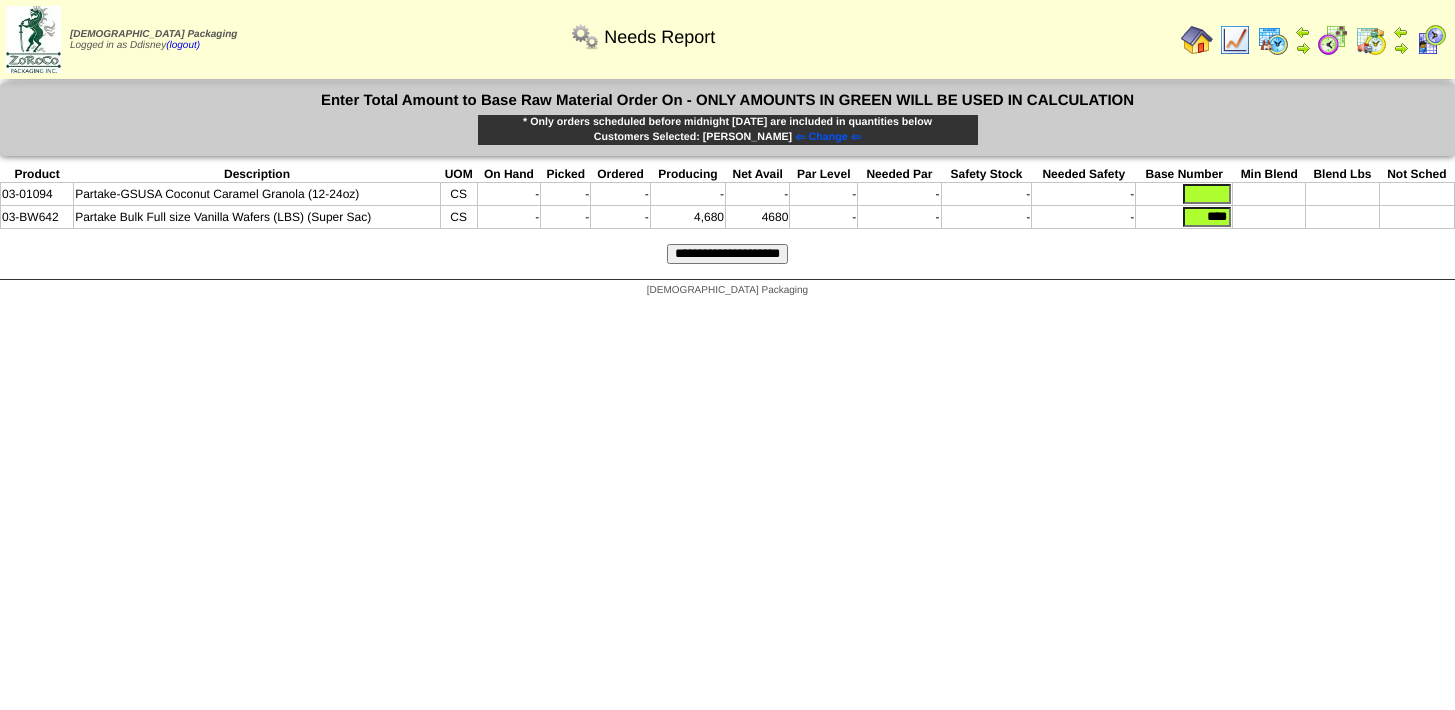 scroll, scrollTop: 0, scrollLeft: 0, axis: both 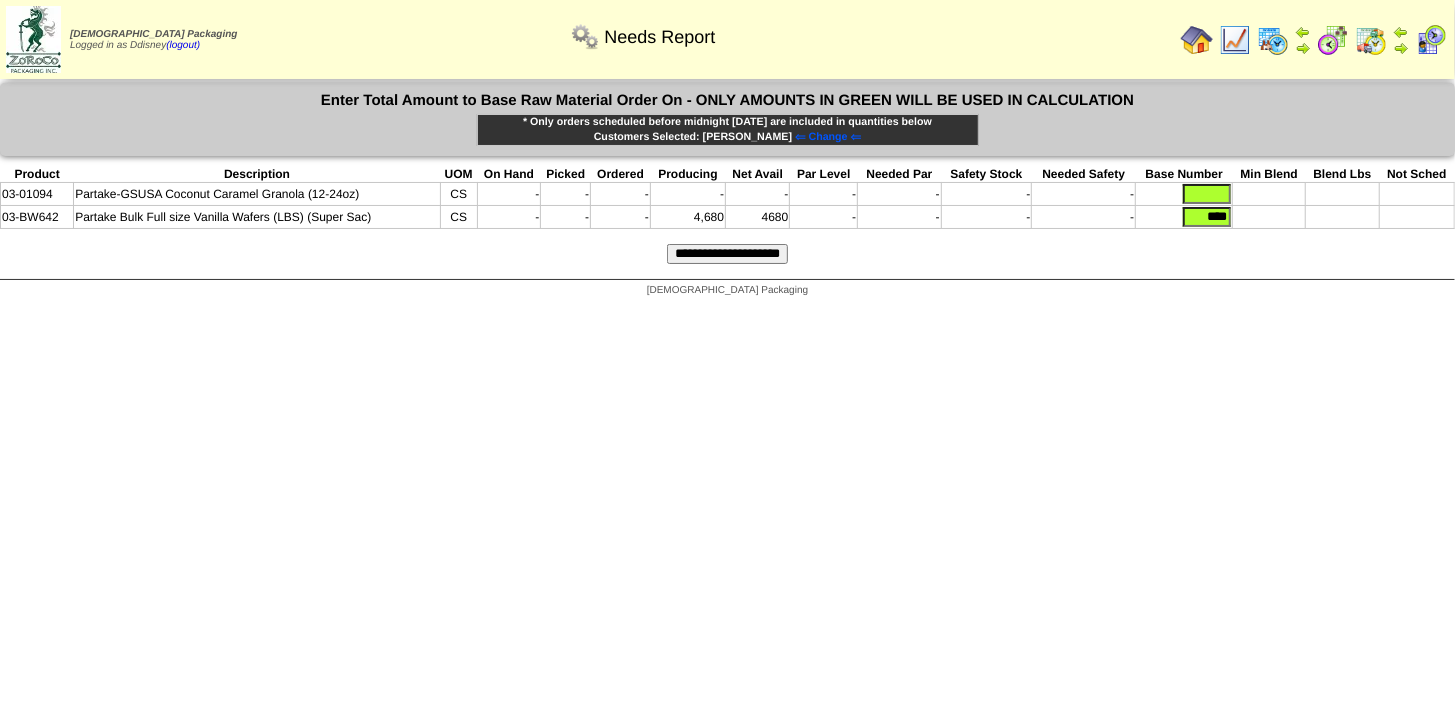 drag, startPoint x: 1190, startPoint y: 218, endPoint x: 1288, endPoint y: 222, distance: 98.0816 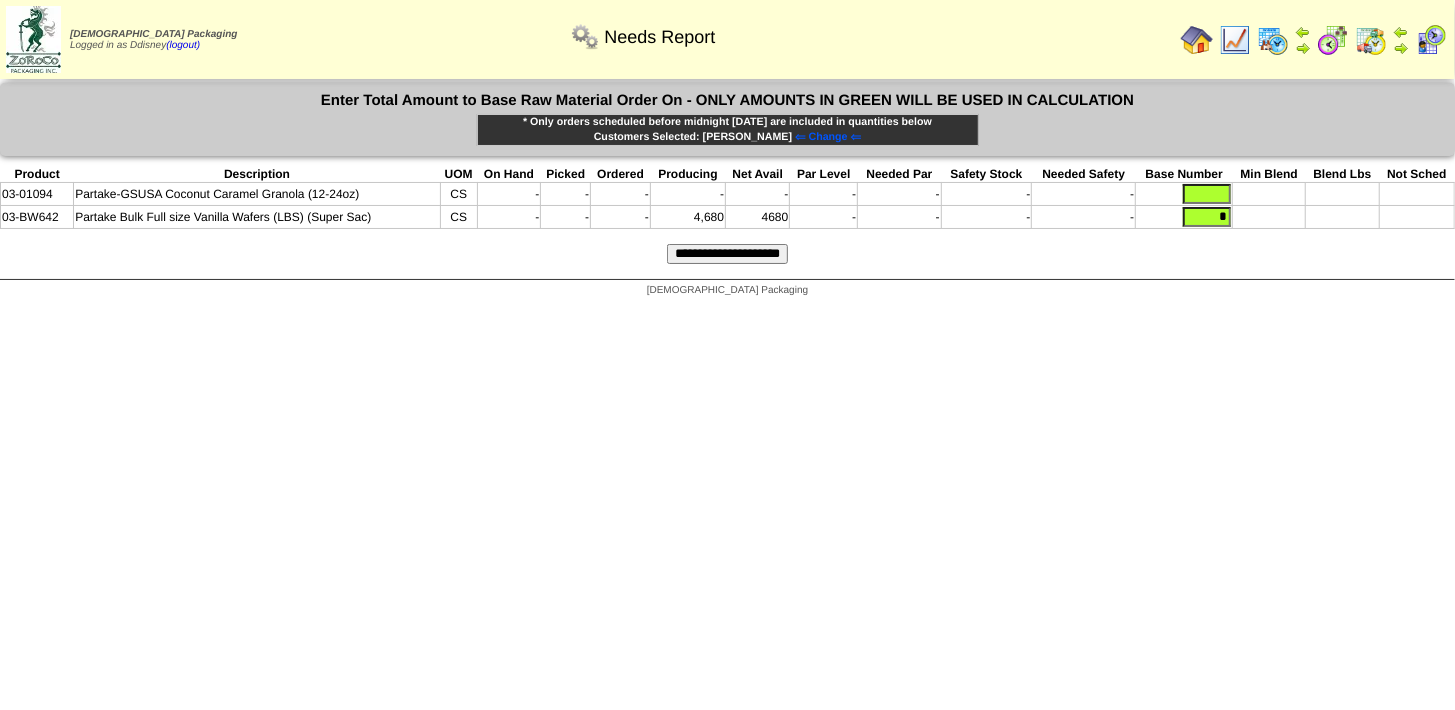 type on "*" 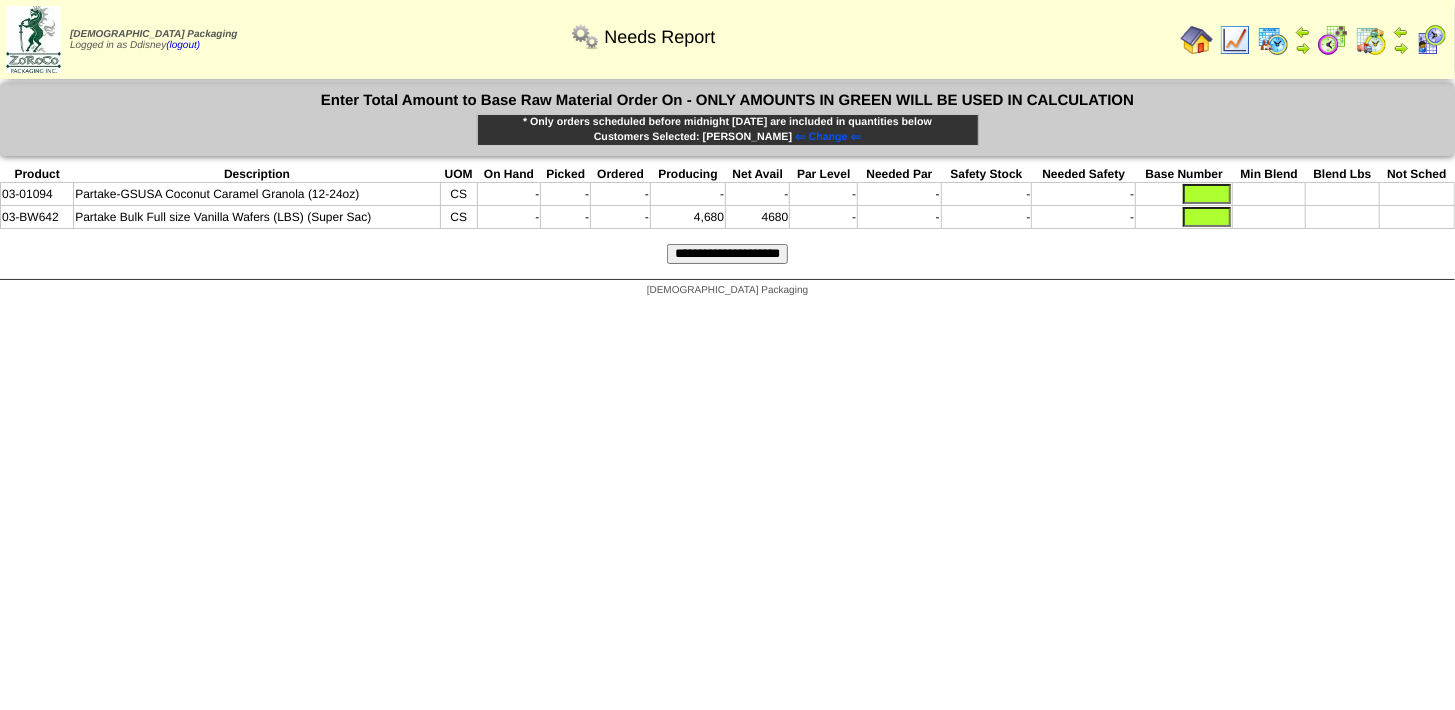 type 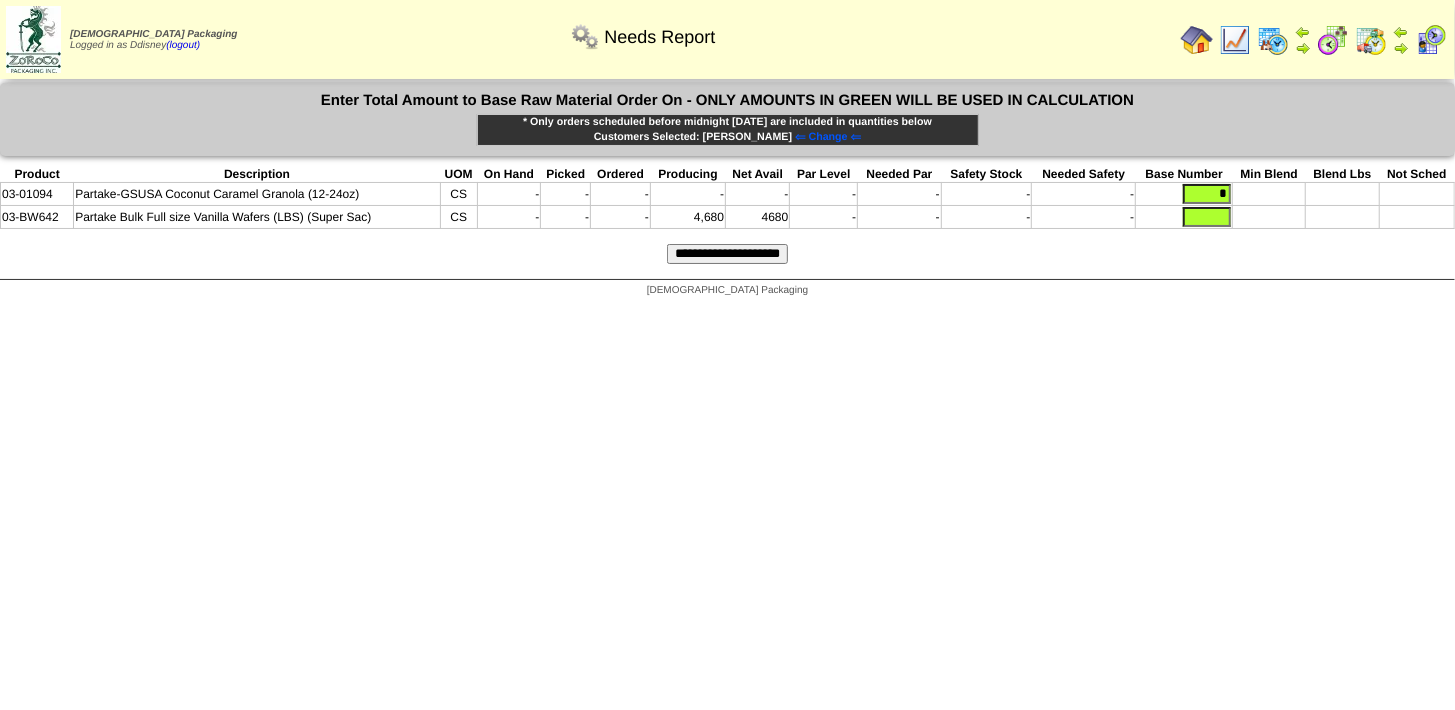 type on "*" 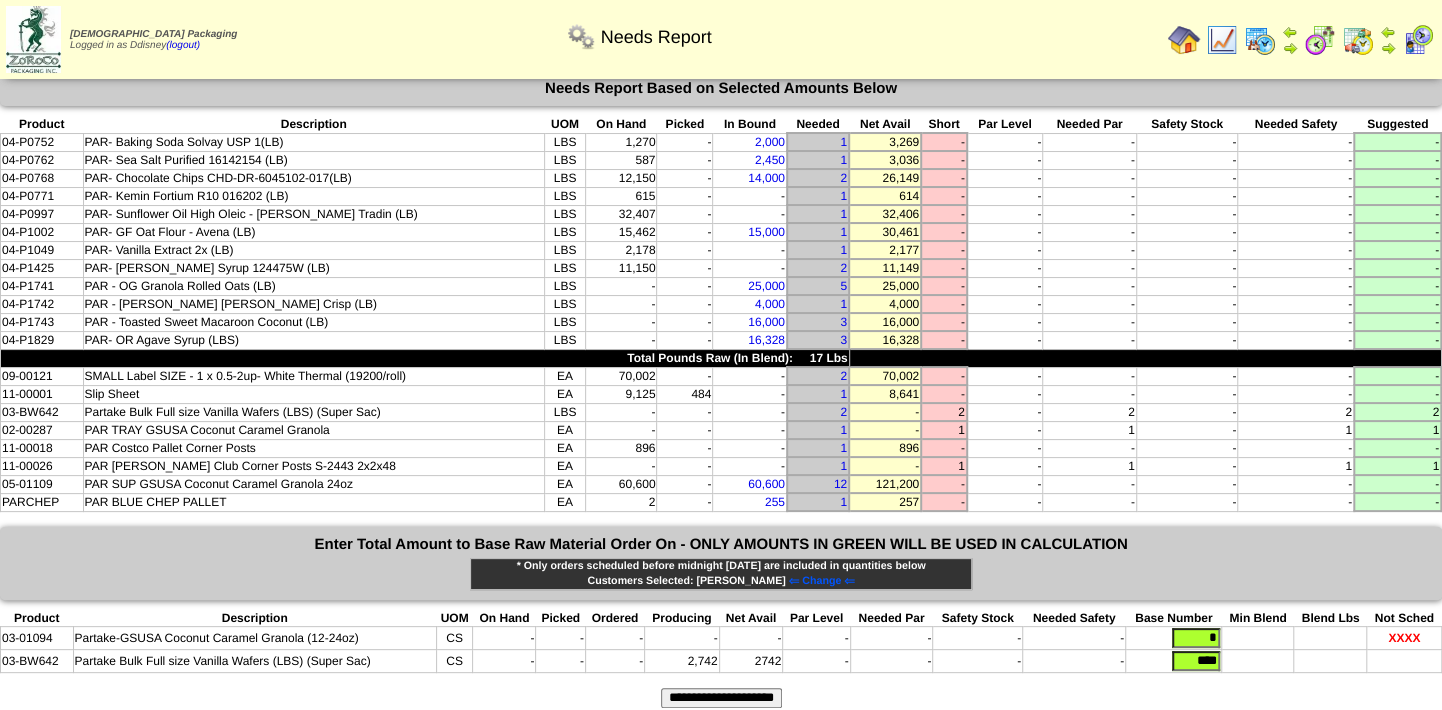 scroll, scrollTop: 0, scrollLeft: 0, axis: both 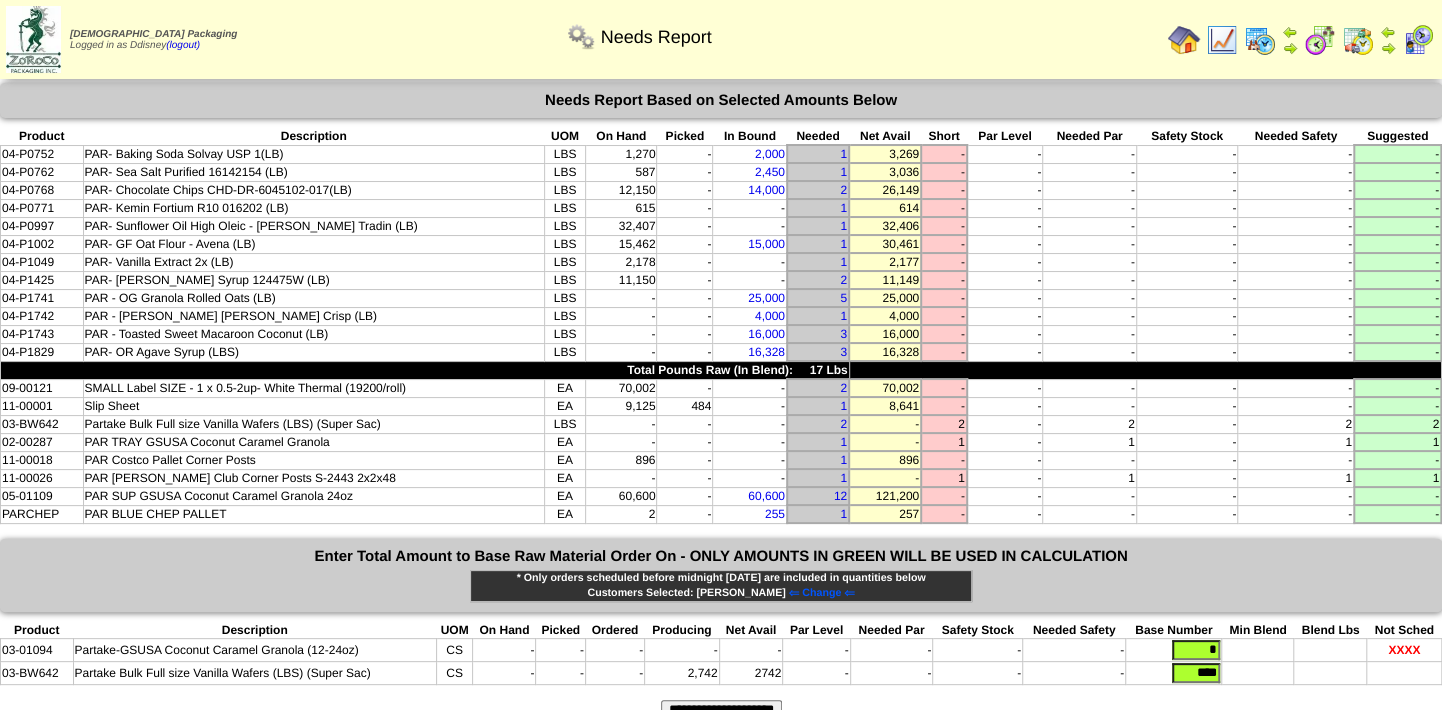 drag, startPoint x: 1180, startPoint y: 654, endPoint x: 1244, endPoint y: 658, distance: 64.12488 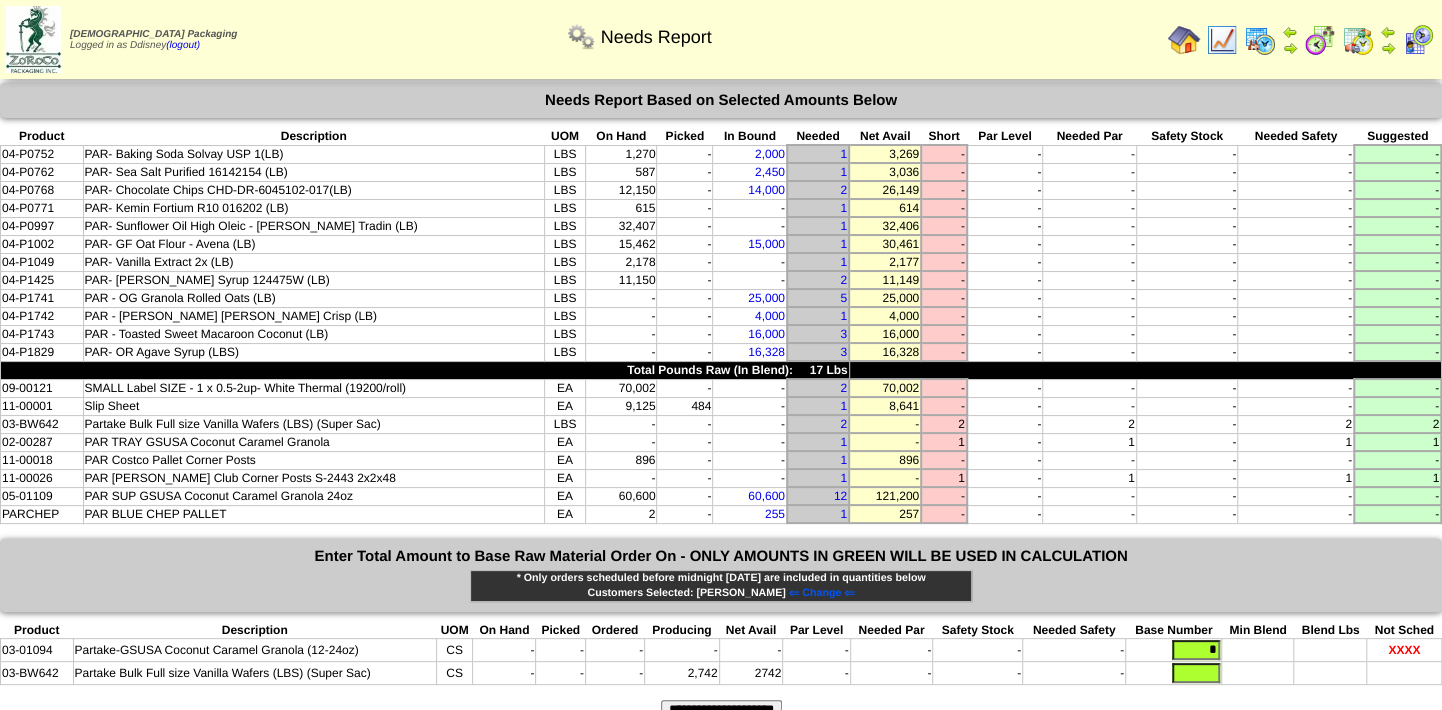 type 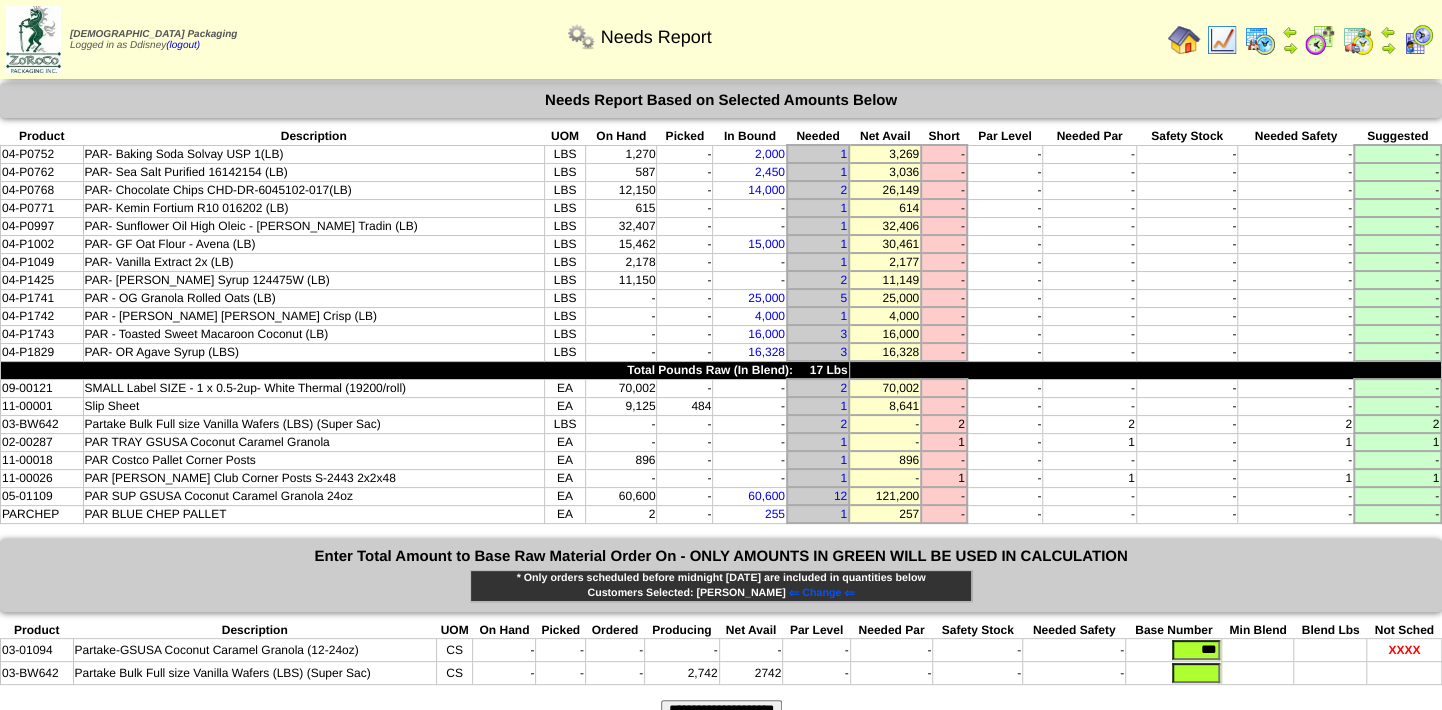 type on "***" 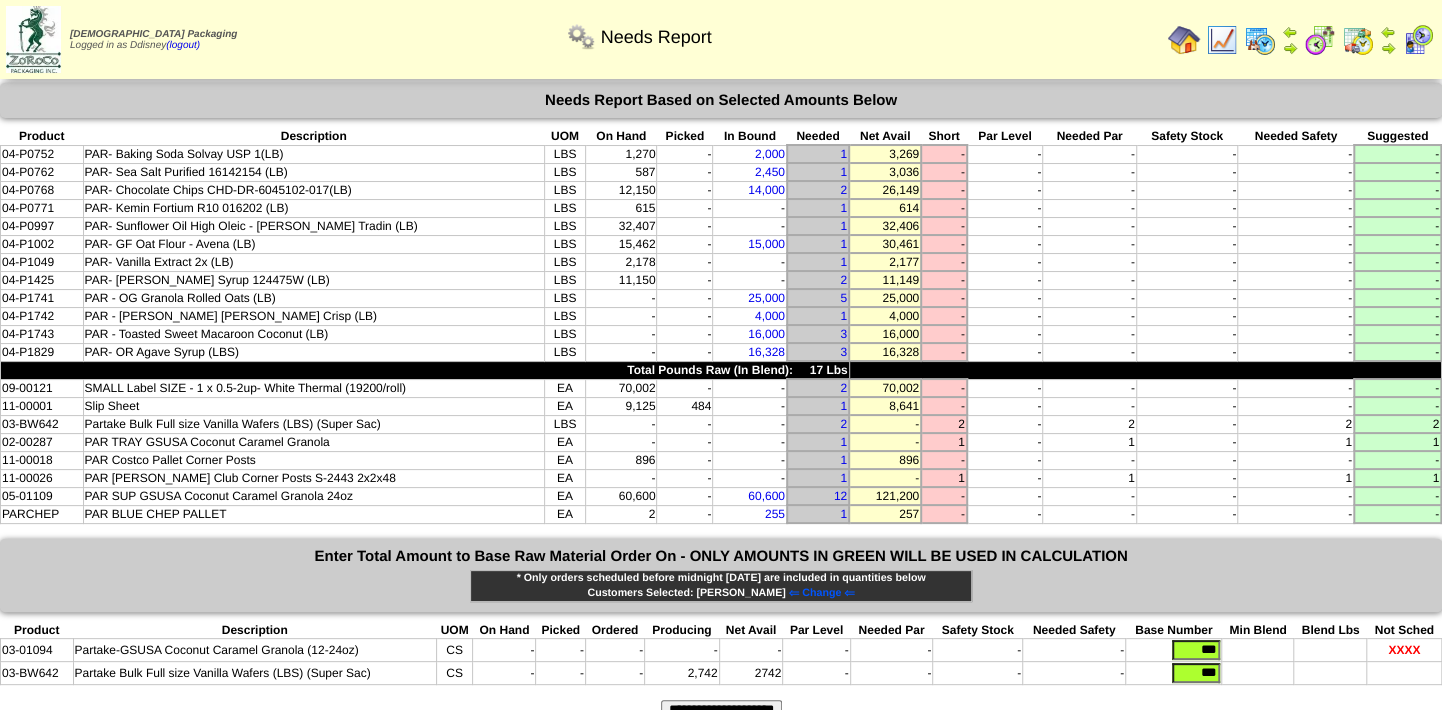 type on "***" 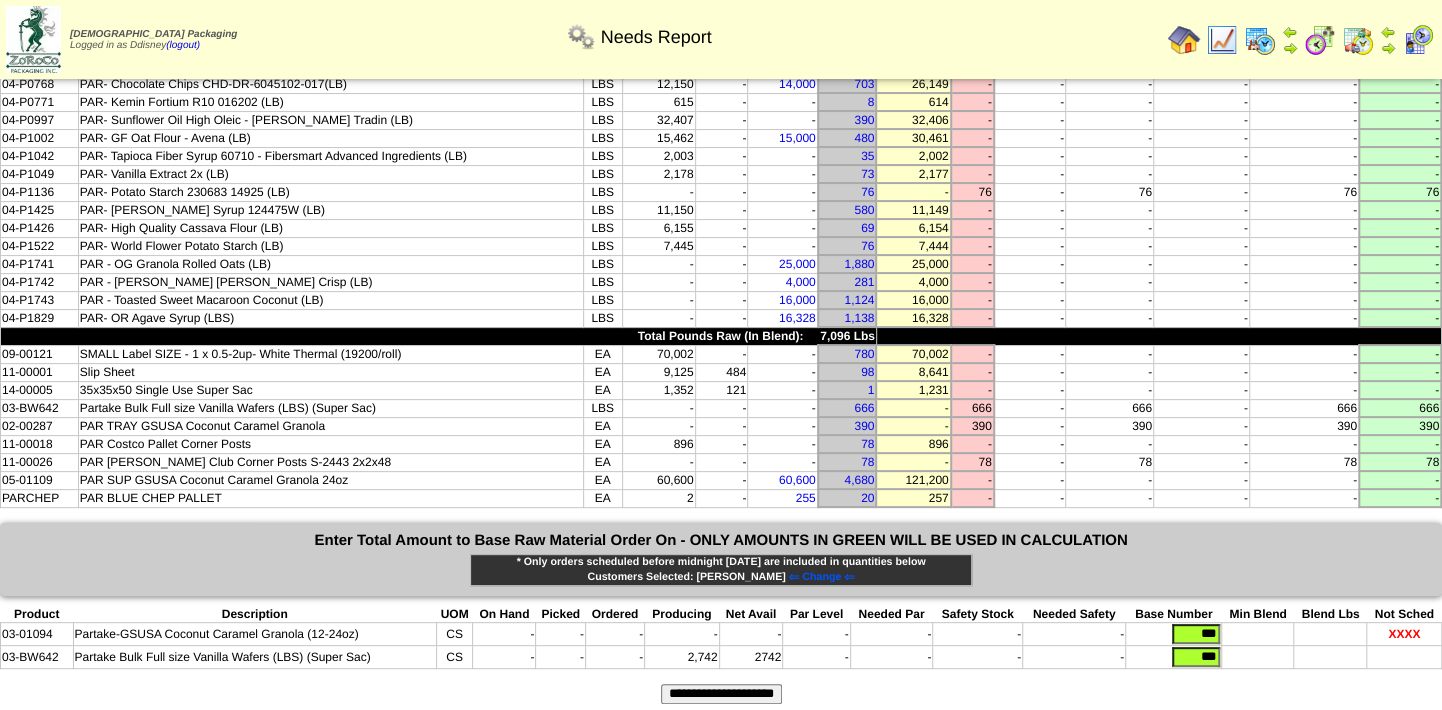 scroll, scrollTop: 158, scrollLeft: 0, axis: vertical 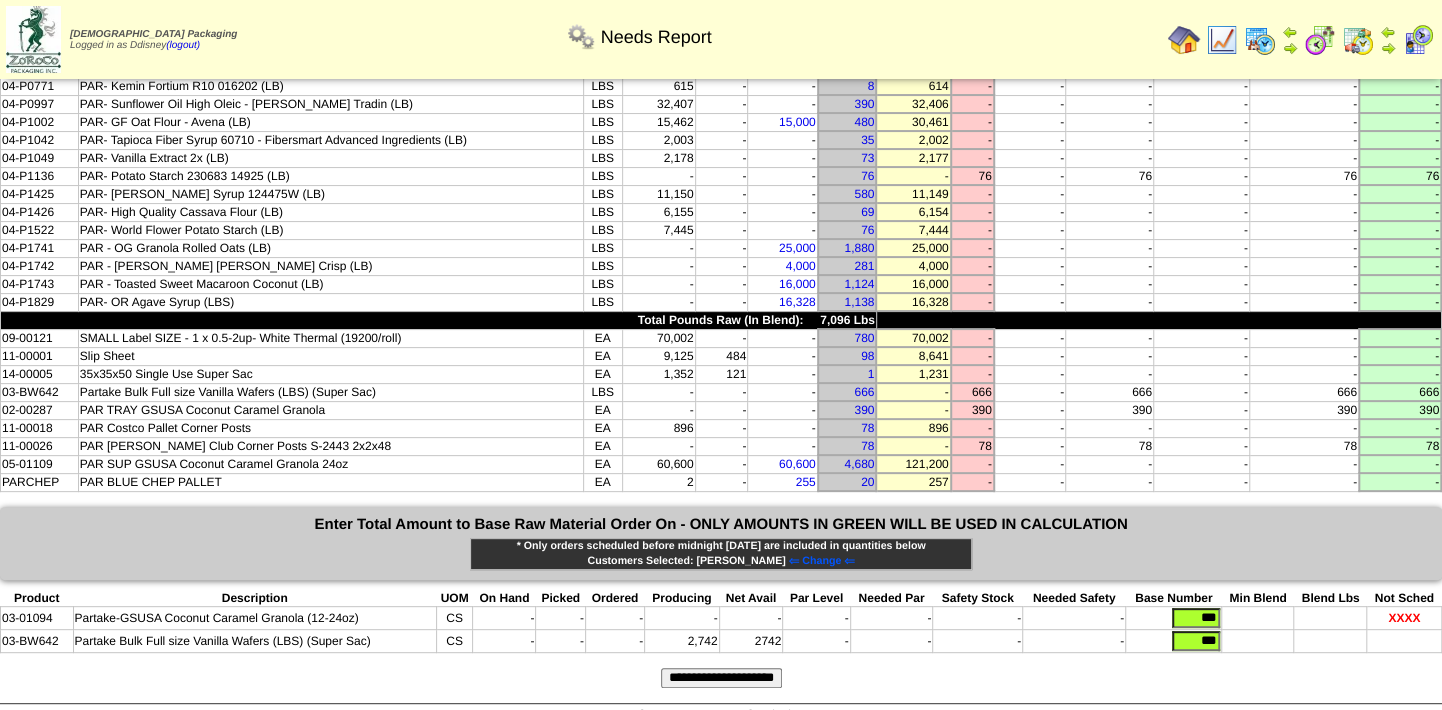click on "03-01094
Partake-GSUSA Coconut Caramel Granola (12-24oz)
CS
-
-
-
-
-
-
-
-
-
***" at bounding box center (721, 618) 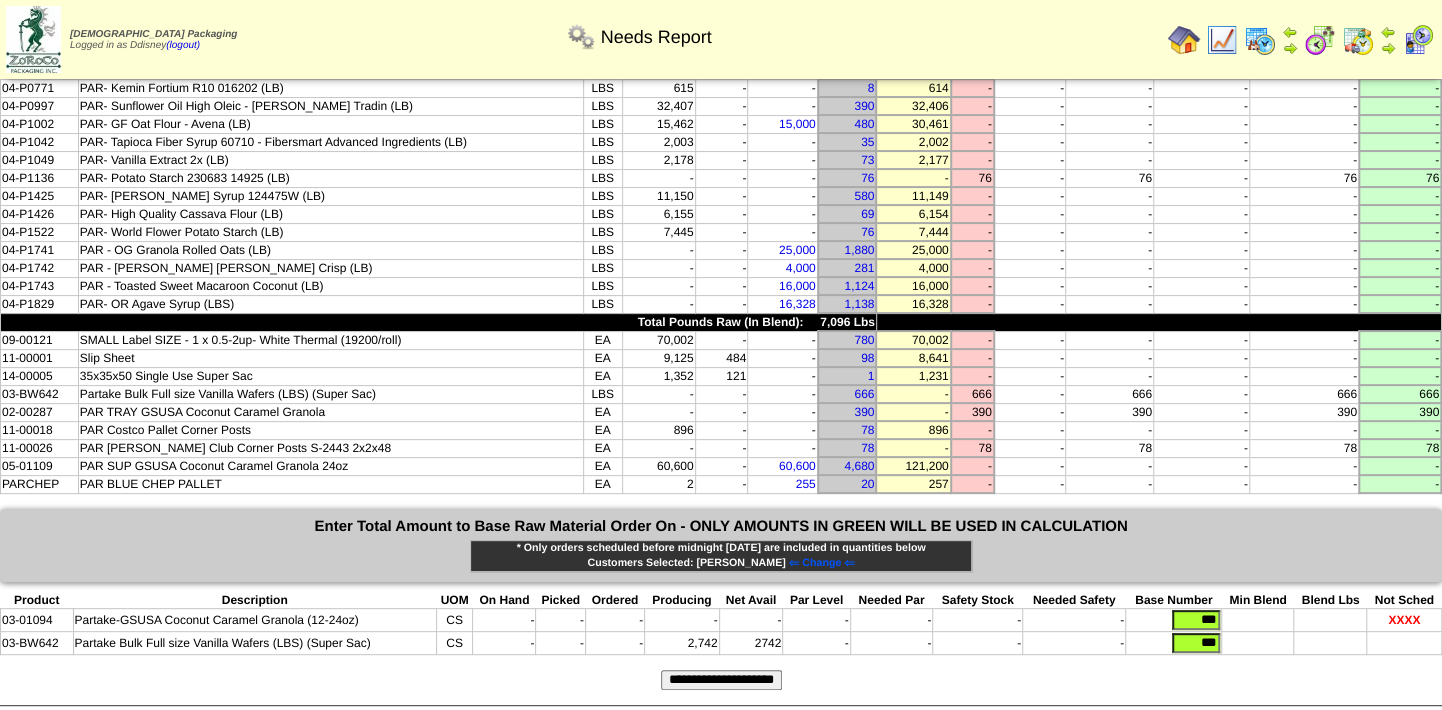 scroll, scrollTop: 158, scrollLeft: 0, axis: vertical 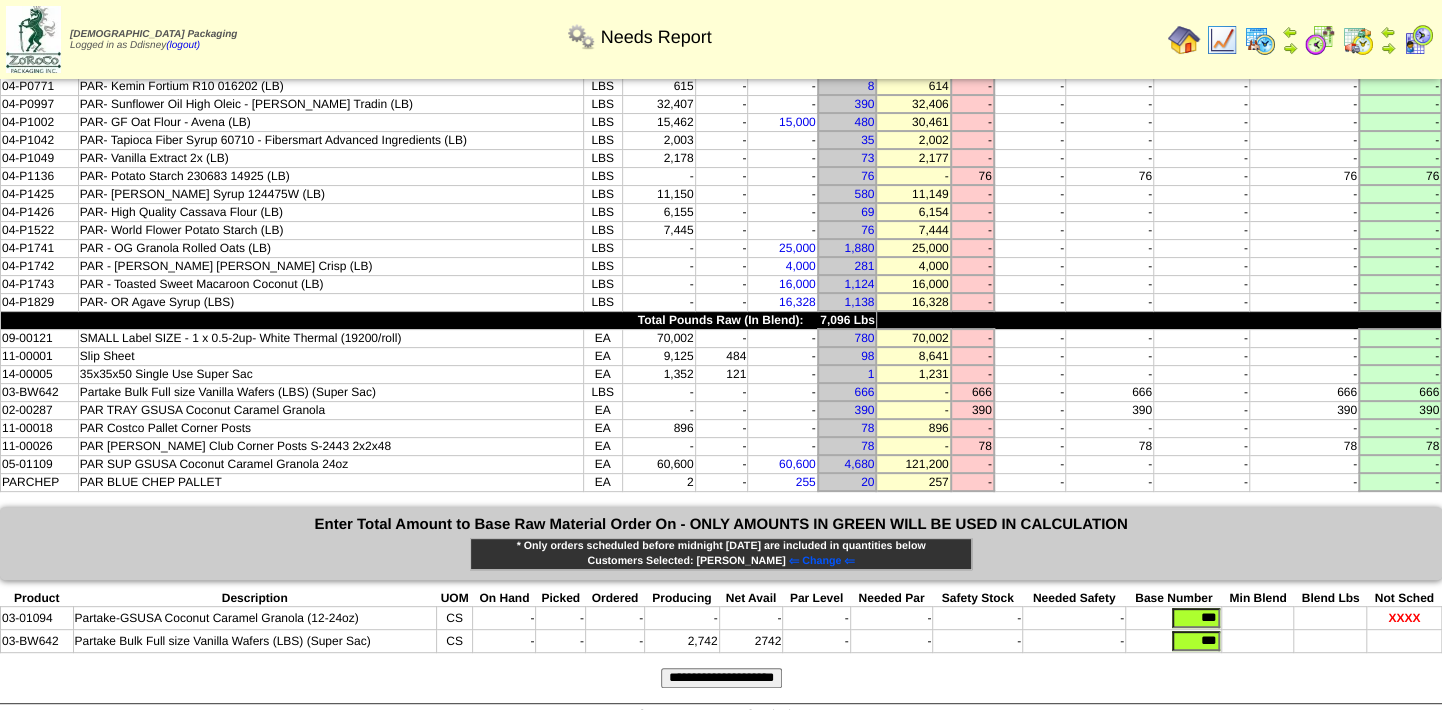 click on "***" at bounding box center (1196, 618) 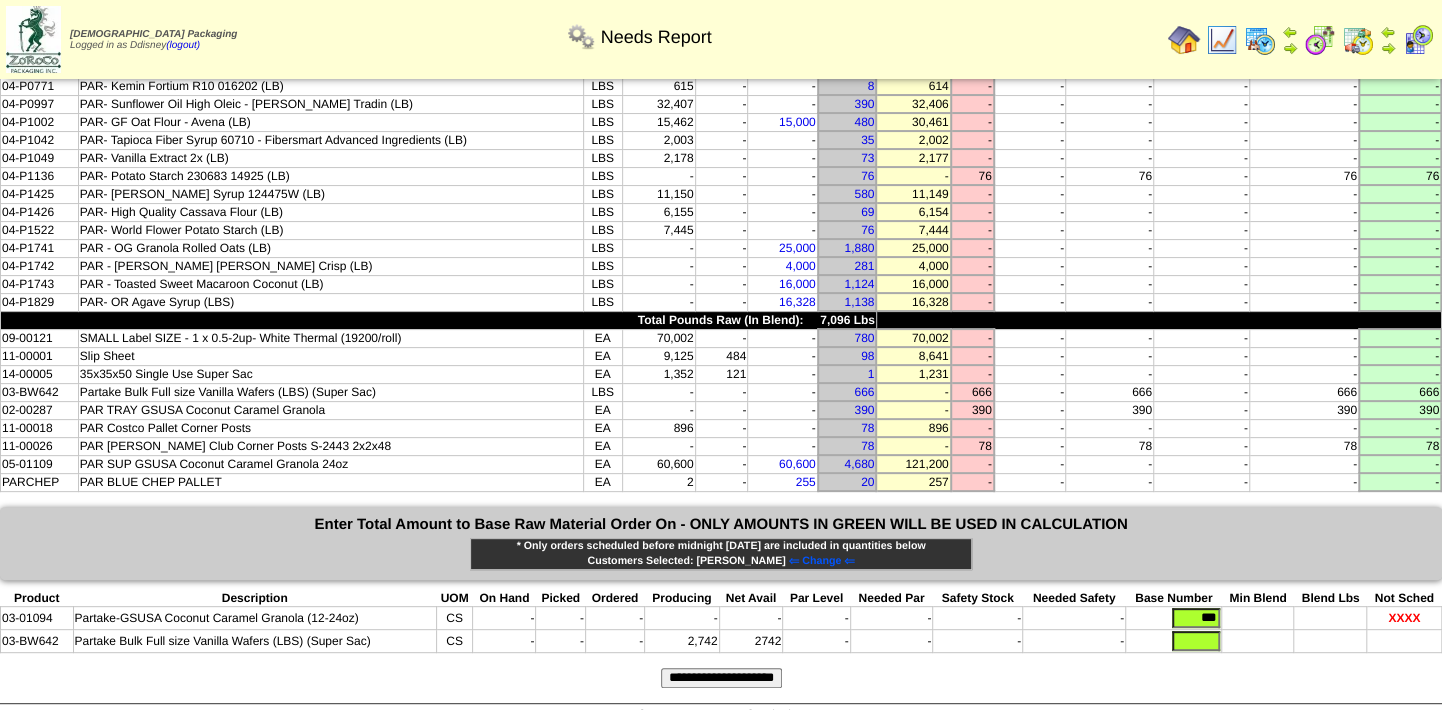 type 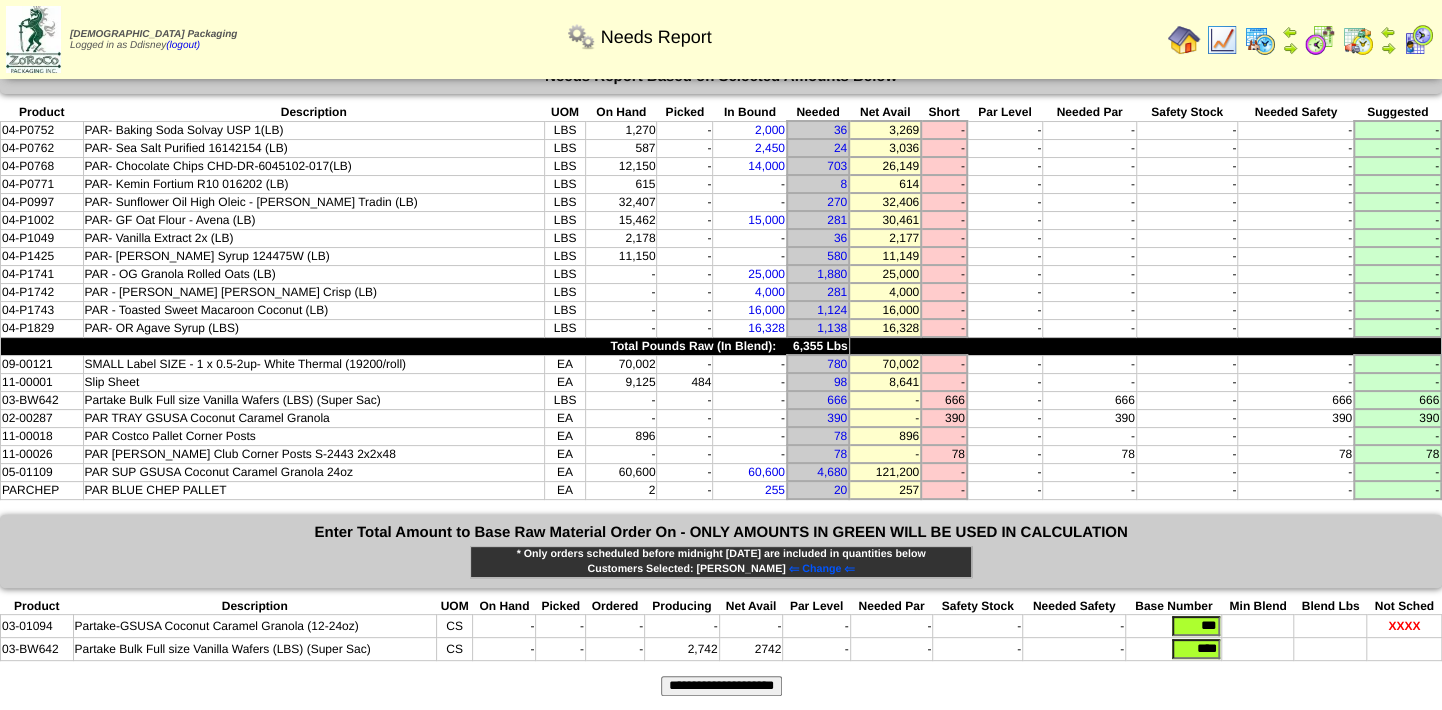 scroll, scrollTop: 38, scrollLeft: 0, axis: vertical 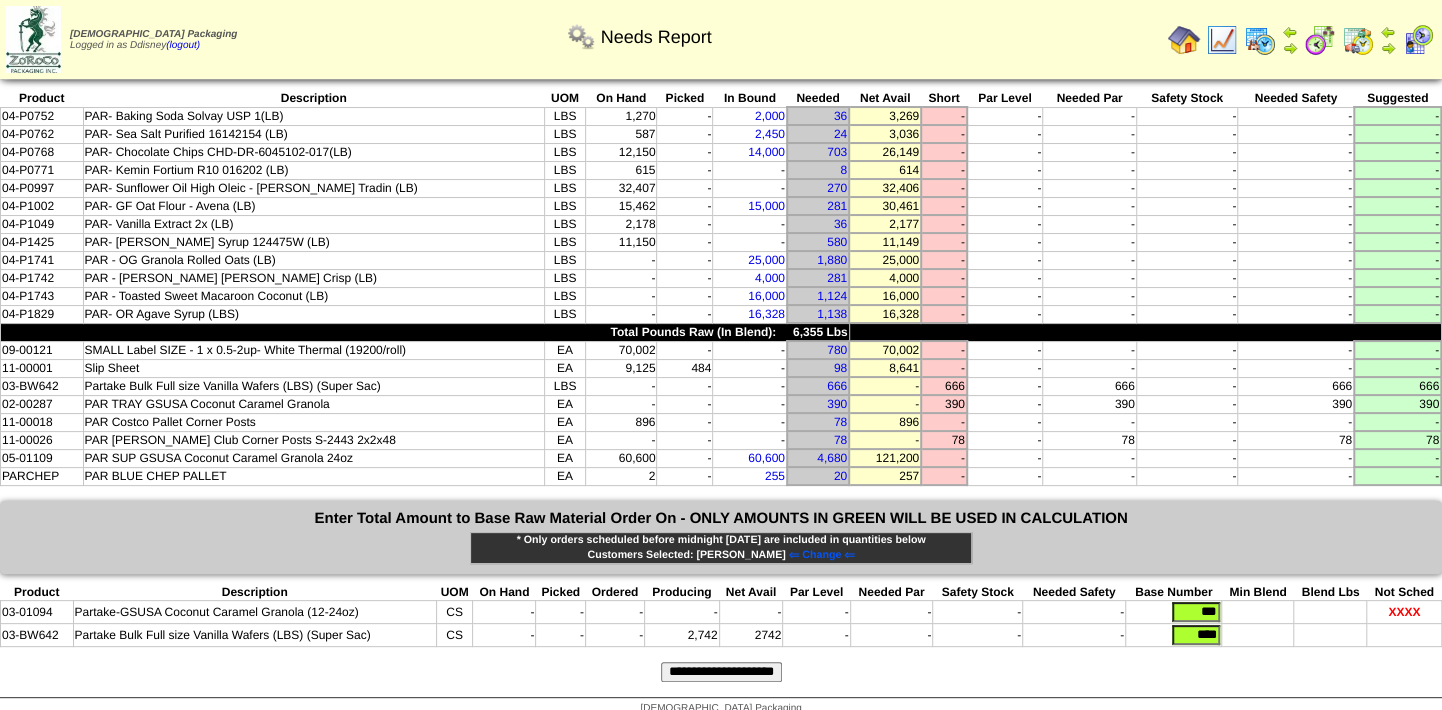 drag, startPoint x: 1182, startPoint y: 616, endPoint x: 1267, endPoint y: 616, distance: 85 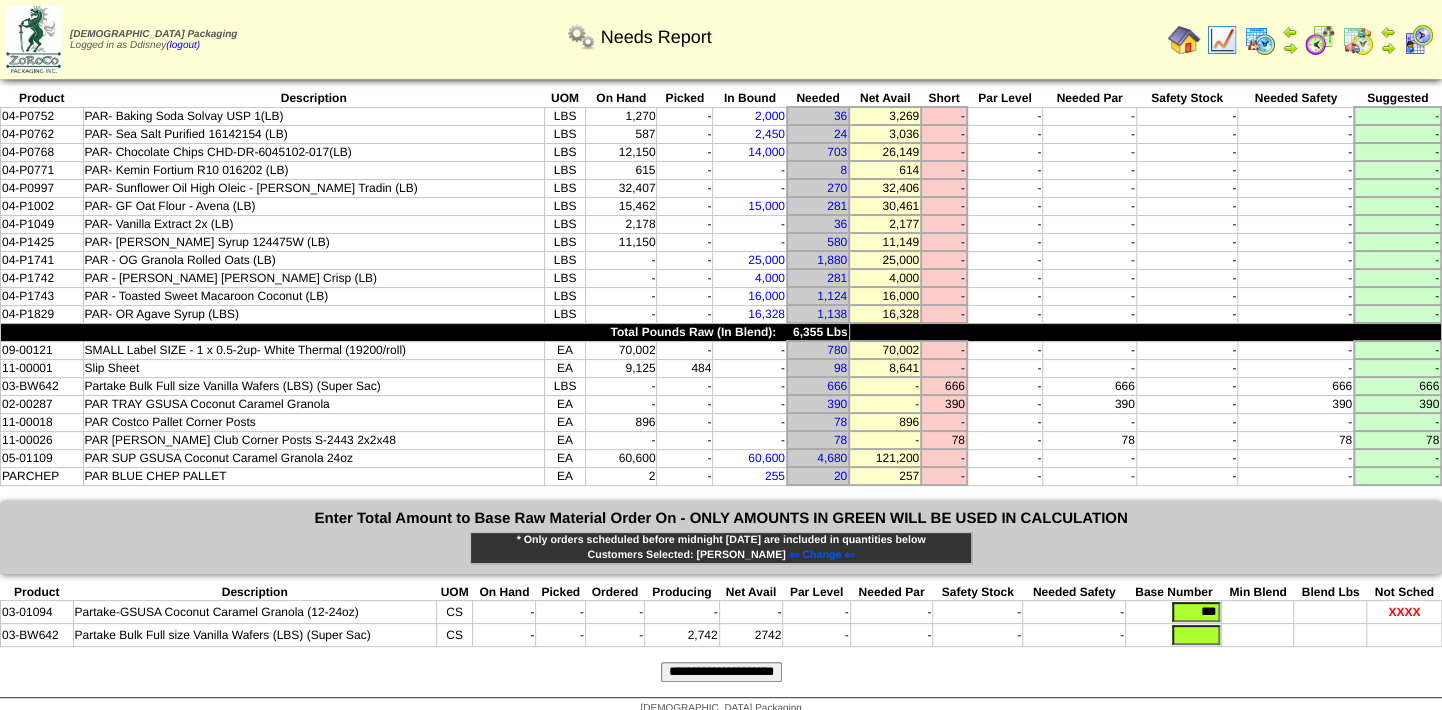 type 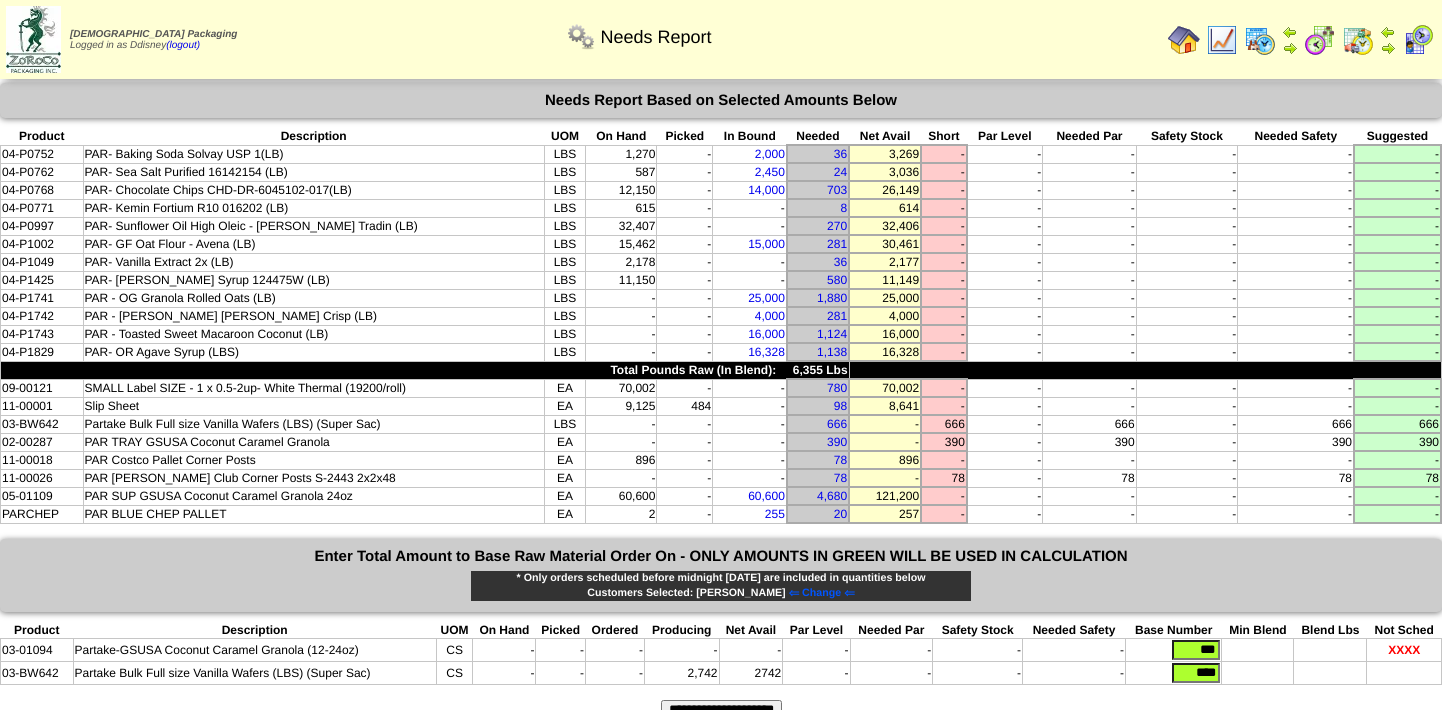 scroll, scrollTop: 0, scrollLeft: 0, axis: both 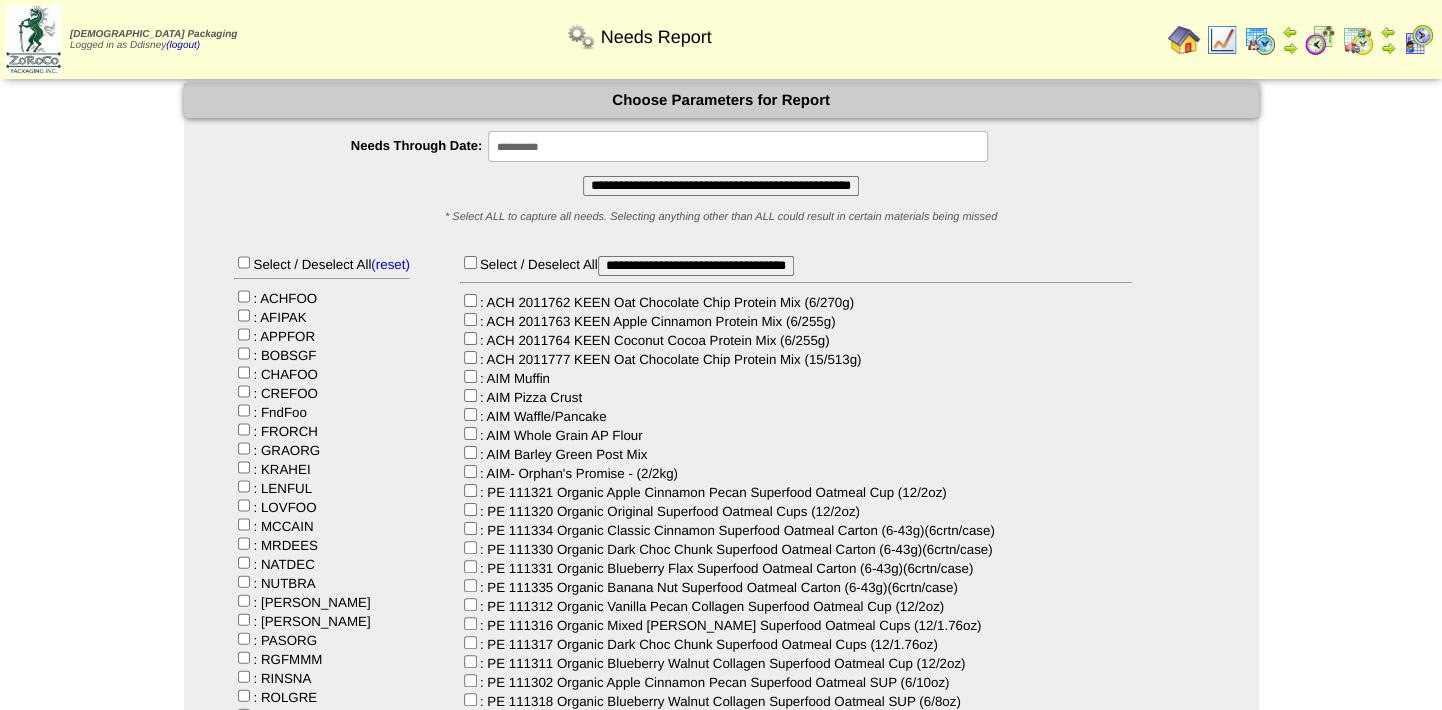 click on "**********" at bounding box center (696, 266) 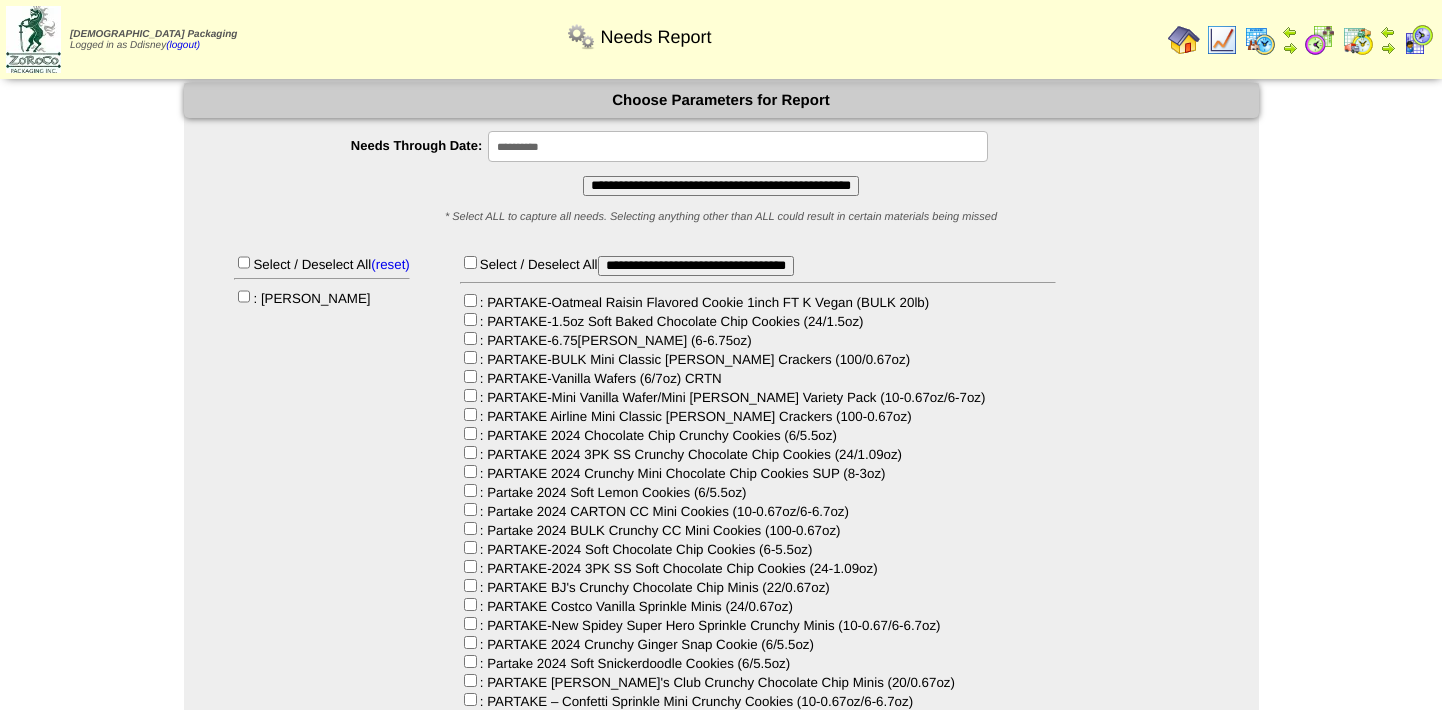 scroll, scrollTop: 0, scrollLeft: 0, axis: both 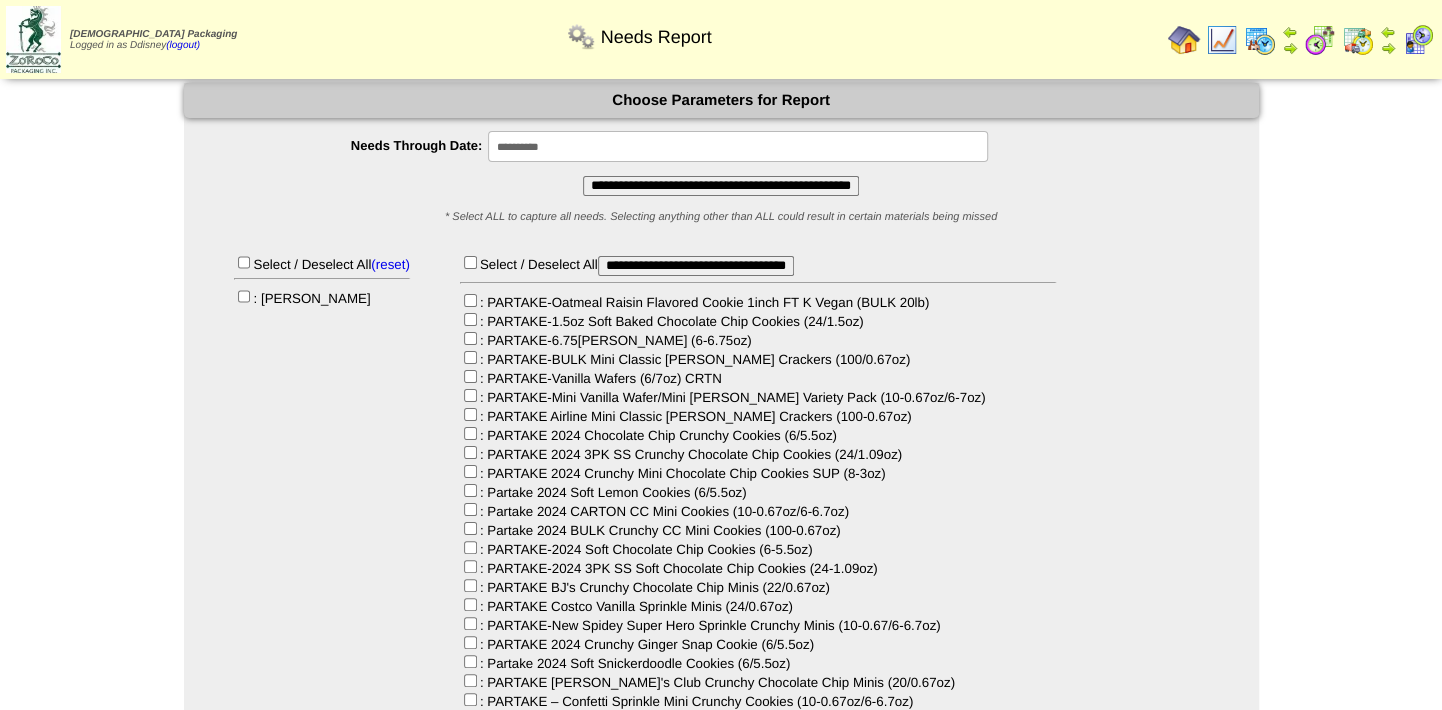 click on "**********" at bounding box center [758, 585] 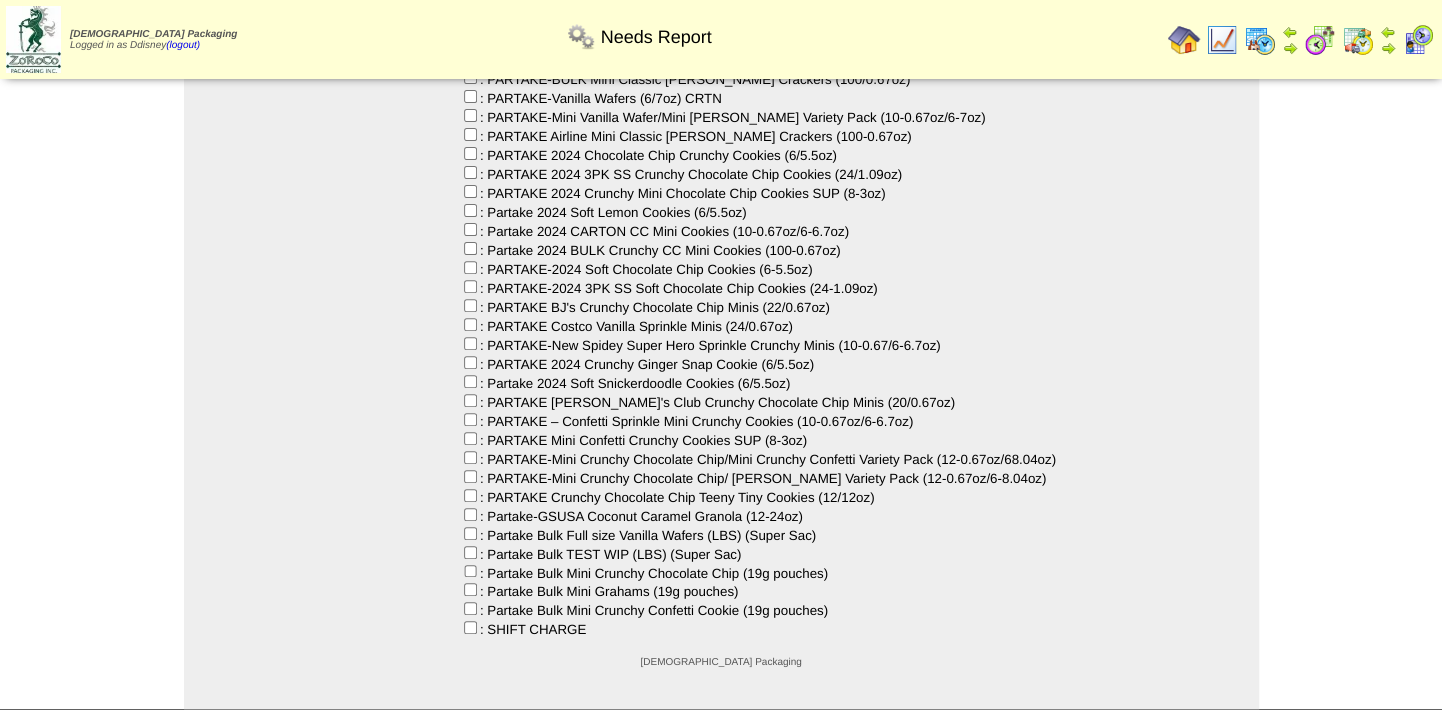 scroll, scrollTop: 310, scrollLeft: 0, axis: vertical 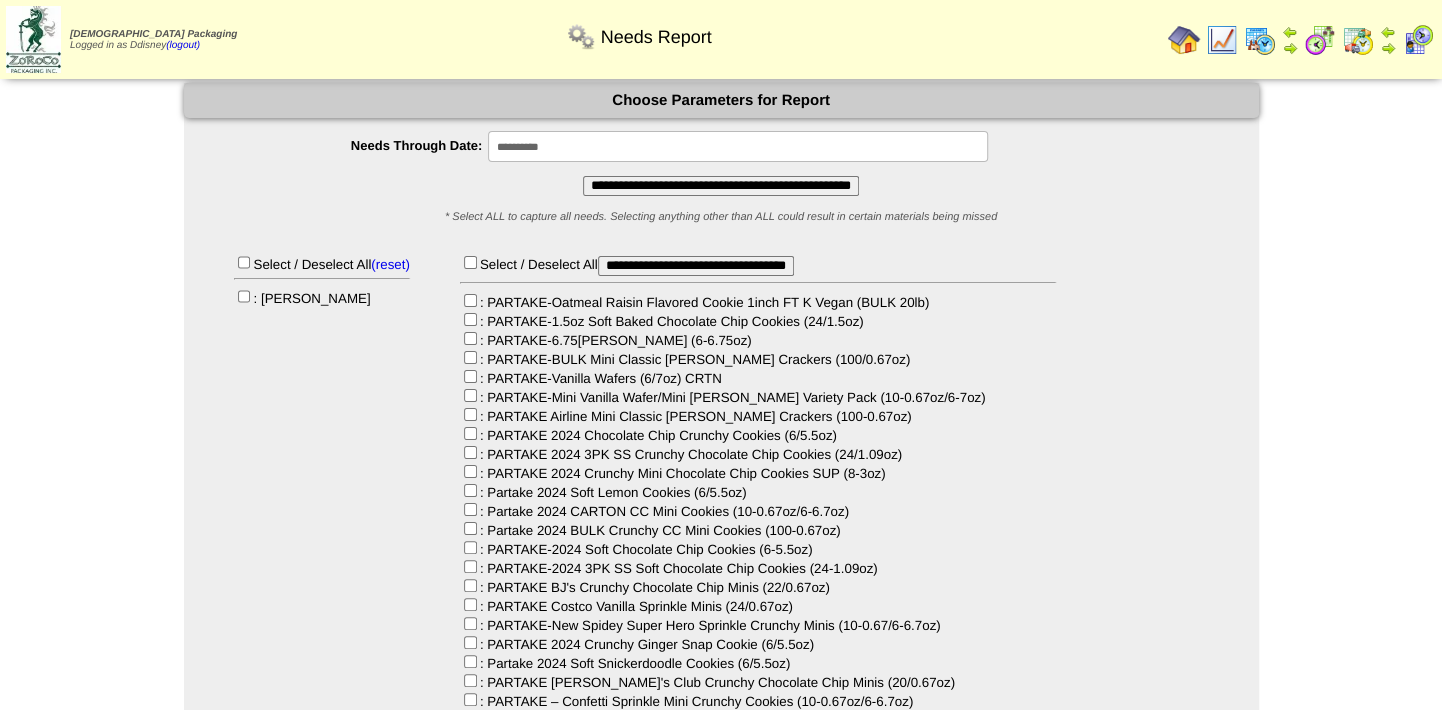 click on "**********" at bounding box center (721, 186) 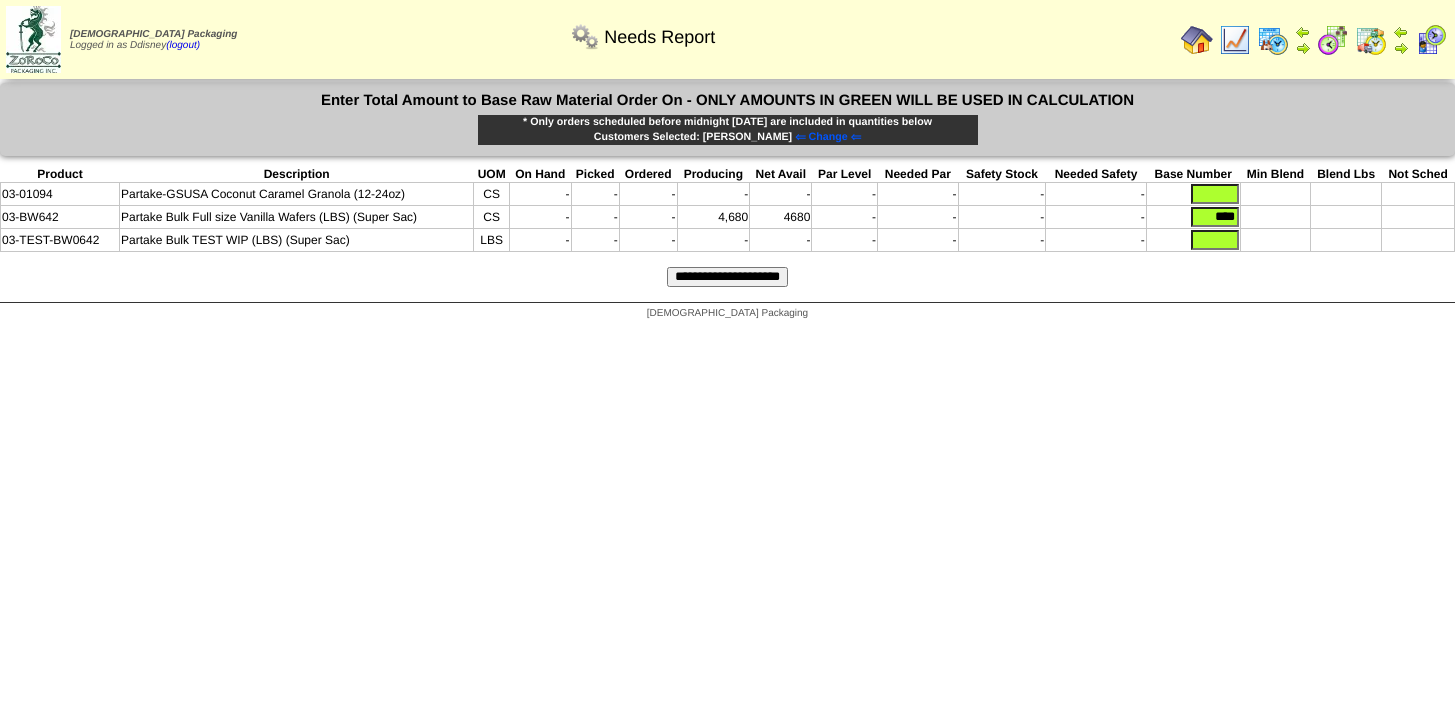 scroll, scrollTop: 0, scrollLeft: 0, axis: both 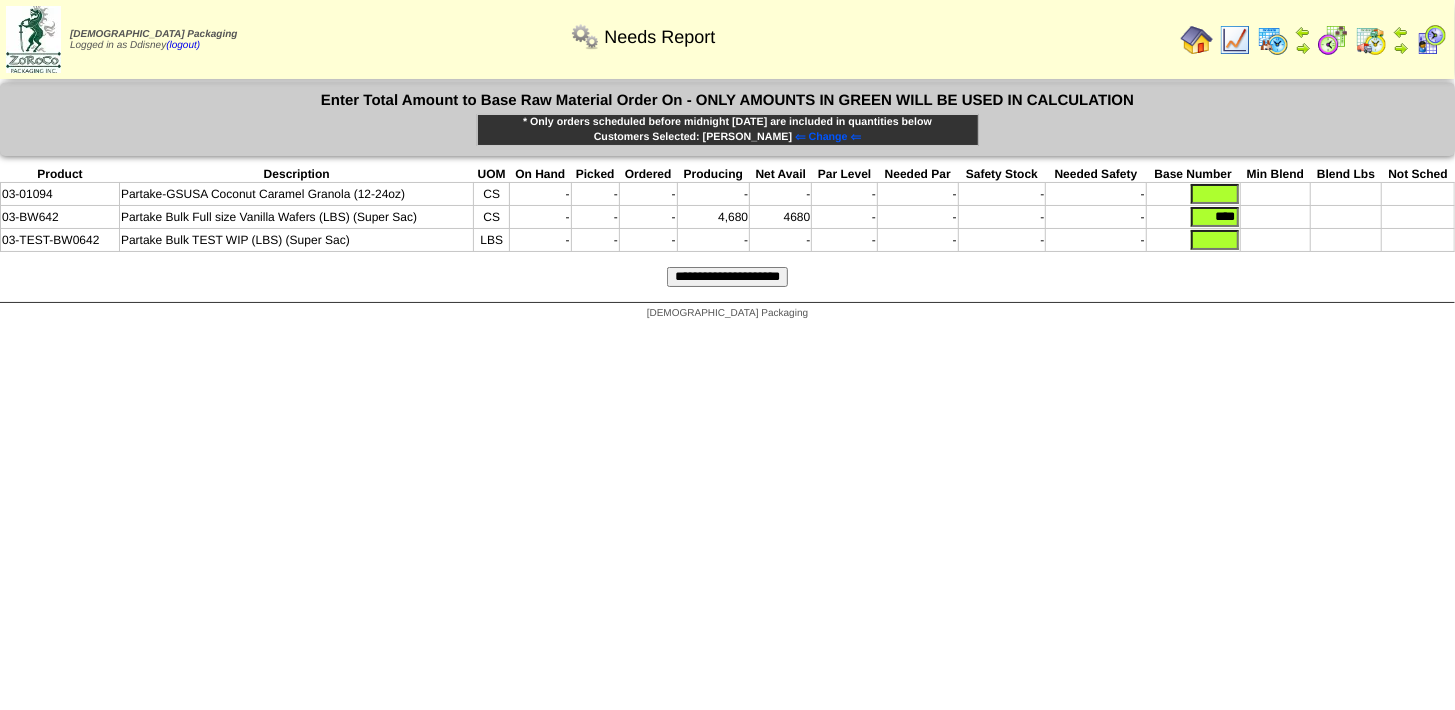 drag, startPoint x: 1206, startPoint y: 212, endPoint x: 1250, endPoint y: 216, distance: 44.181442 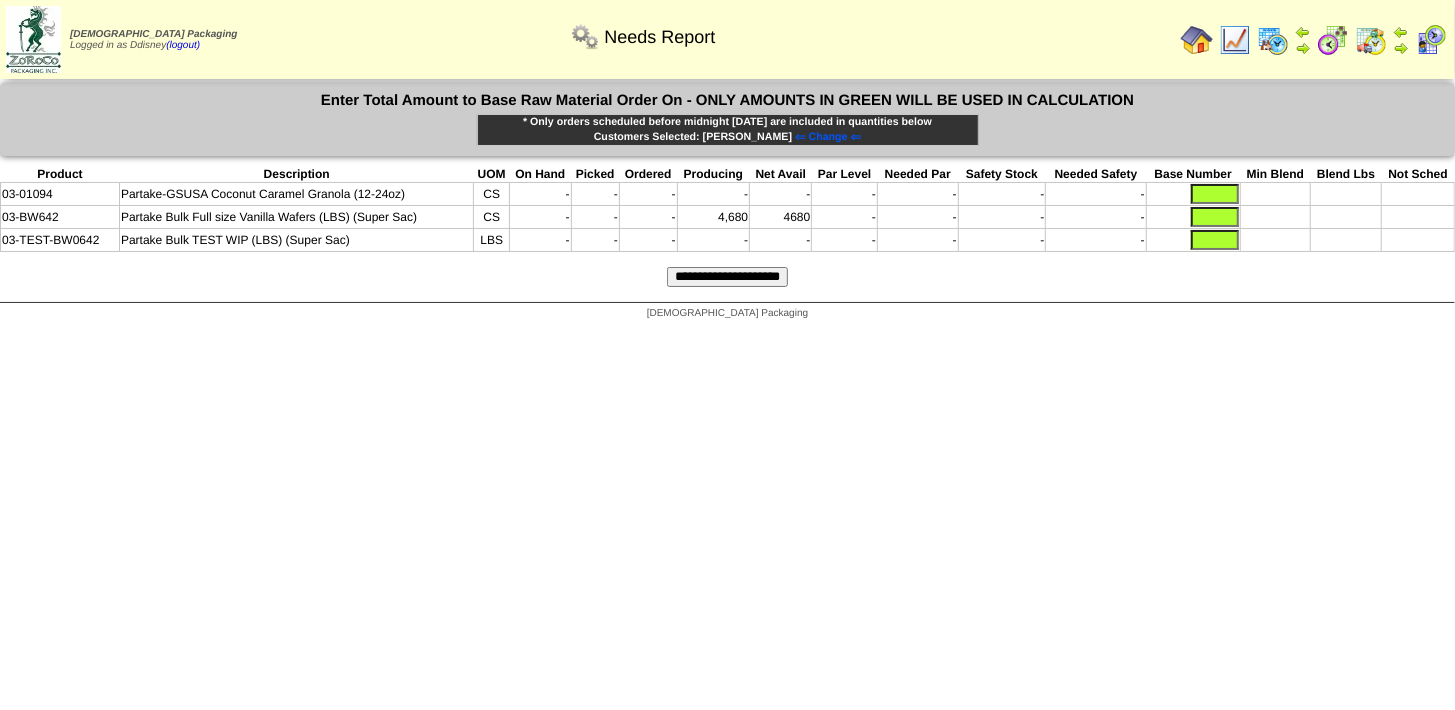 type 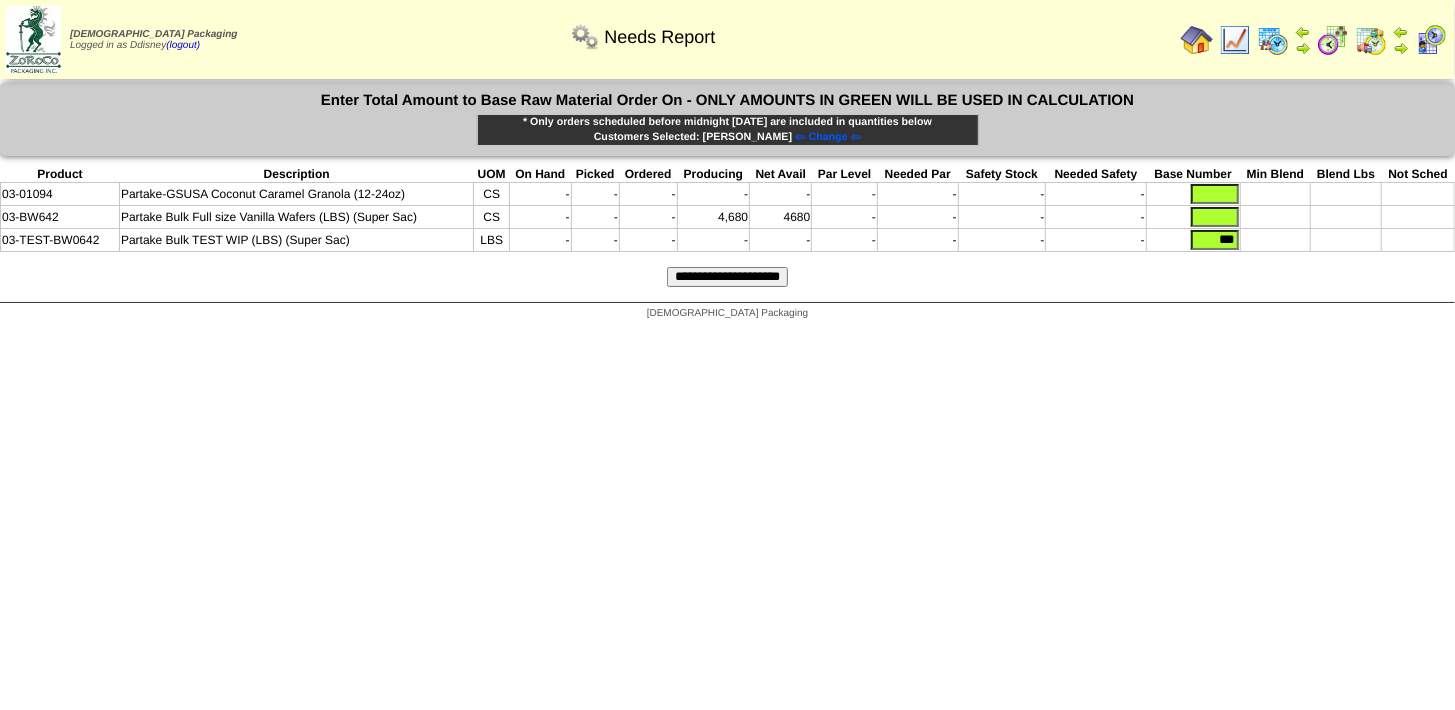 type on "***" 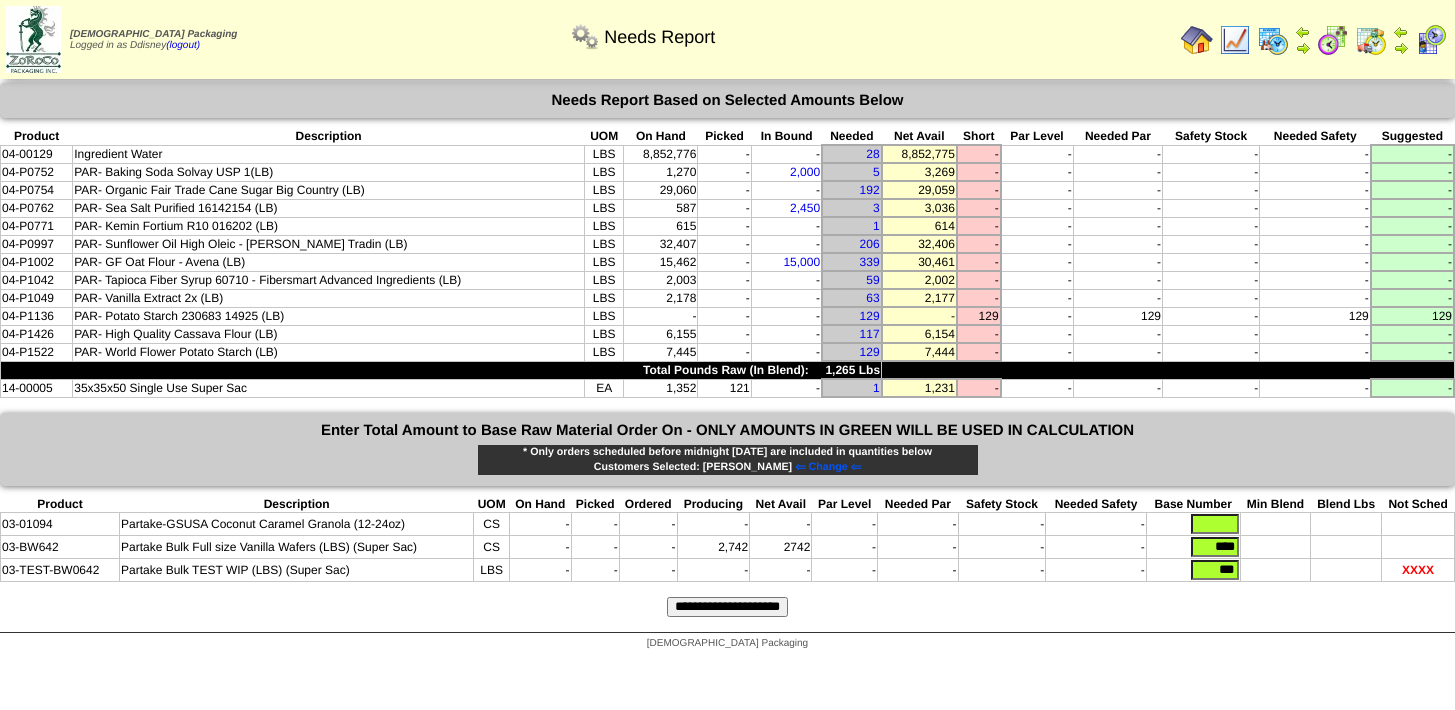 scroll, scrollTop: 0, scrollLeft: 0, axis: both 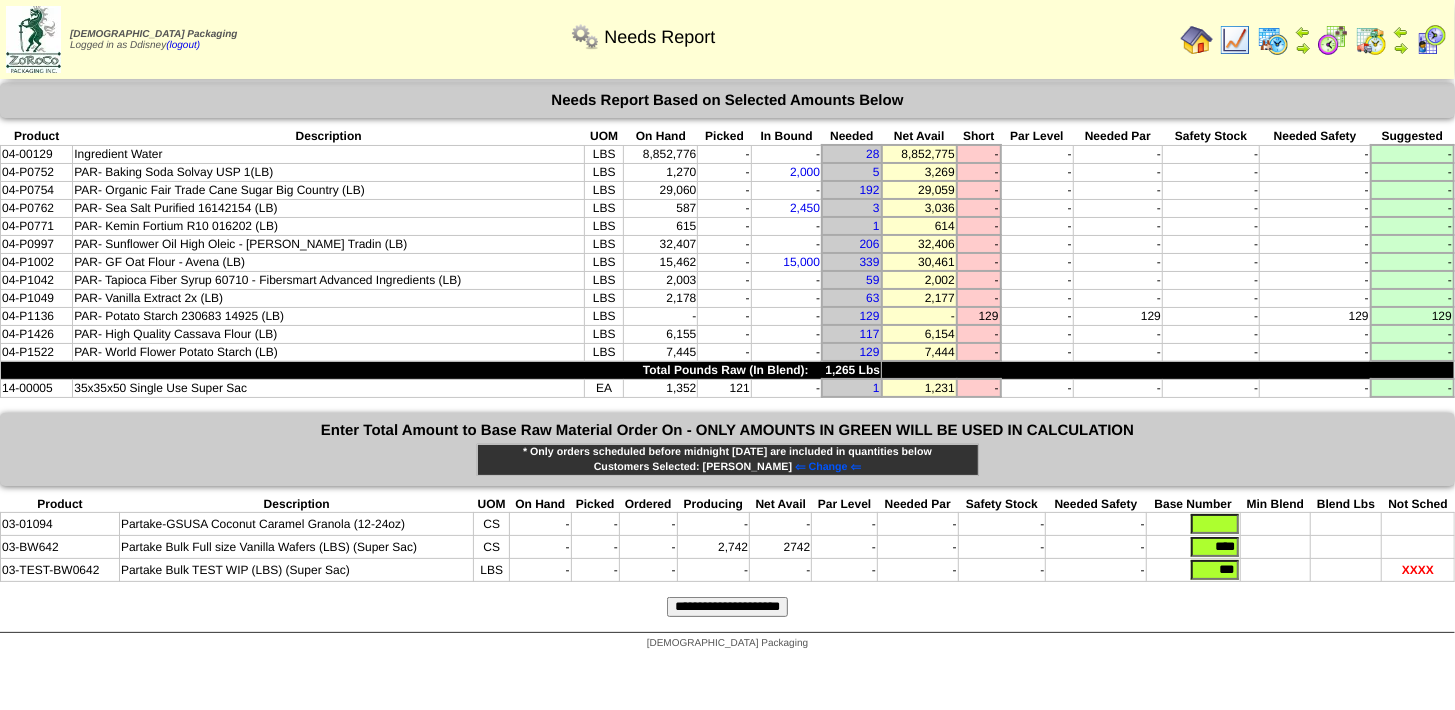 drag, startPoint x: 1203, startPoint y: 538, endPoint x: 1265, endPoint y: 536, distance: 62.03225 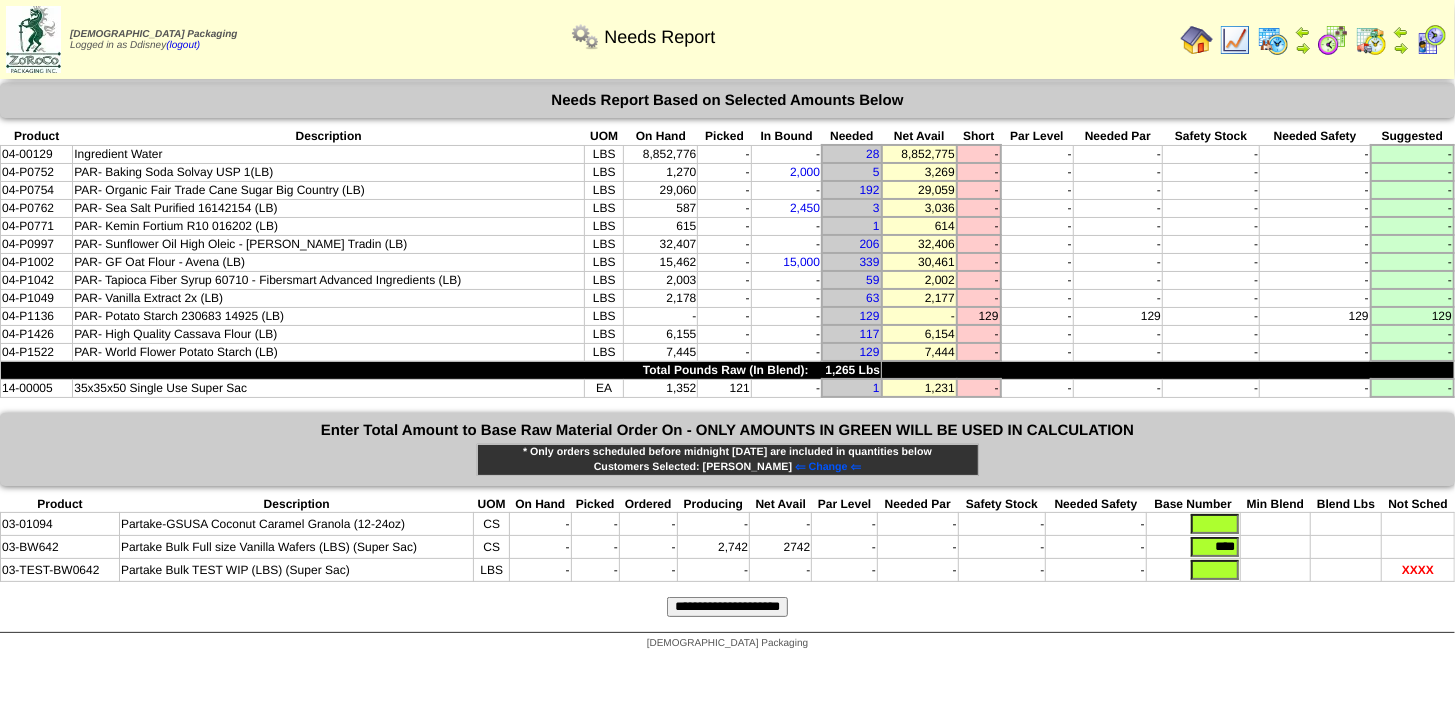type 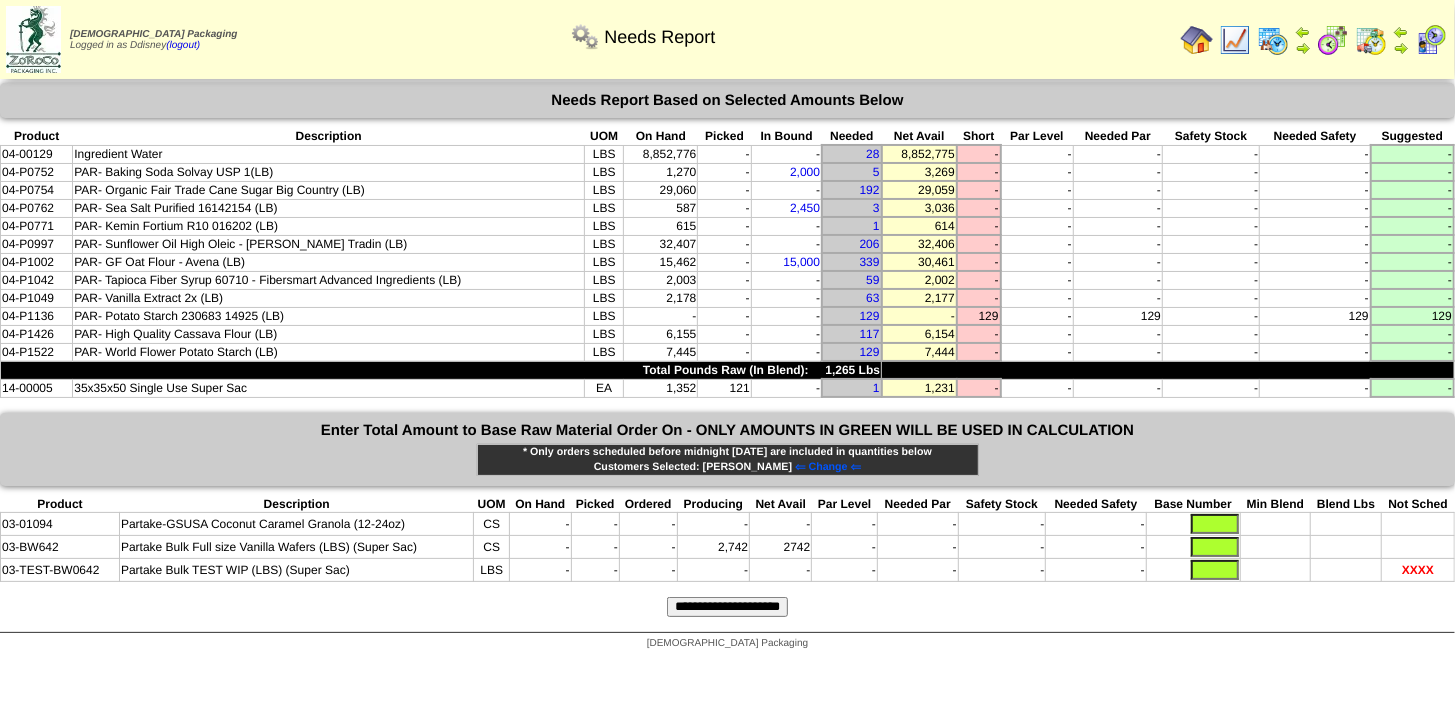 click at bounding box center (1215, 570) 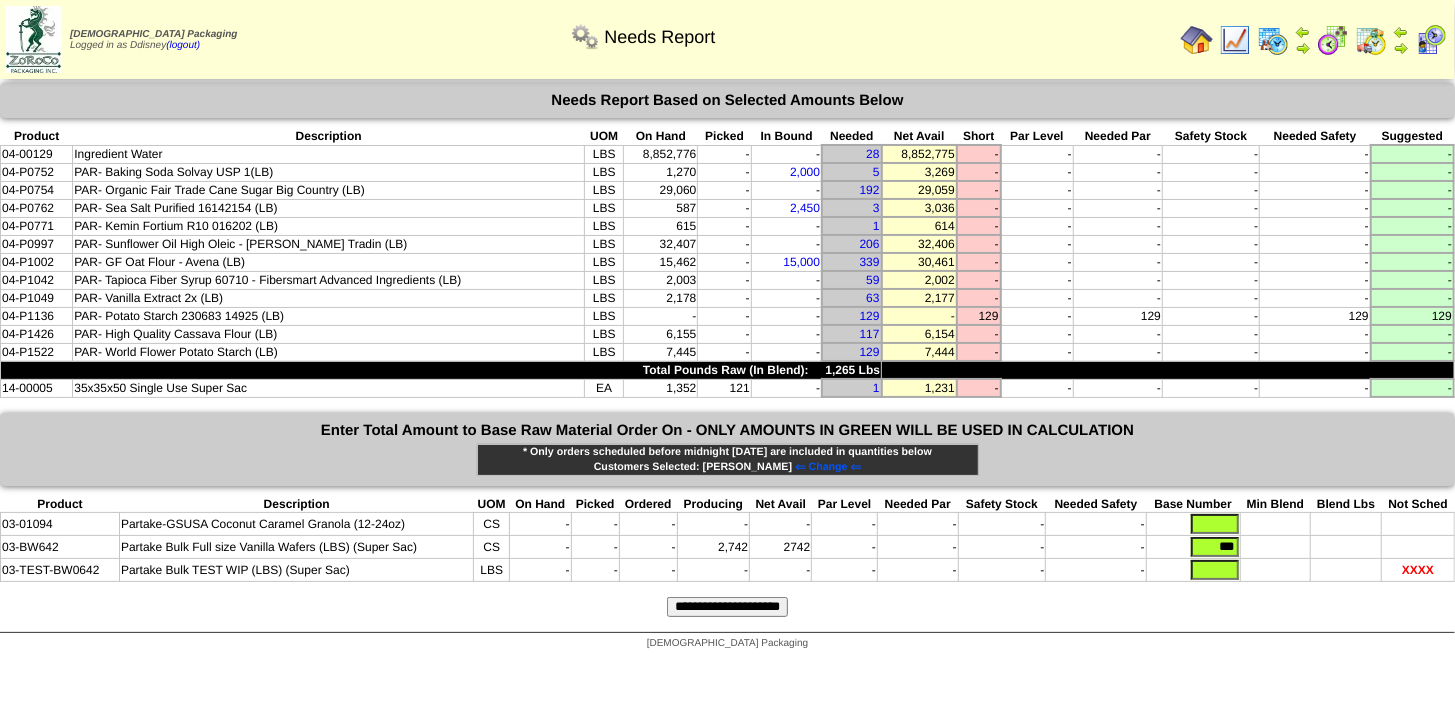 type on "***" 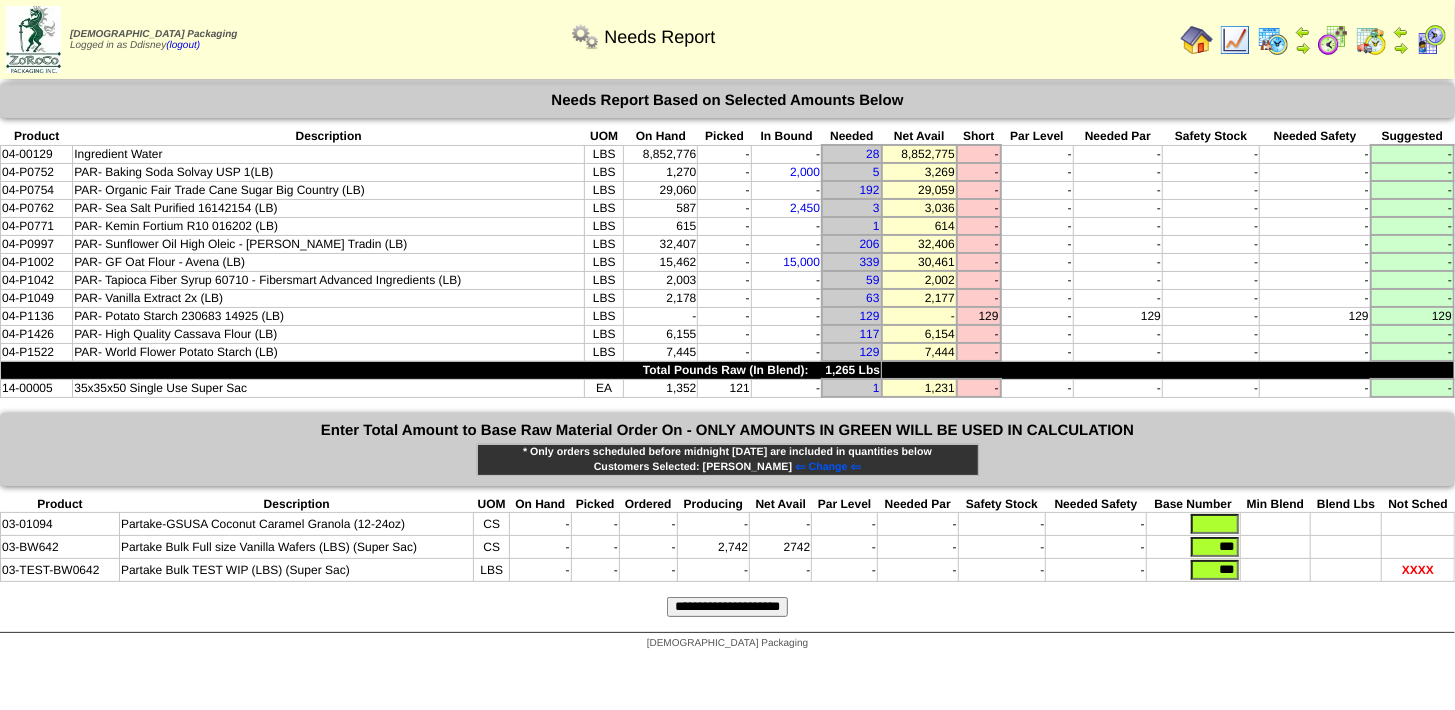 type on "***" 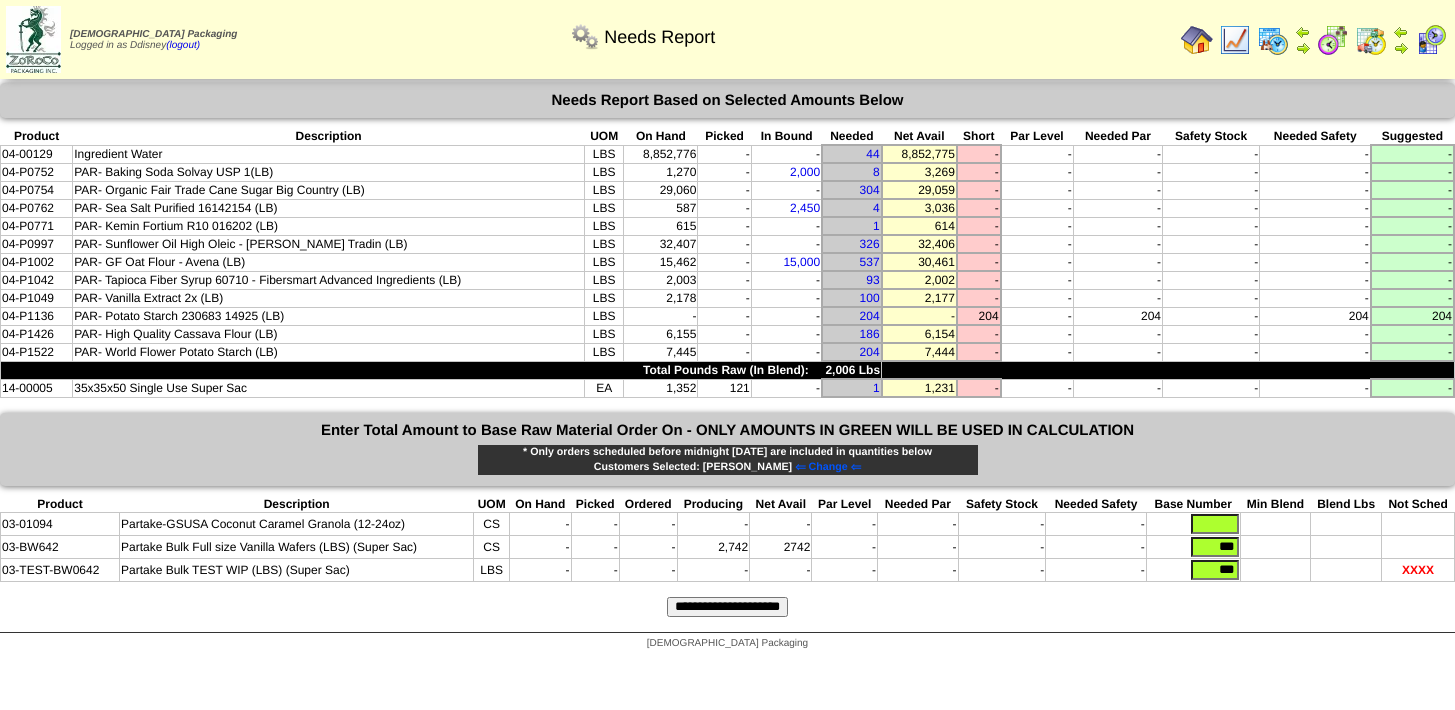 scroll, scrollTop: 0, scrollLeft: 0, axis: both 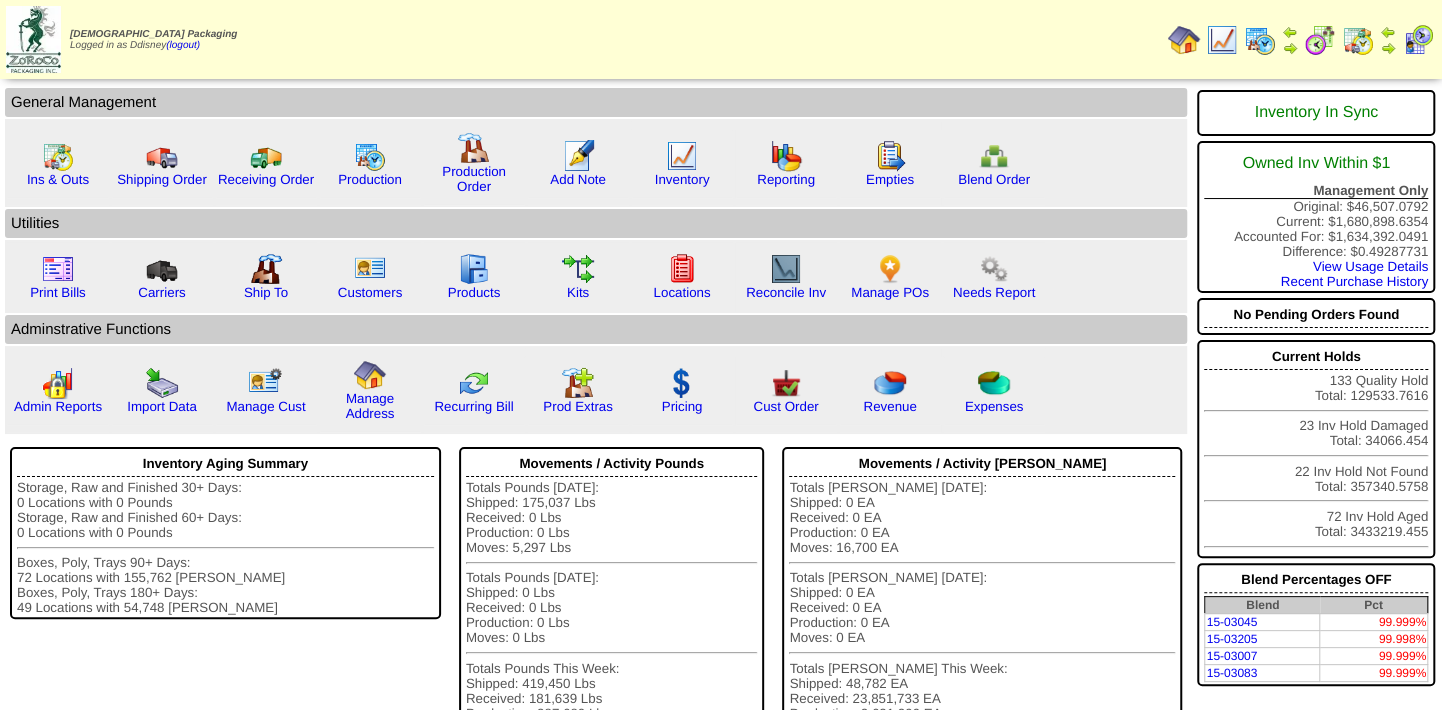 click at bounding box center [1418, 40] 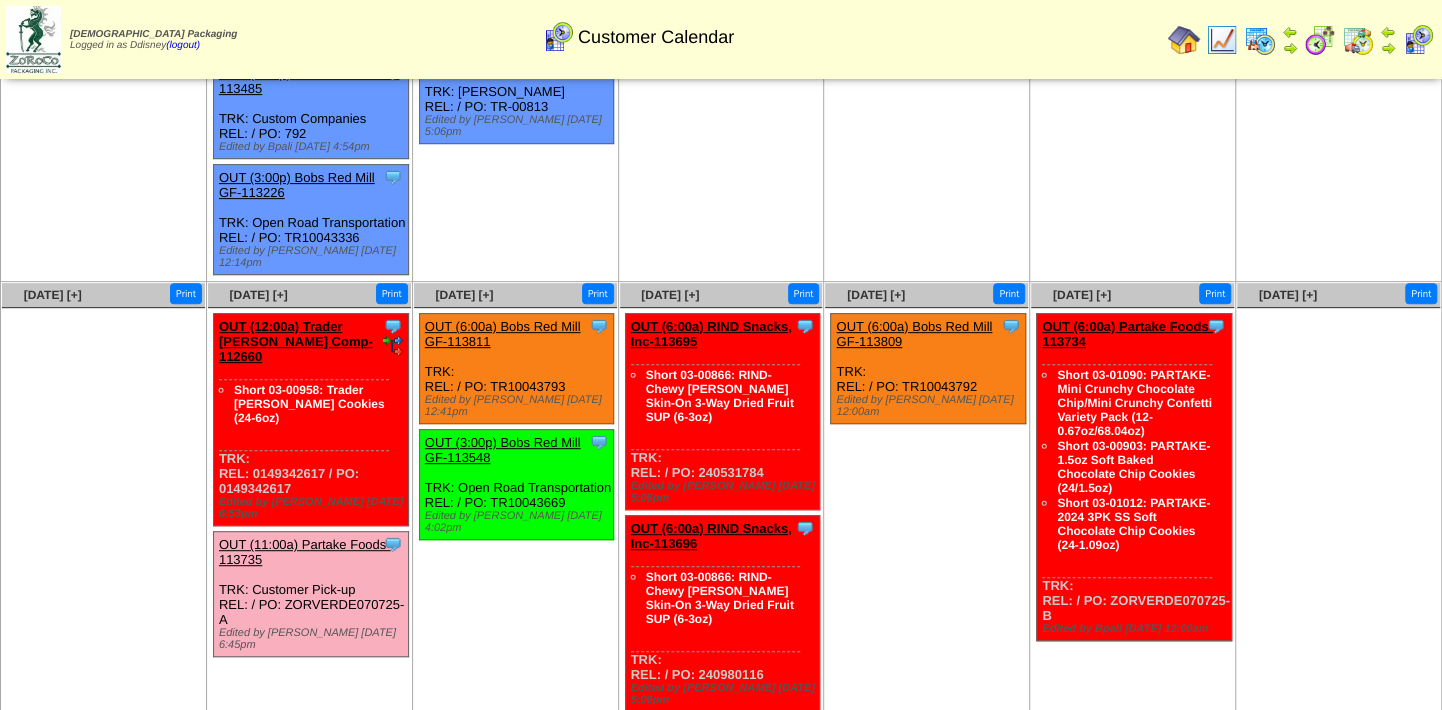 scroll, scrollTop: 545, scrollLeft: 0, axis: vertical 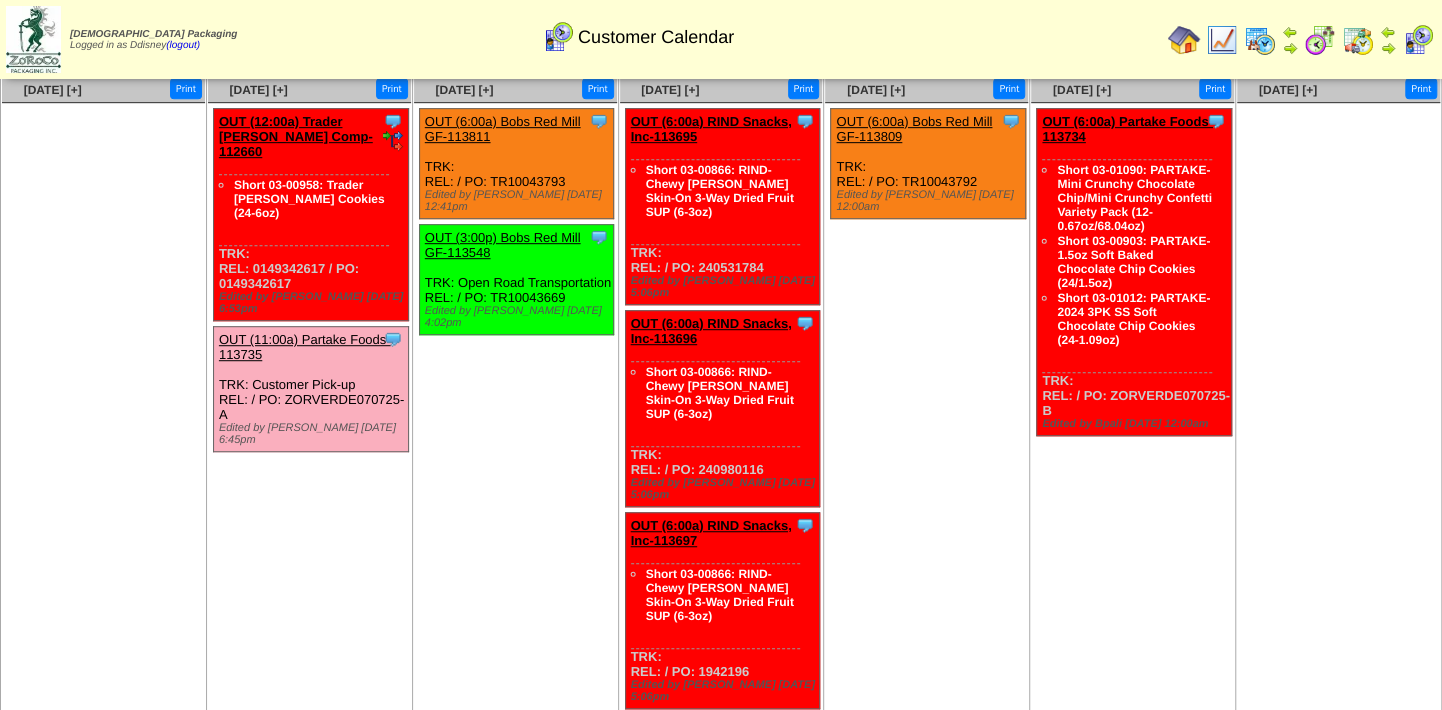 click on "OUT
(11:00a)
Partake Foods-113735" at bounding box center (305, 347) 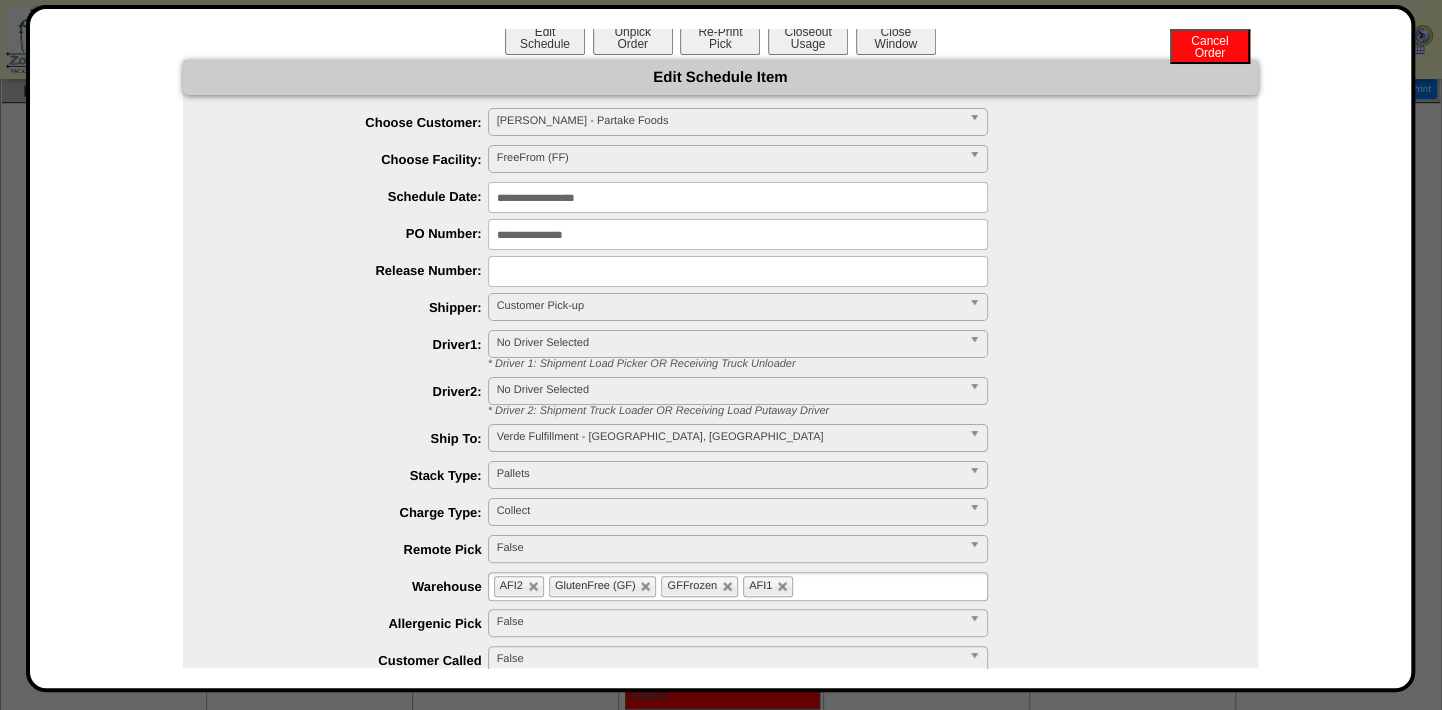 scroll, scrollTop: 0, scrollLeft: 0, axis: both 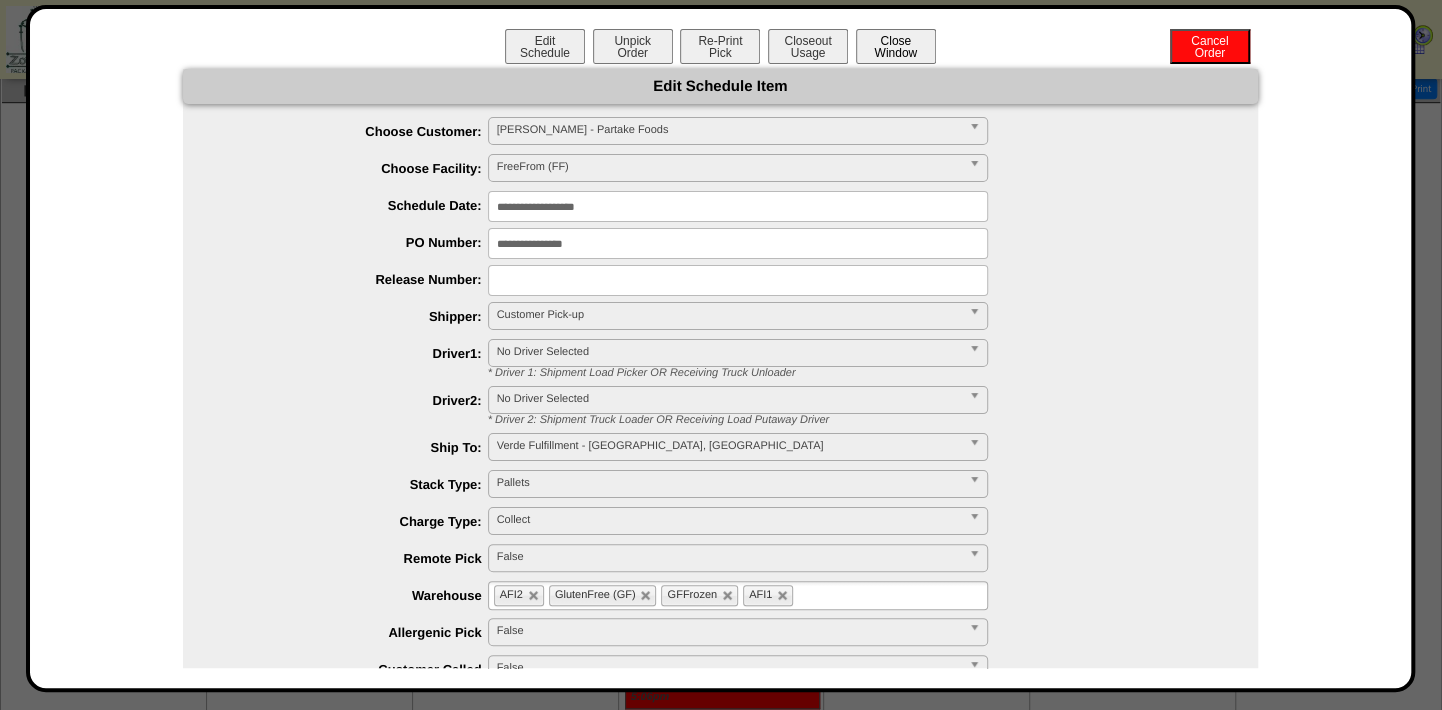 click on "Close Window" at bounding box center (896, 46) 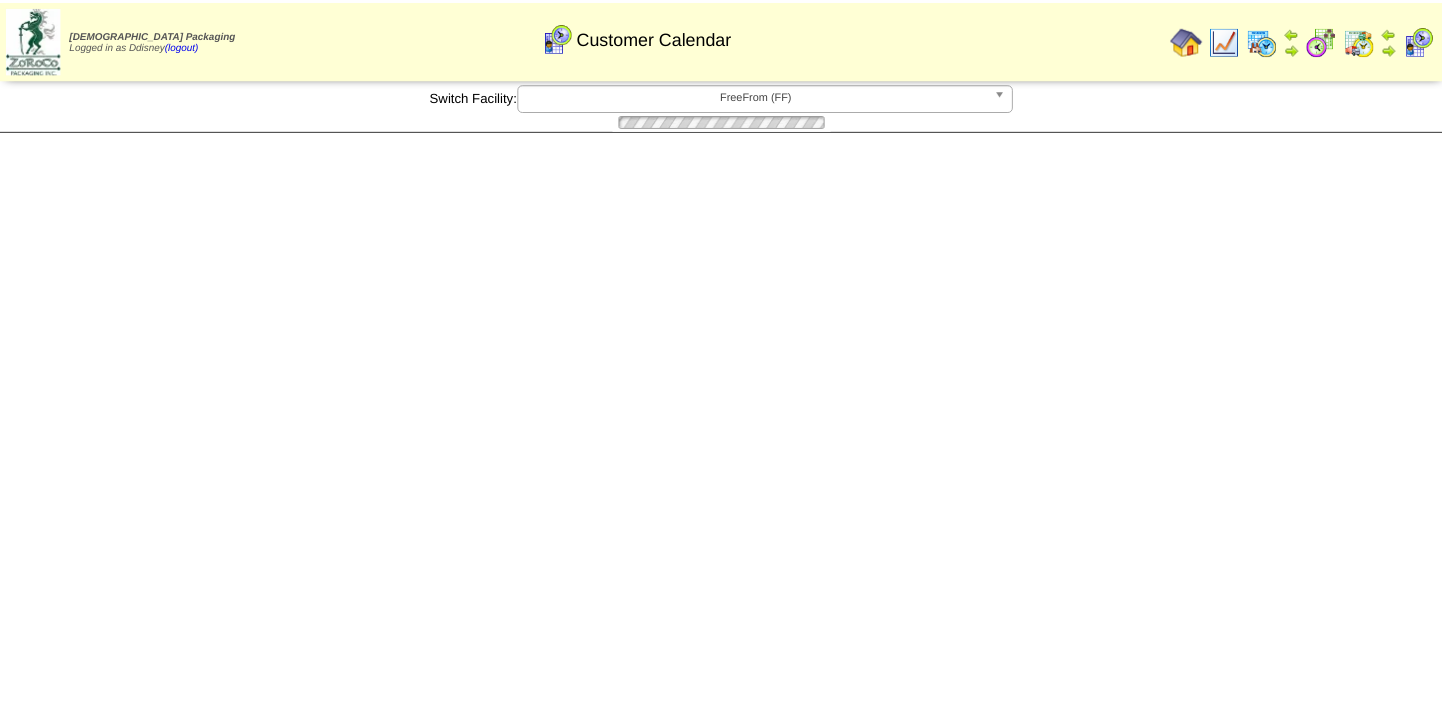 scroll, scrollTop: 0, scrollLeft: 0, axis: both 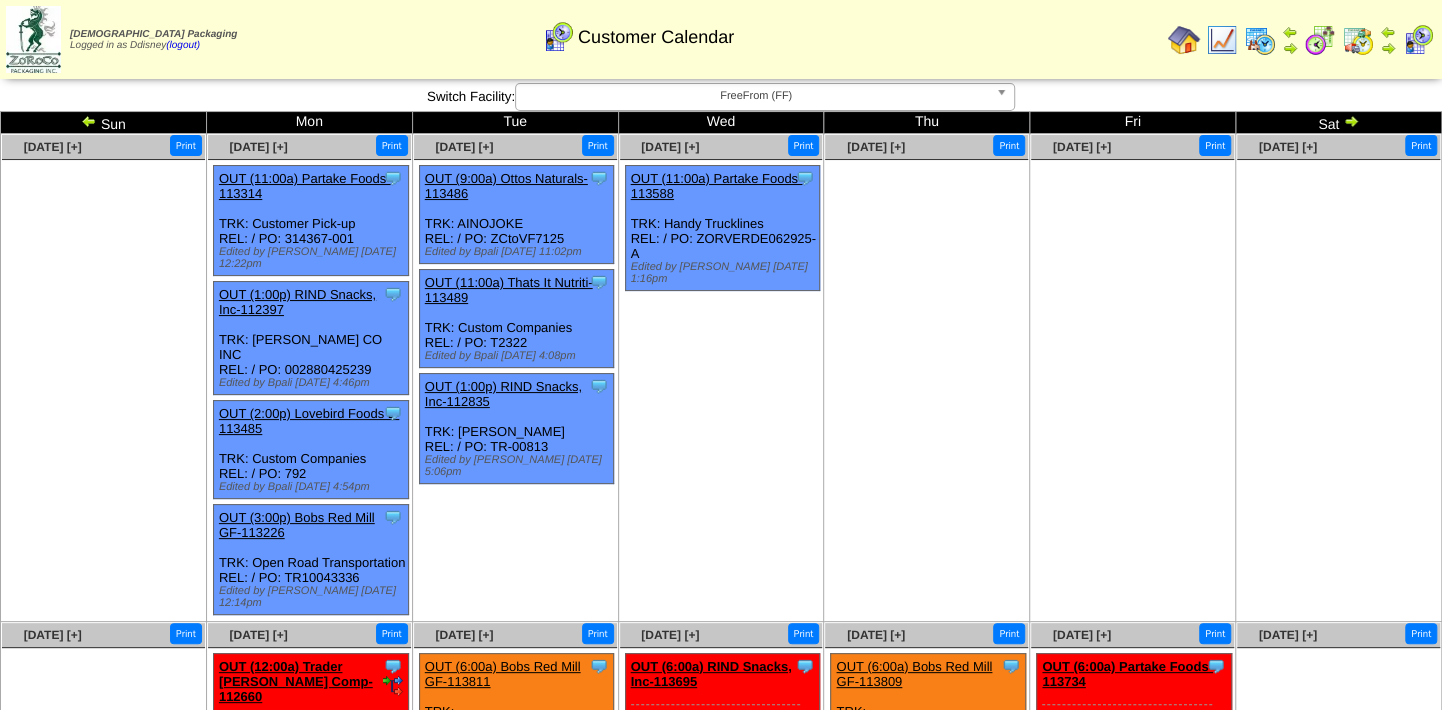 click at bounding box center (1222, 40) 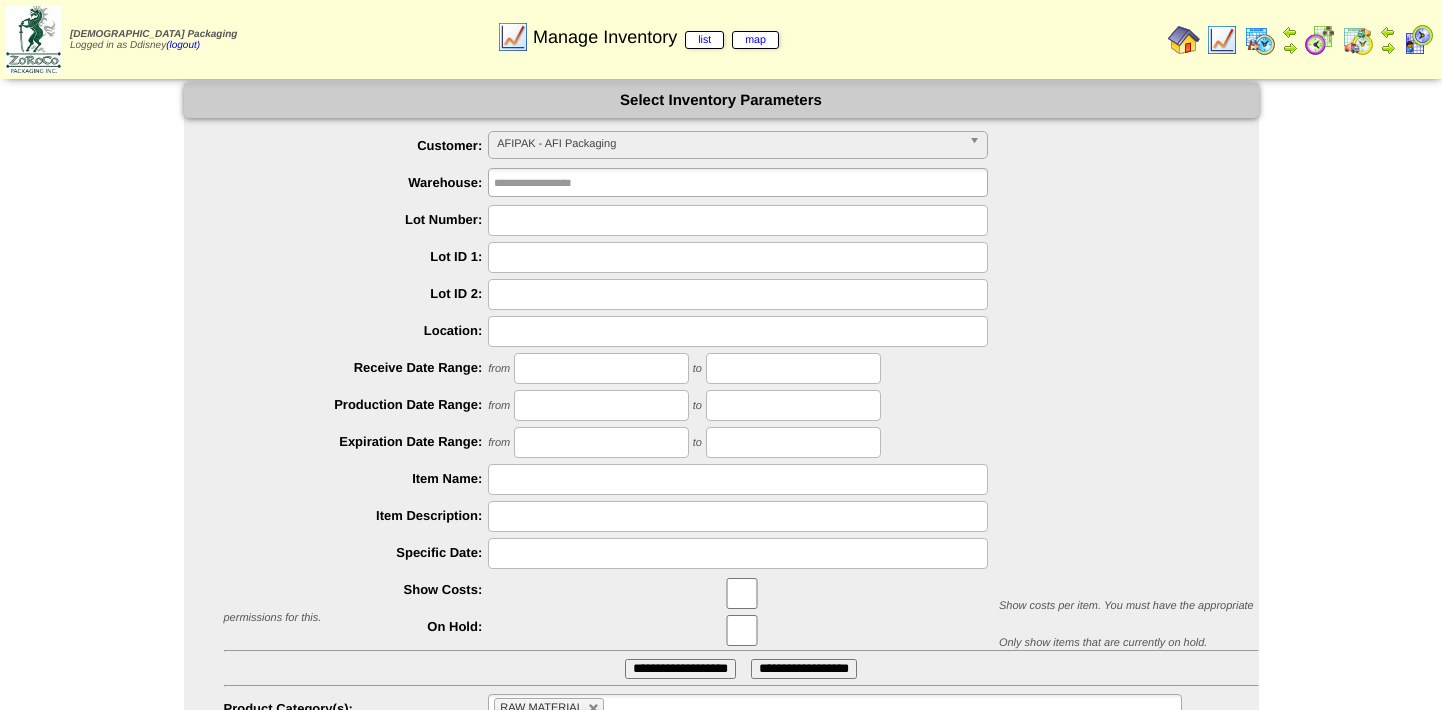 scroll, scrollTop: 0, scrollLeft: 0, axis: both 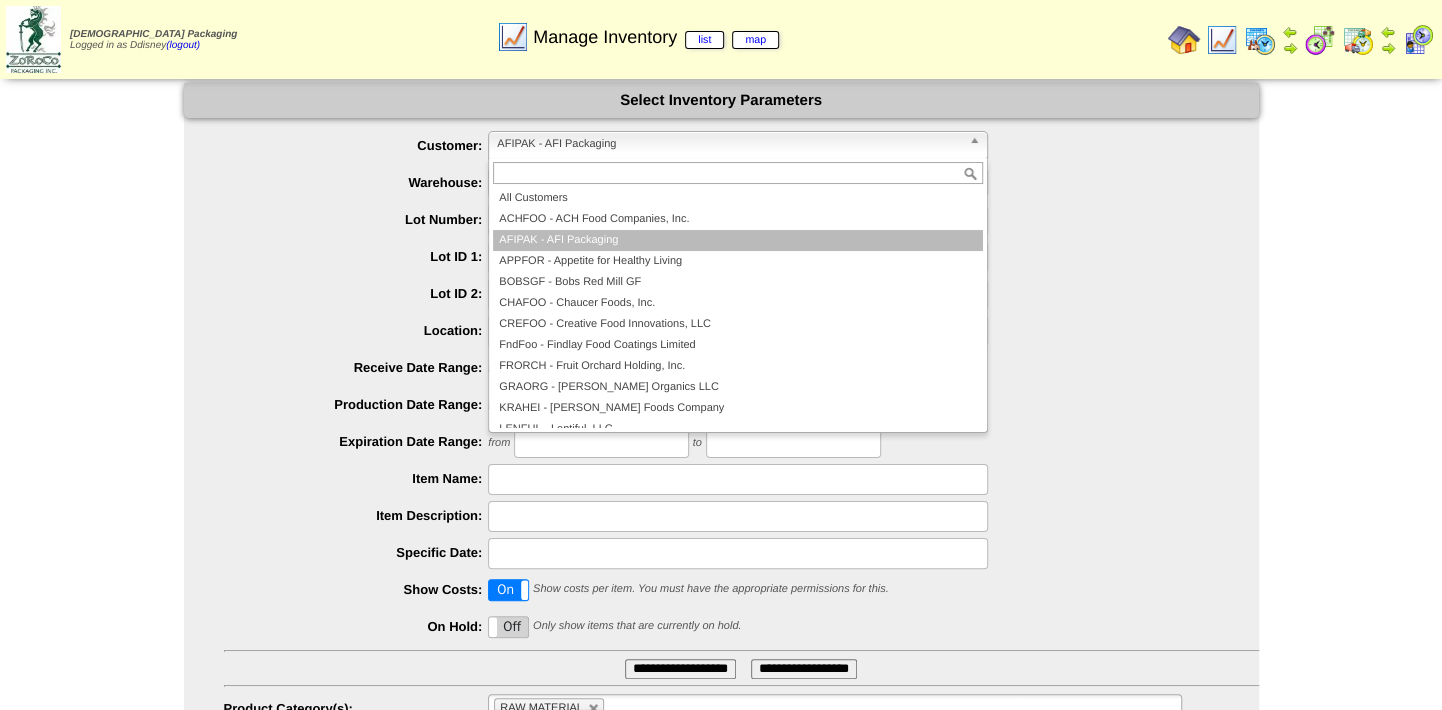 click on "AFIPAK - AFI Packaging" at bounding box center (729, 144) 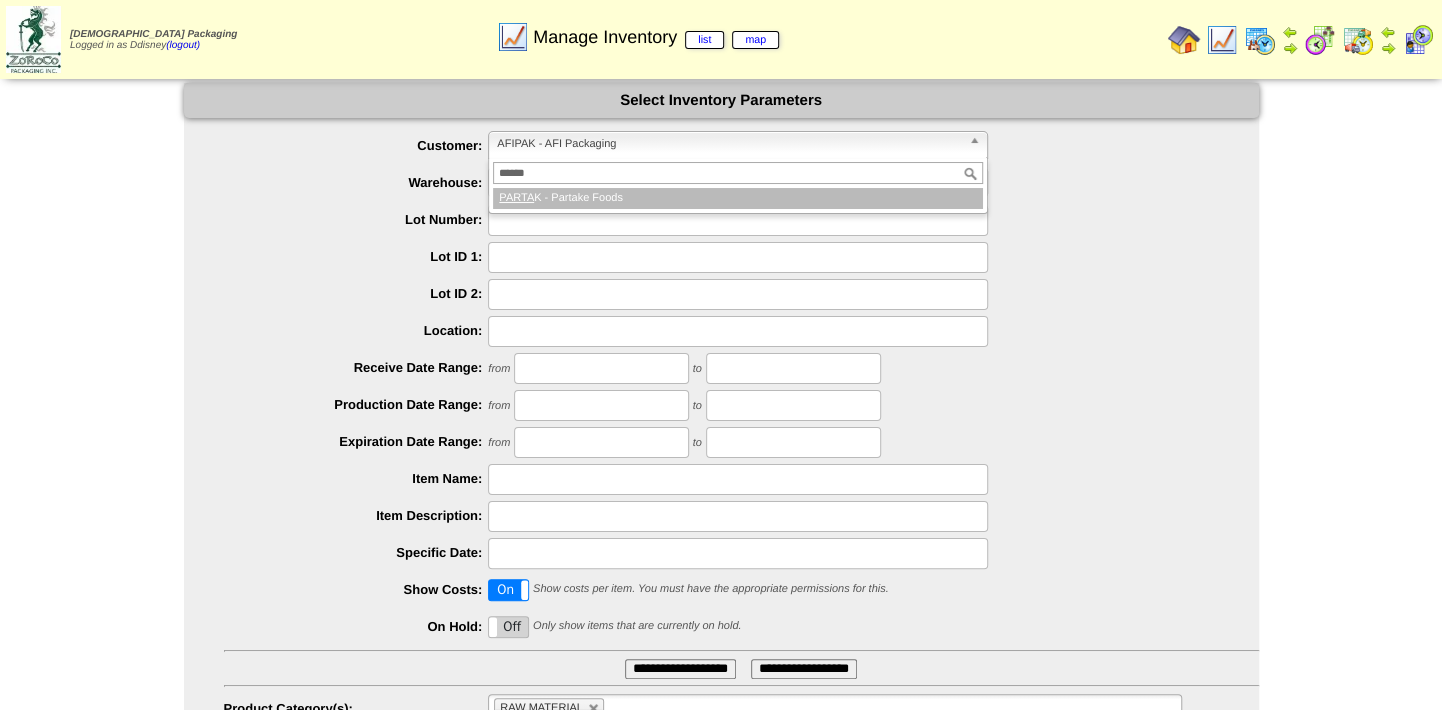 type on "*******" 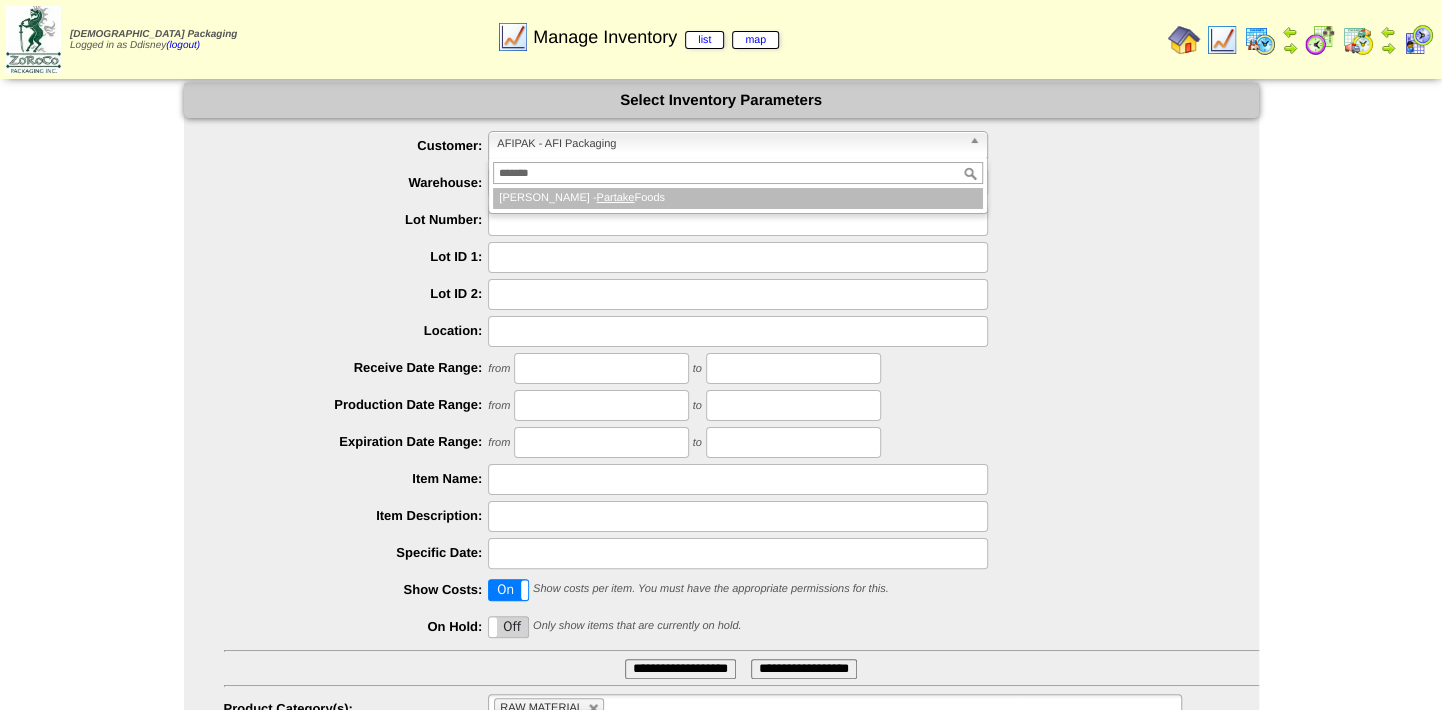 type 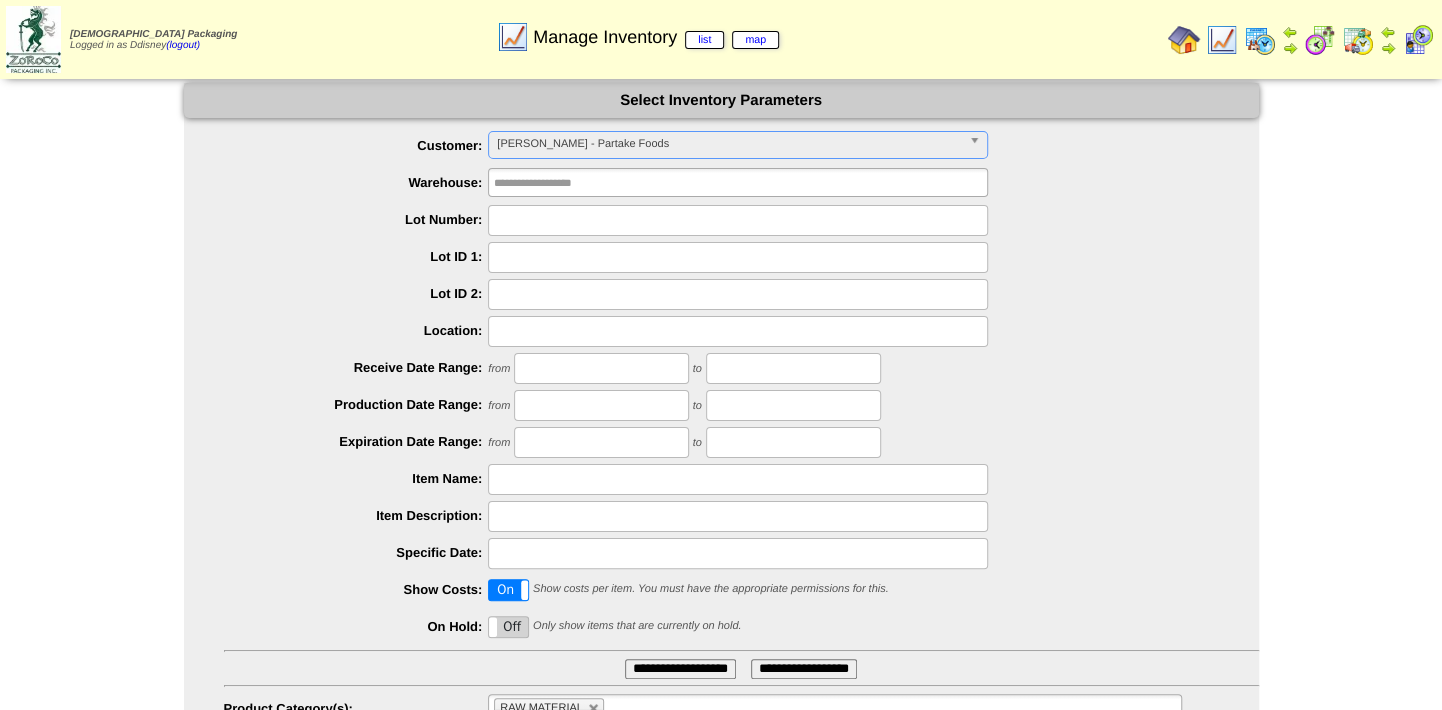 scroll, scrollTop: 90, scrollLeft: 0, axis: vertical 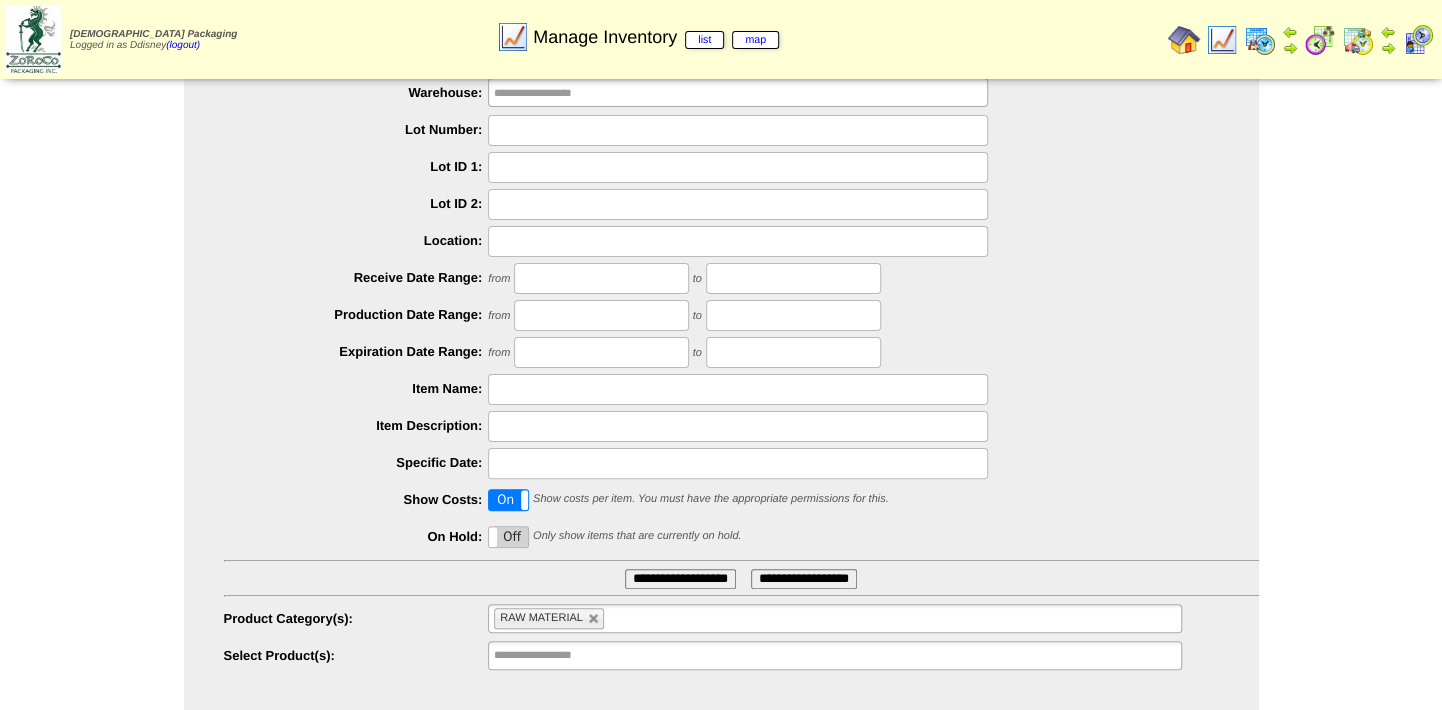 click on "On" at bounding box center (508, 500) 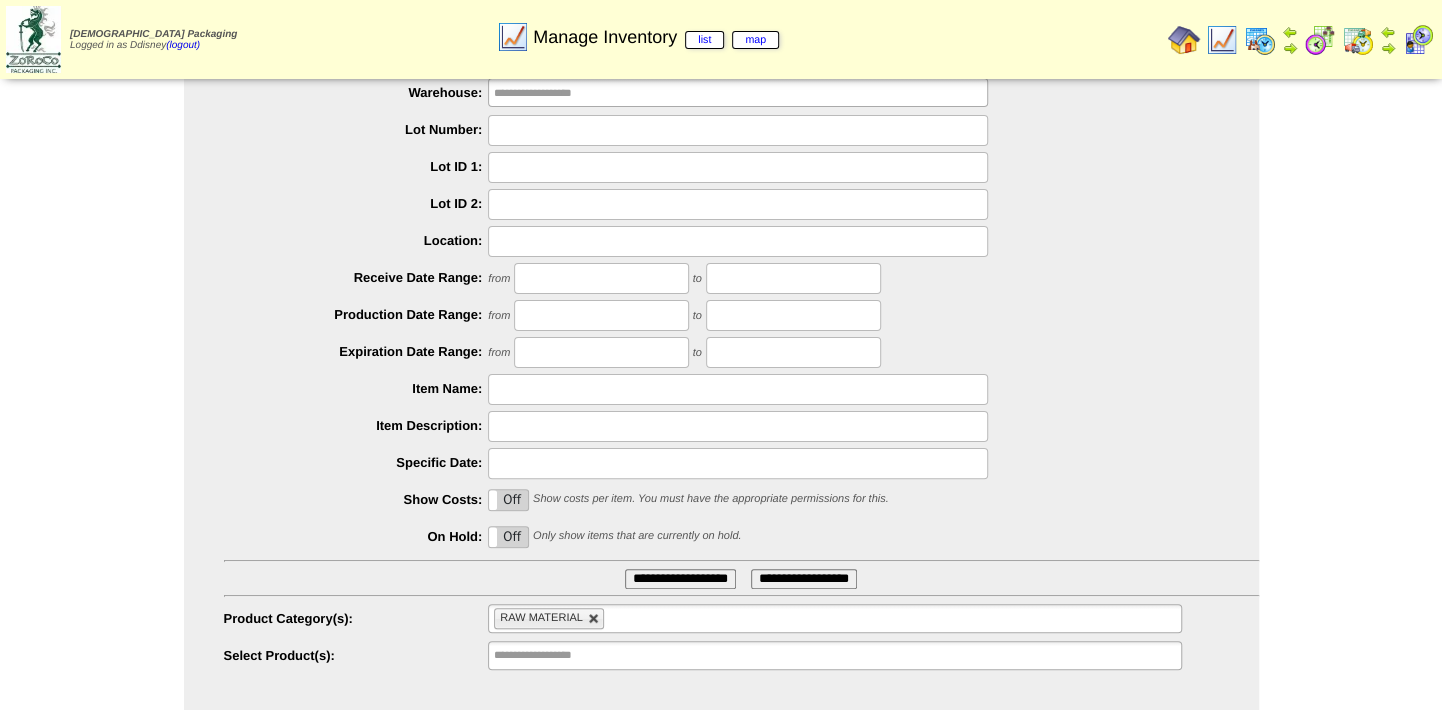 click at bounding box center (594, 619) 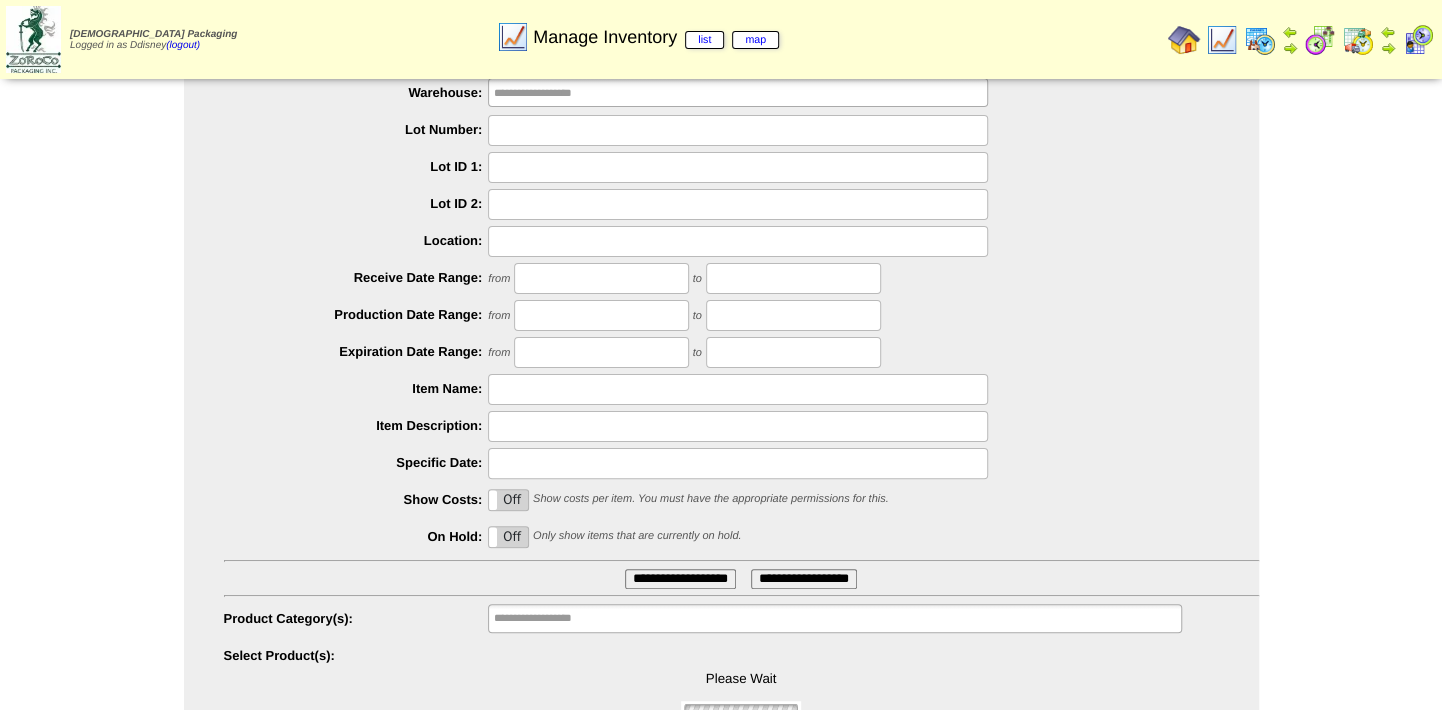 type 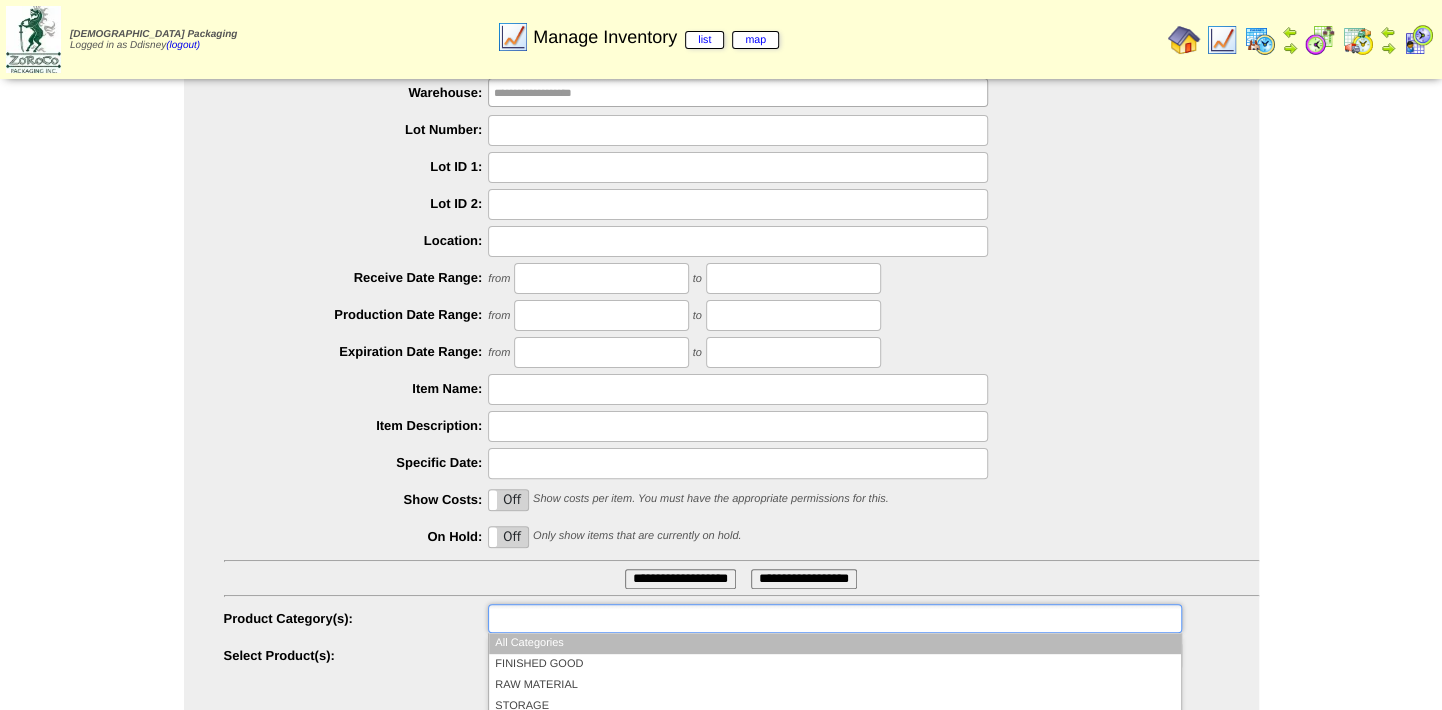 click at bounding box center (558, 618) 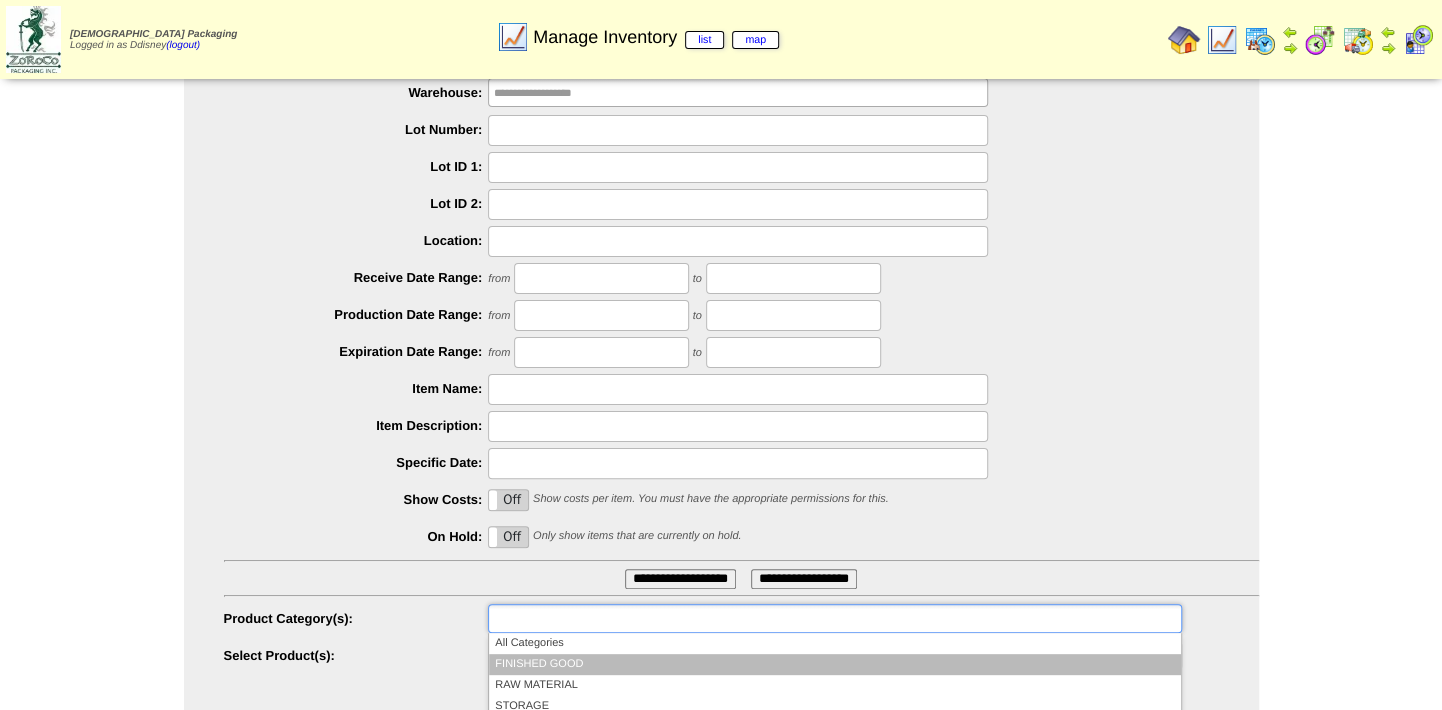 click on "FINISHED GOOD" at bounding box center (834, 664) 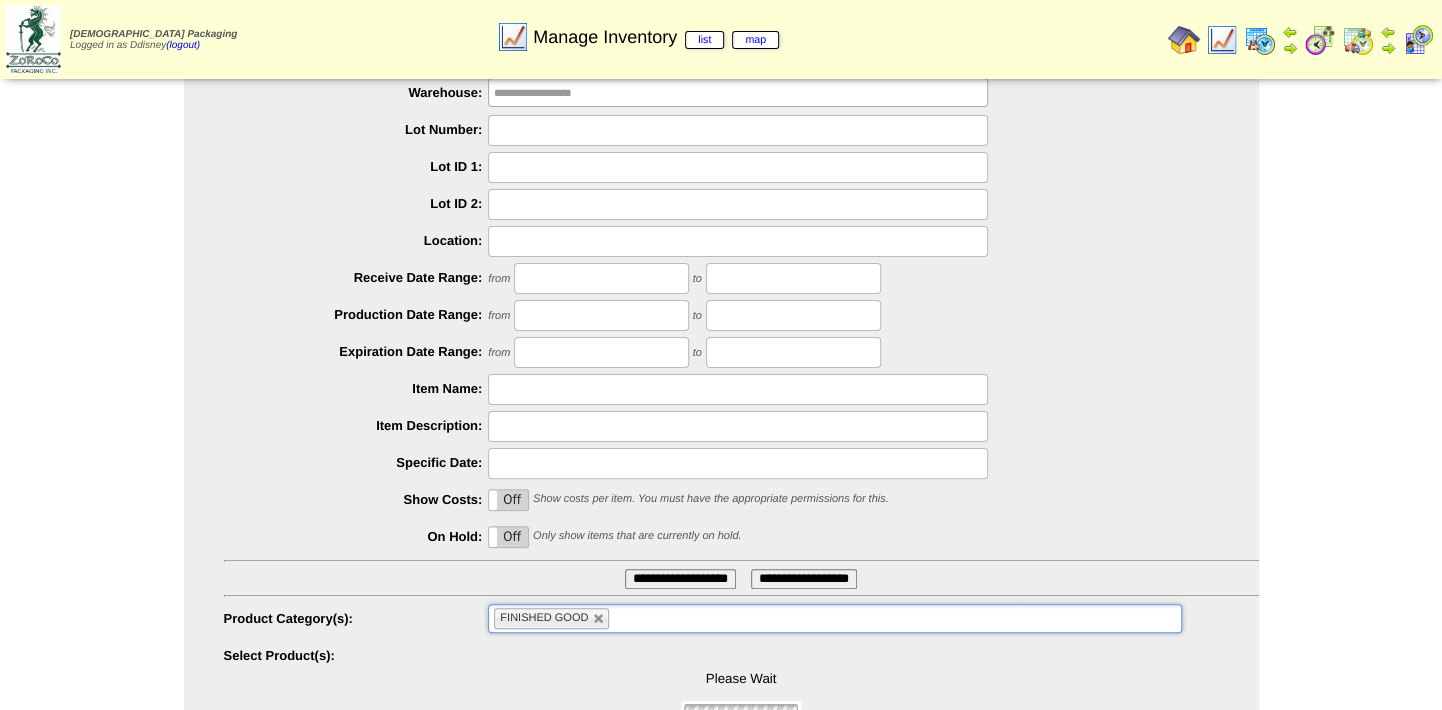 click on "**********" at bounding box center [680, 579] 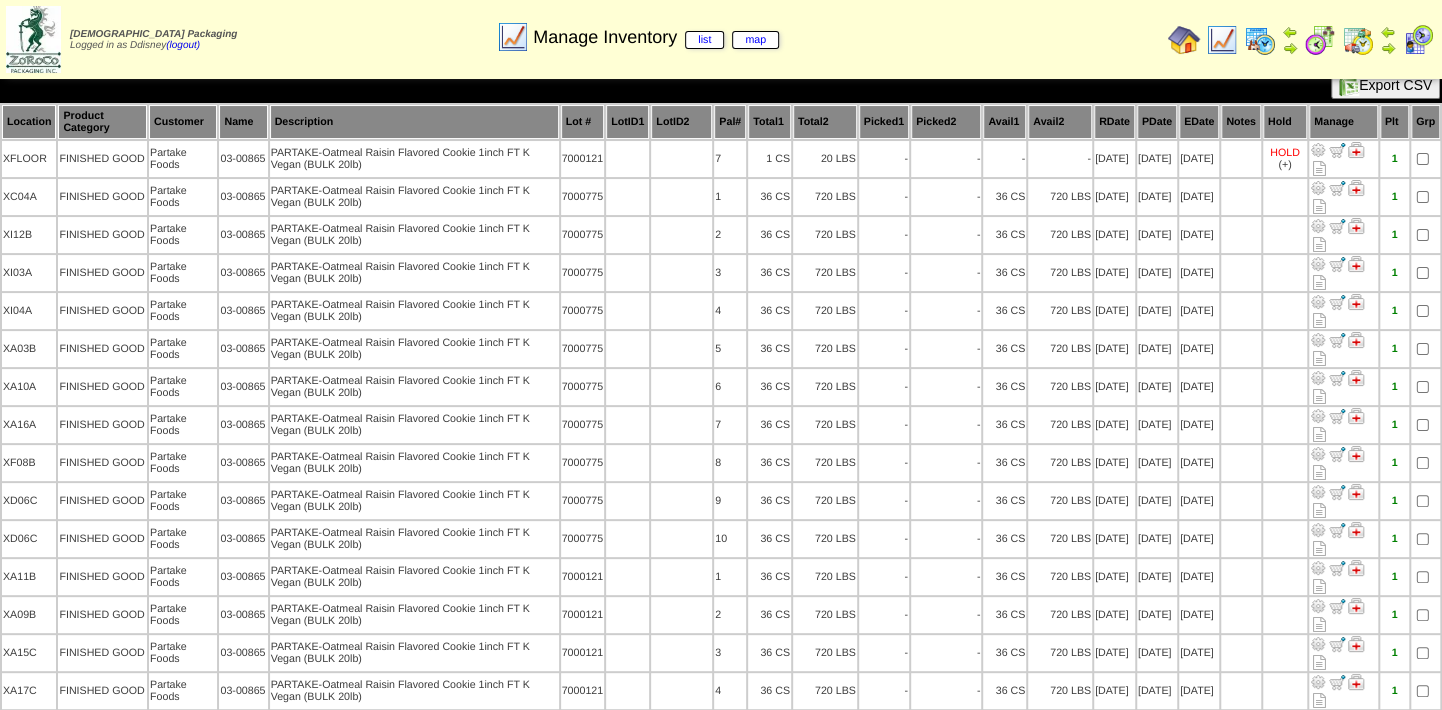 scroll, scrollTop: 0, scrollLeft: 0, axis: both 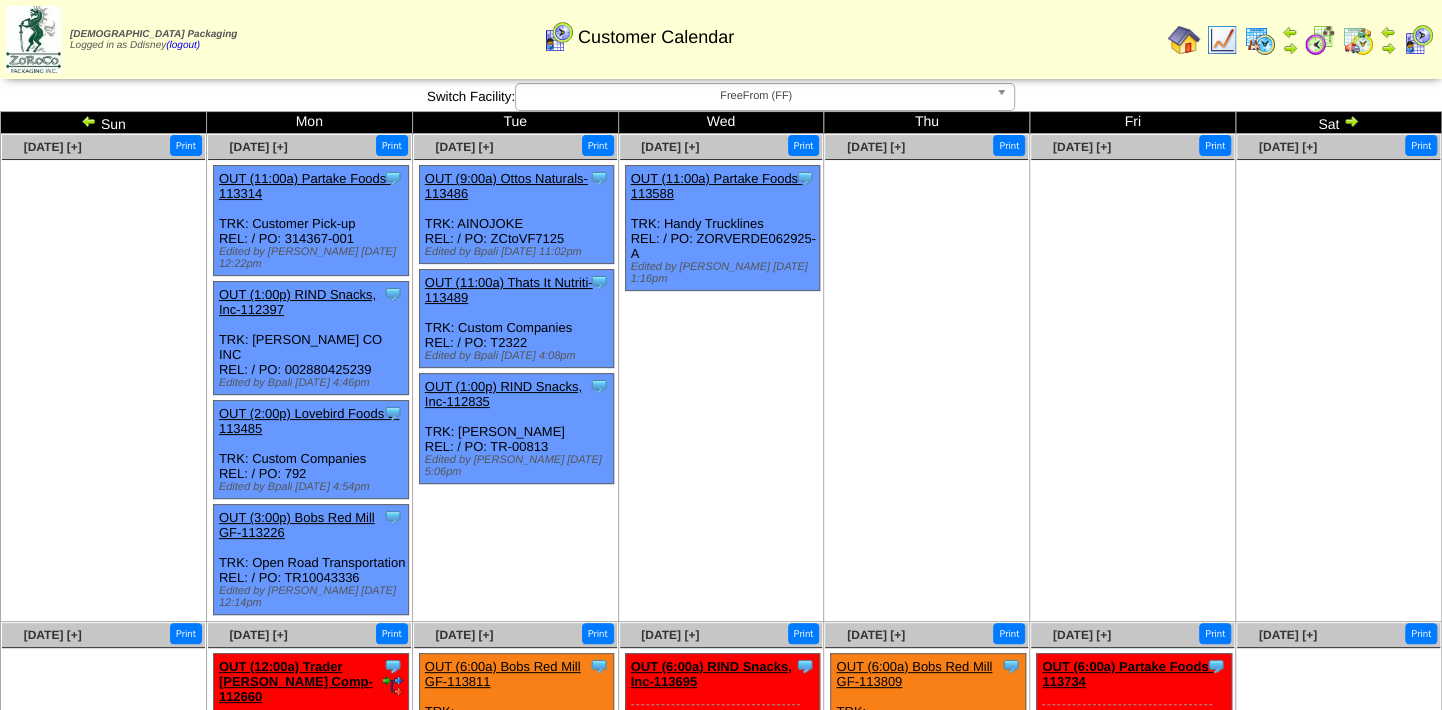 click at bounding box center [1351, 121] 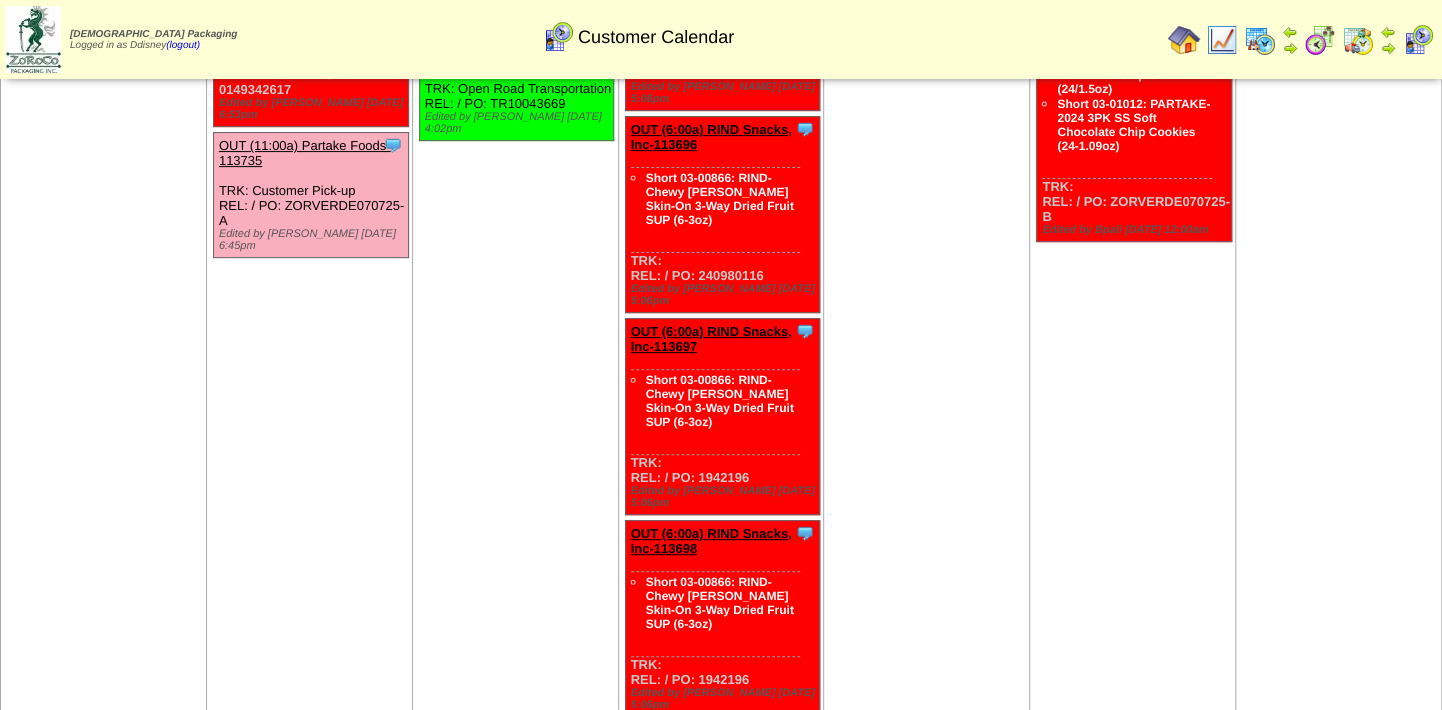 scroll, scrollTop: 0, scrollLeft: 0, axis: both 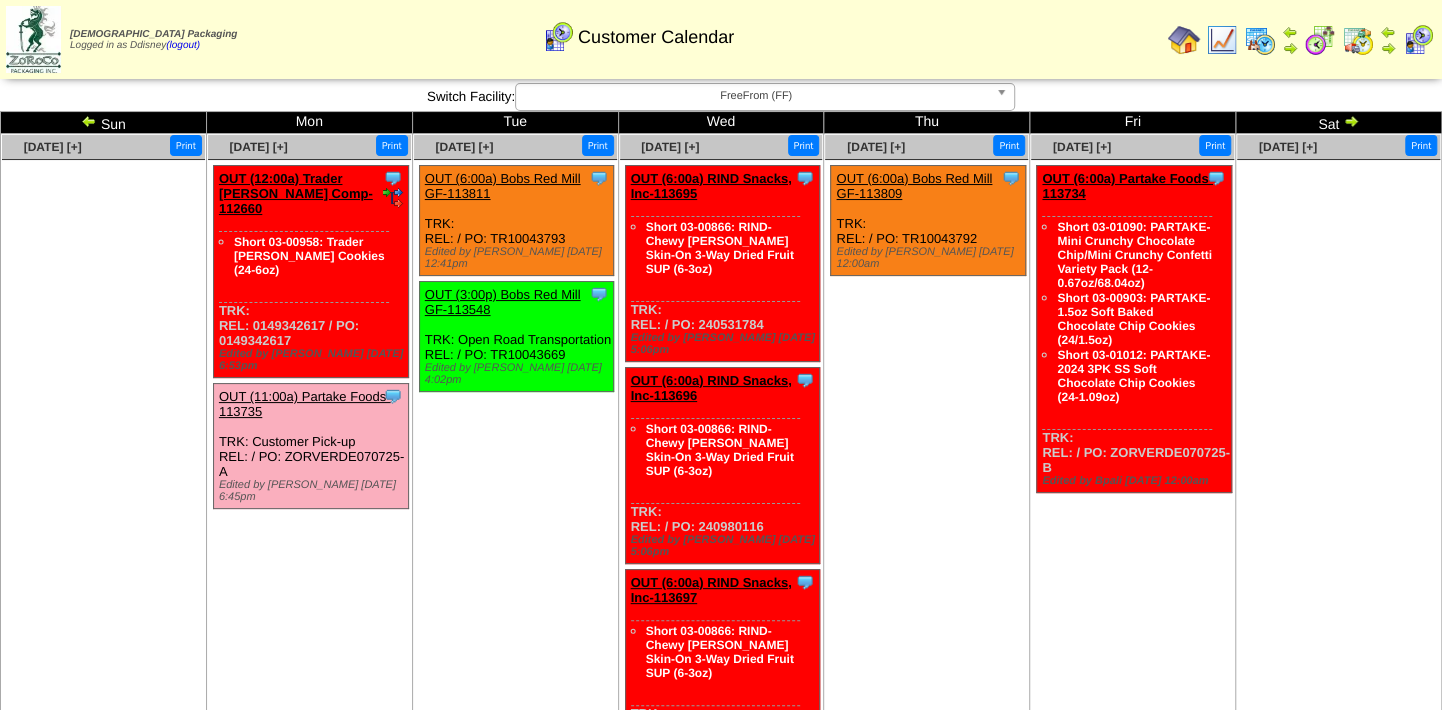 click at bounding box center [1358, 40] 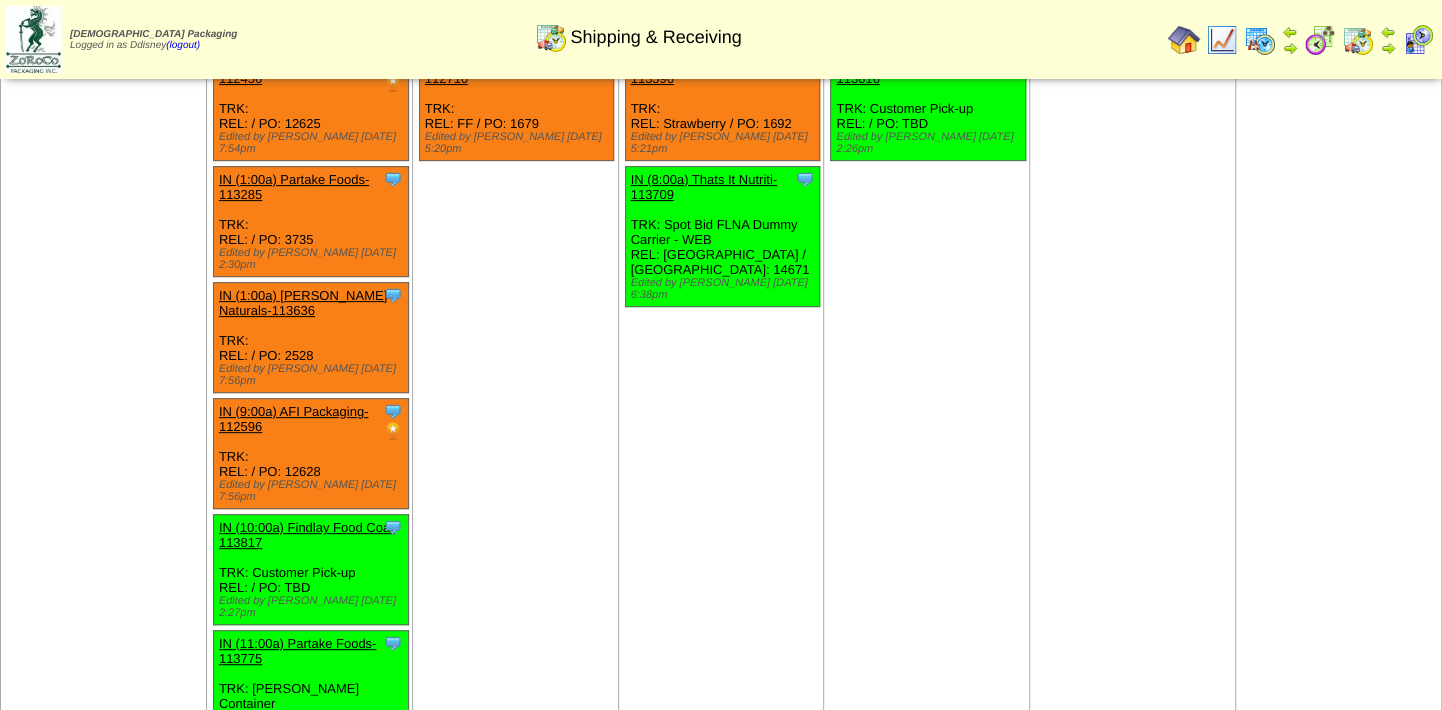 scroll, scrollTop: 0, scrollLeft: 0, axis: both 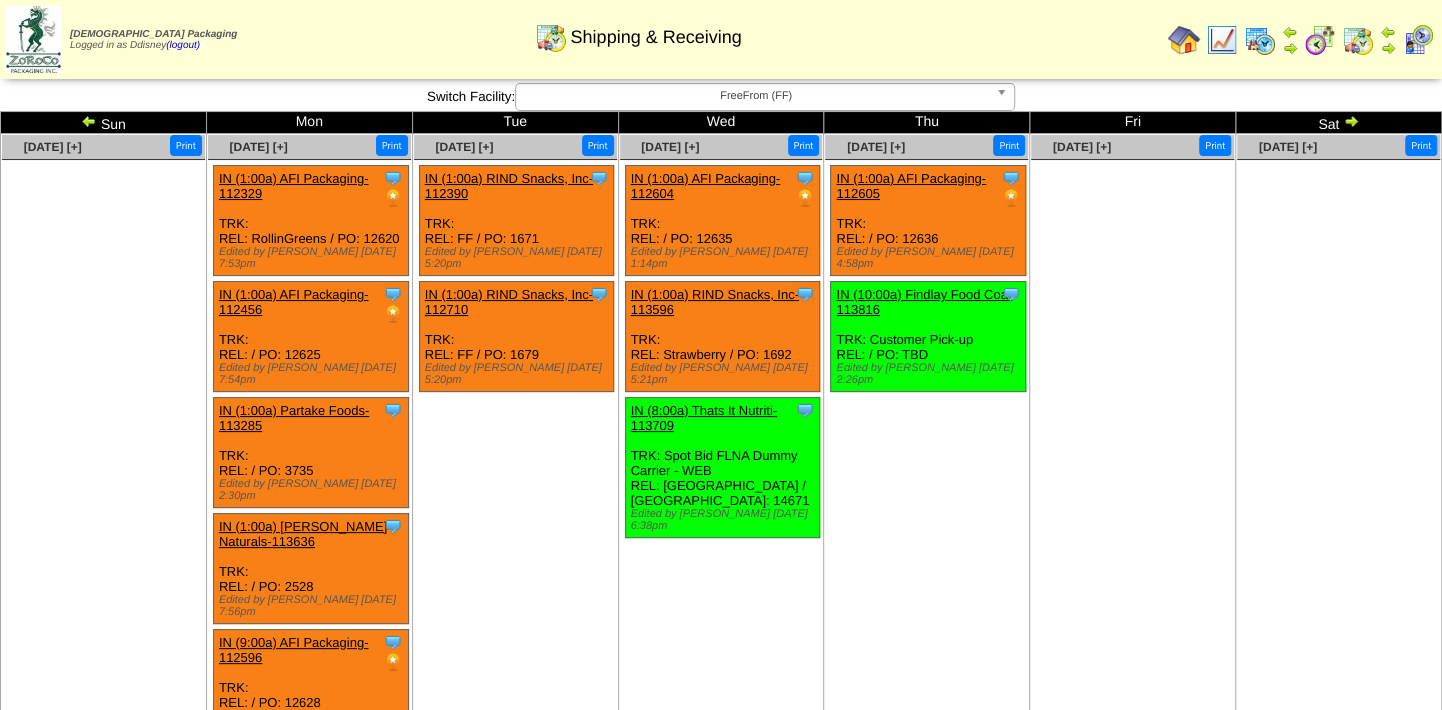 click at bounding box center [1184, 40] 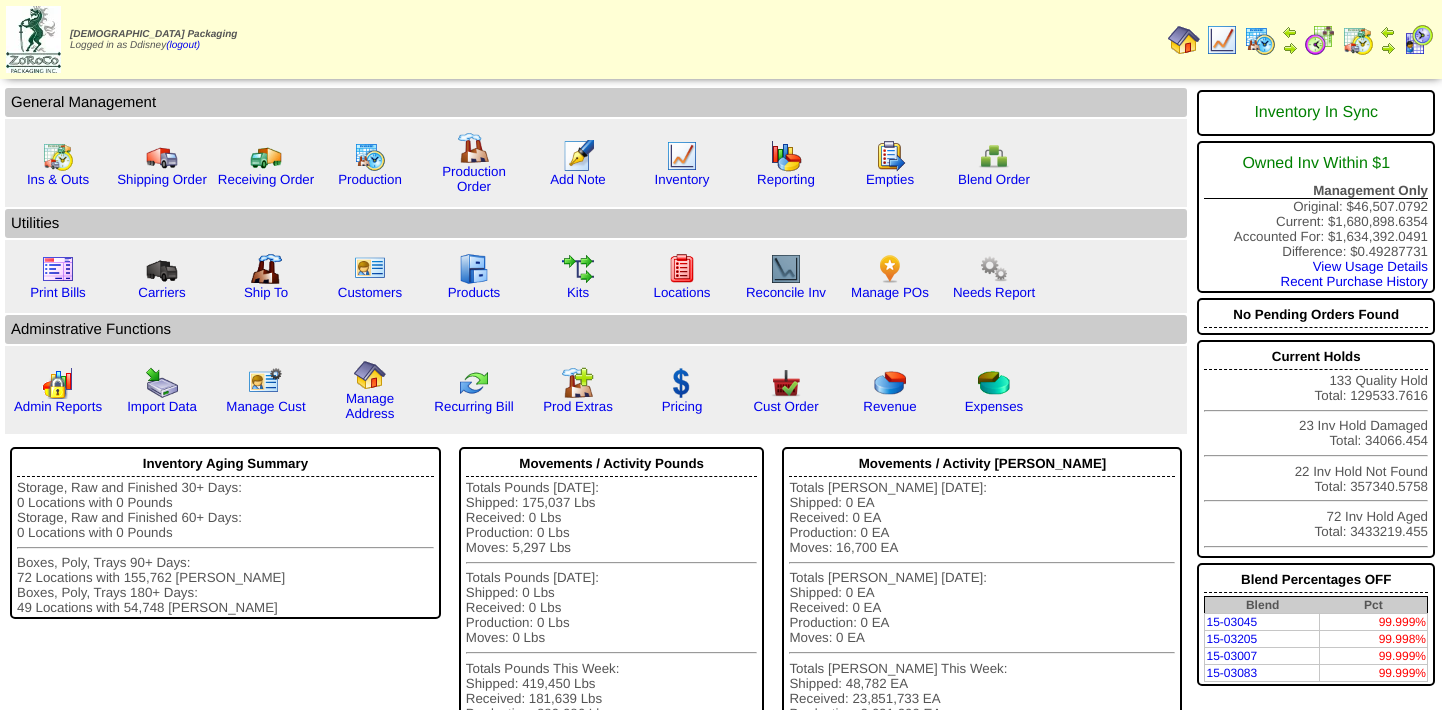 scroll, scrollTop: 0, scrollLeft: 0, axis: both 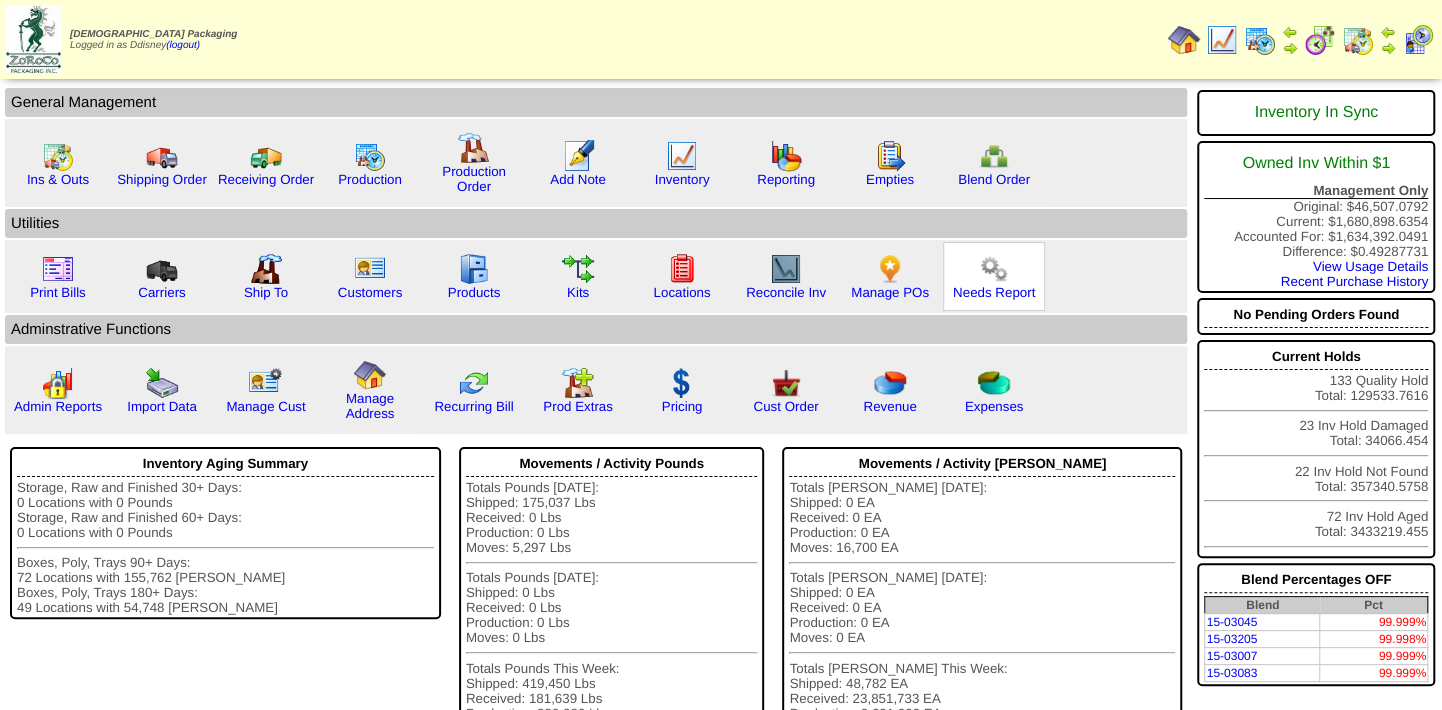click at bounding box center [994, 269] 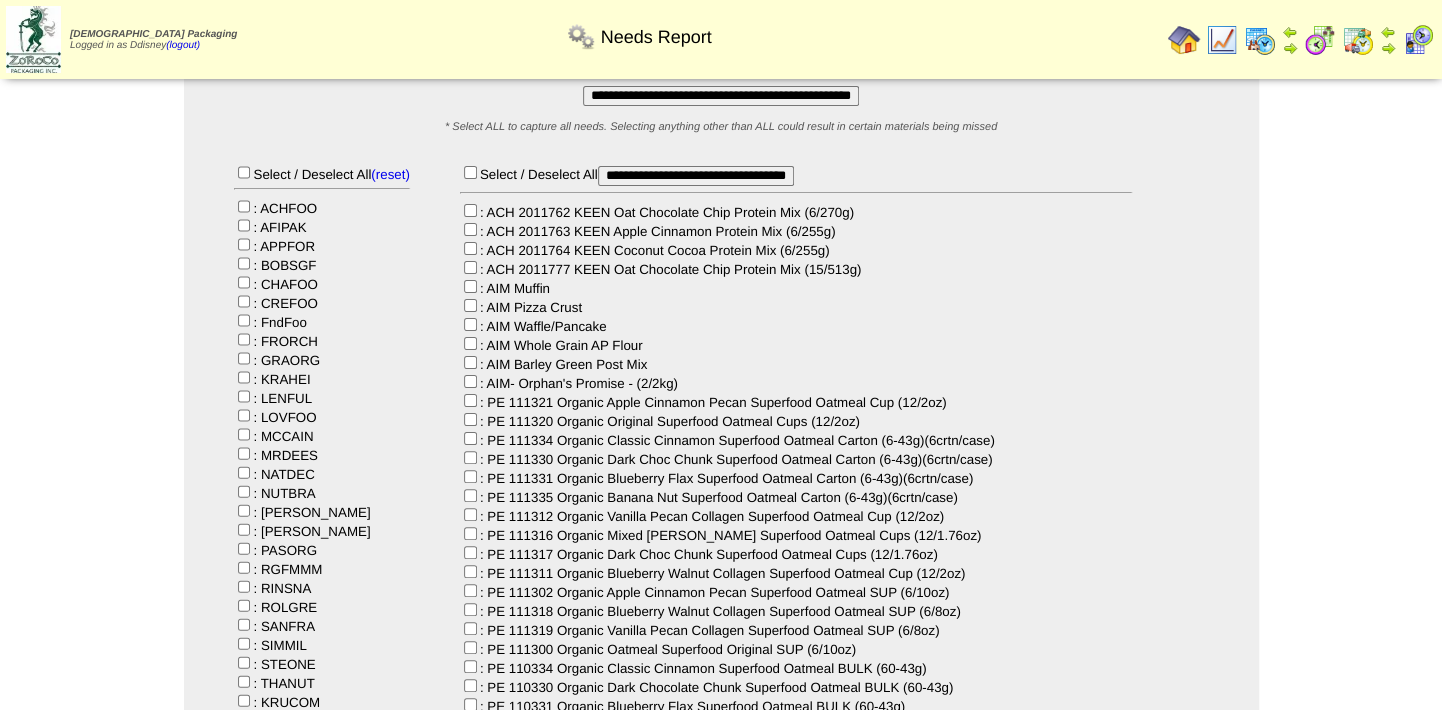 scroll, scrollTop: 181, scrollLeft: 0, axis: vertical 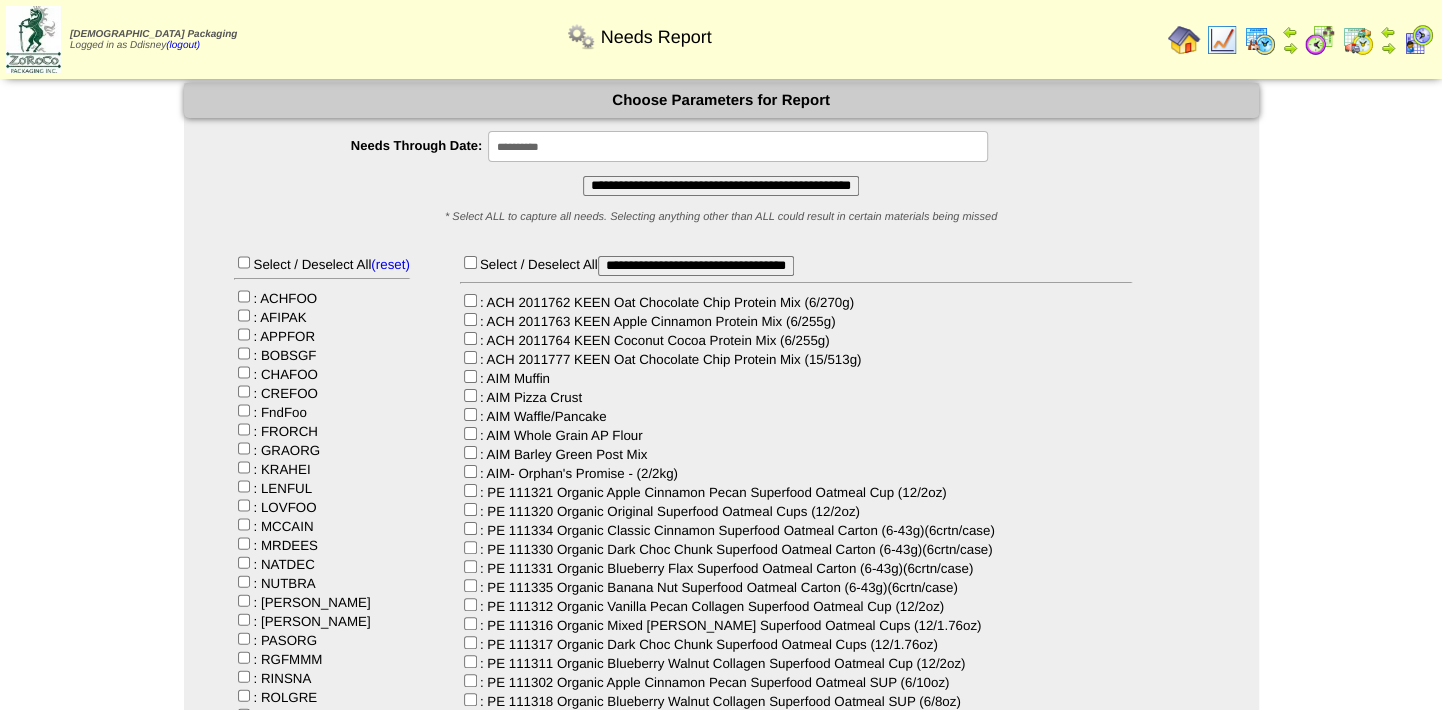 click on "**********" at bounding box center (721, 186) 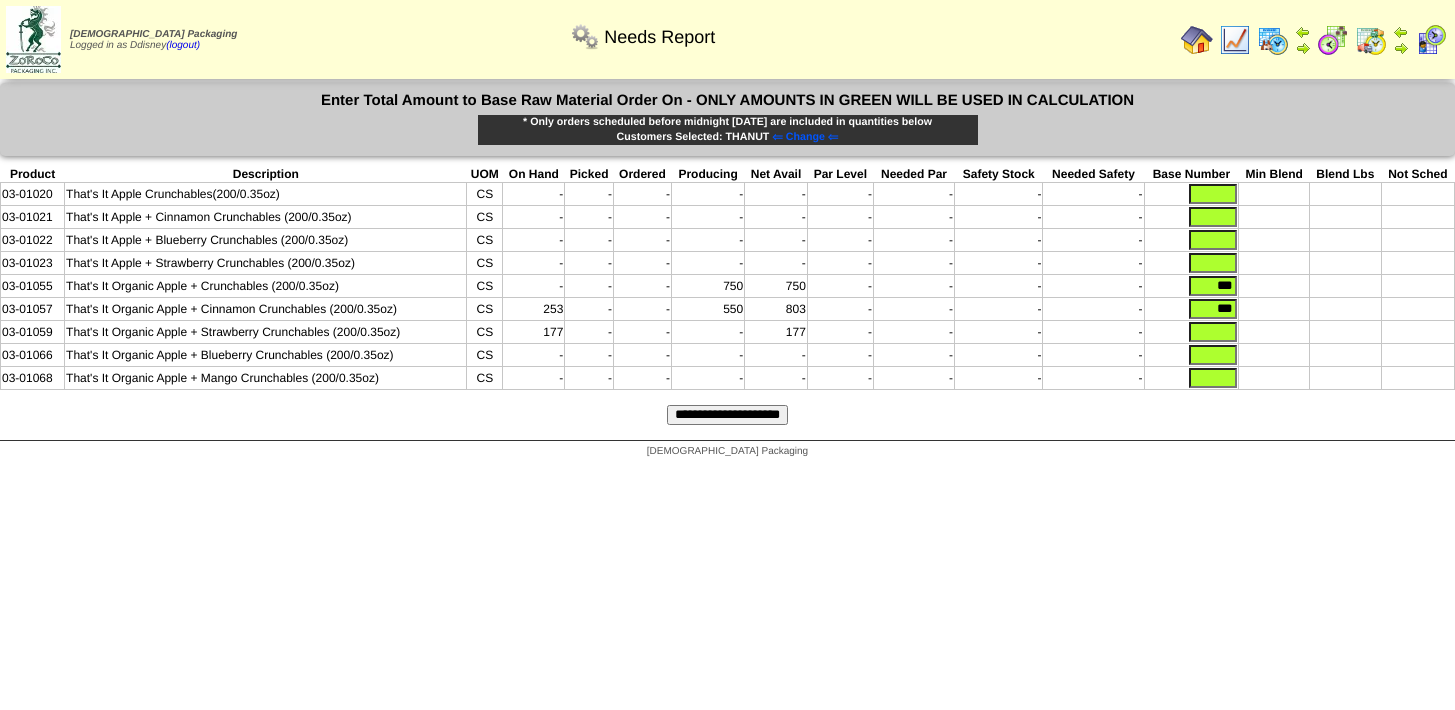 scroll, scrollTop: 0, scrollLeft: 0, axis: both 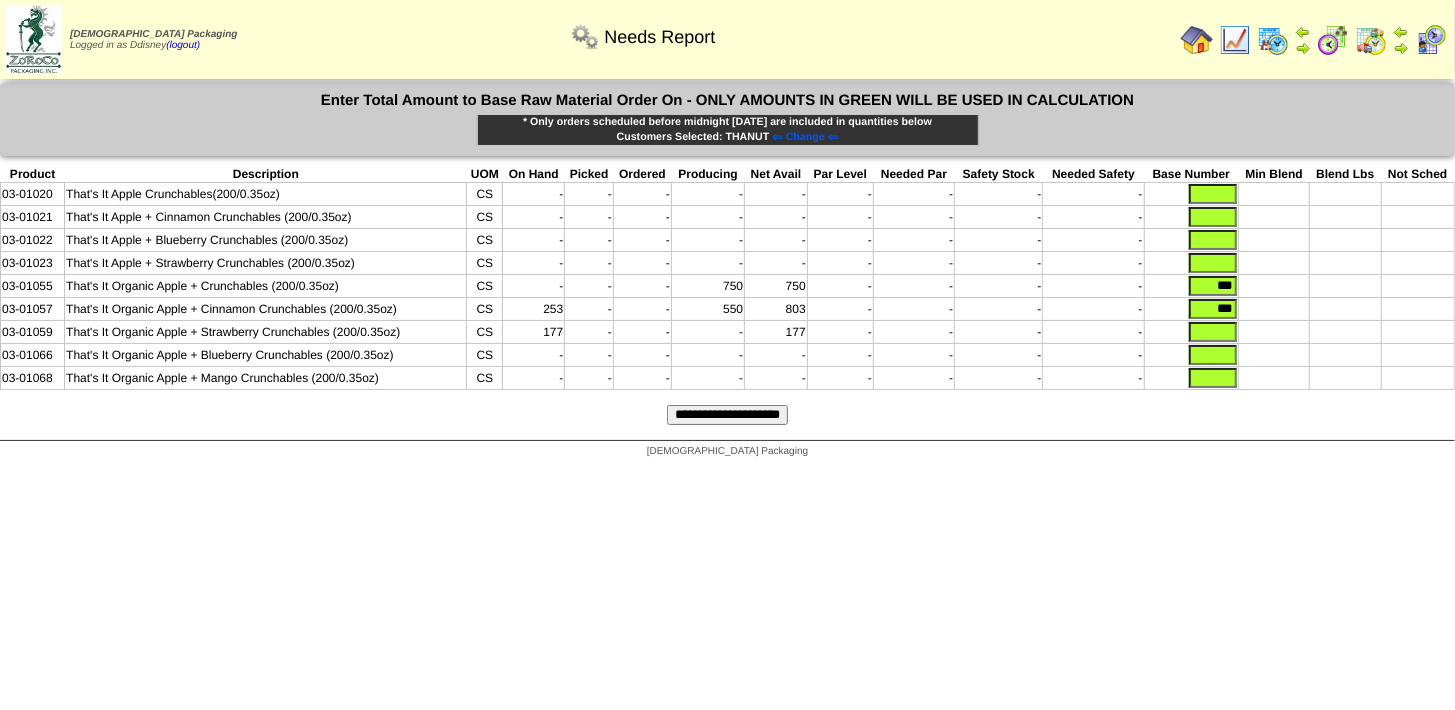 drag, startPoint x: 1200, startPoint y: 311, endPoint x: 1321, endPoint y: 314, distance: 121.037186 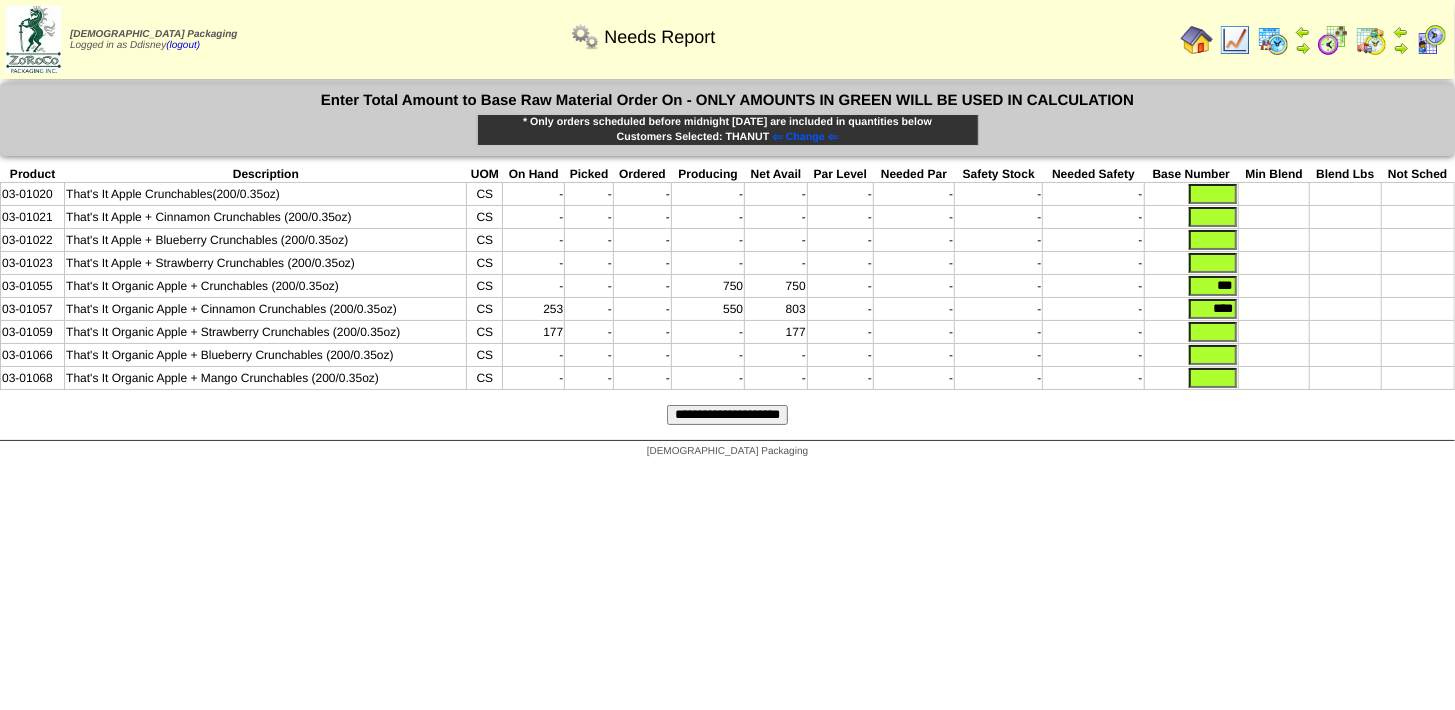 type on "****" 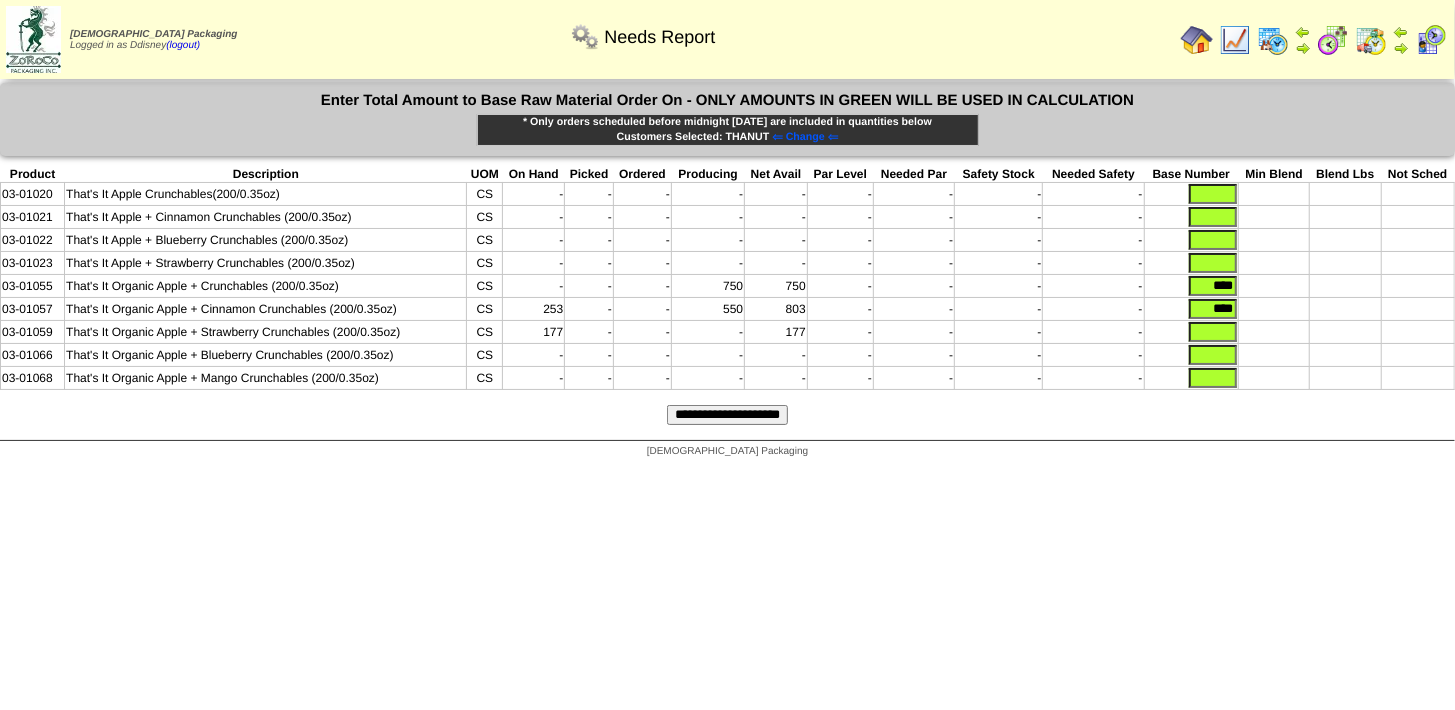 type on "****" 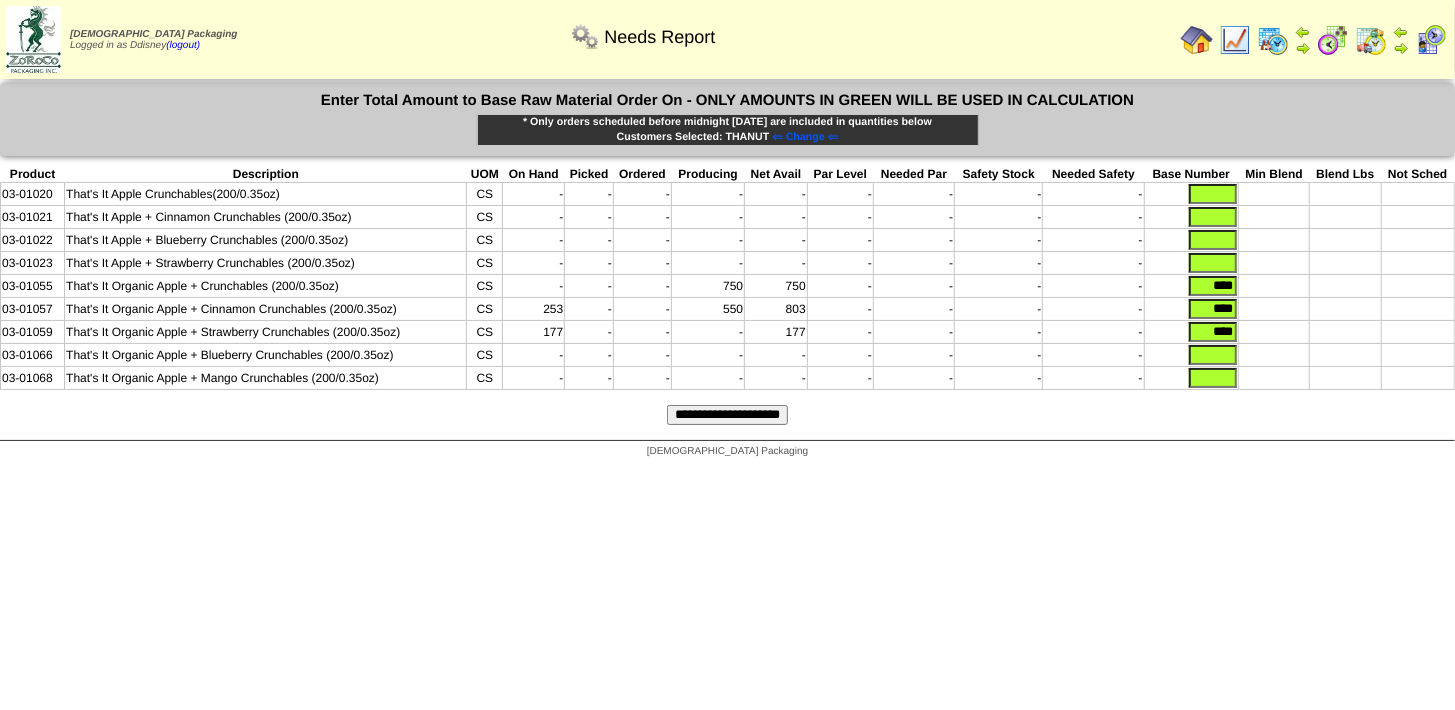 type on "****" 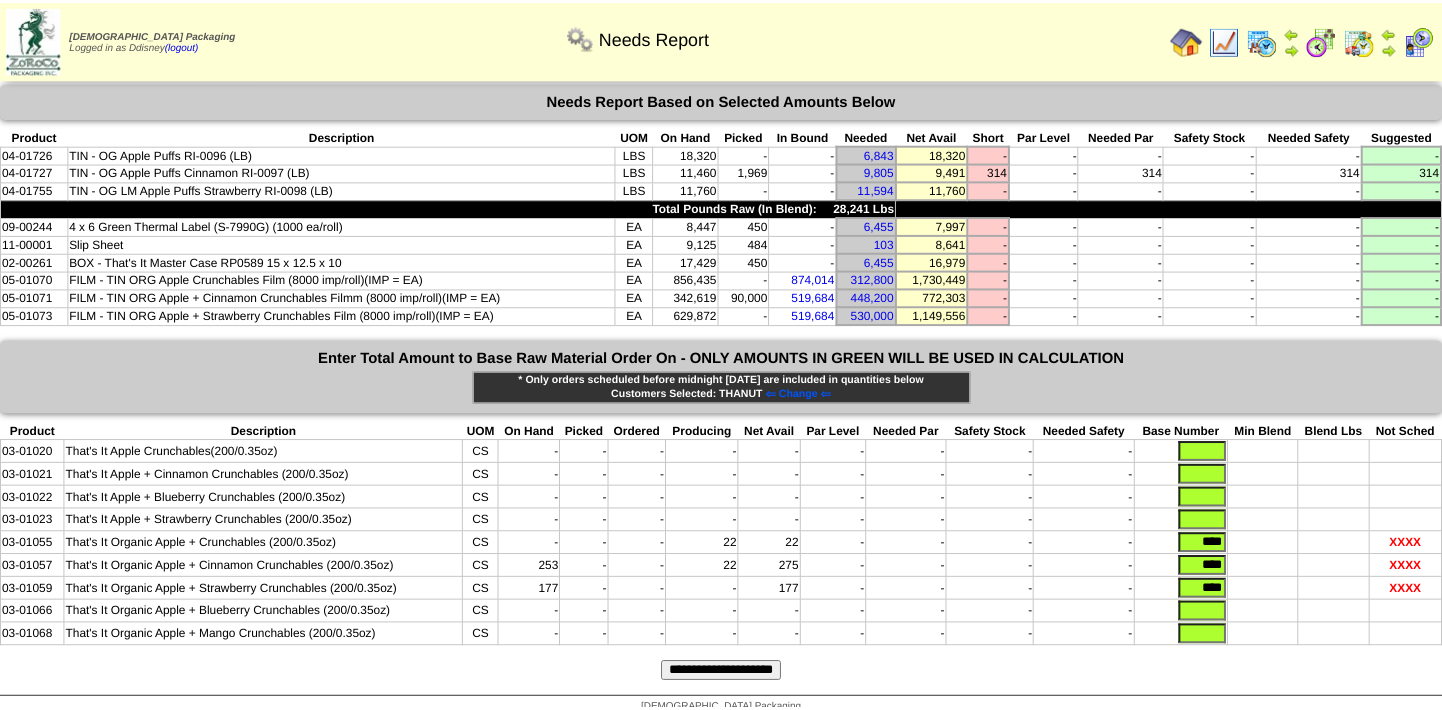 scroll, scrollTop: 0, scrollLeft: 0, axis: both 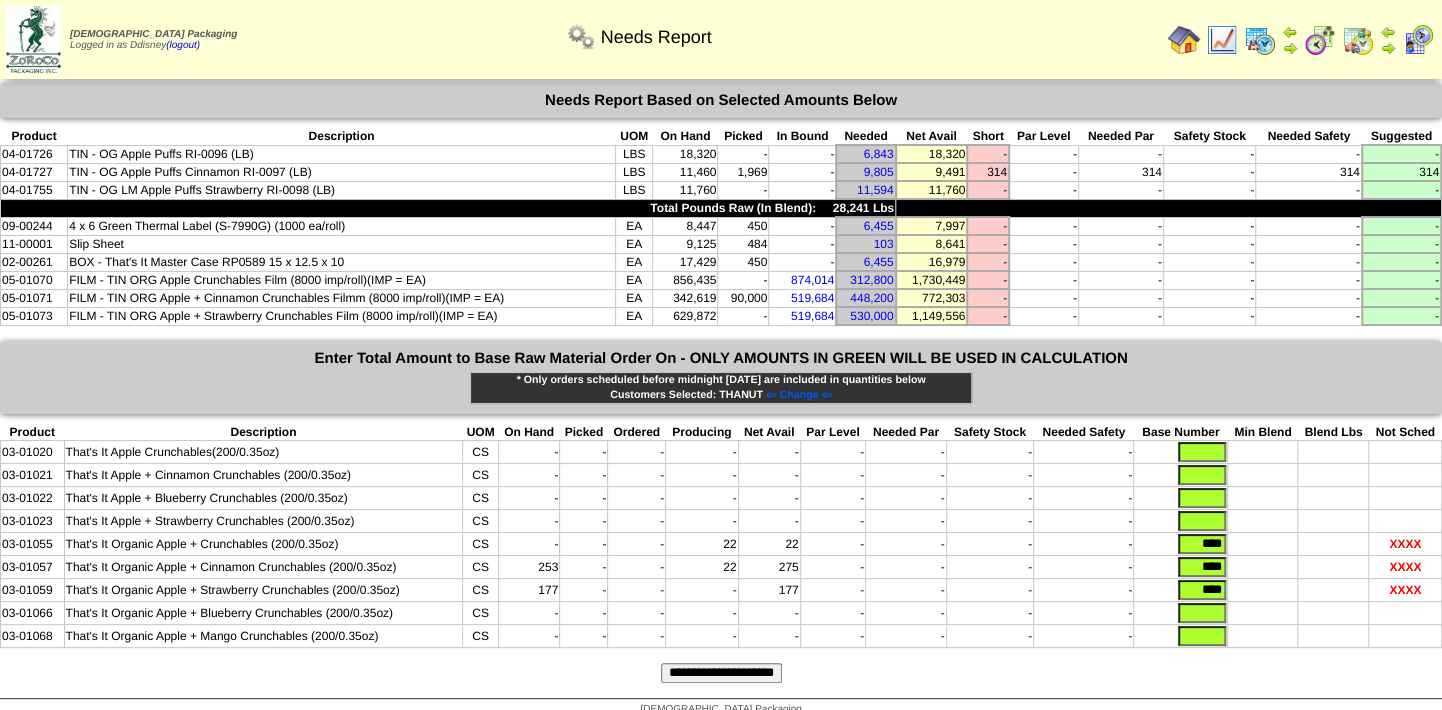 click at bounding box center [1202, 636] 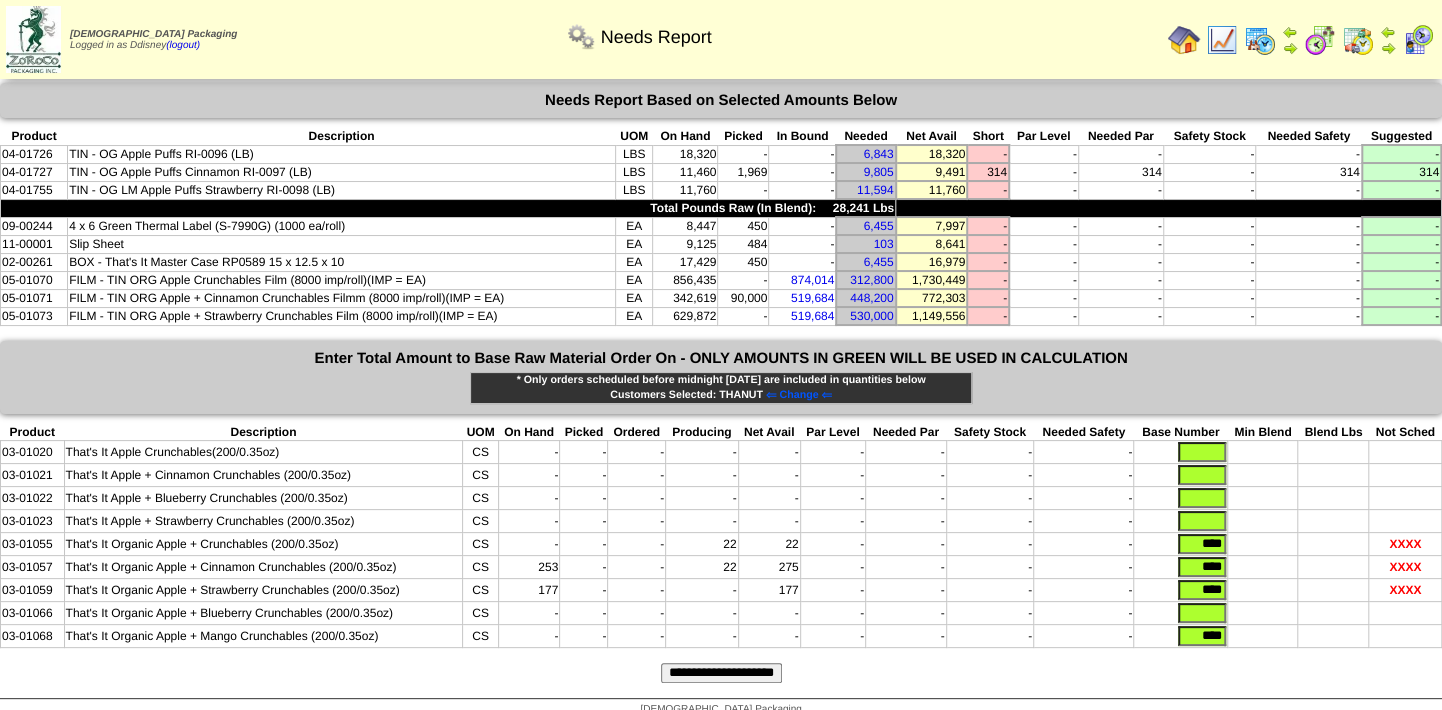 type on "****" 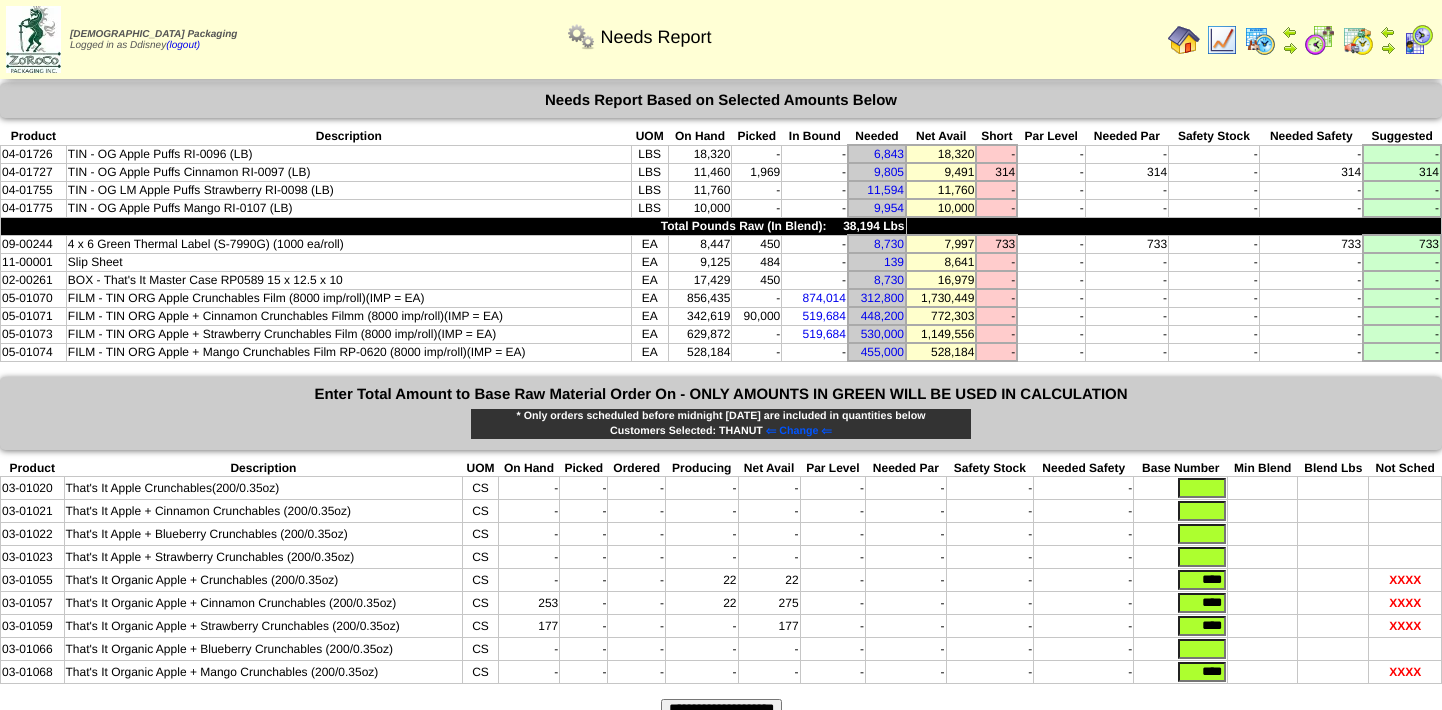 scroll, scrollTop: 0, scrollLeft: 0, axis: both 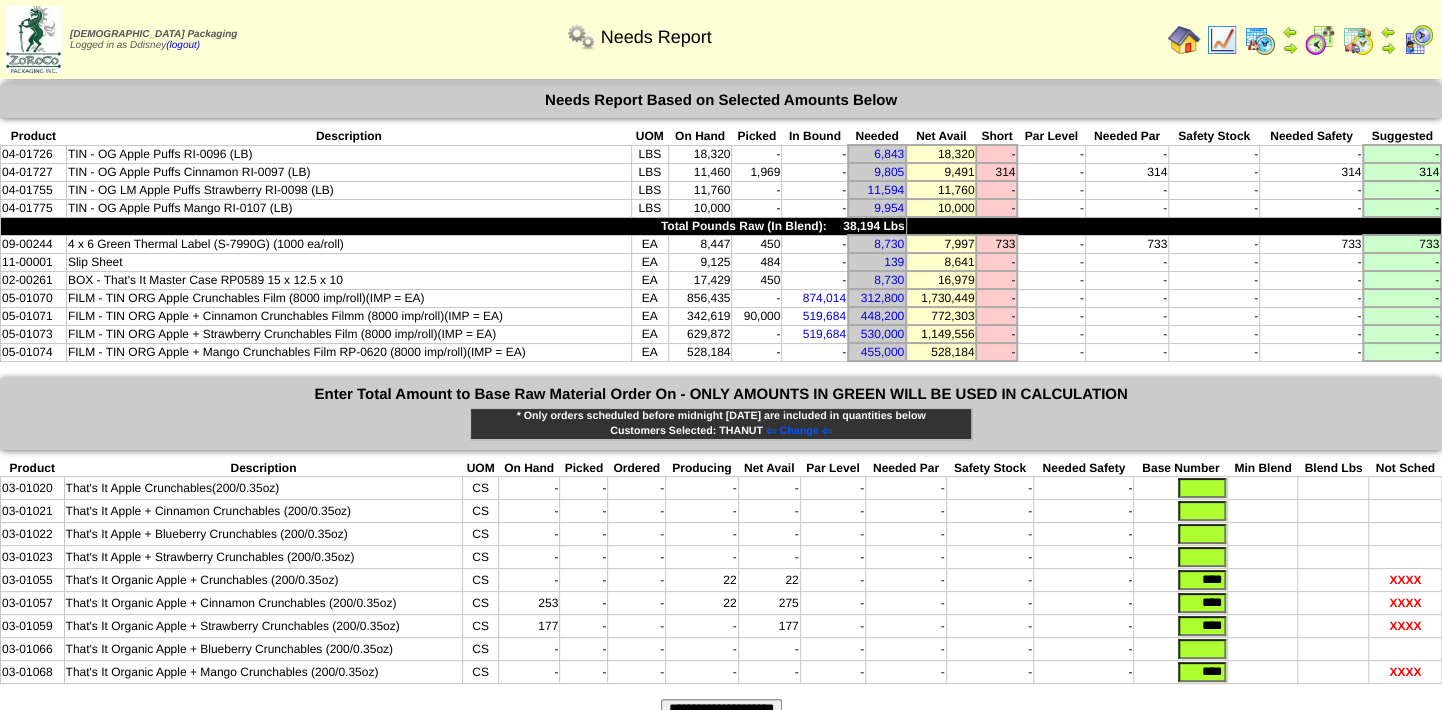 click at bounding box center [1202, 649] 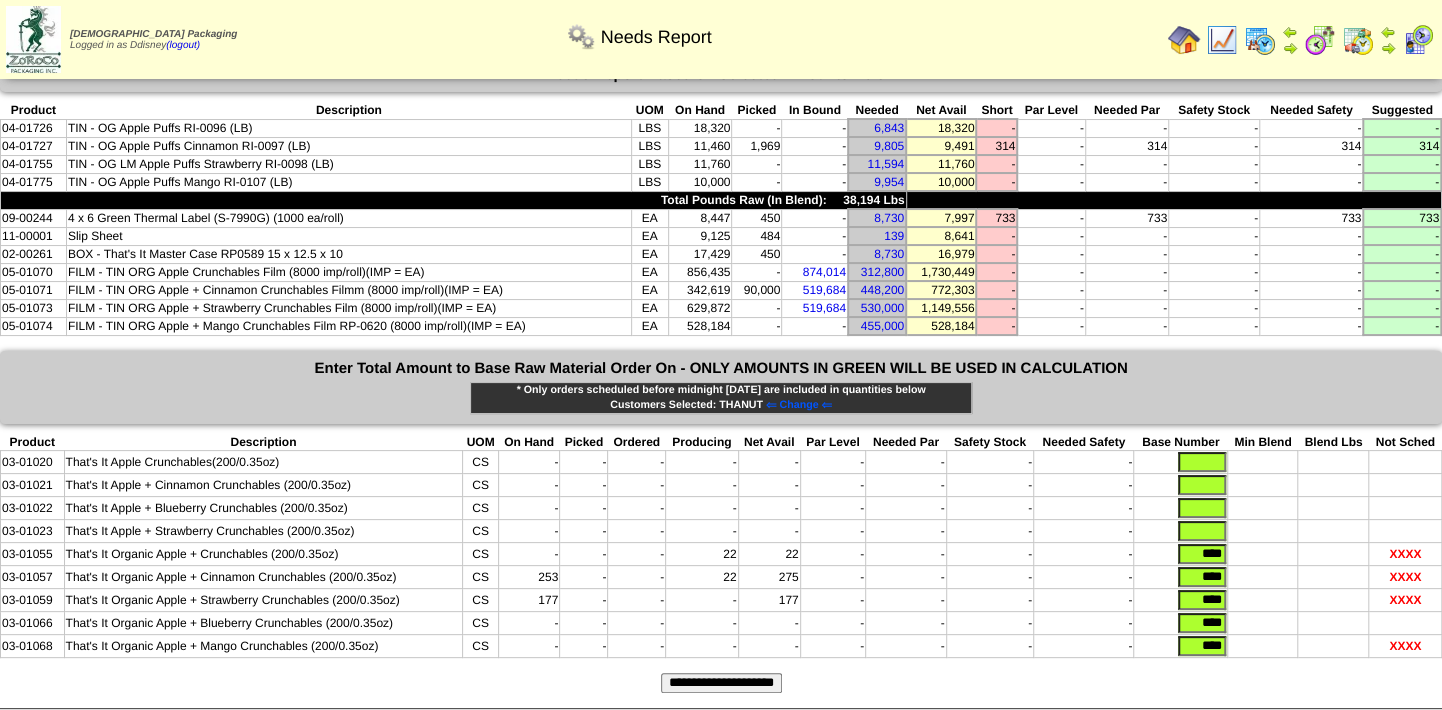 scroll, scrollTop: 49, scrollLeft: 0, axis: vertical 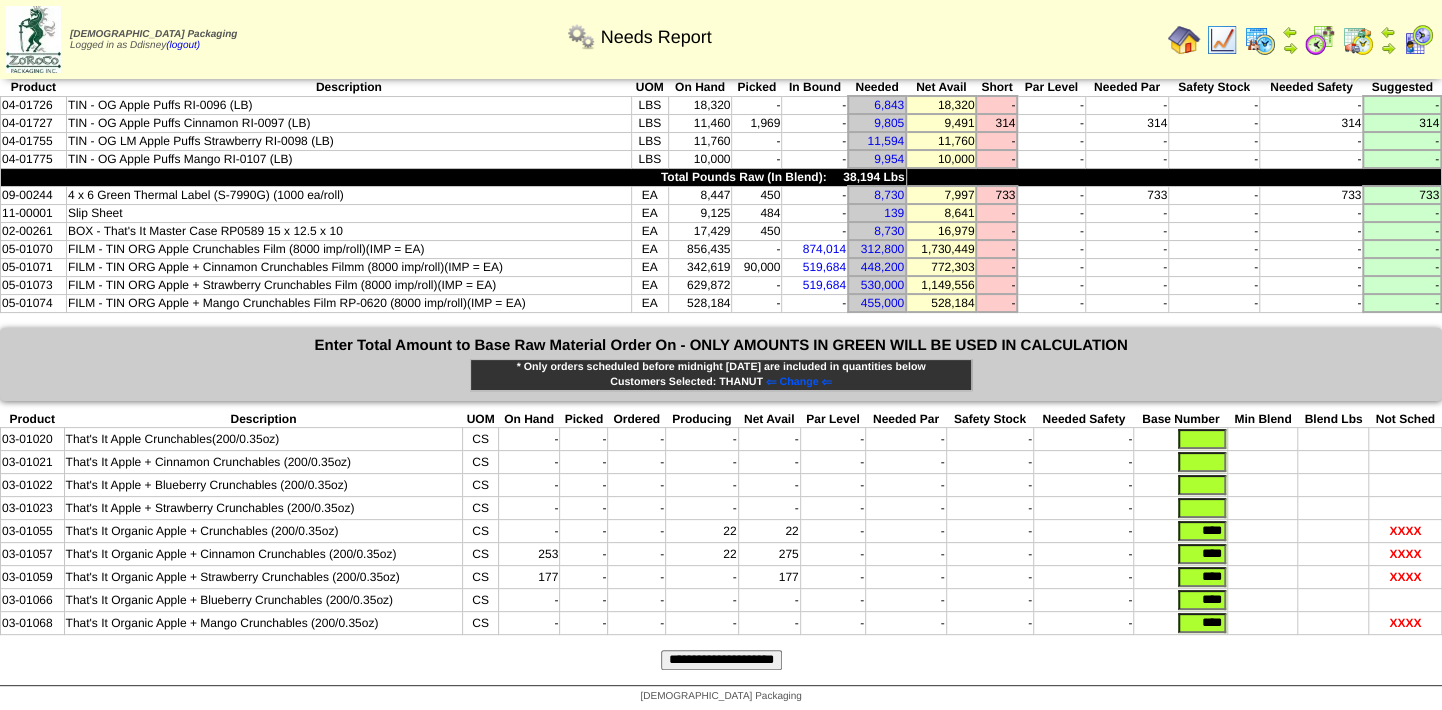 type on "****" 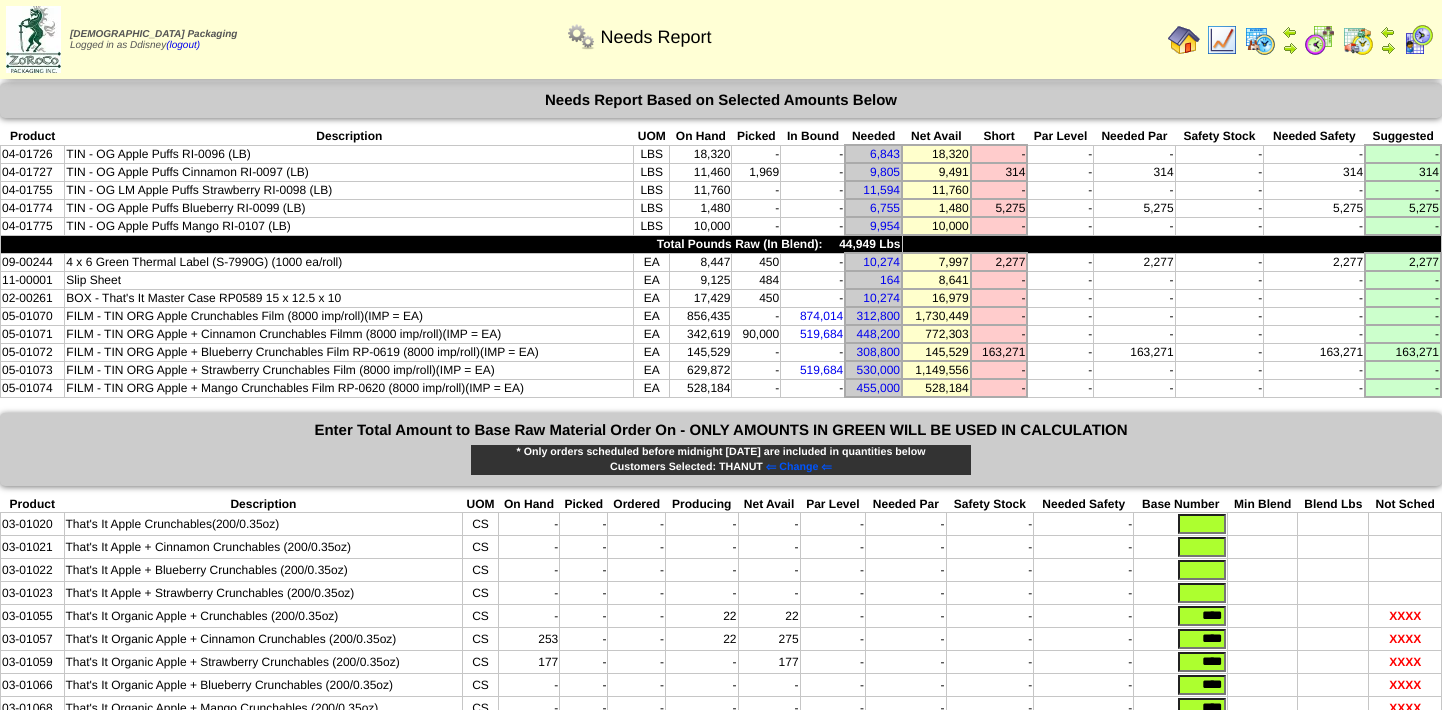 scroll, scrollTop: 0, scrollLeft: 0, axis: both 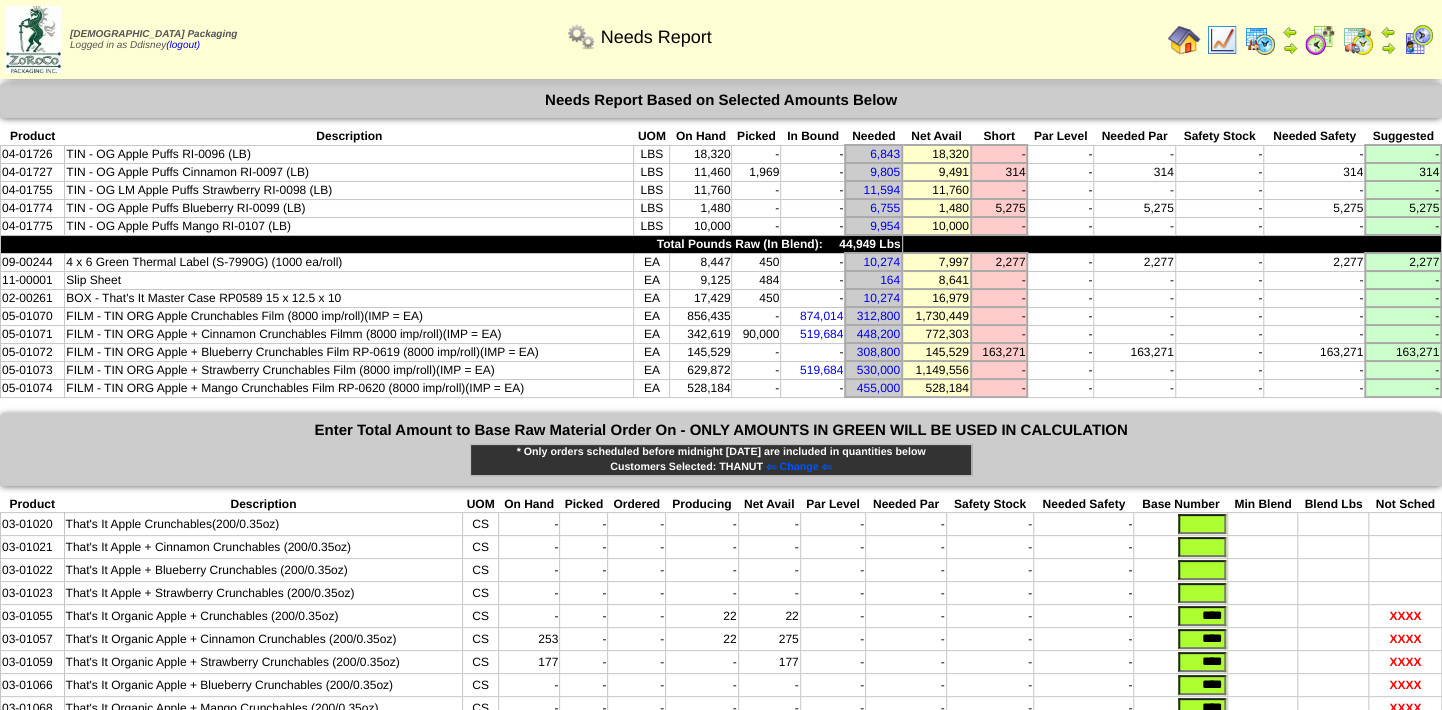 click on "-" at bounding box center (637, 593) 